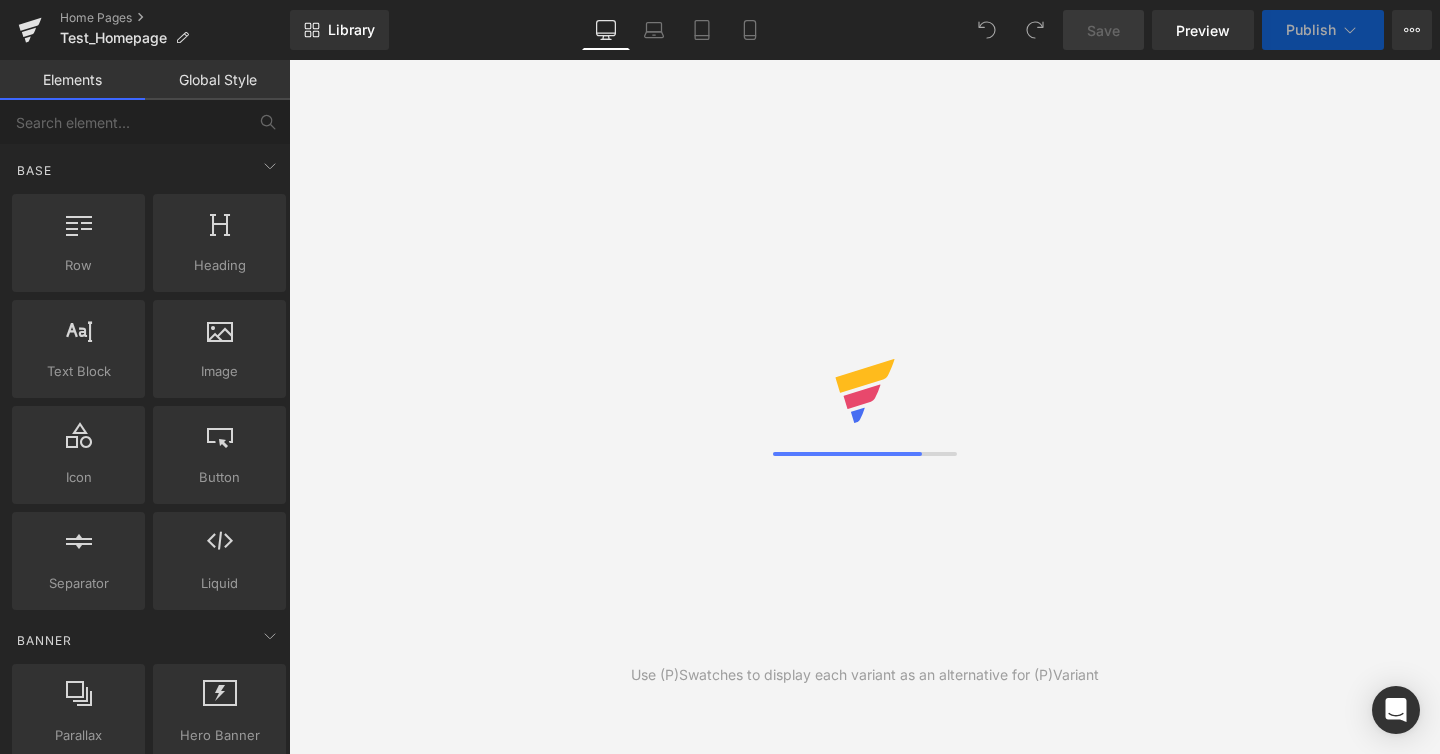 scroll, scrollTop: 0, scrollLeft: 0, axis: both 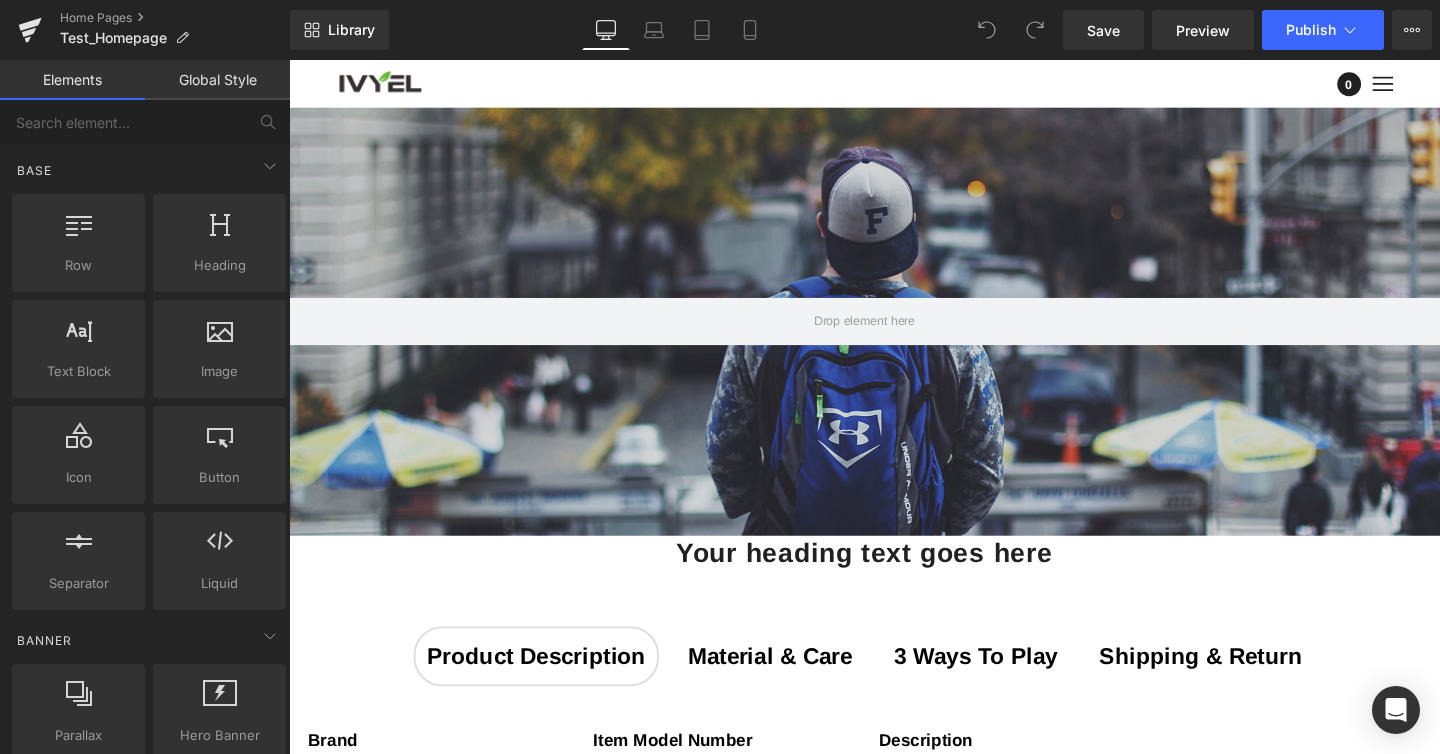 click at bounding box center (1438, 85) 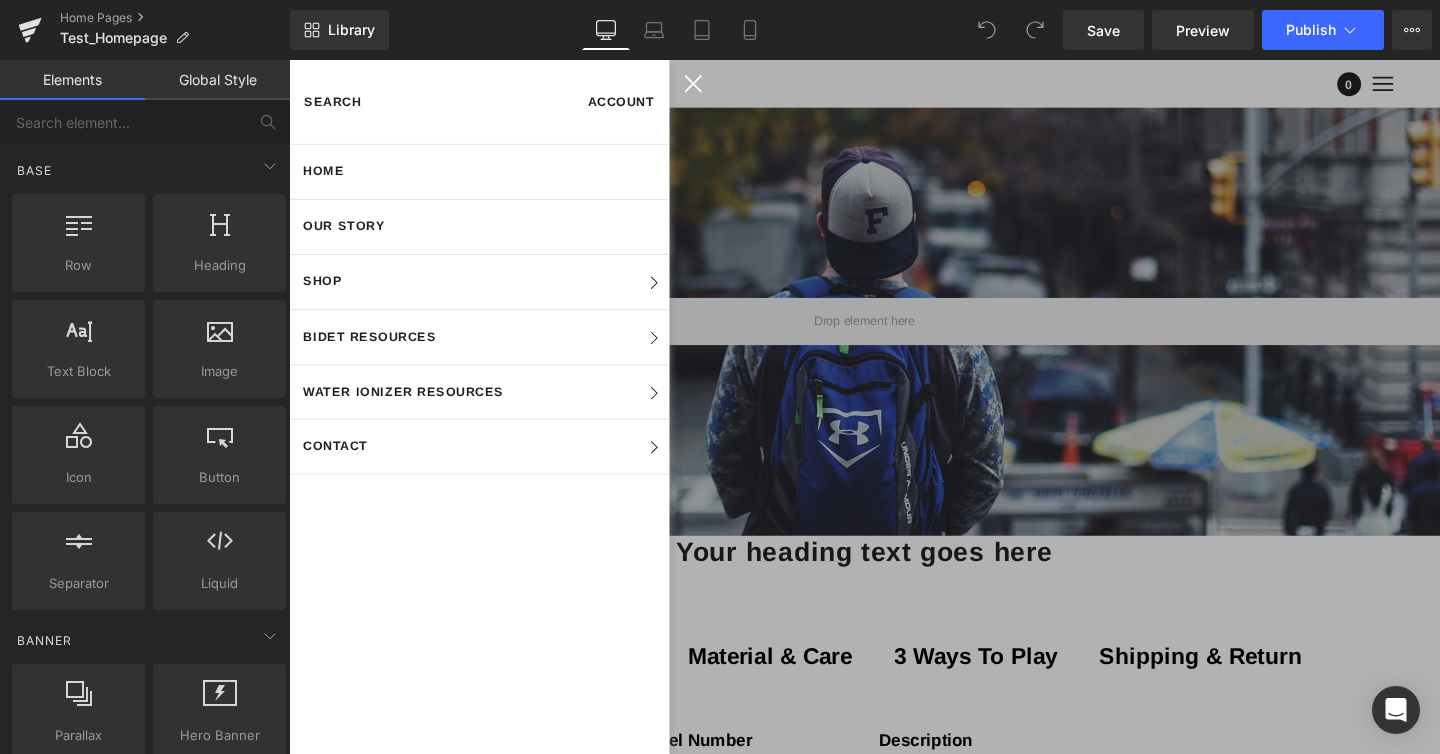 click at bounding box center (894, 425) 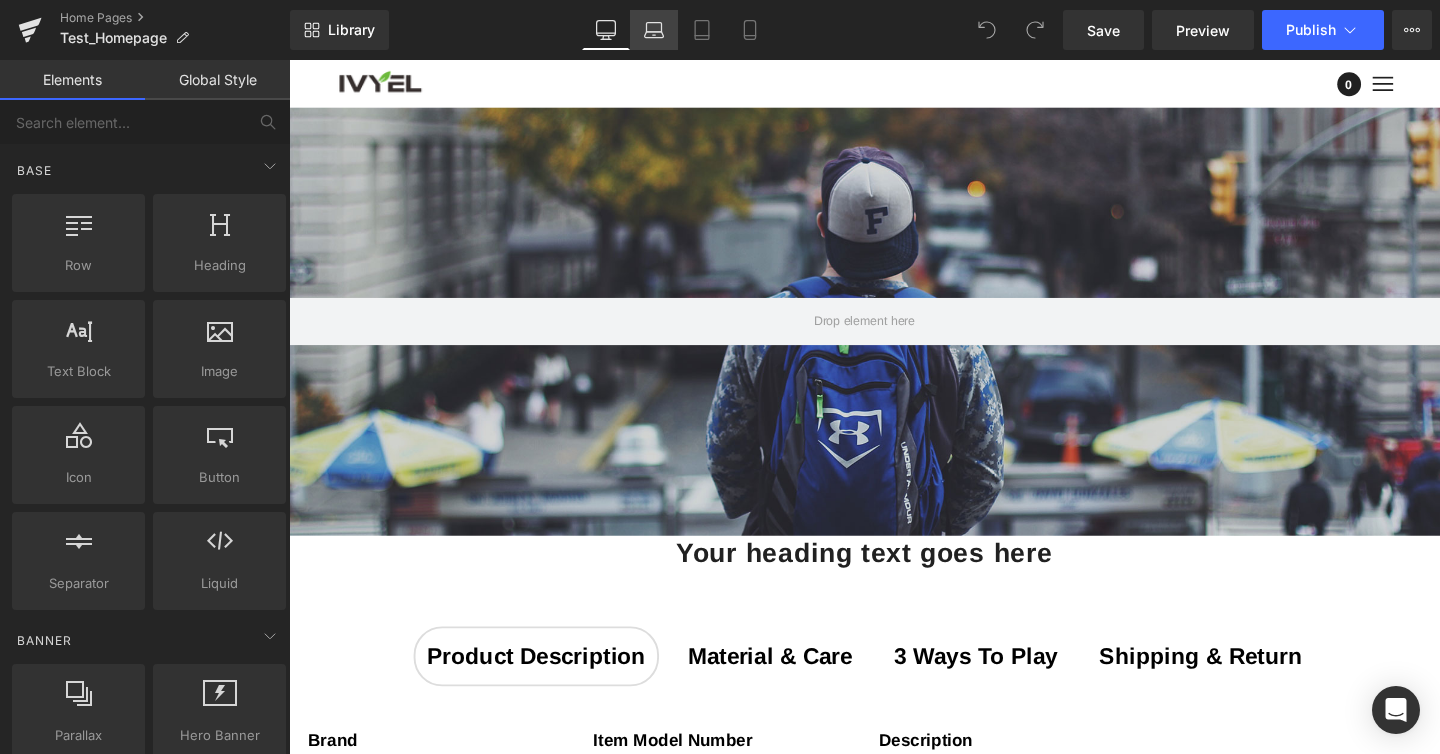click on "Laptop" at bounding box center [654, 30] 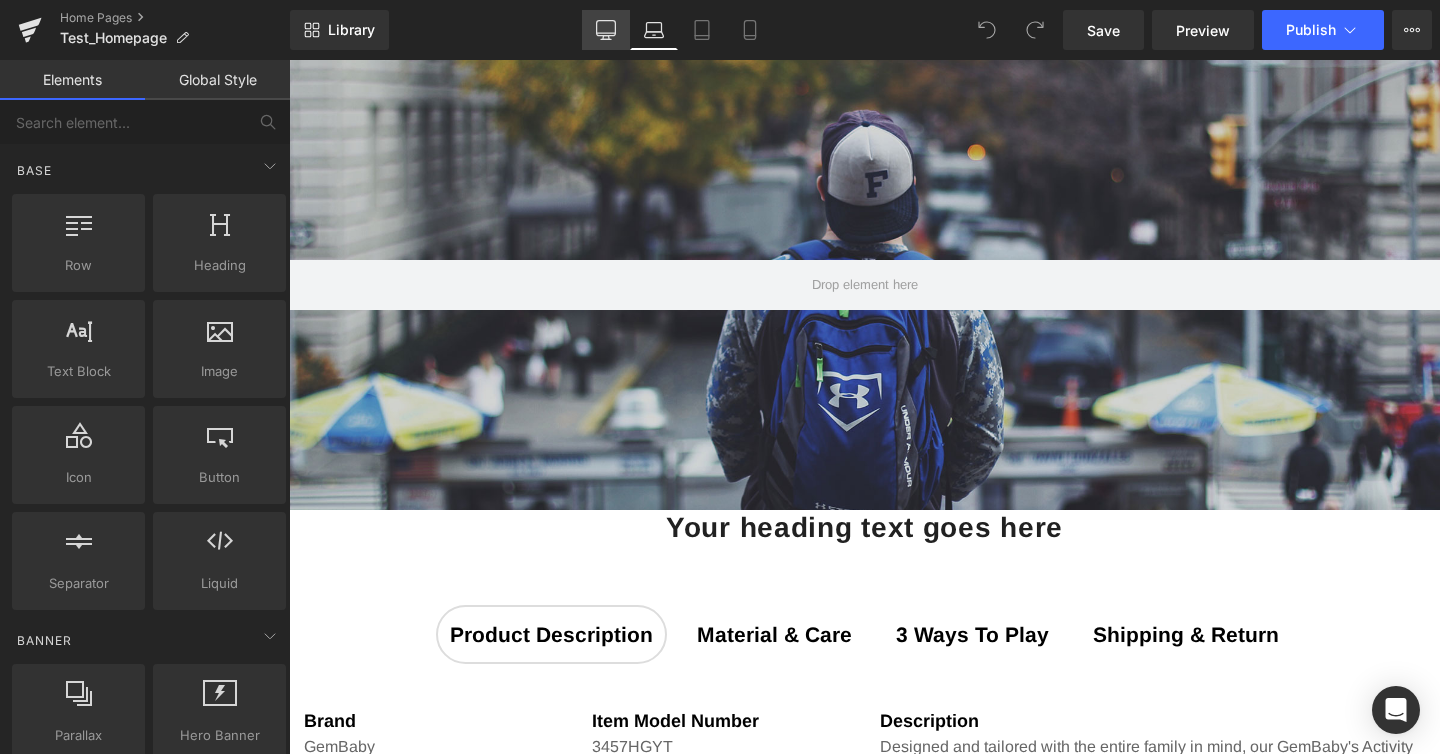 click 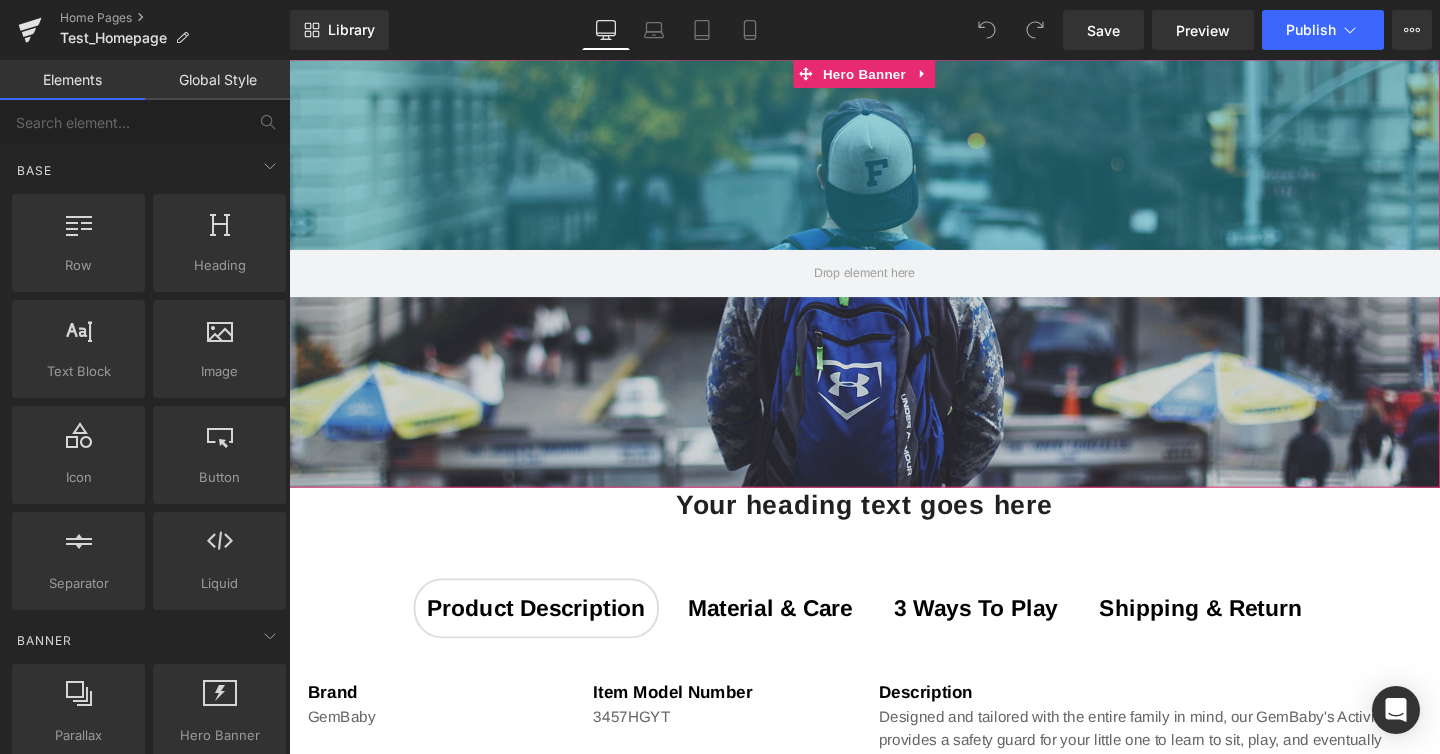 scroll, scrollTop: 0, scrollLeft: 0, axis: both 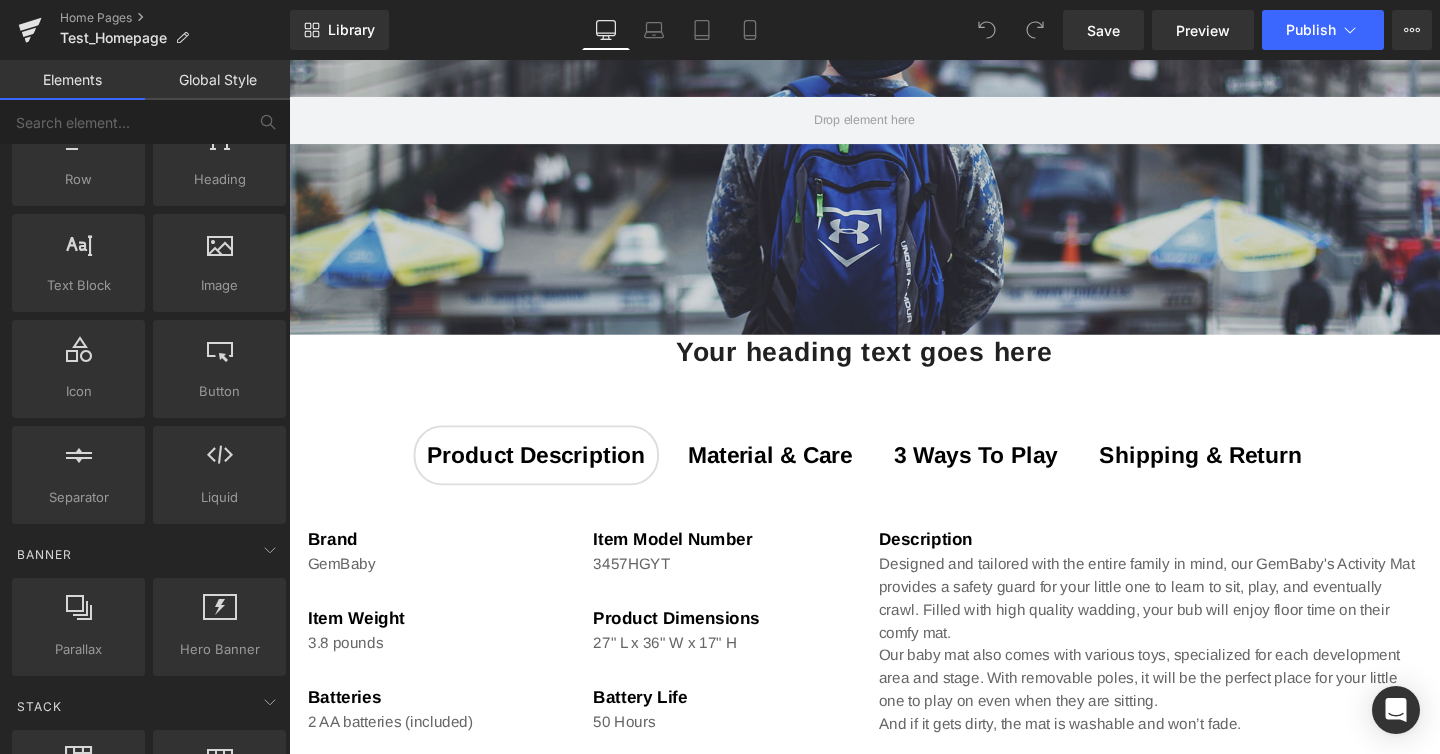 click on "Your heading text goes here Heading" at bounding box center [894, 366] 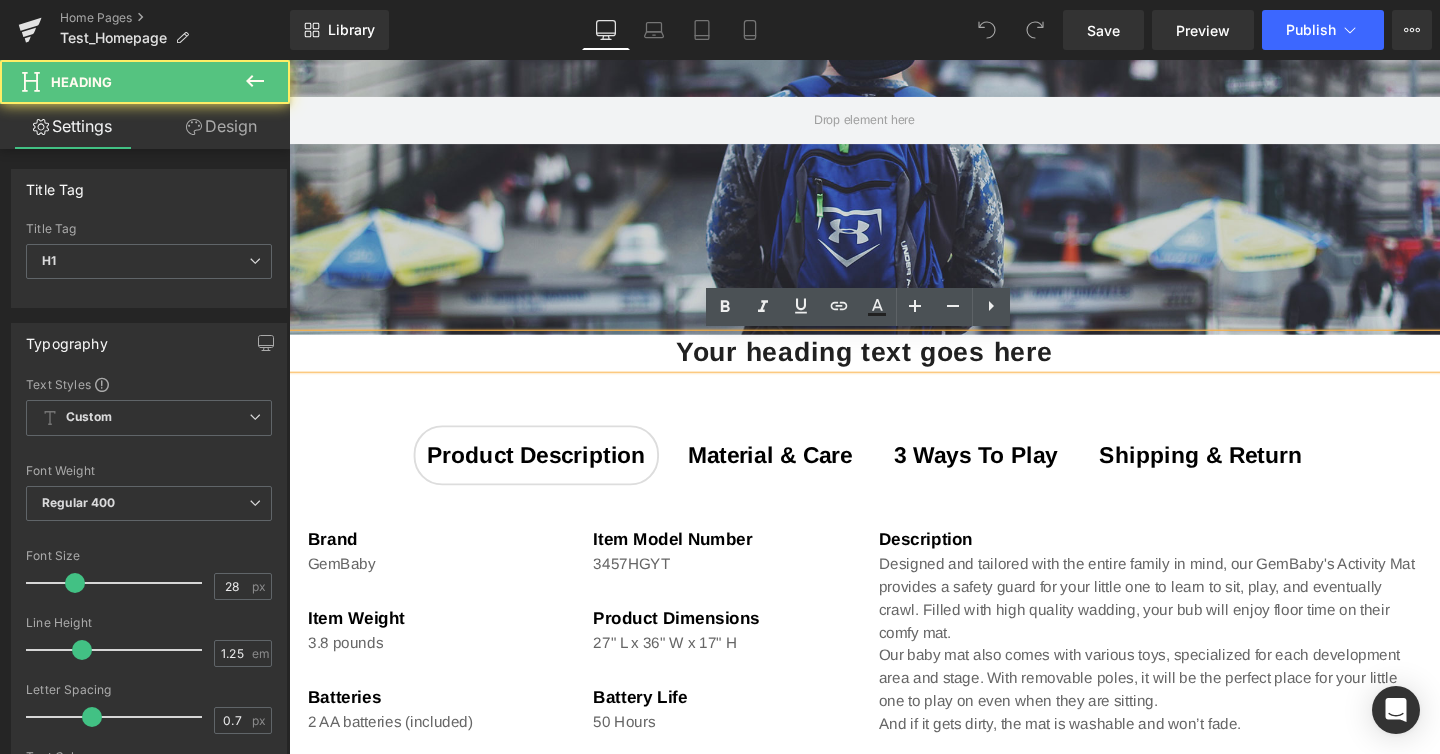 click on "Your heading text goes here" at bounding box center [894, 366] 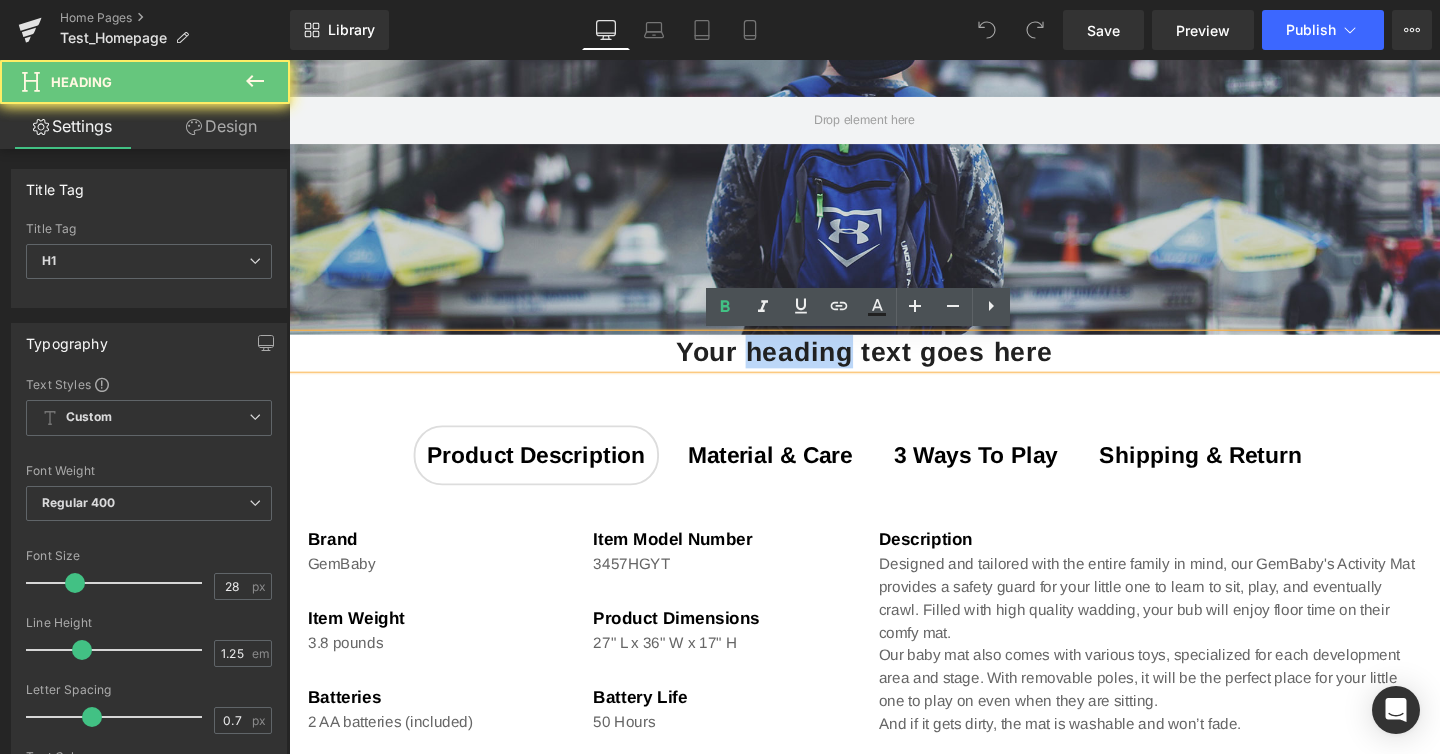 click on "Your heading text goes here" at bounding box center [894, 366] 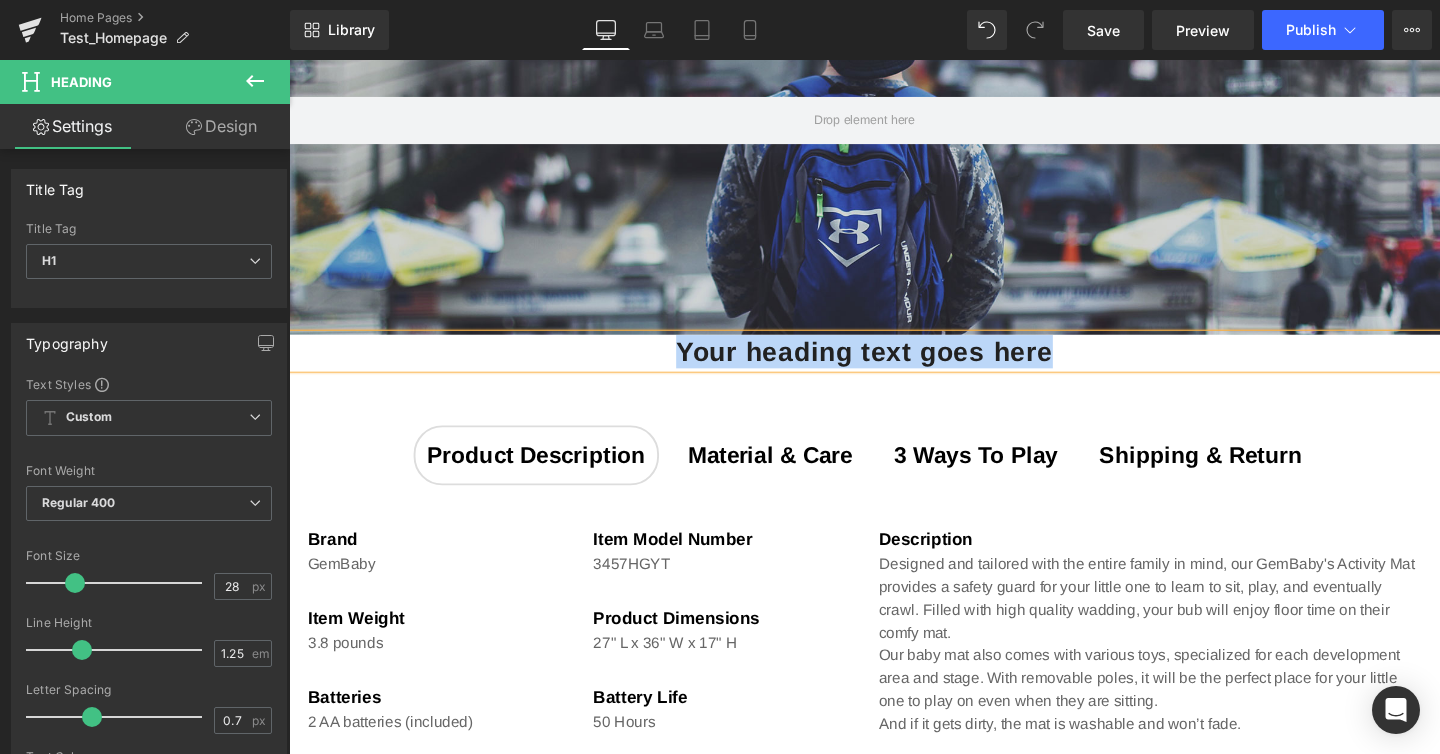 type 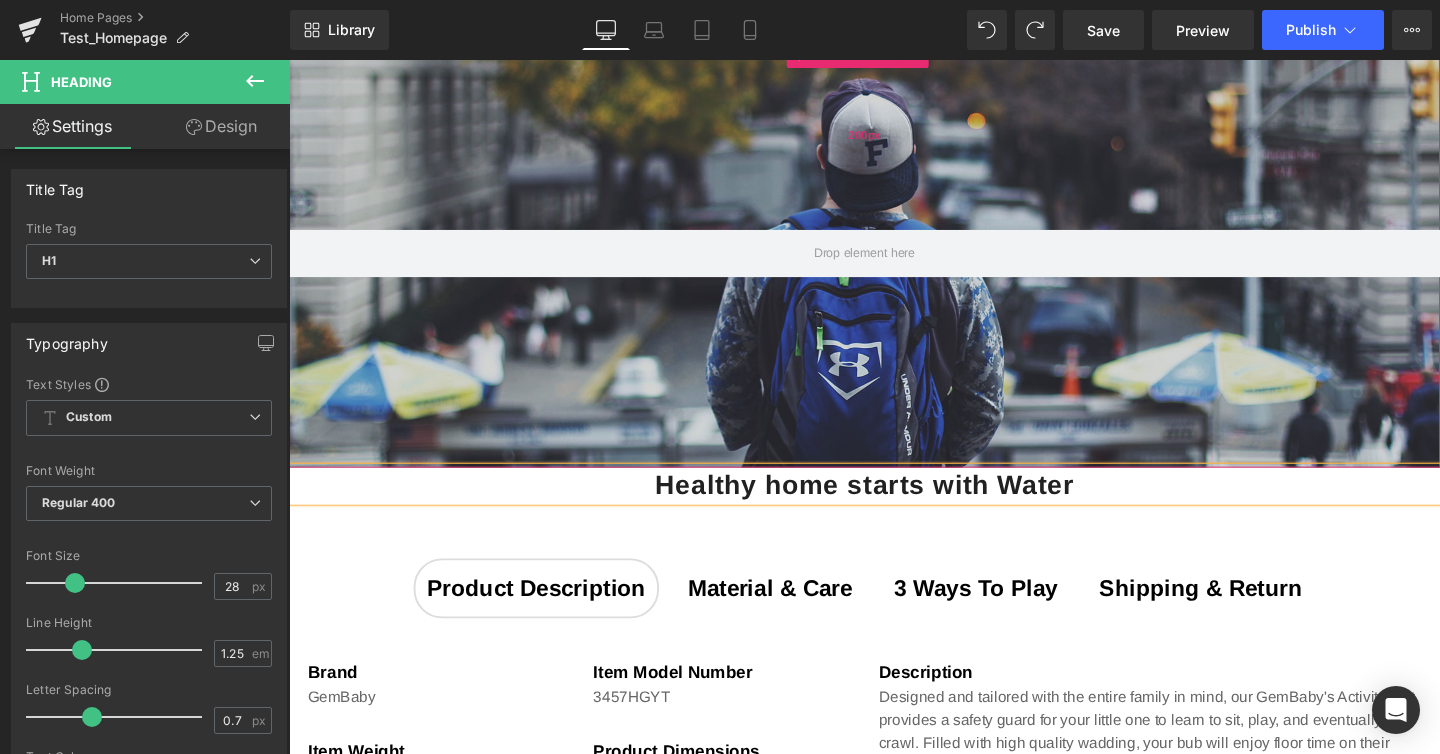 scroll, scrollTop: 0, scrollLeft: 0, axis: both 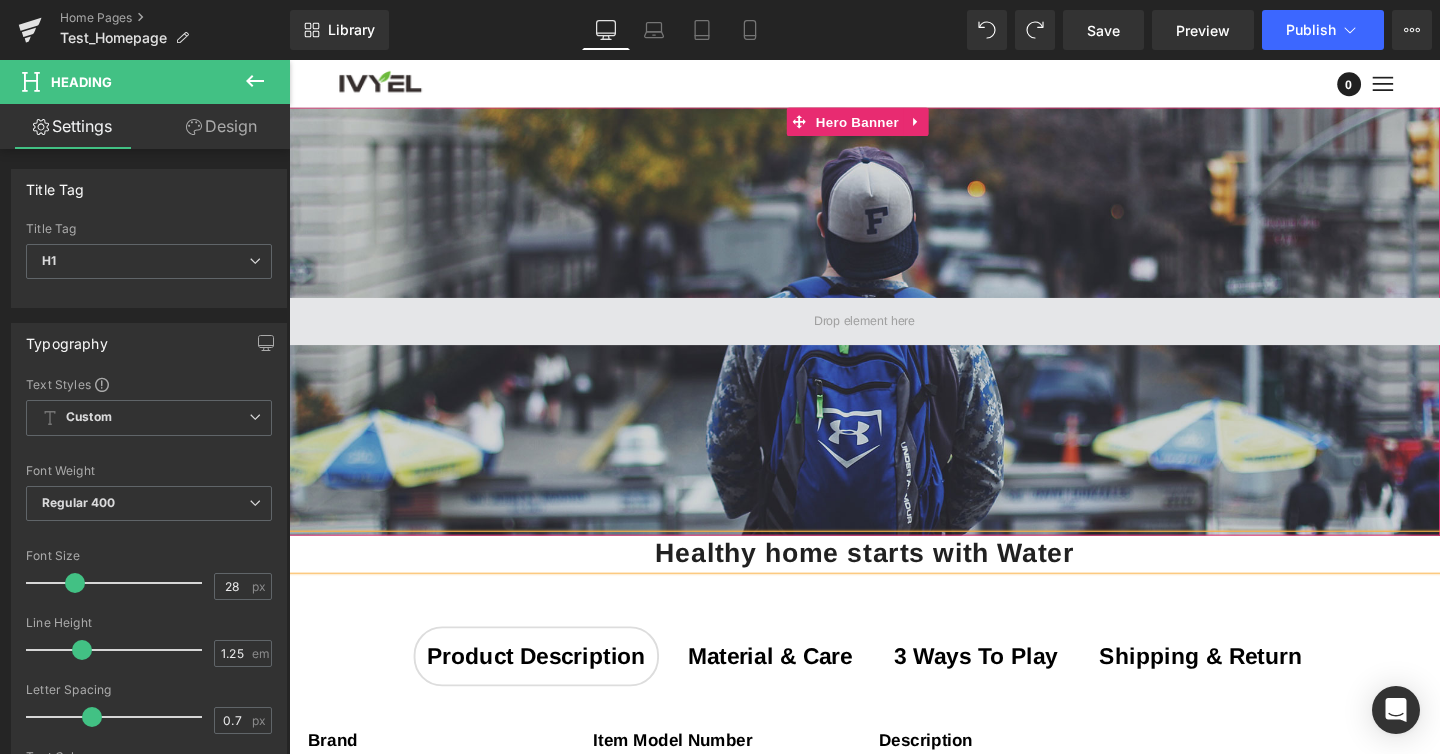 click at bounding box center (894, 335) 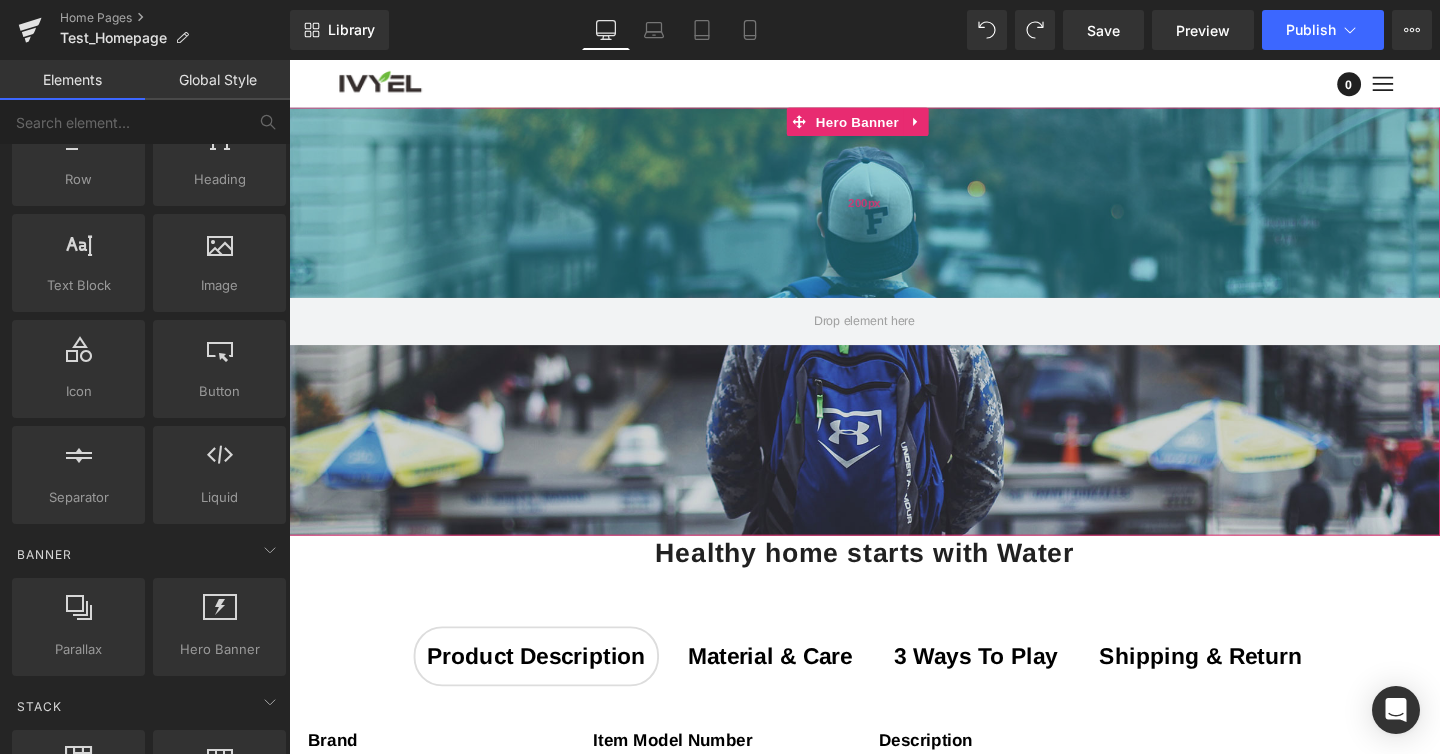 click on "200px" at bounding box center (894, 210) 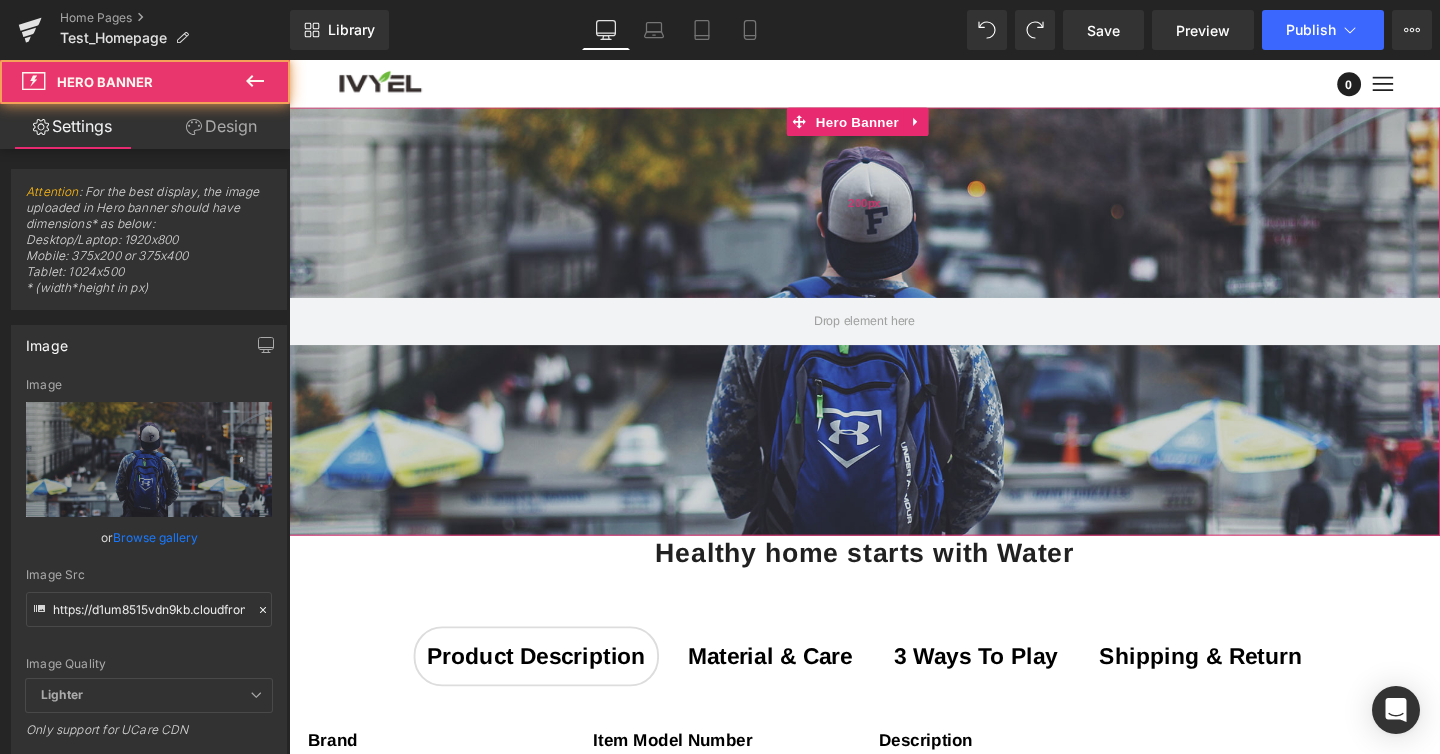 click on "200px" at bounding box center [894, 210] 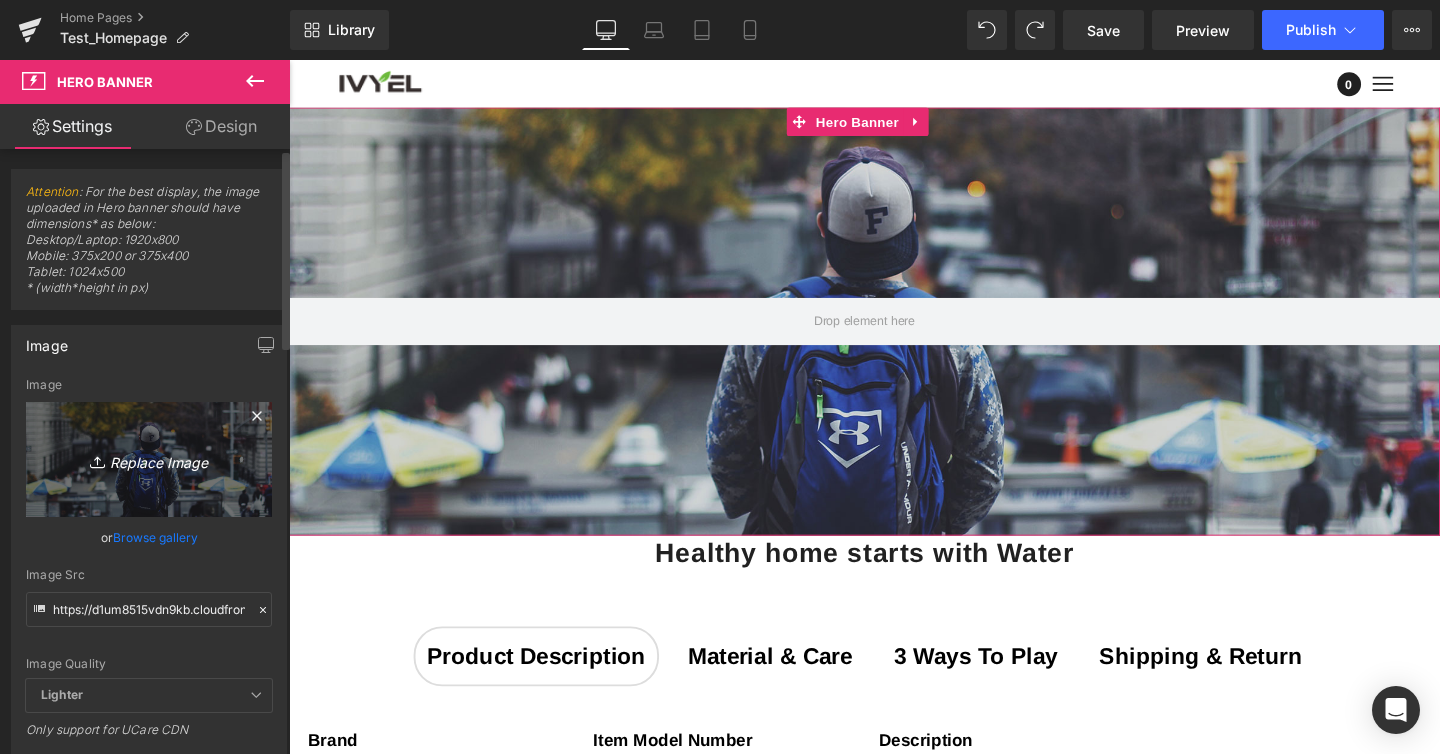 click on "Replace Image" at bounding box center (149, 459) 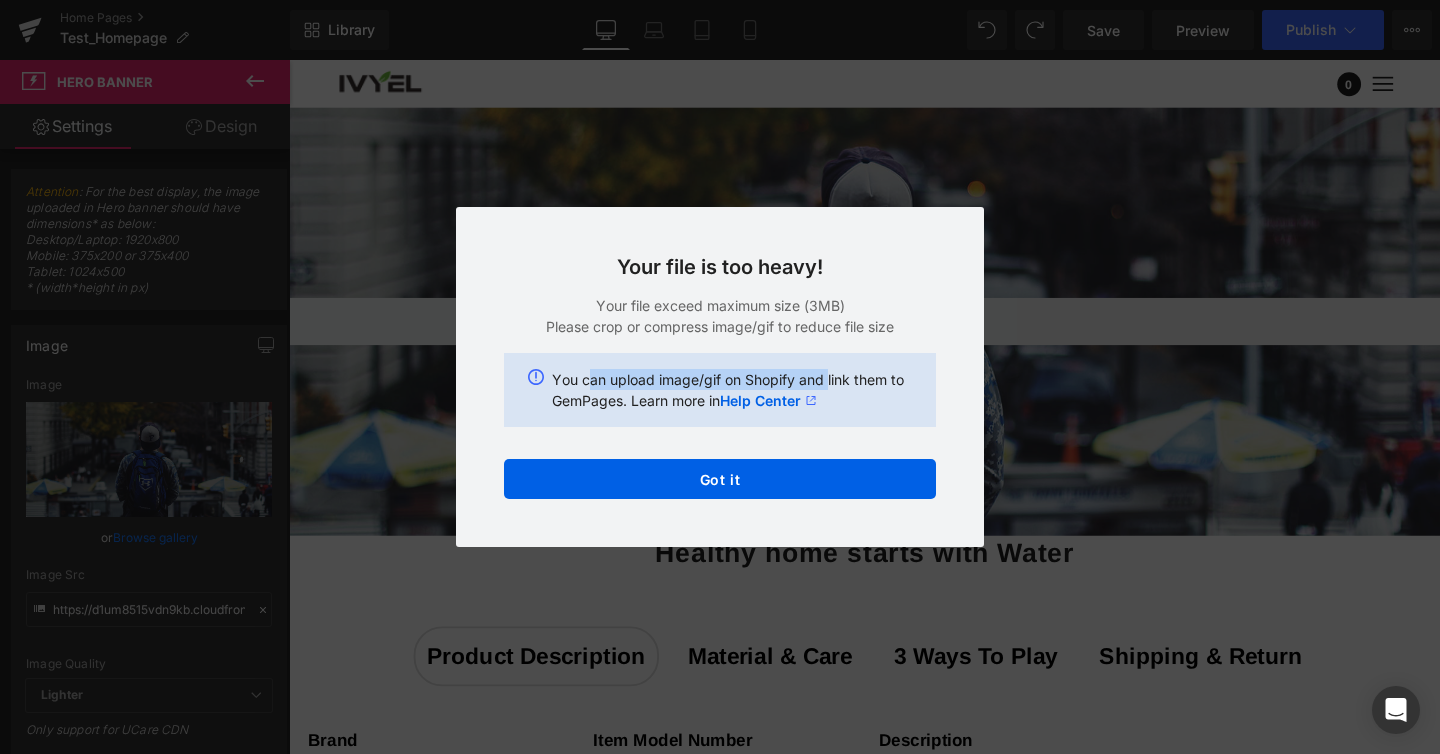 drag, startPoint x: 591, startPoint y: 389, endPoint x: 885, endPoint y: 380, distance: 294.13773 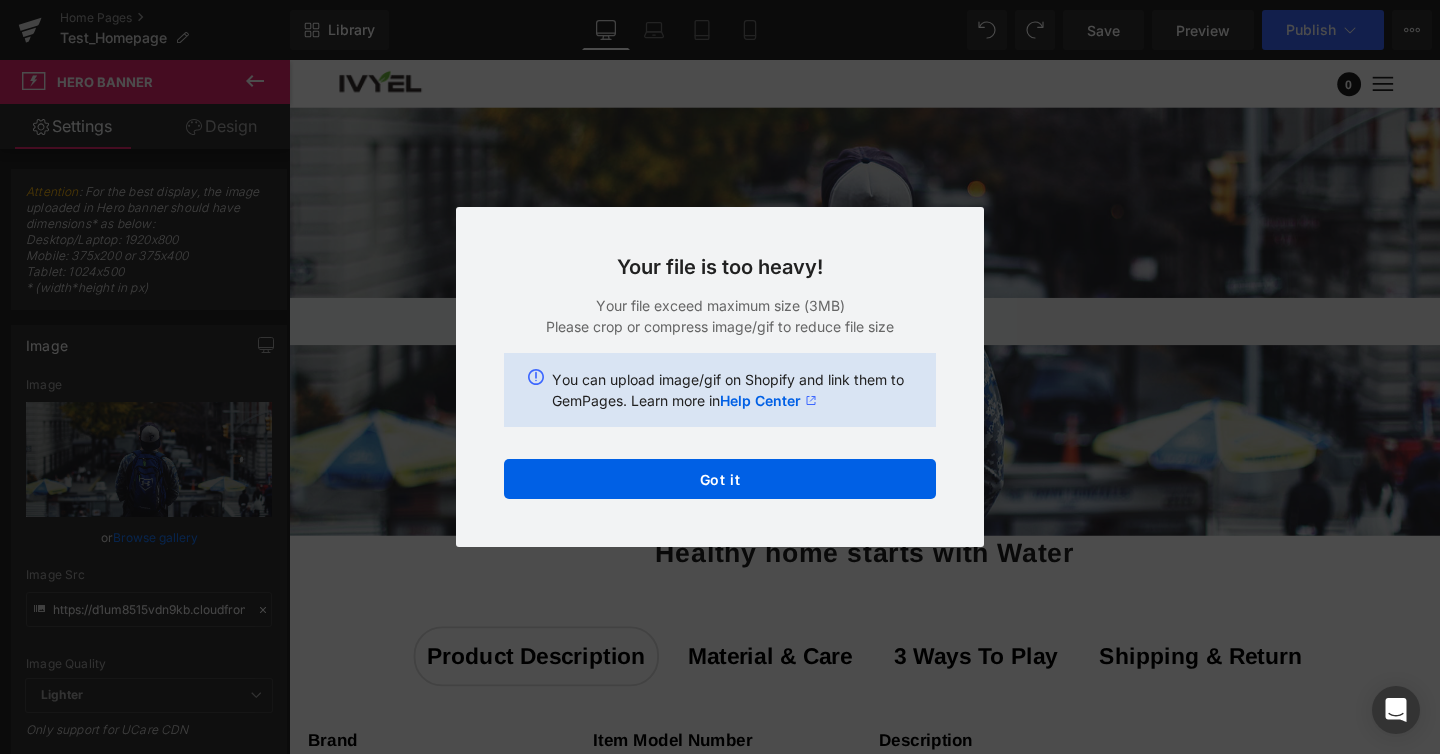 click on "You can upload image/gif on Shopify and link them to GemPages. Learn more in  Help Center" at bounding box center [732, 390] 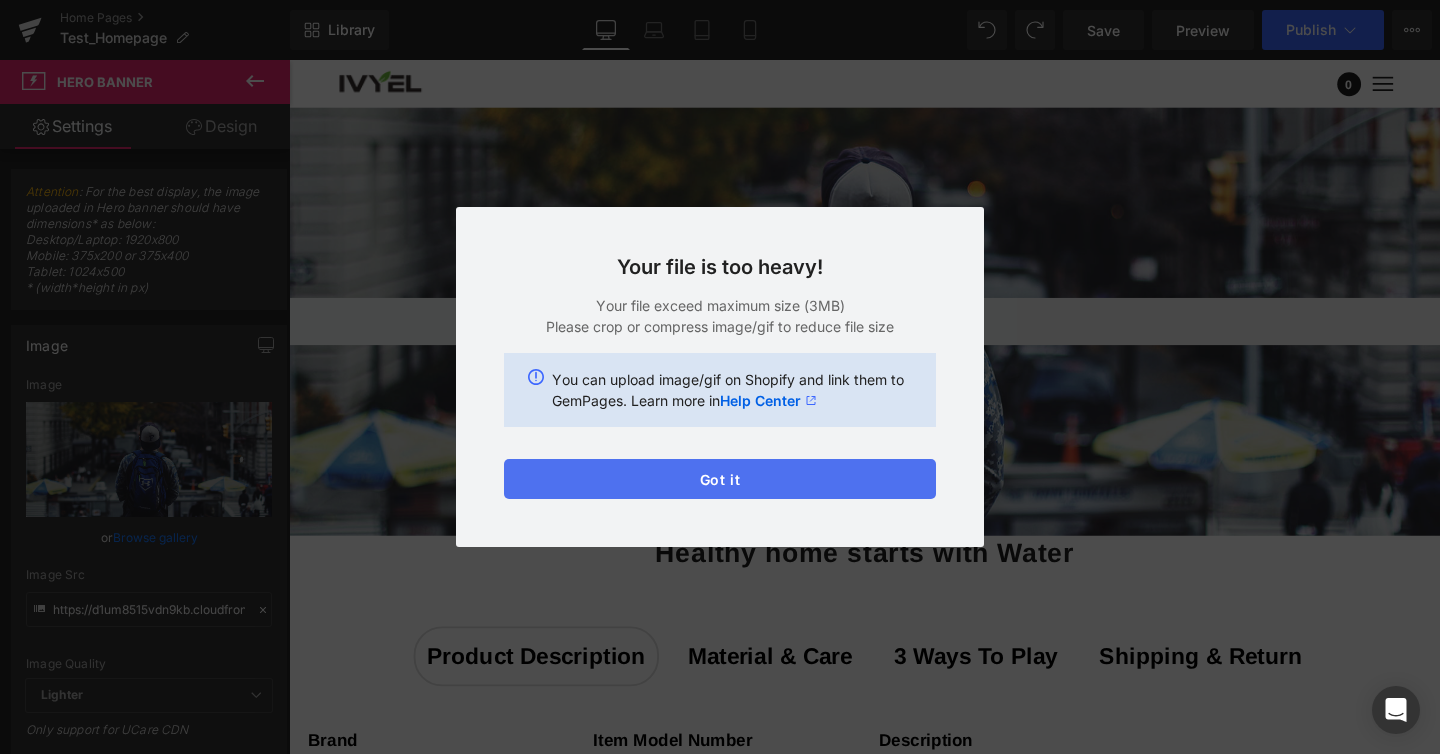 click on "Got it" at bounding box center [720, 479] 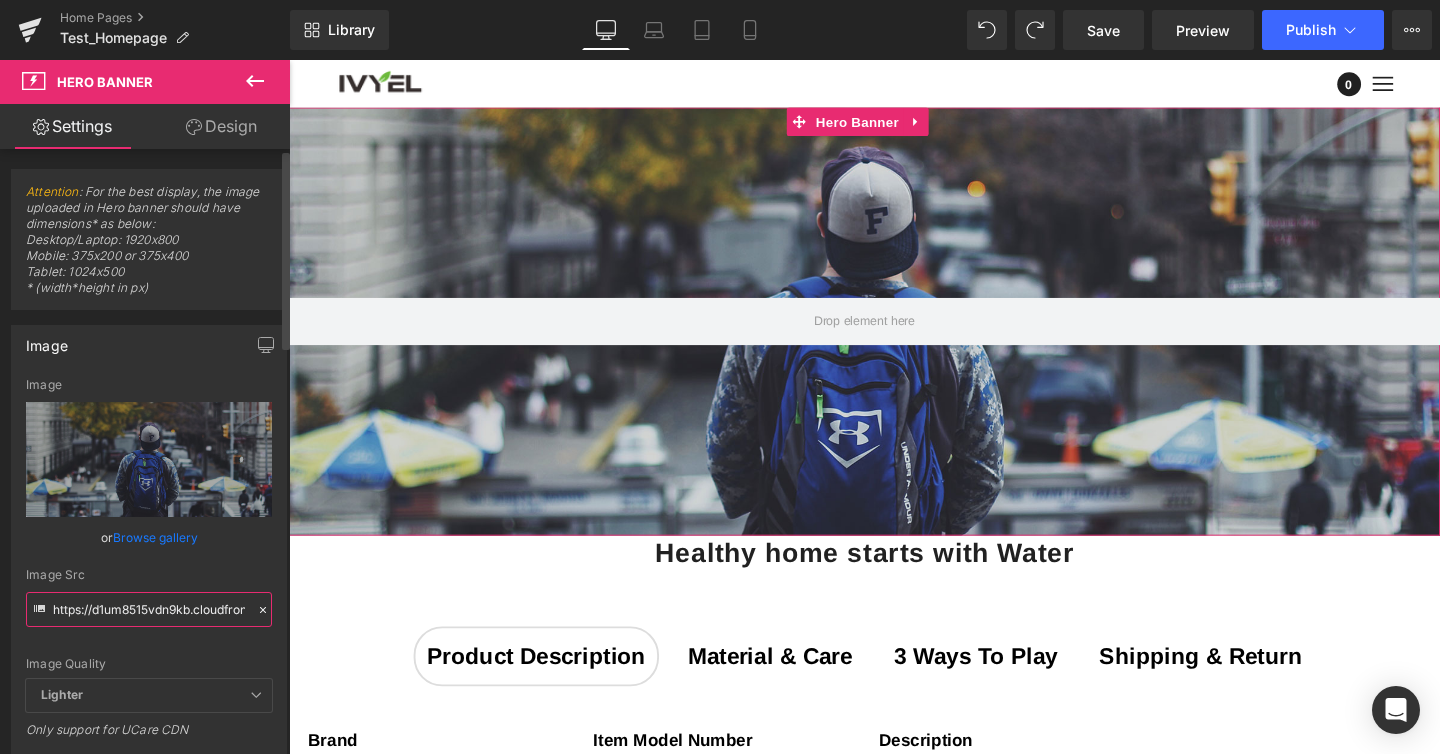 click on "https://d1um8515vdn9kb.cloudfront.net/images/hero.jpg" at bounding box center (149, 609) 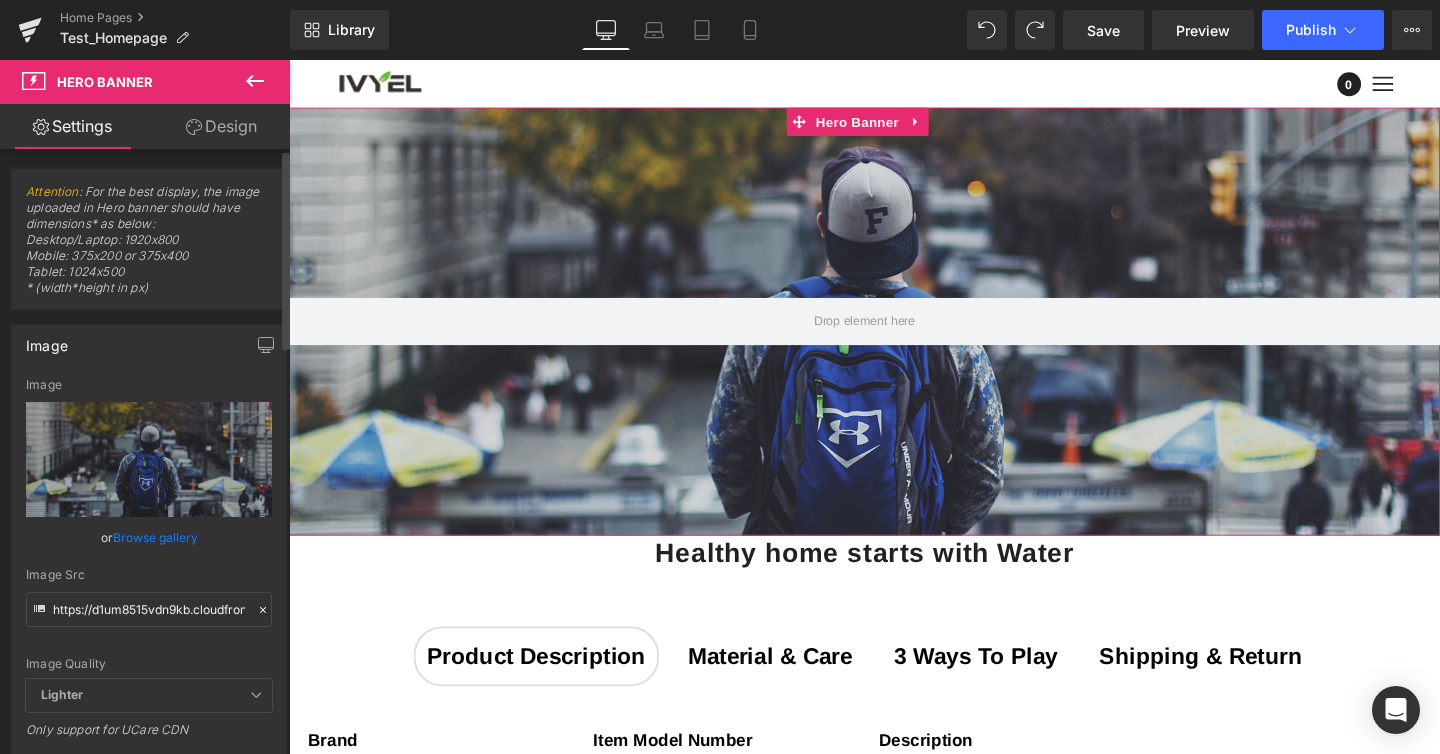 click on "Browse gallery" at bounding box center [155, 537] 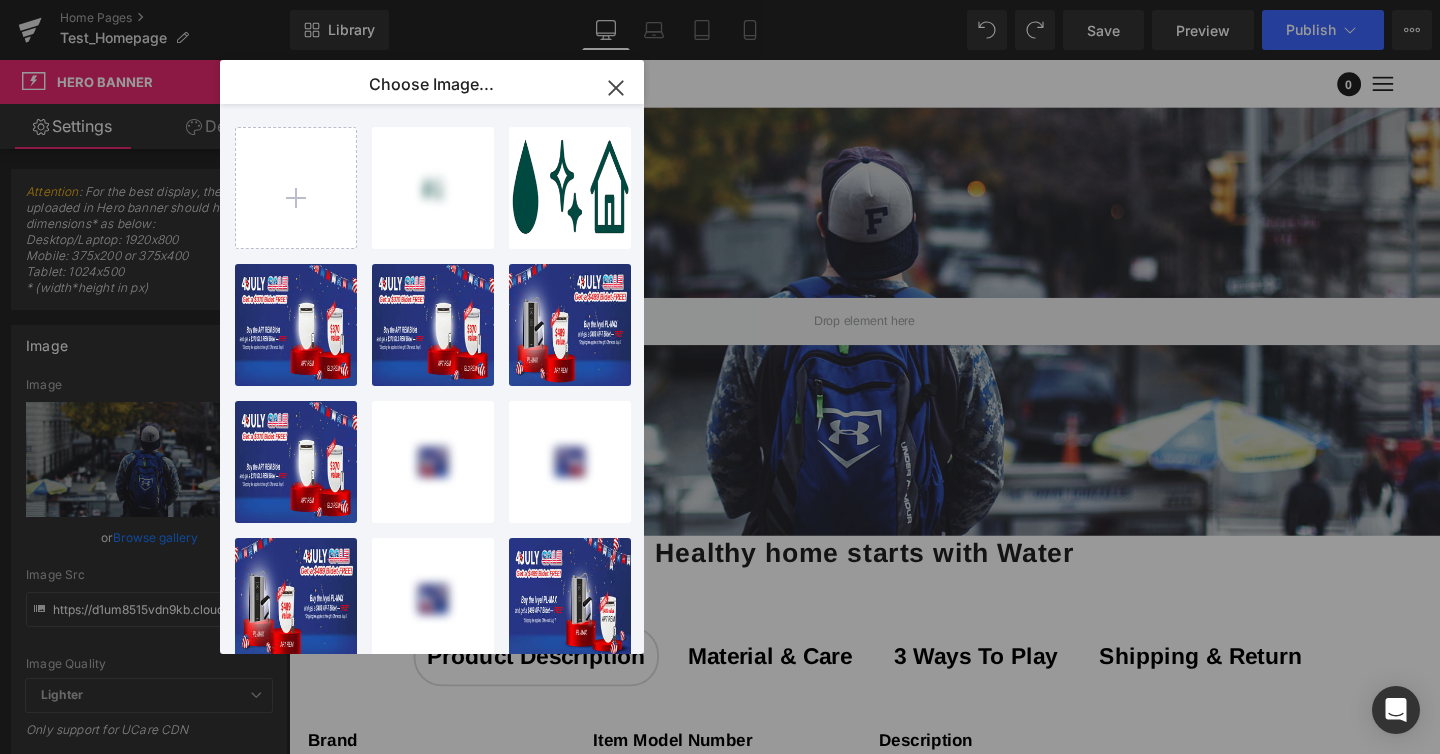 drag, startPoint x: 622, startPoint y: 78, endPoint x: 191, endPoint y: 224, distance: 455.05713 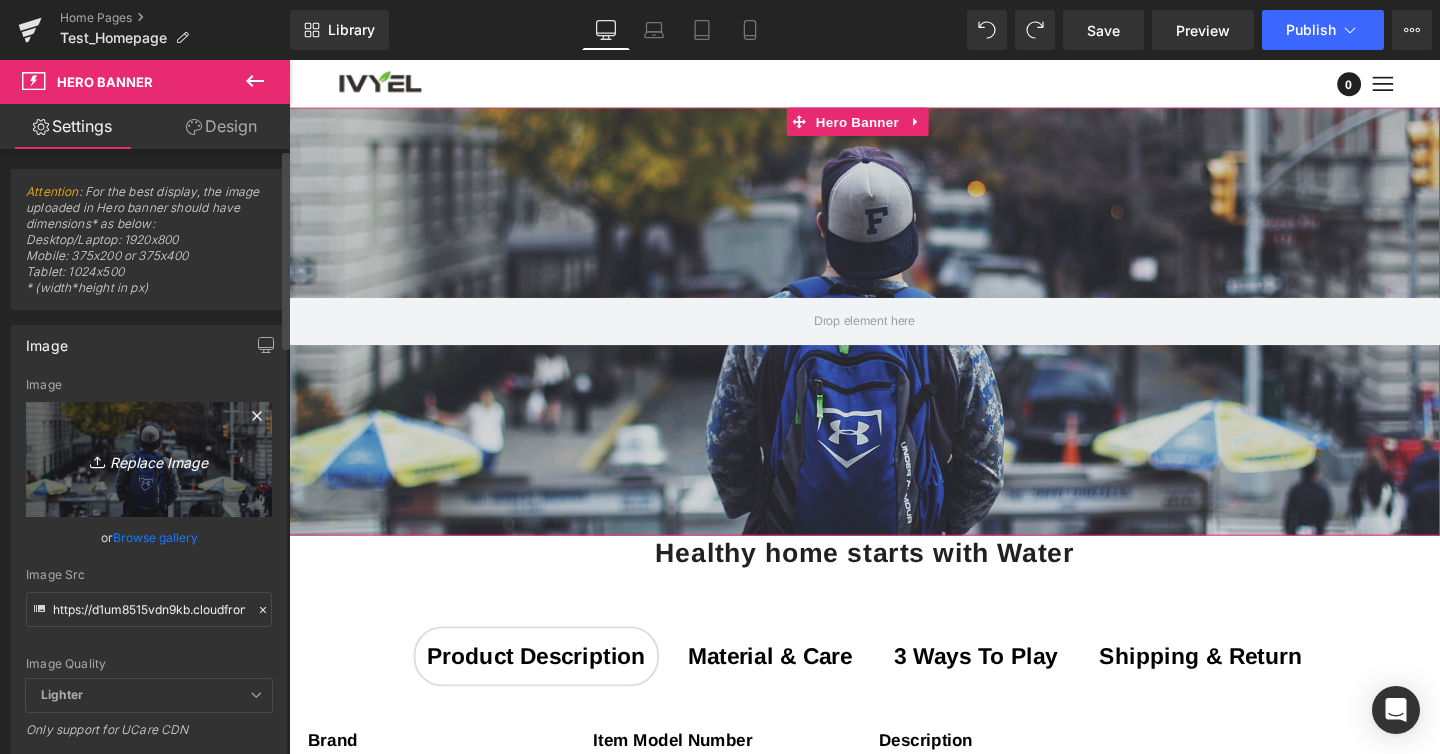 click on "Replace Image" at bounding box center (149, 459) 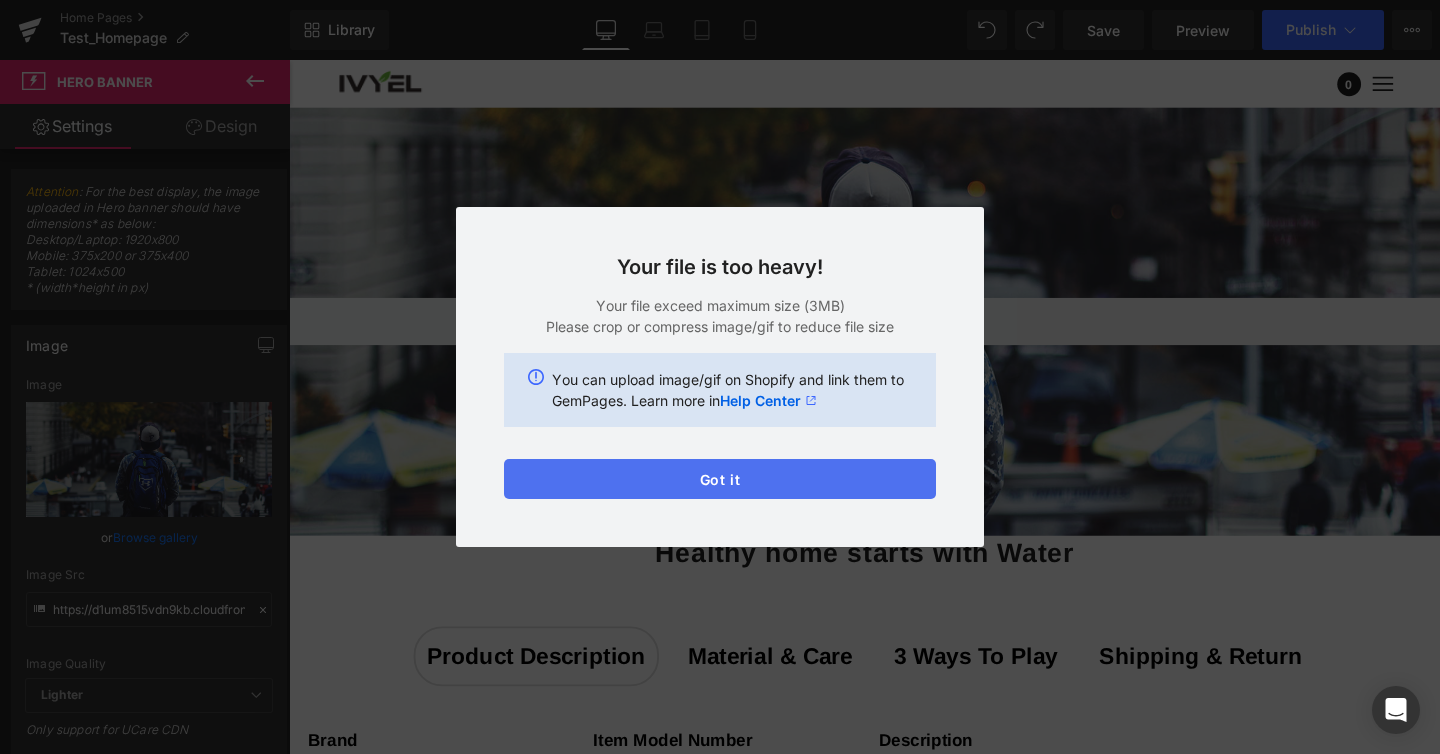 click on "Got it" at bounding box center [720, 479] 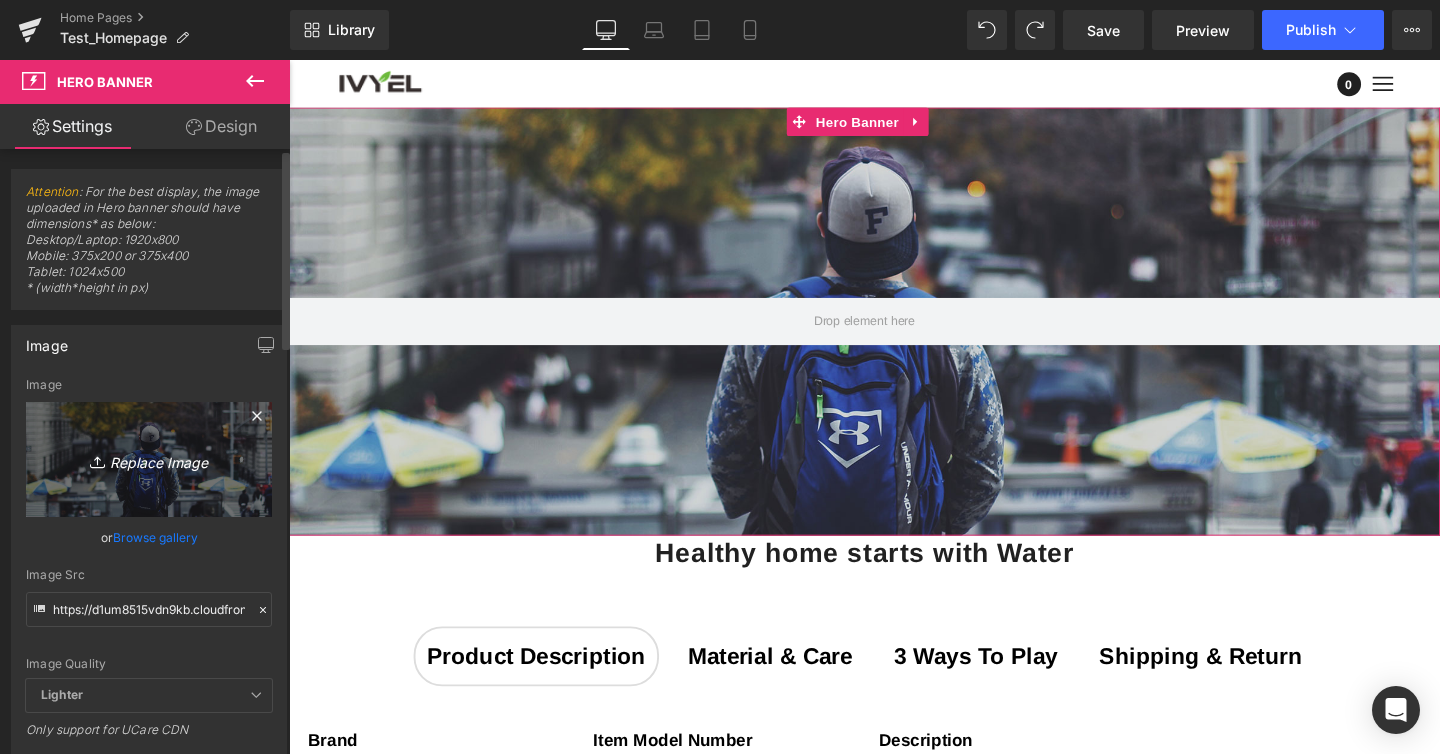 click on "Replace Image" at bounding box center [149, 459] 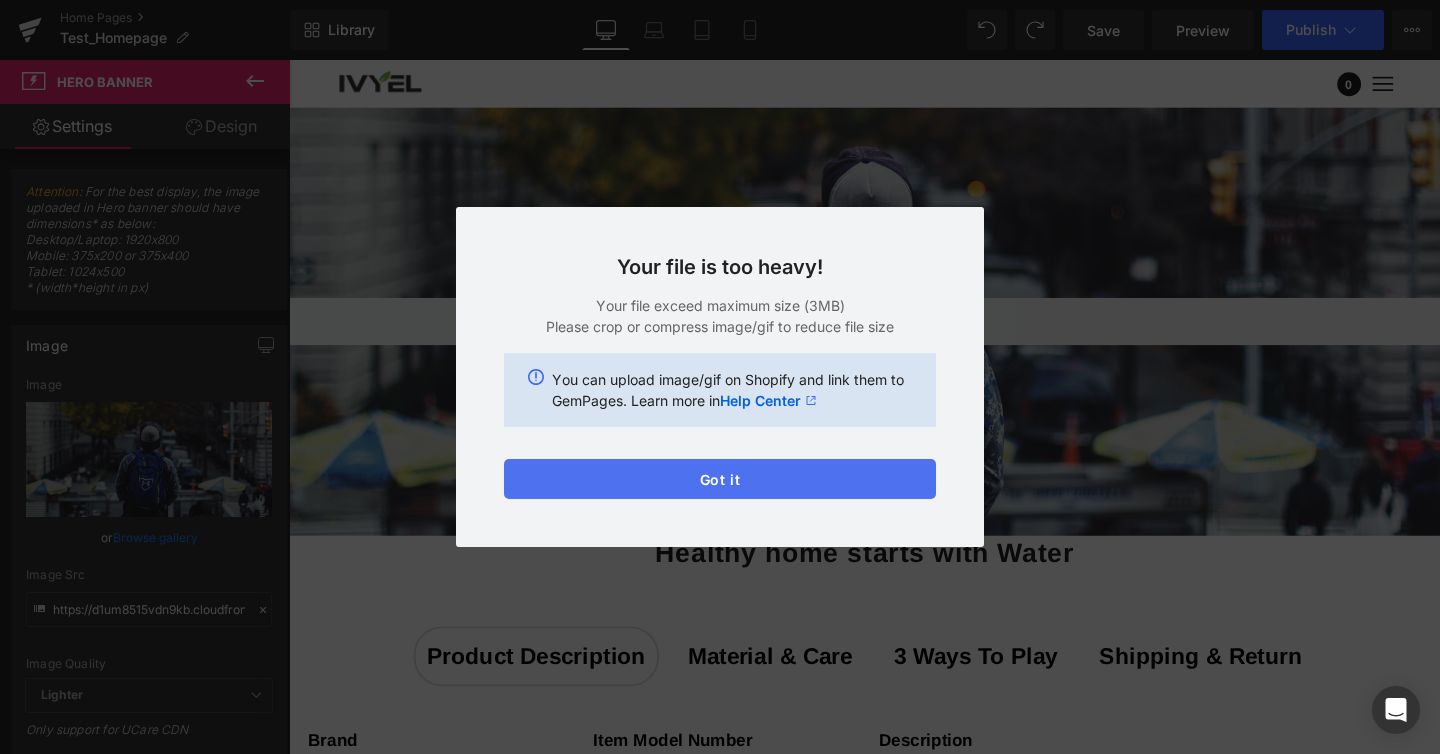 click on "Got it" at bounding box center [720, 479] 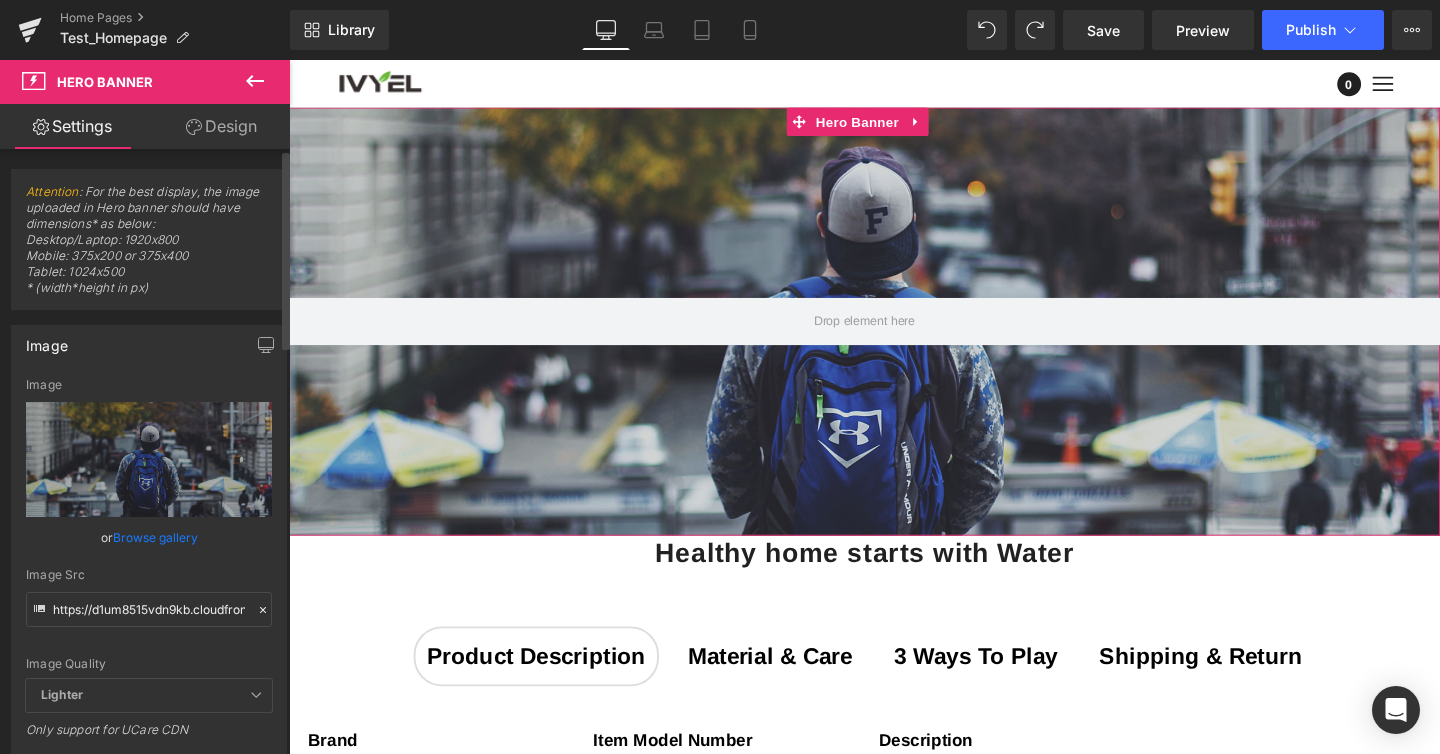 click on "Browse gallery" at bounding box center [155, 537] 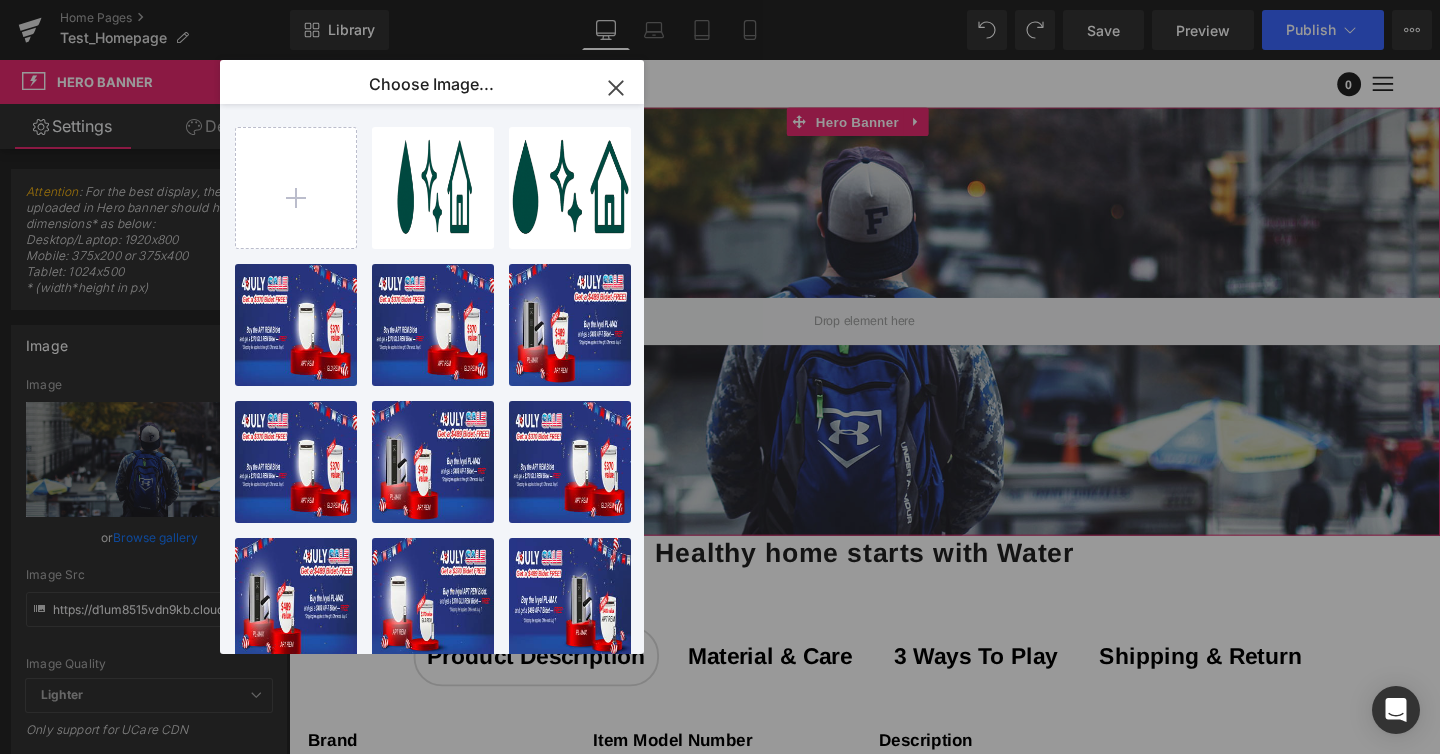 click on "You are previewing how the will restyle your page. You can not edit Elements in Preset Preview Mode. Home Pages Test_Homepage Library Desktop Desktop Laptop Tablet Mobile Save Preview Publish Scheduled View Live Page View with current Template Save Template to Library Schedule Publish Optimize Publish Settings Shortcuts Your page can’t be published You've reached the maximum number of published pages on your plan (0/0). You need to upgrade your plan or unpublish all your pages to get 1 publish slot. Unpublish pages Upgrade plan Elements Global Style Base Row rows, columns, layouts, div Heading headings, titles, h1,h2,h3,h4,h5,h6 Text Block texts, paragraphs, contents, blocks Image images, photos, alts, uploads Icon icons, symbols Button button, call to action, cta Separator separators, dividers, horizontal lines Liquid liquid, custom code, html, javascript, css, reviews, apps, applications, embeded, iframe Banner Parallax banner, slideshow, hero, image, cover, parallax, effect Stack" at bounding box center [720, 0] 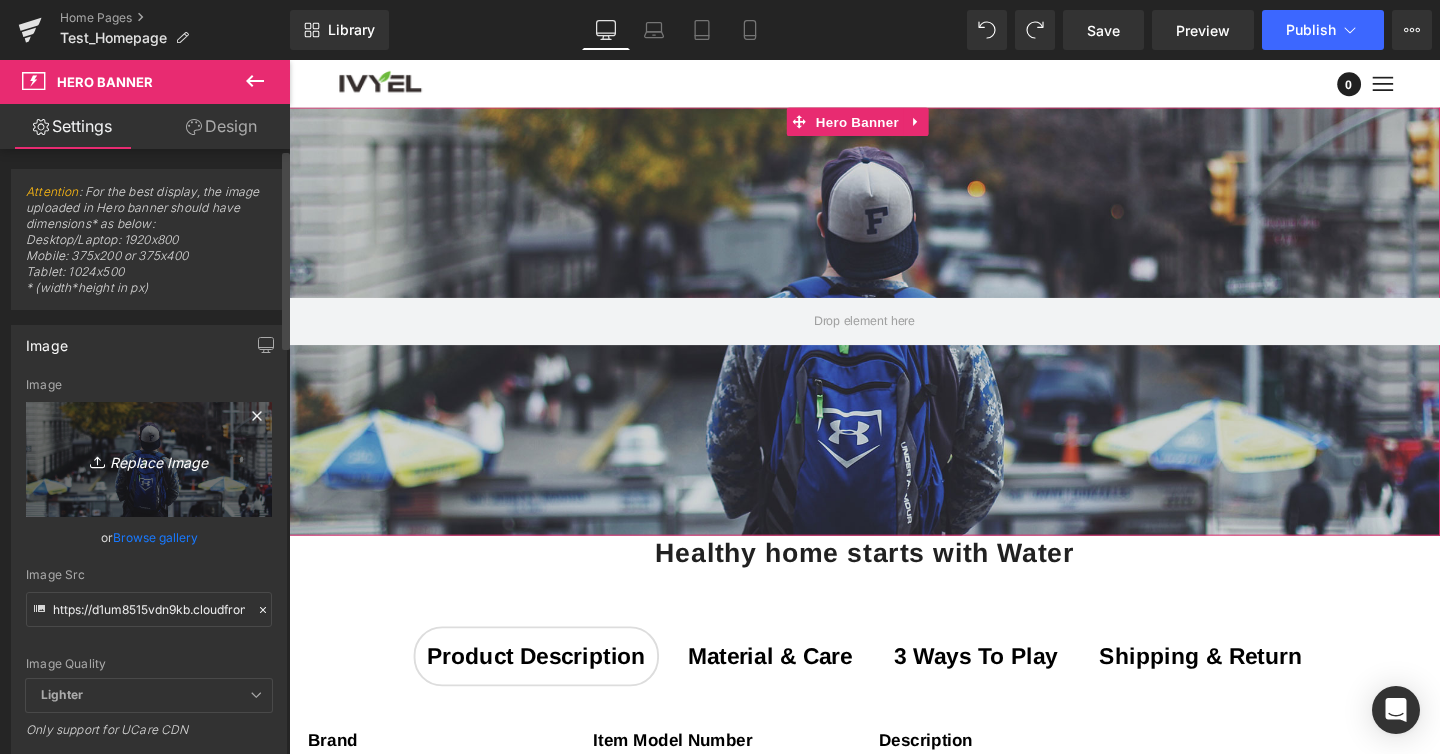 click on "Replace Image" at bounding box center (149, 459) 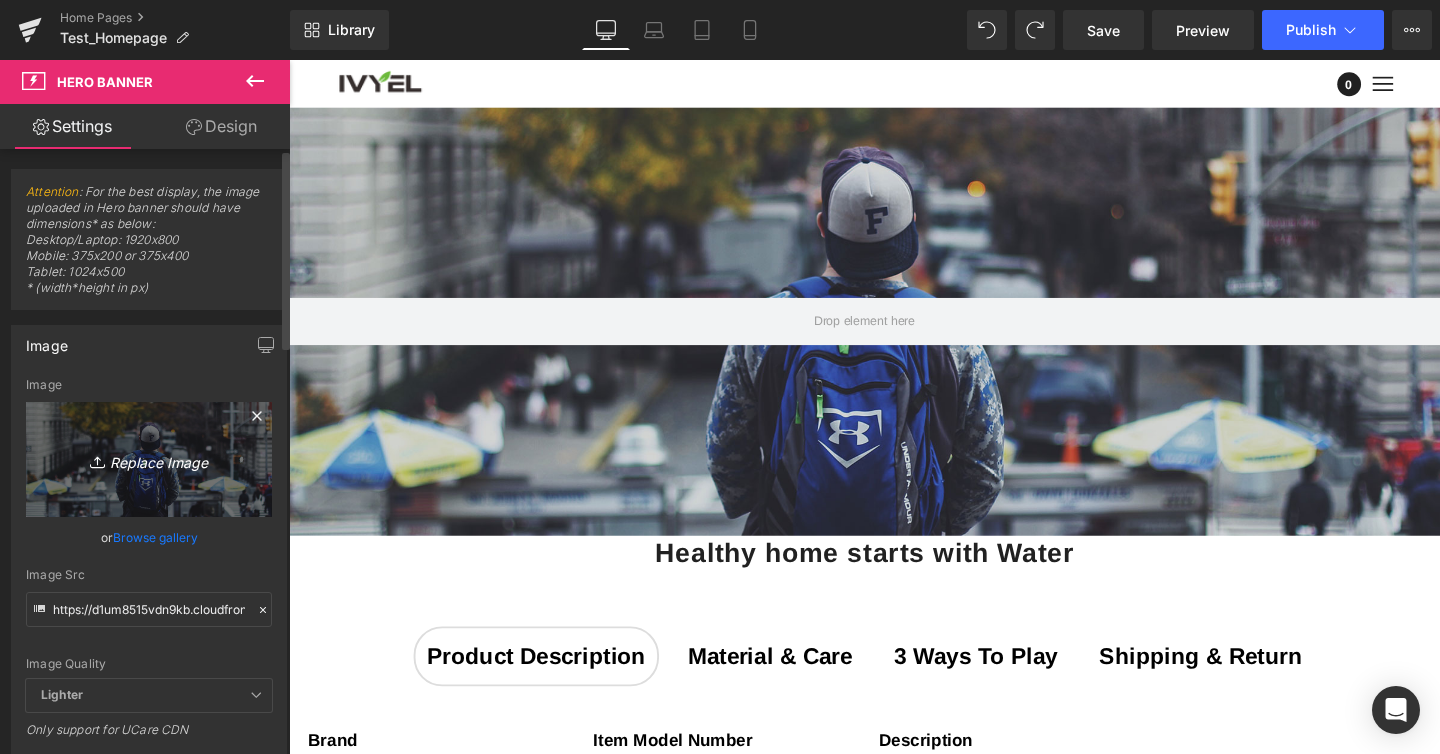 type on "C:\fakepath\modern-kitchen-interior-design 2 Large.jpeg" 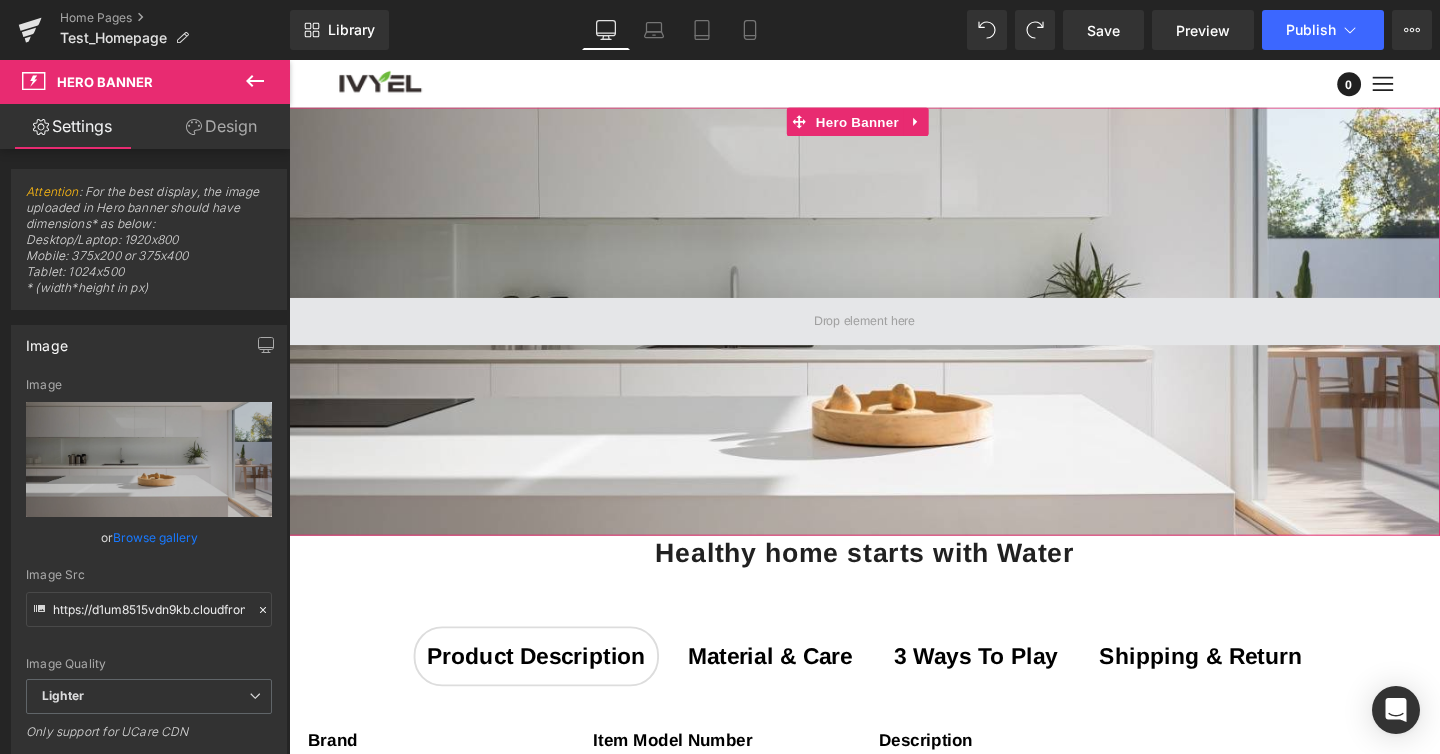 click at bounding box center [894, 335] 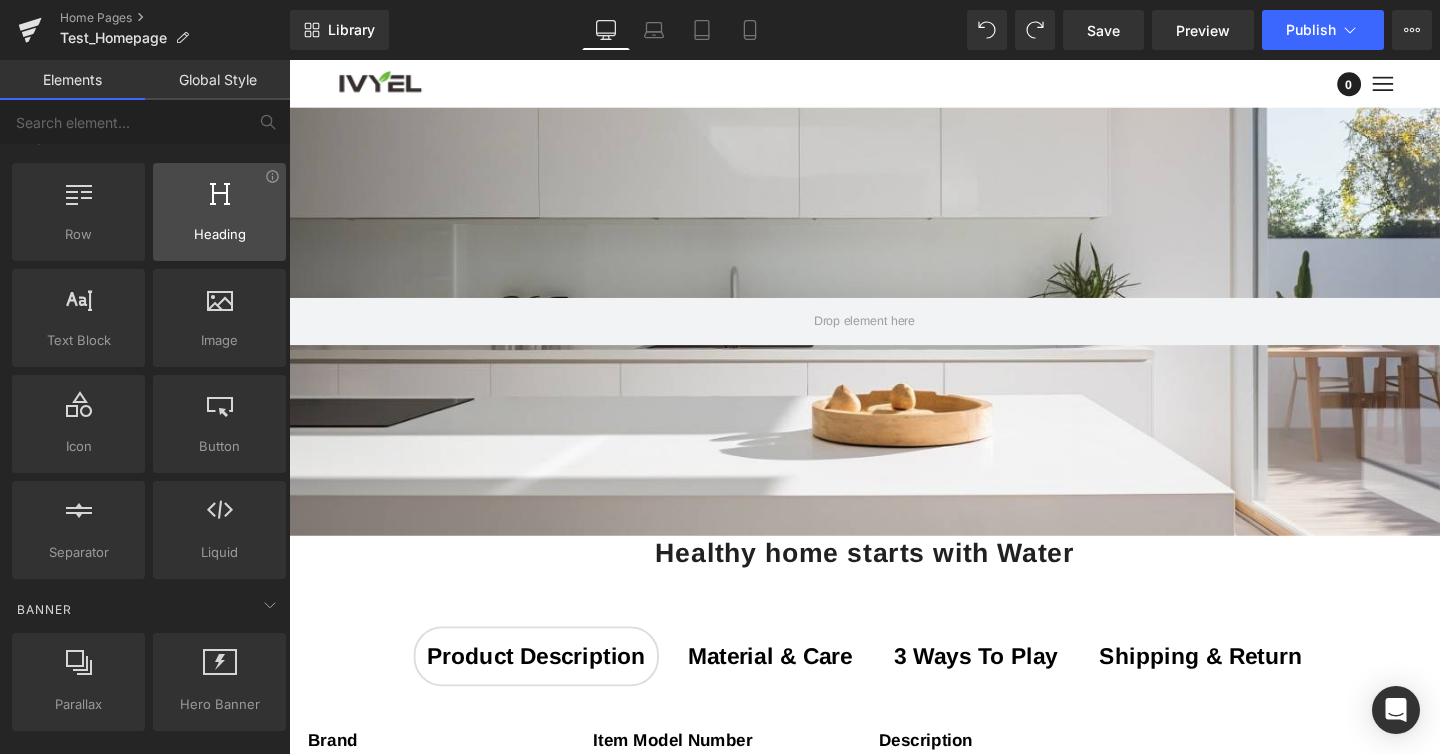 scroll, scrollTop: 0, scrollLeft: 0, axis: both 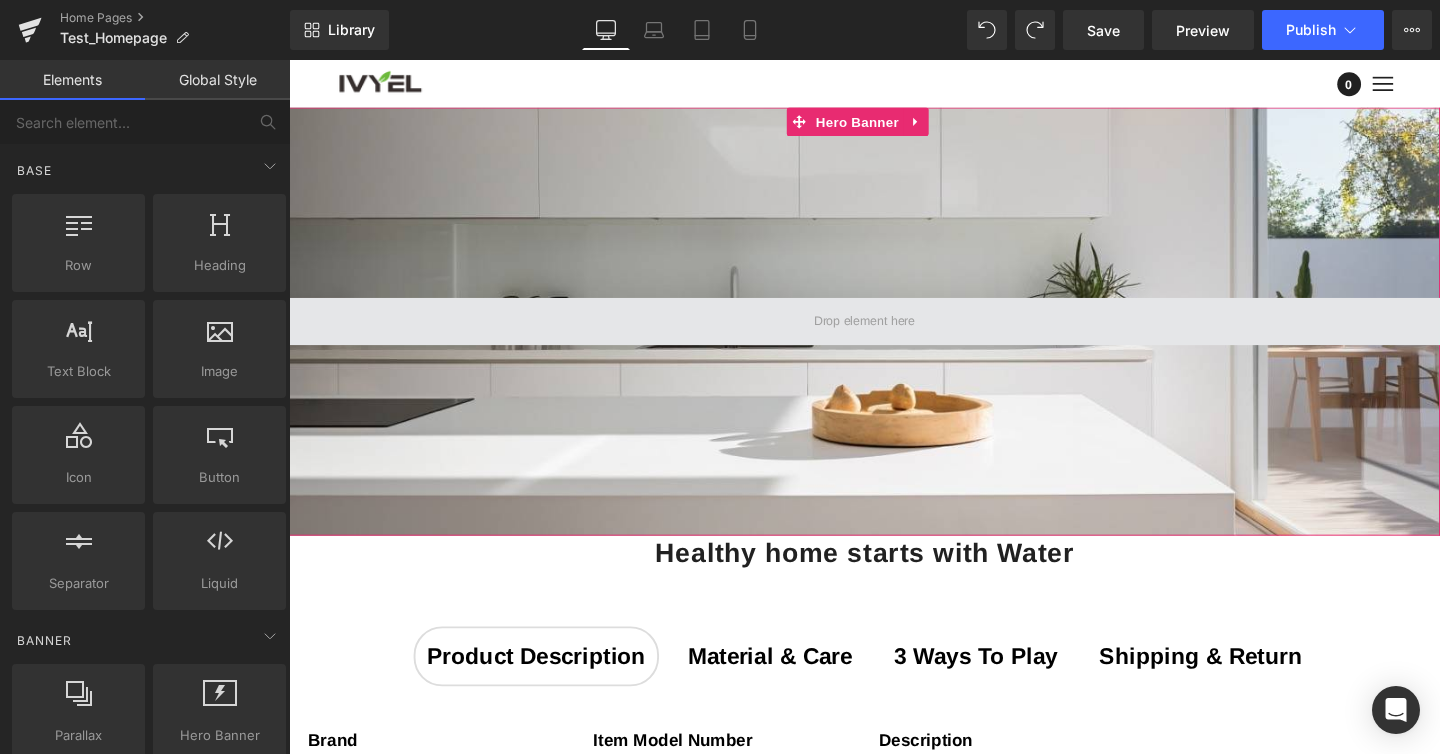 click at bounding box center (894, 335) 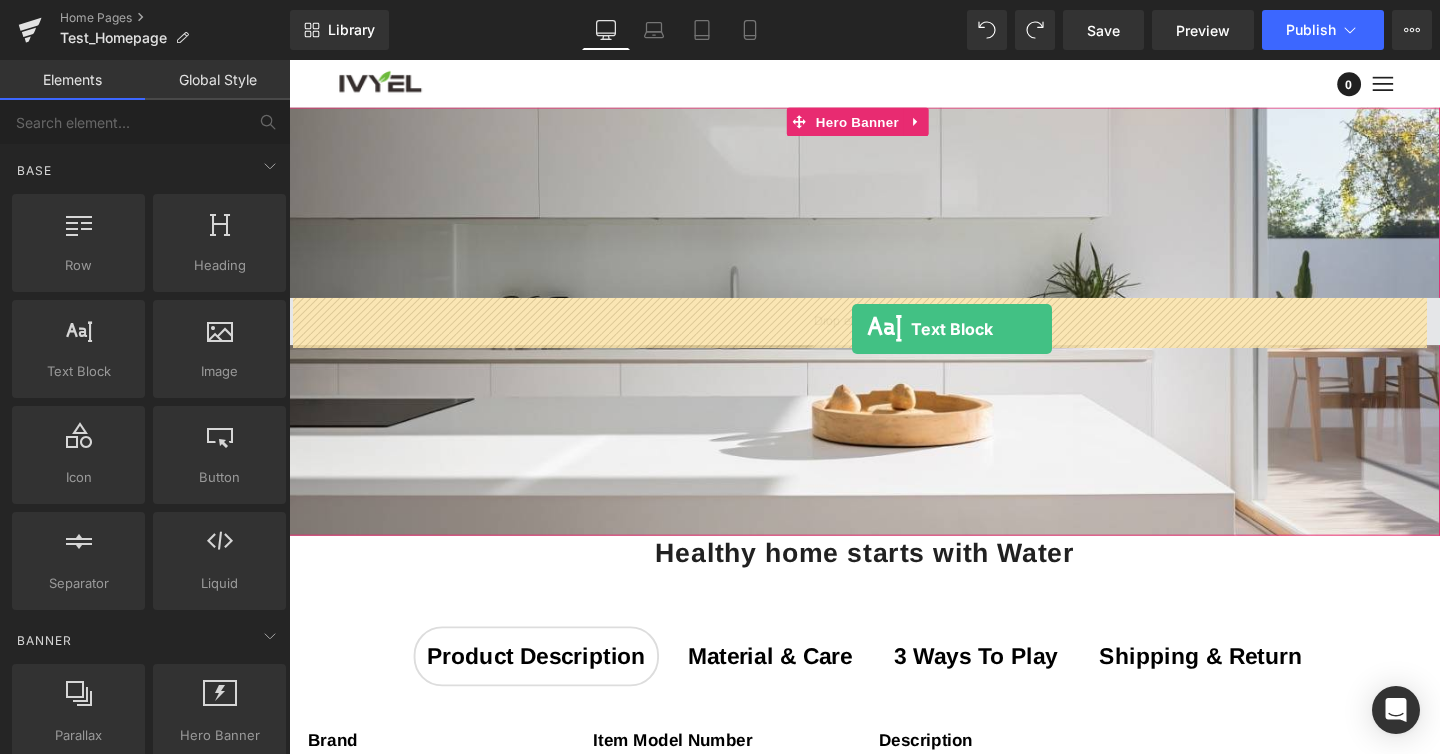 drag, startPoint x: 354, startPoint y: 421, endPoint x: 881, endPoint y: 343, distance: 532.741 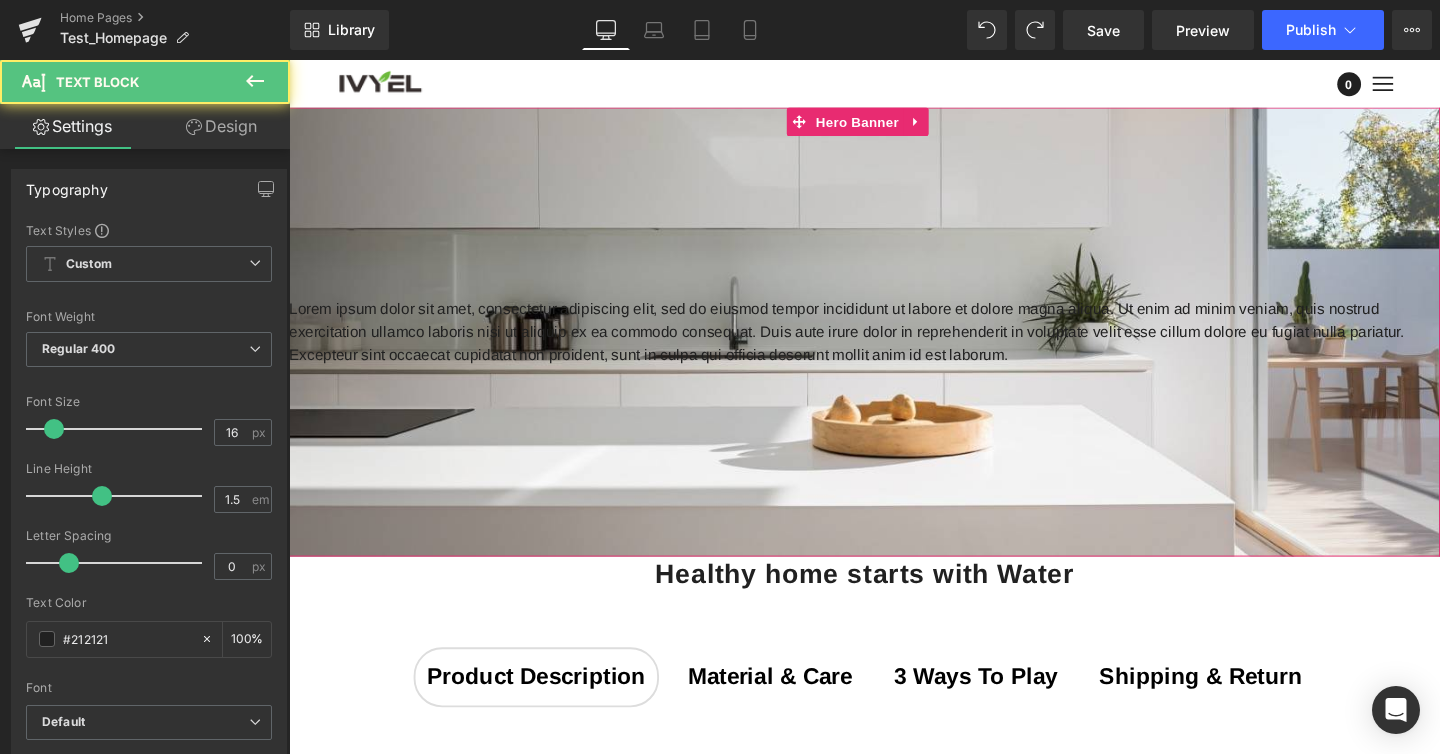 click on "Text Block" at bounding box center (876, 346) 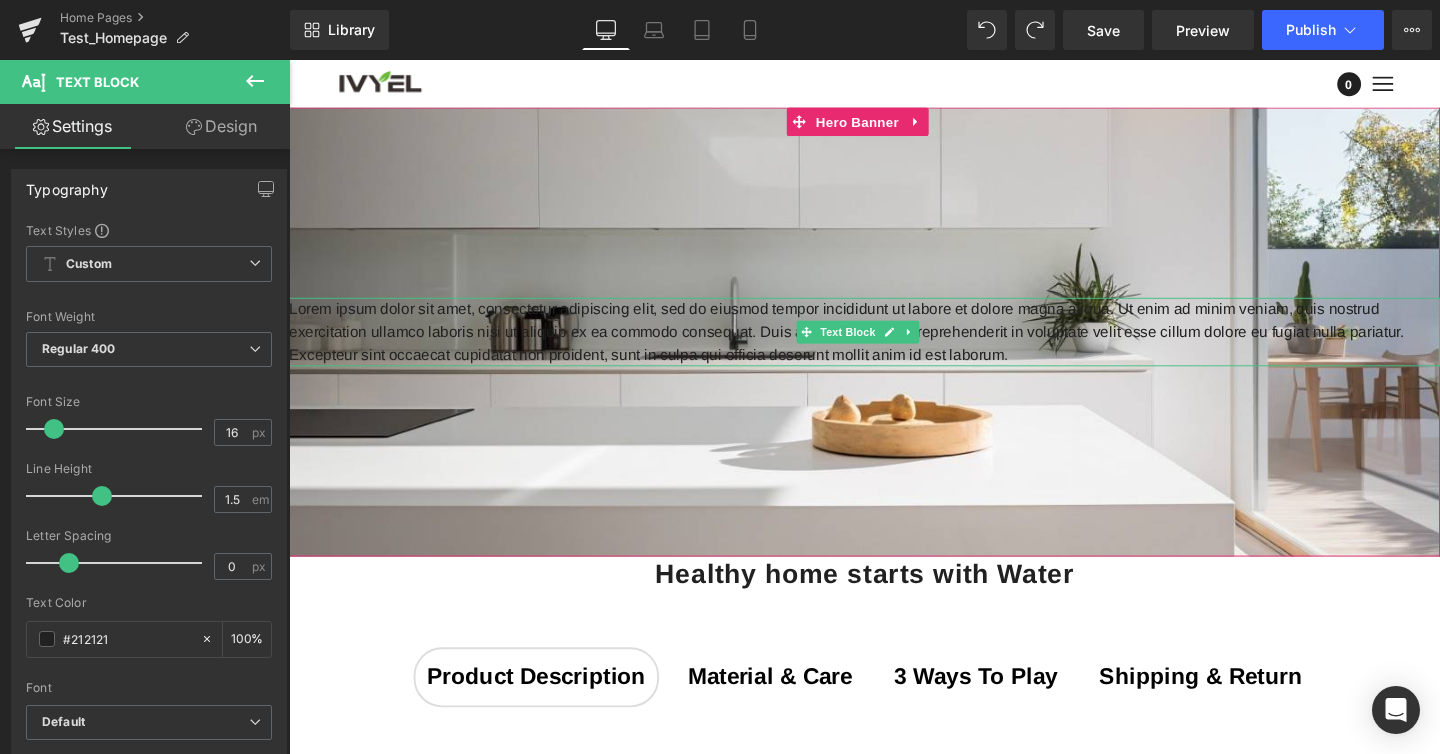 click on "Lorem ipsum dolor sit amet, consectetur adipiscing elit, sed do eiusmod tempor incididunt ut labore et dolore magna aliqua. Ut enim ad minim veniam, quis nostrud exercitation ullamco laboris nisi ut aliquip ex ea commodo consequat. Duis aute irure dolor in reprehenderit in voluptate velit esse cillum dolore eu fugiat nulla pariatur. Excepteur sint occaecat cupidatat non proident, sunt in culpa qui officia deserunt mollit anim id est laborum." at bounding box center (894, 346) 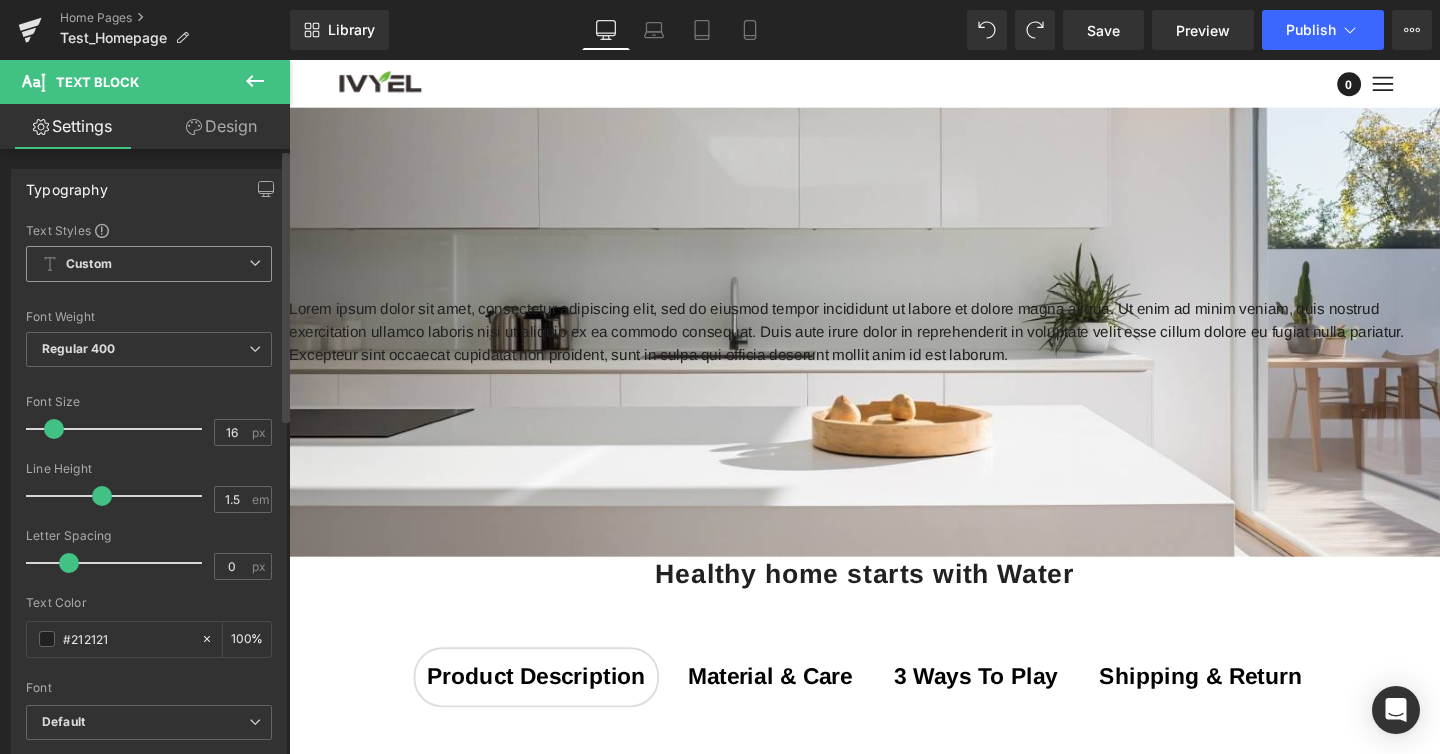 click on "Custom
Setup Global Style" at bounding box center [149, 264] 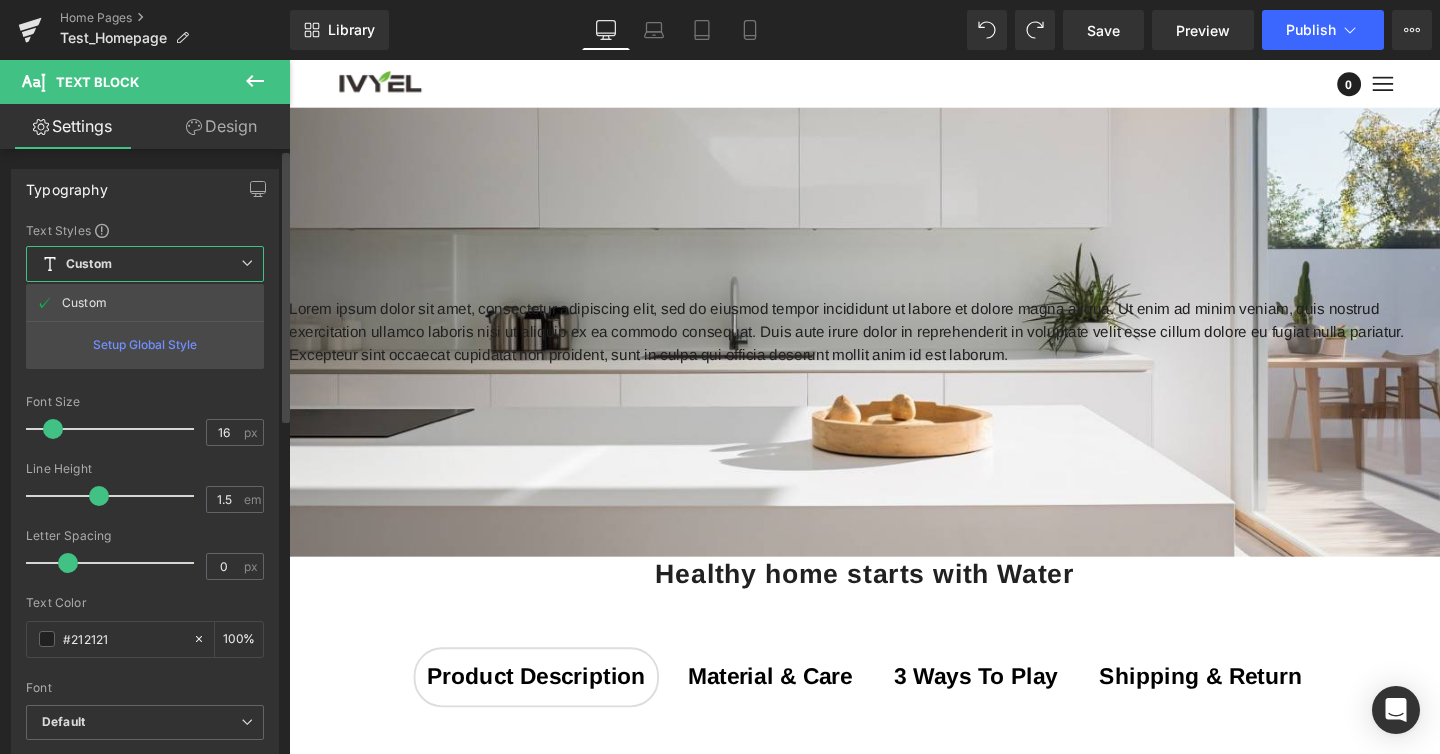 click on "Custom
Setup Global Style" at bounding box center (145, 264) 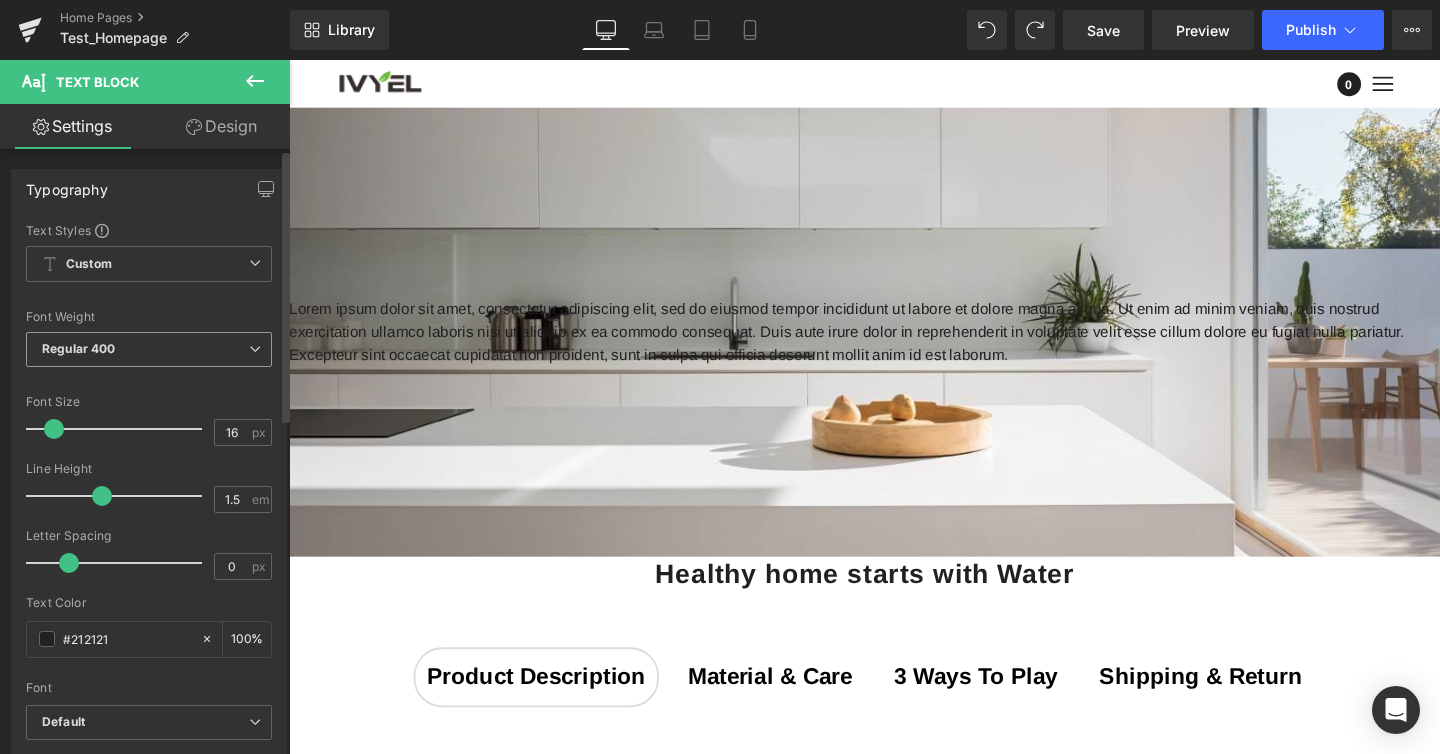 click on "Regular 400" at bounding box center (149, 349) 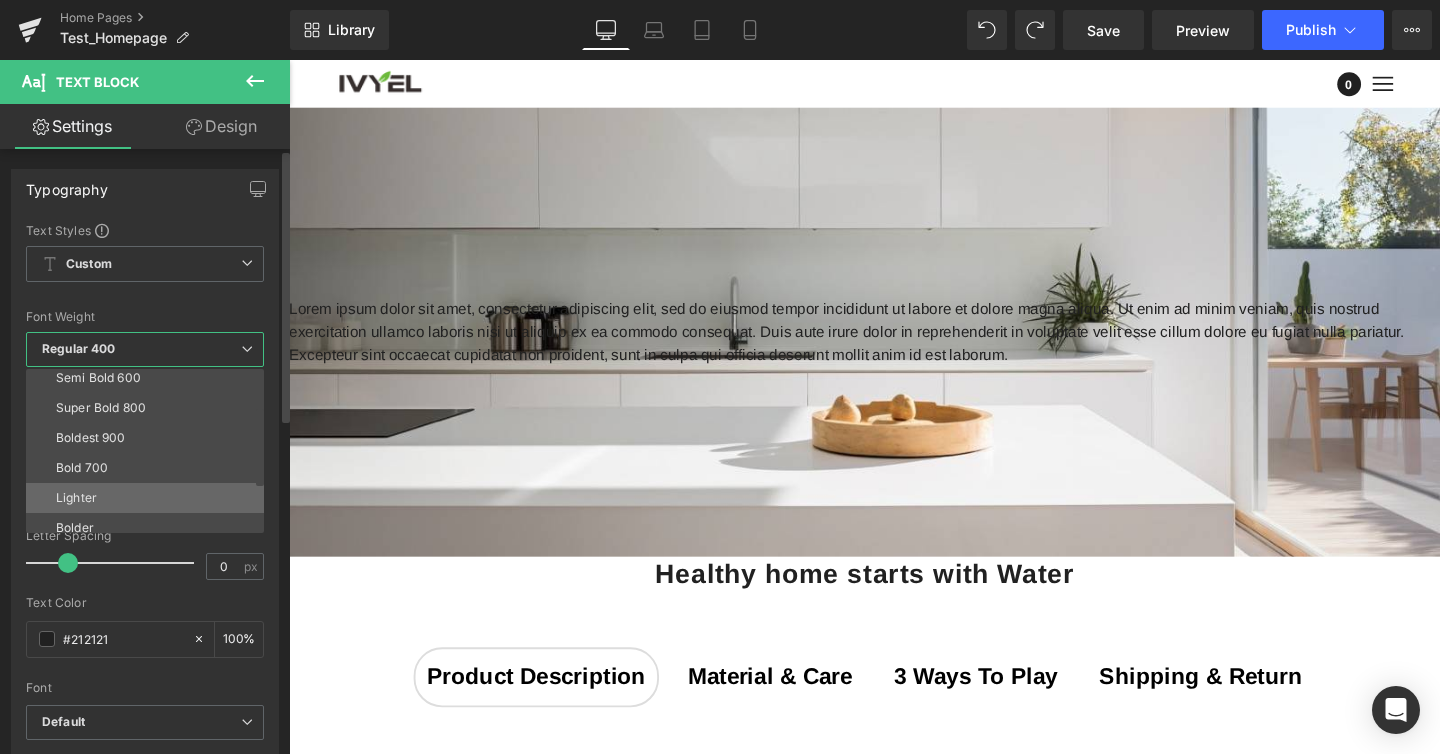 scroll, scrollTop: 166, scrollLeft: 0, axis: vertical 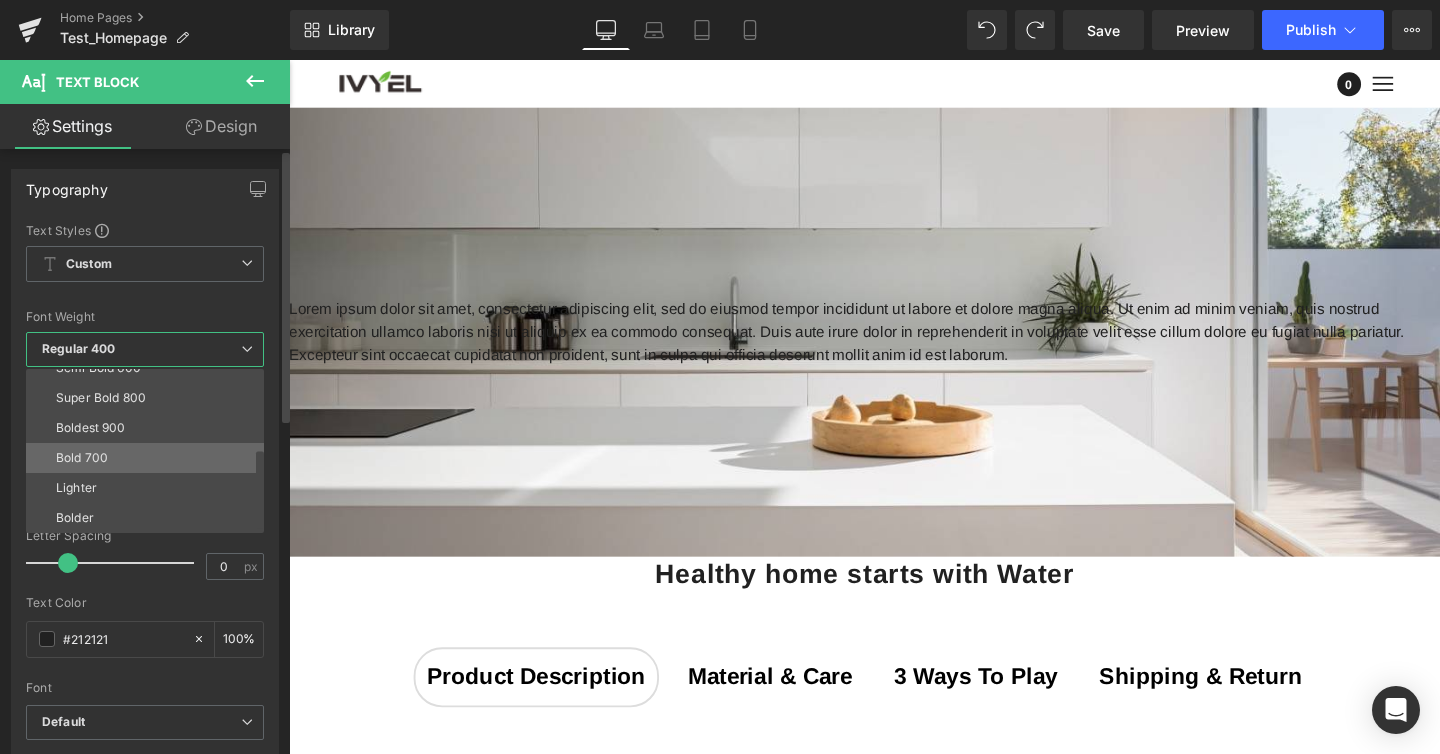 click on "Bold 700" at bounding box center [149, 458] 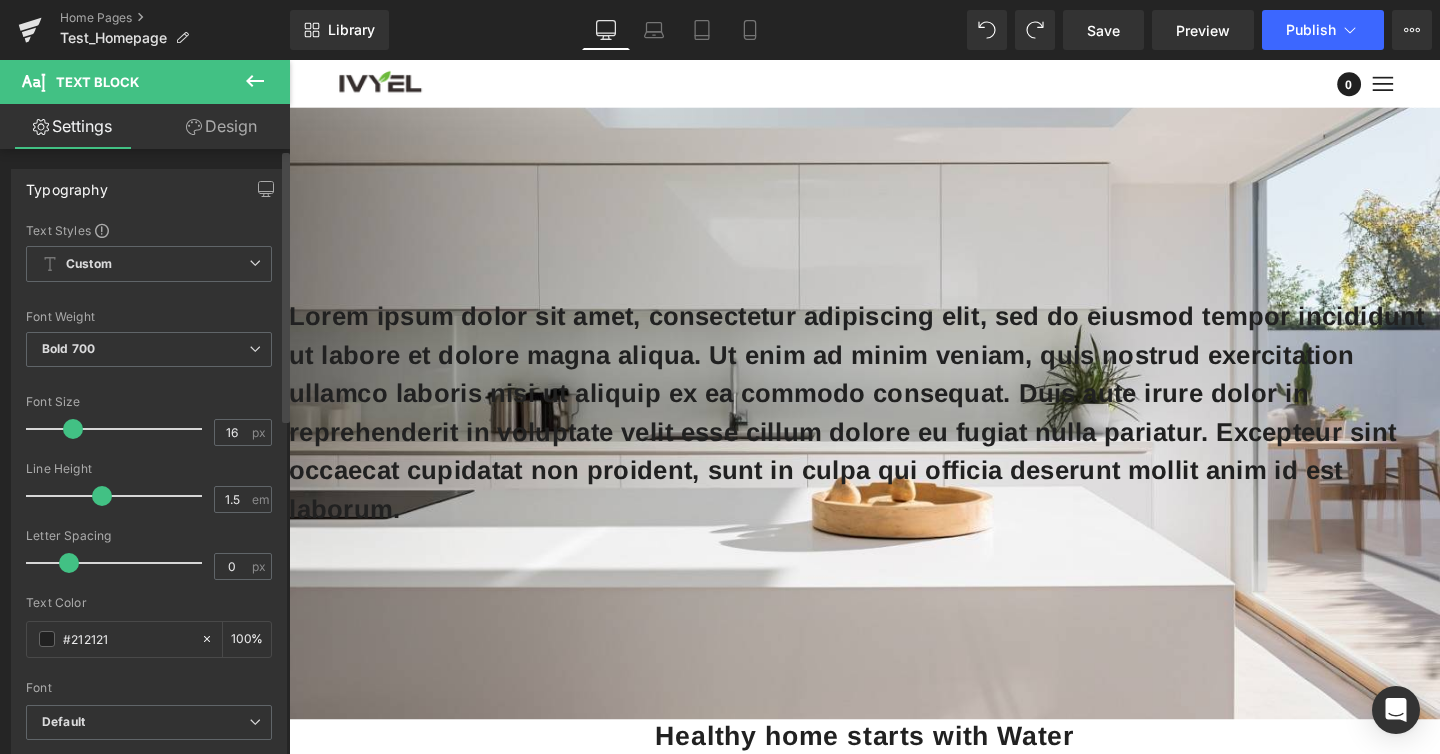 drag, startPoint x: 57, startPoint y: 426, endPoint x: 76, endPoint y: 431, distance: 19.646883 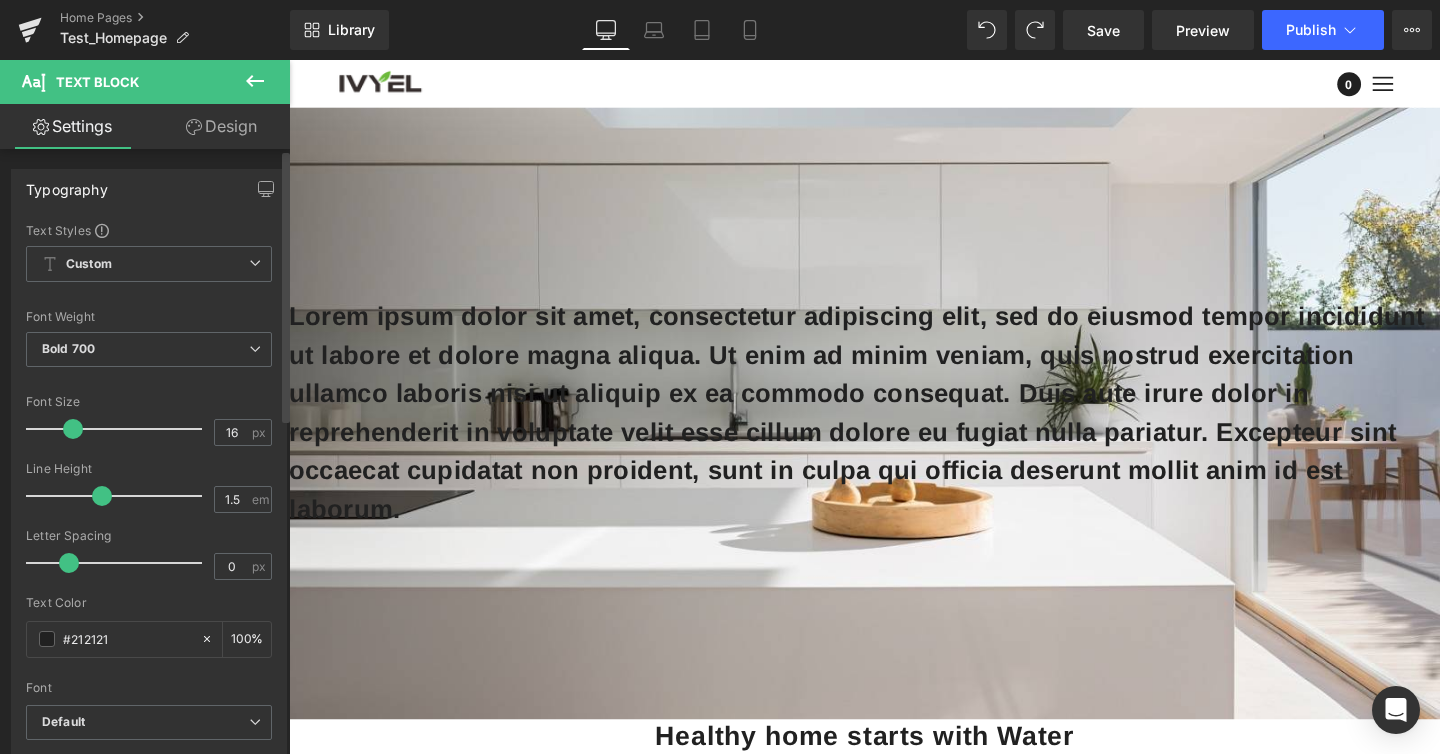 click at bounding box center [73, 429] 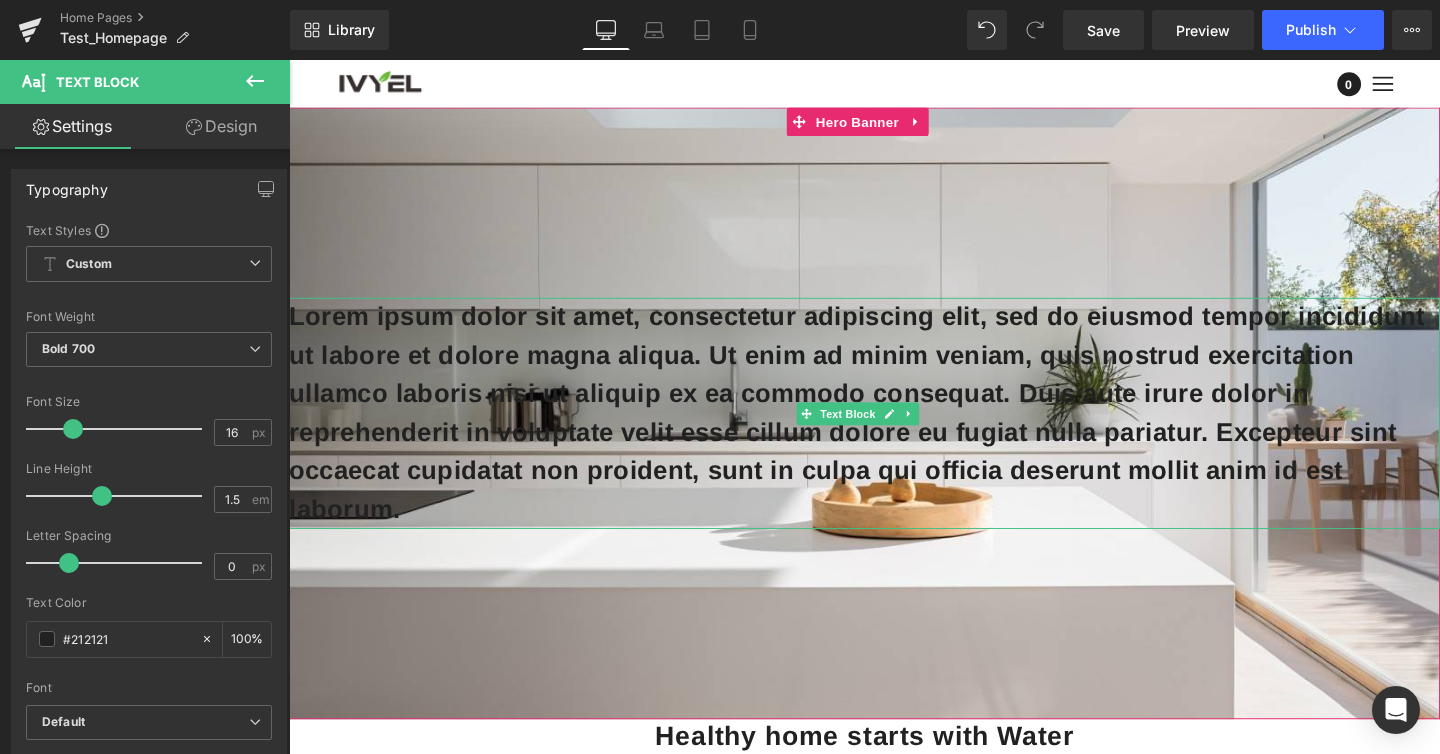 click on "Lorem ipsum dolor sit amet, consectetur adipiscing elit, sed do eiusmod tempor incididunt ut labore et dolore magna aliqua. Ut enim ad minim veniam, quis nostrud exercitation ullamco laboris nisi ut aliquip ex ea commodo consequat. Duis aute irure dolor in reprehenderit in voluptate velit esse cillum dolore eu fugiat nulla pariatur. Excepteur sint occaecat cupidatat non proident, sunt in culpa qui officia deserunt mollit anim id est laborum." at bounding box center (894, 431) 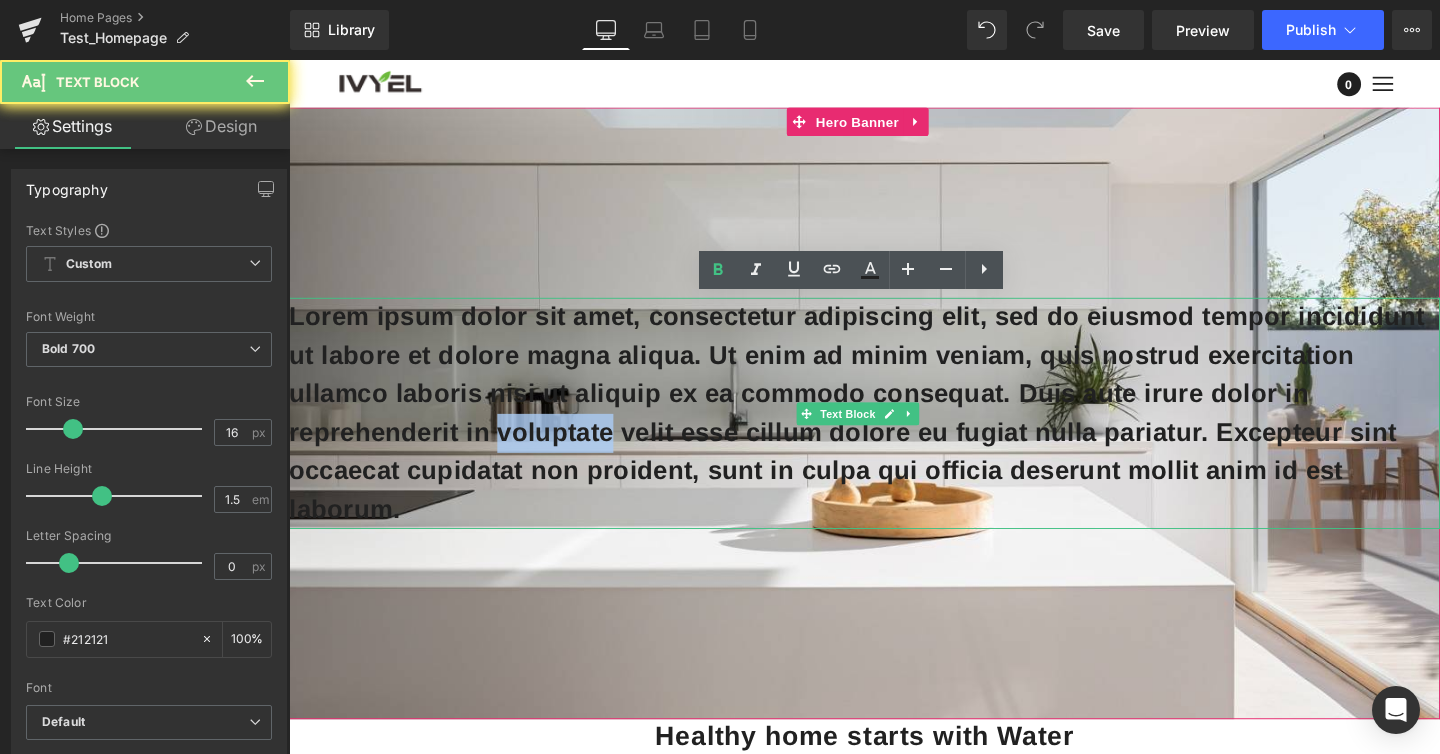 click on "Lorem ipsum dolor sit amet, consectetur adipiscing elit, sed do eiusmod tempor incididunt ut labore et dolore magna aliqua. Ut enim ad minim veniam, quis nostrud exercitation ullamco laboris nisi ut aliquip ex ea commodo consequat. Duis aute irure dolor in reprehenderit in voluptate velit esse cillum dolore eu fugiat nulla pariatur. Excepteur sint occaecat cupidatat non proident, sunt in culpa qui officia deserunt mollit anim id est laborum." at bounding box center (894, 431) 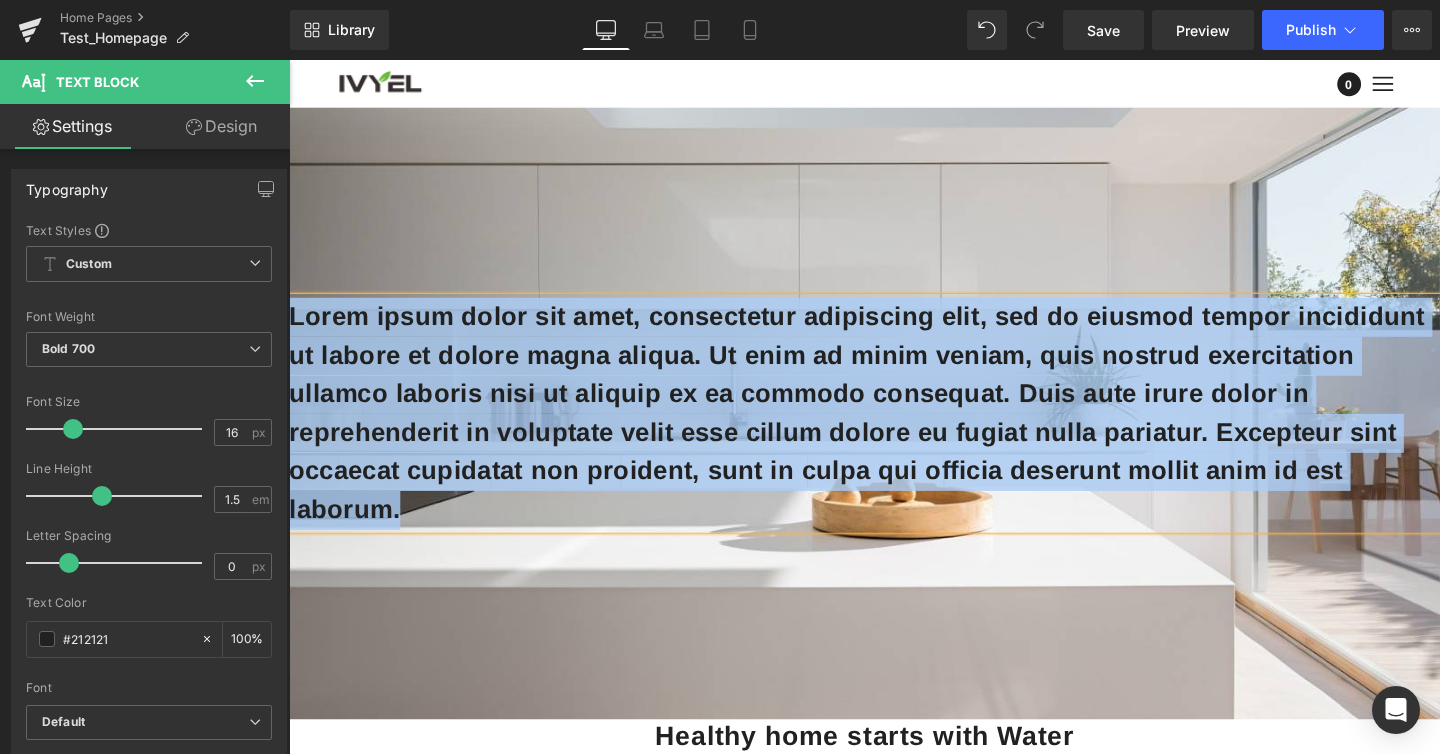 type 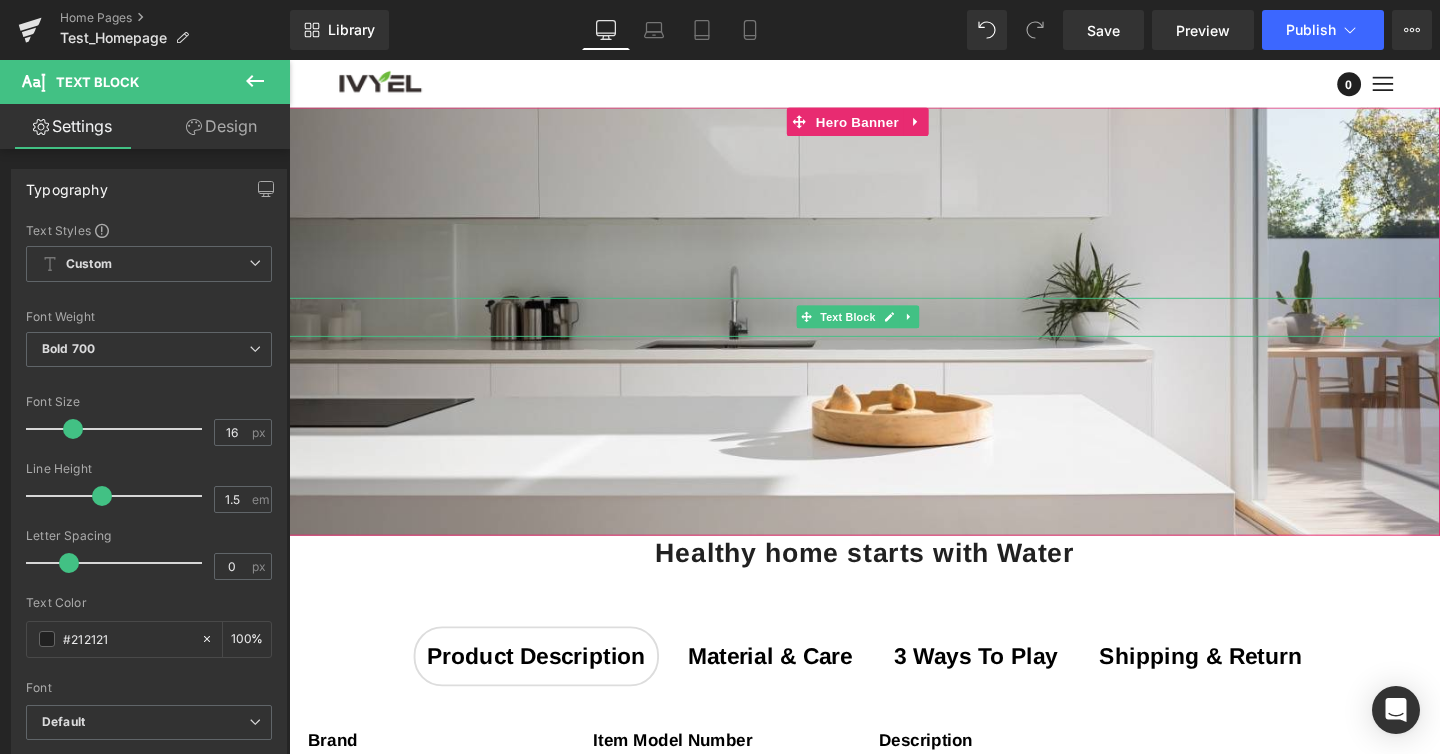 click at bounding box center [894, 330] 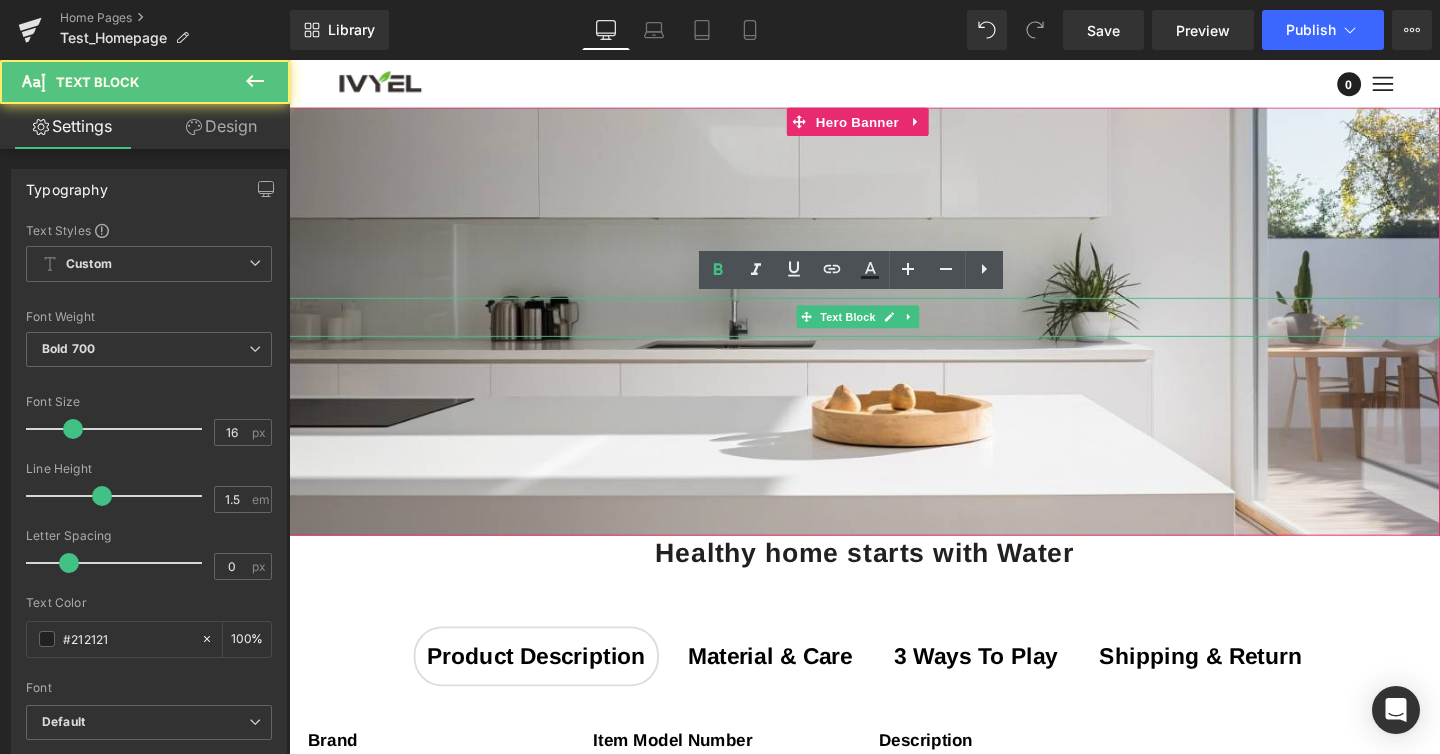 click at bounding box center (894, 330) 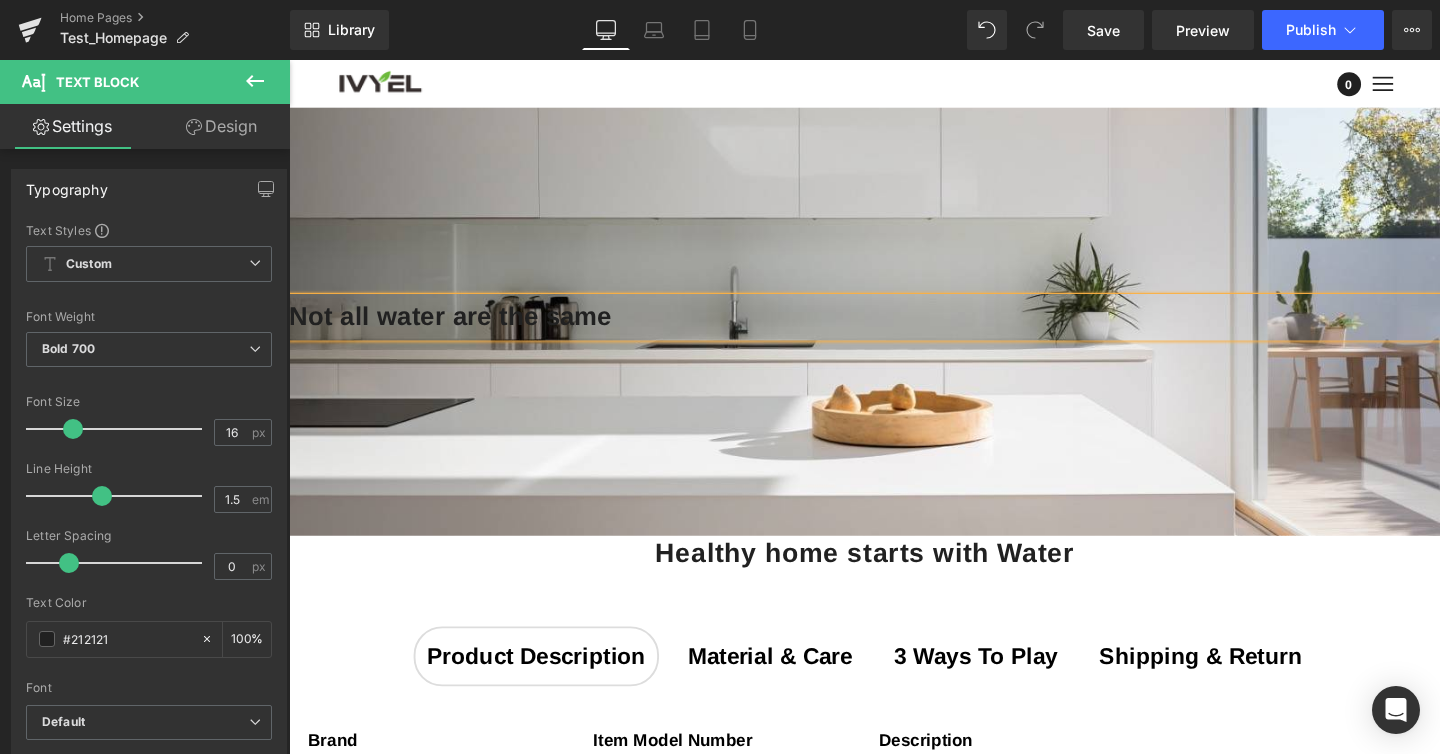 click on "Not all water are the same" at bounding box center (894, 330) 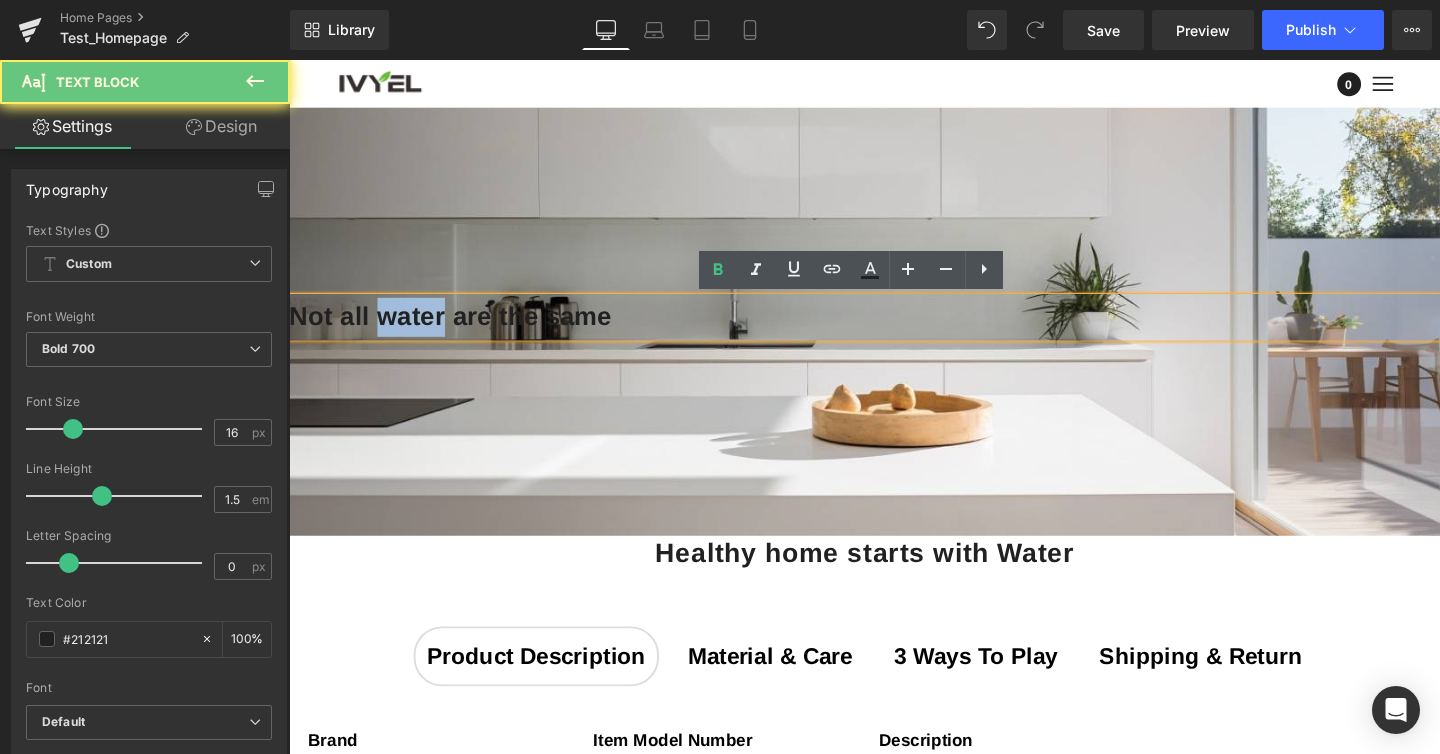 click on "Not all water are the same" at bounding box center (894, 330) 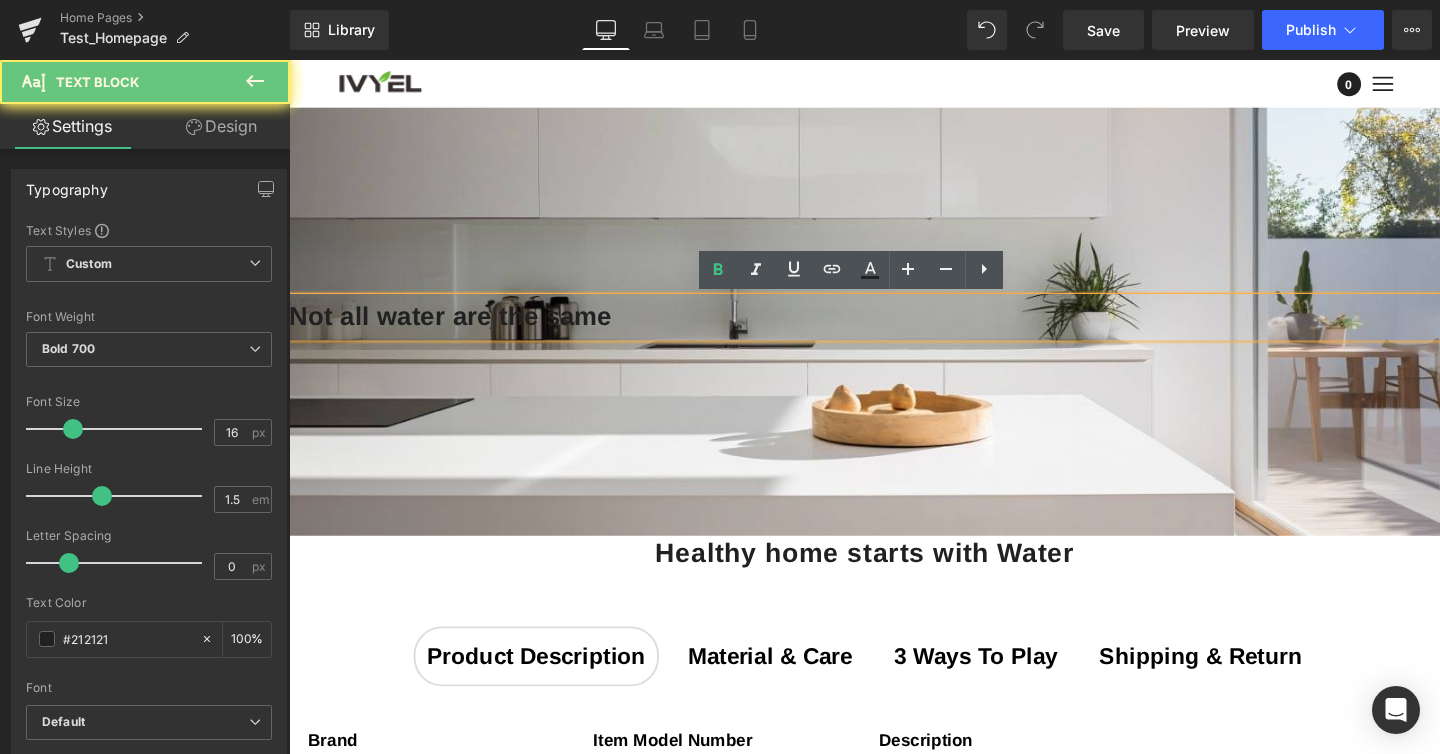 click on "Not all water are the same" at bounding box center (894, 330) 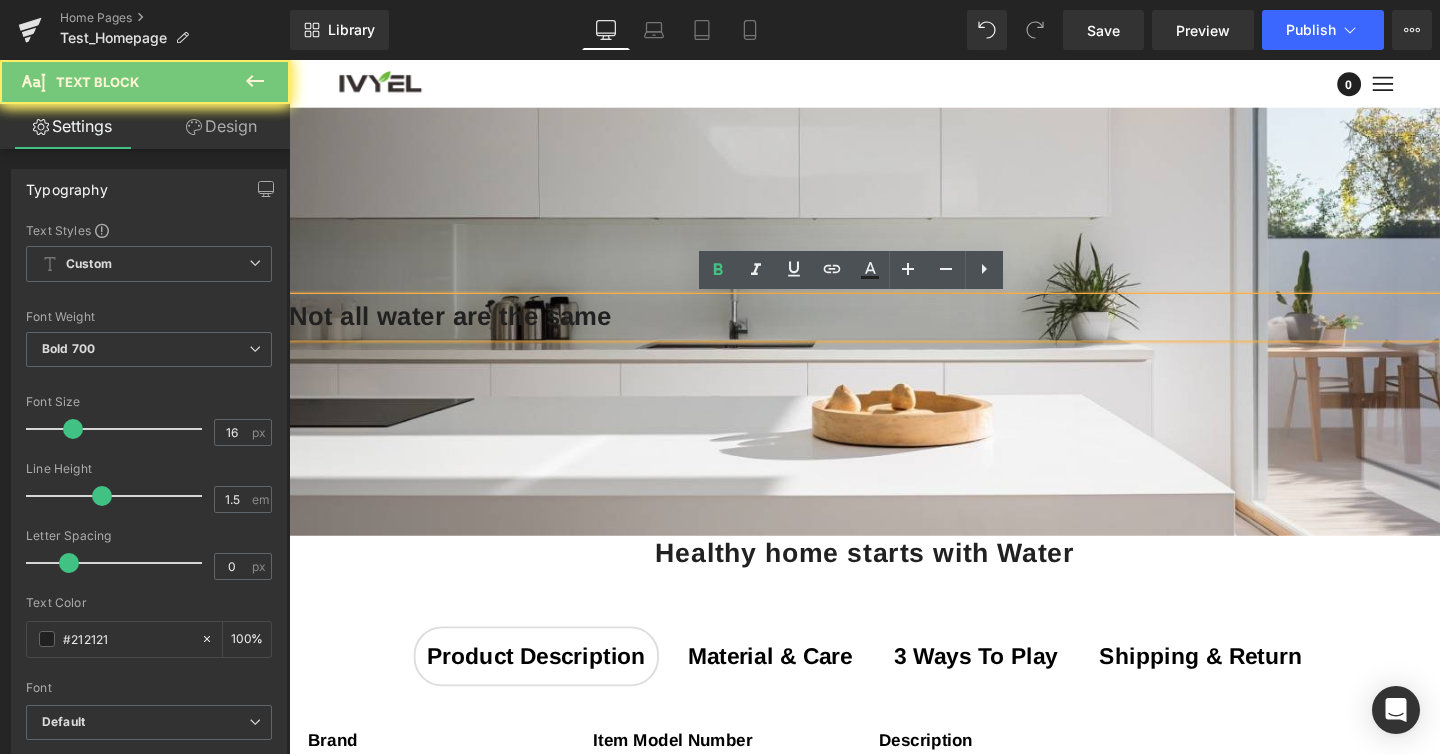 click on "Not all water are the same" at bounding box center [894, 330] 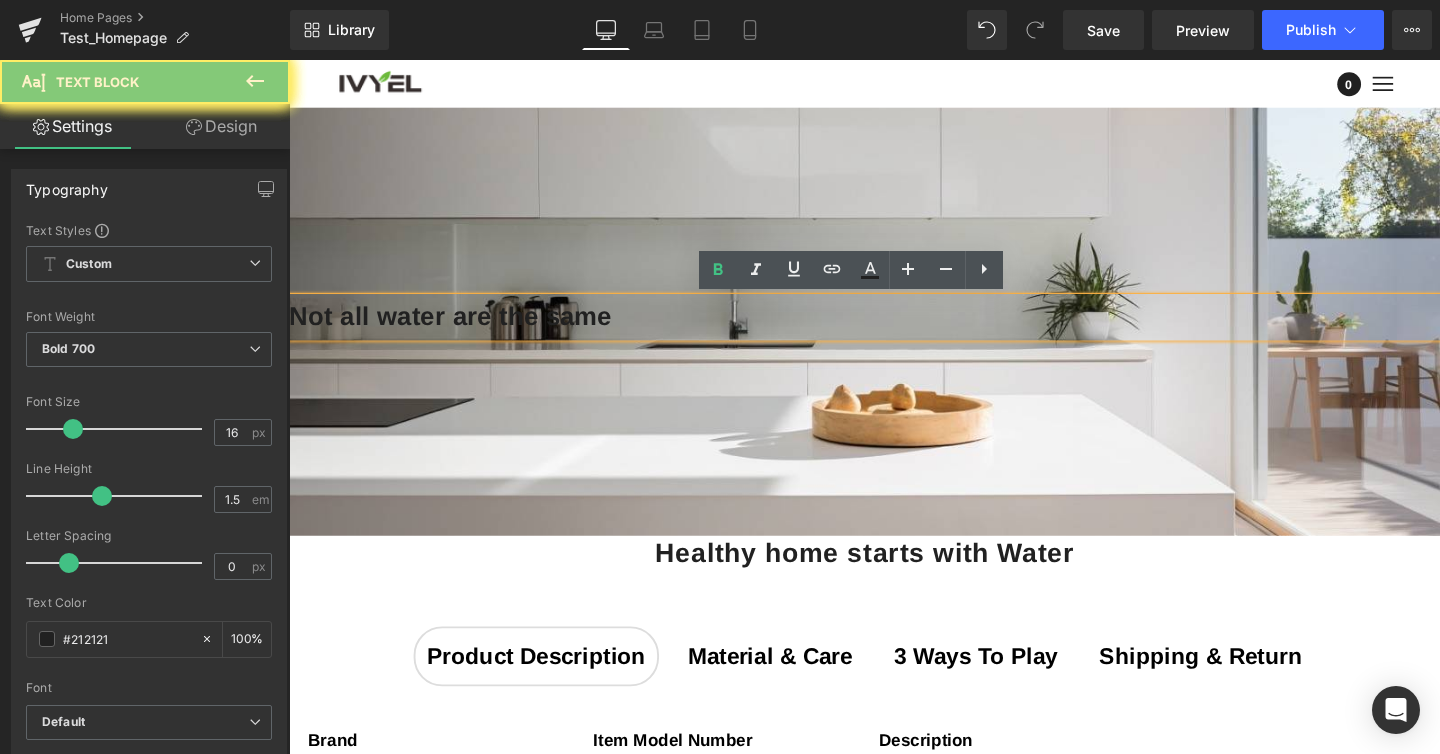 click on "Not all water are the same" at bounding box center (894, 330) 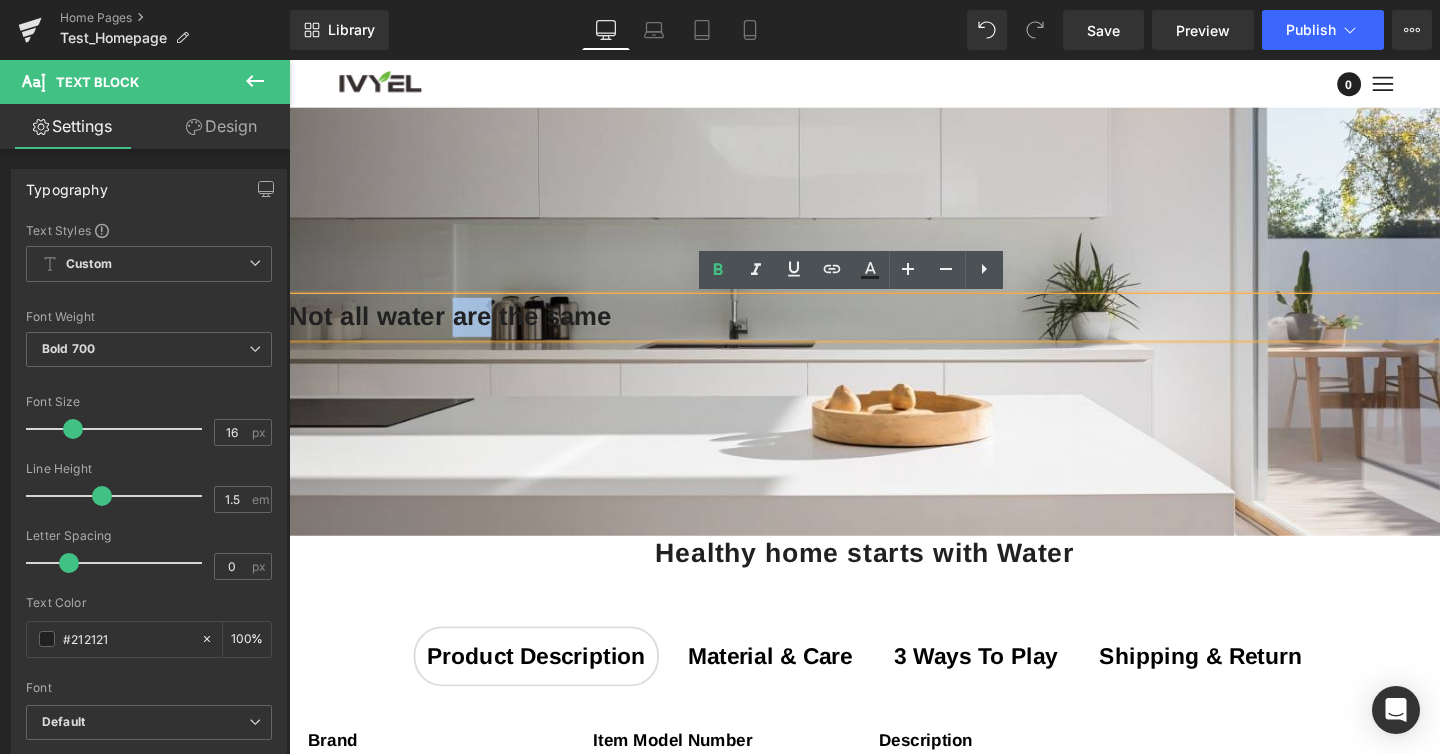 click on "Not all water are the same" at bounding box center [894, 330] 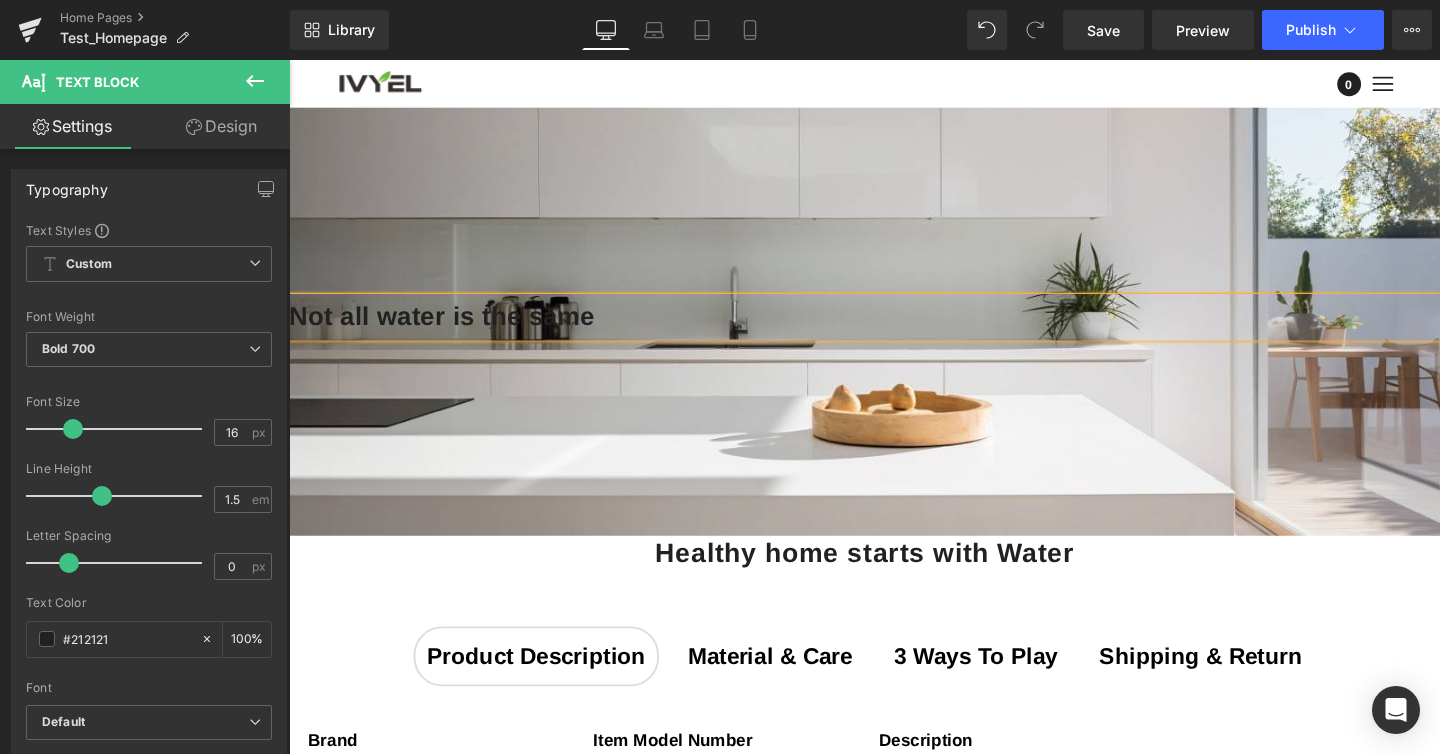 click at bounding box center [894, 335] 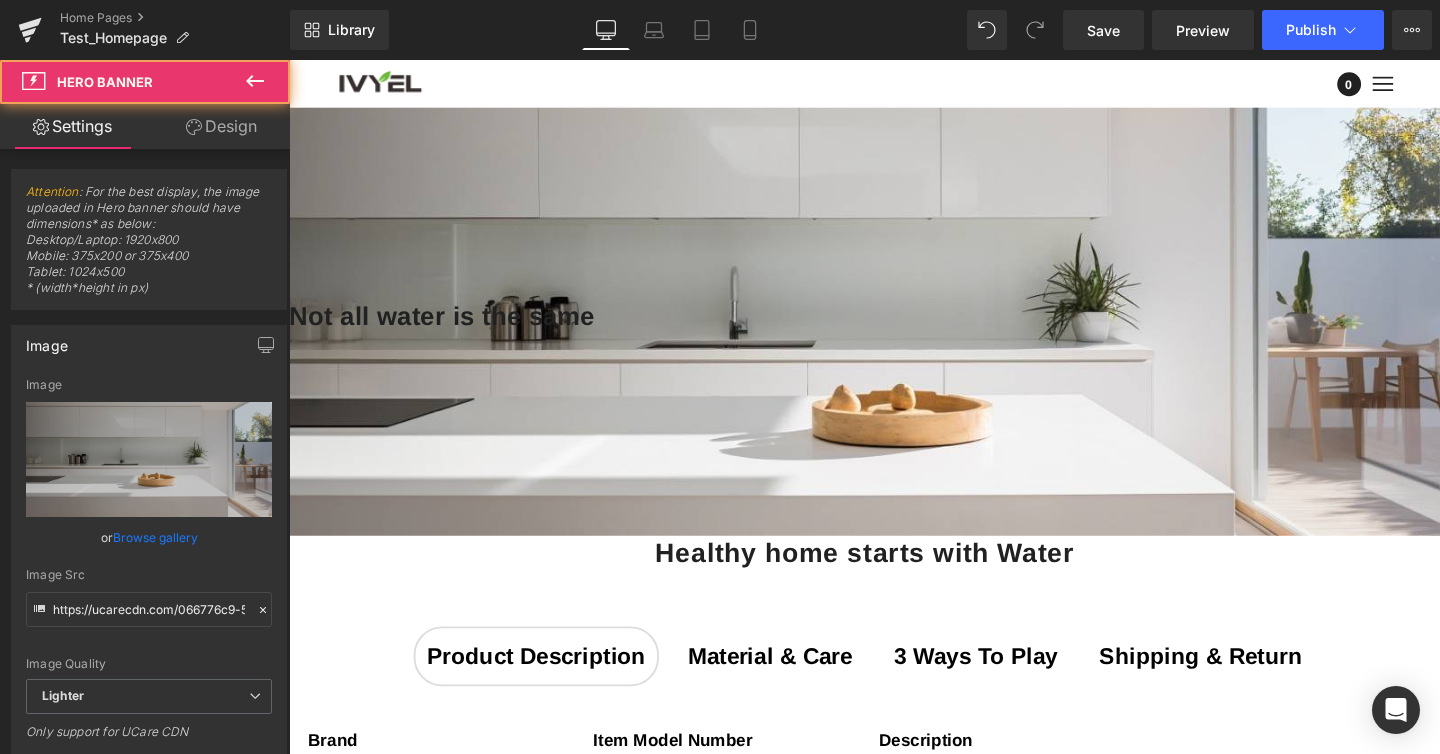click on "Not all water is the same
Text Block" at bounding box center [894, 335] 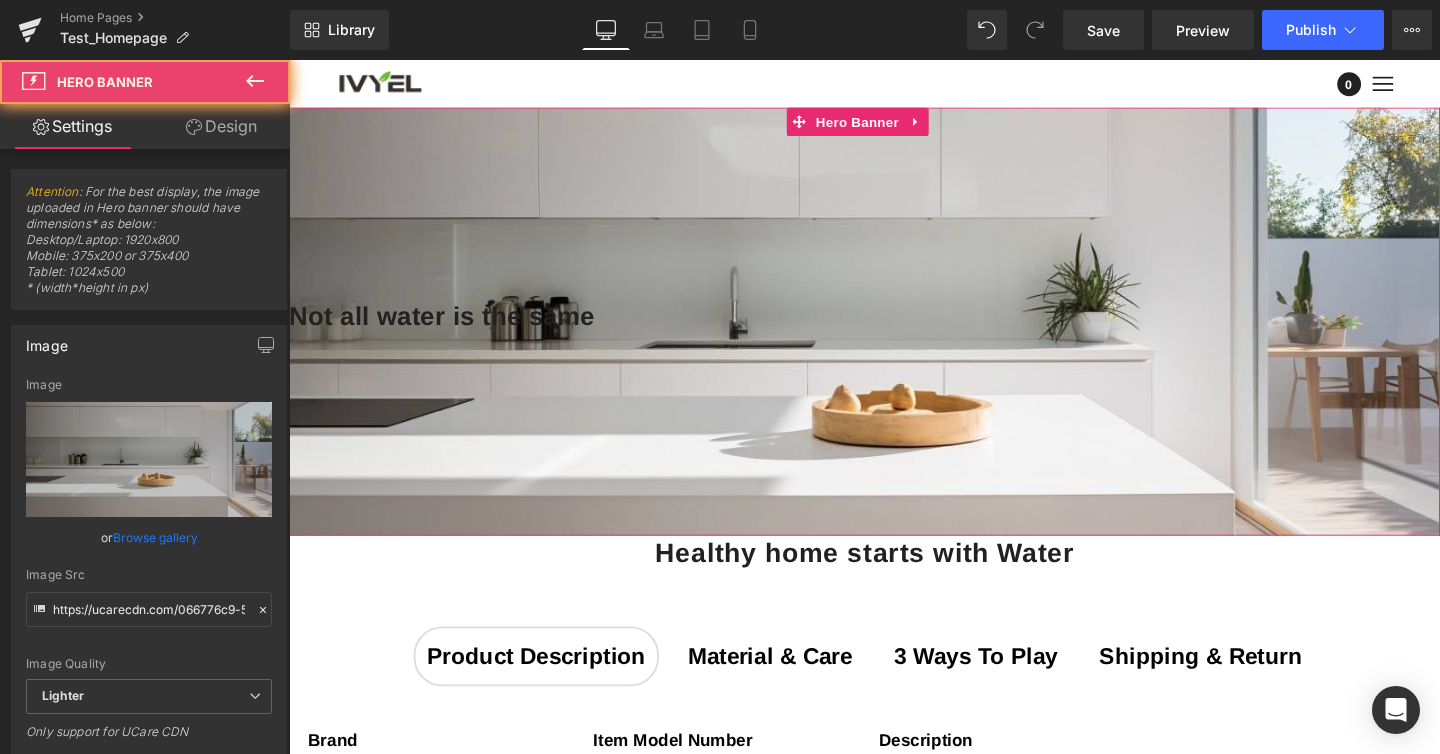 click on "Not all water is the same" at bounding box center [894, 330] 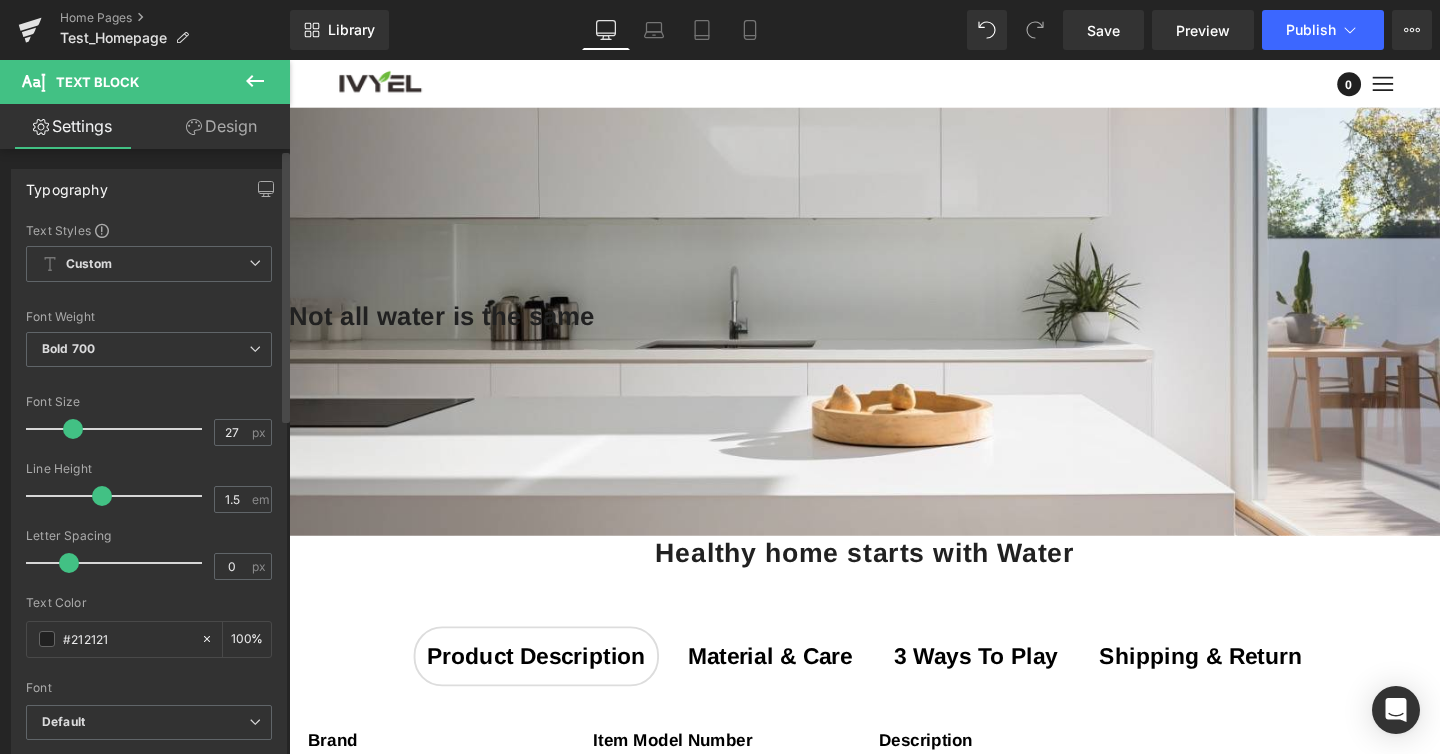 click at bounding box center (102, 496) 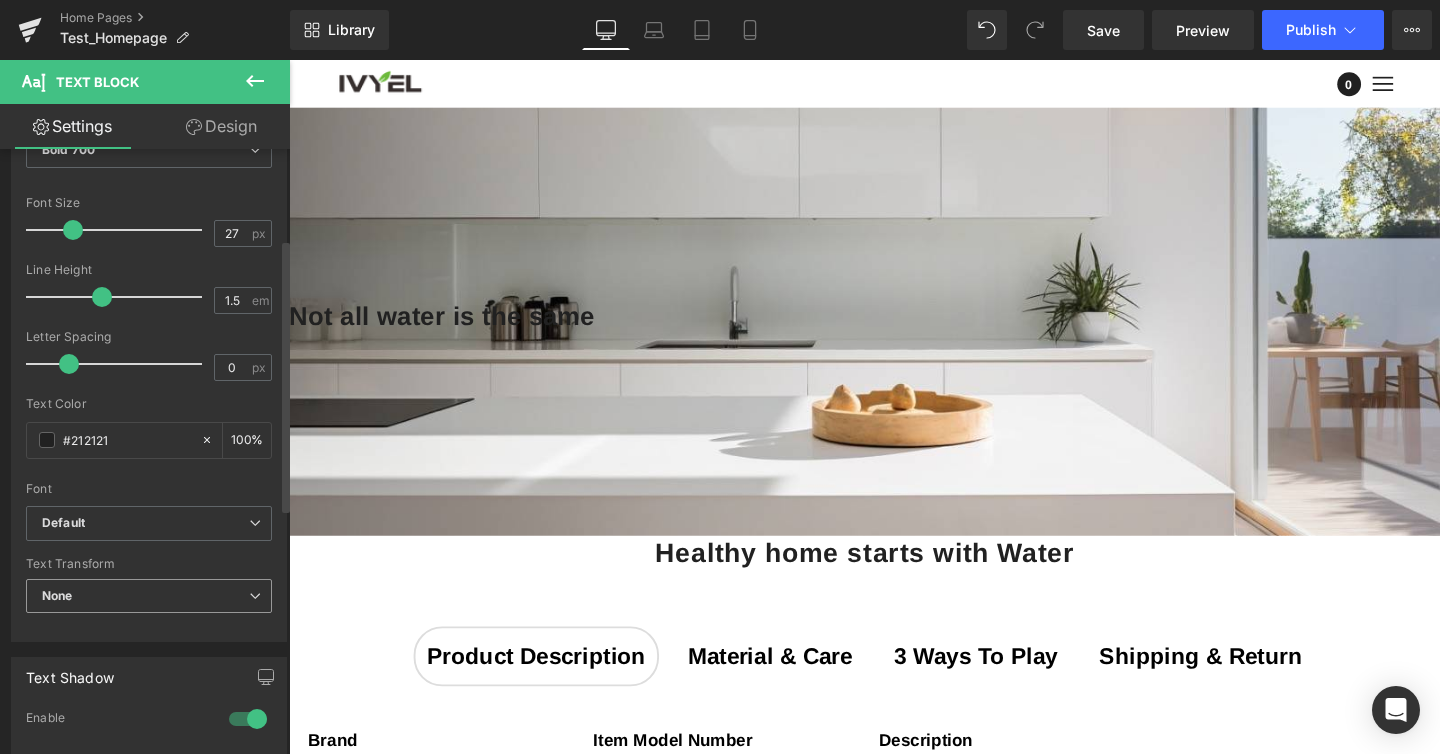 scroll, scrollTop: 229, scrollLeft: 0, axis: vertical 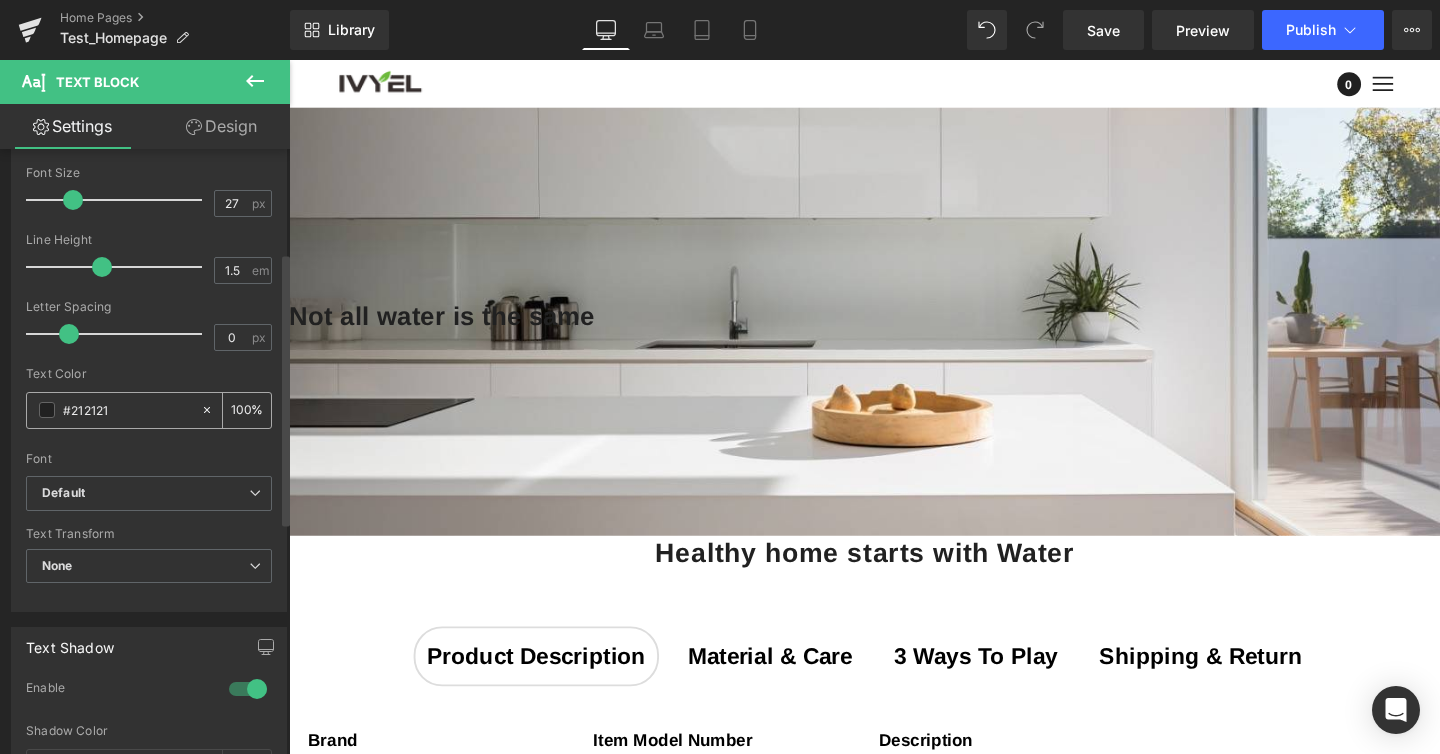 click on "#212121" at bounding box center (113, 410) 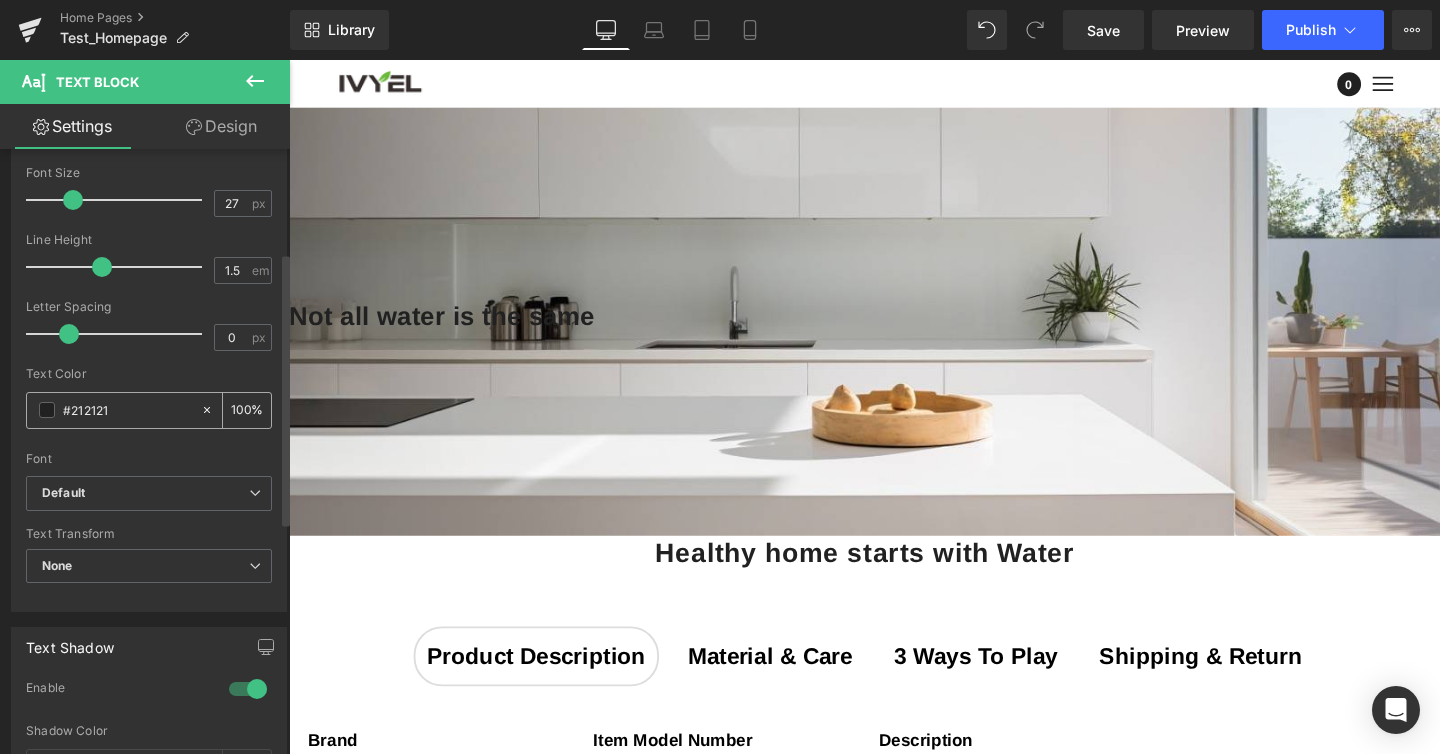 click on "#212121" at bounding box center [127, 410] 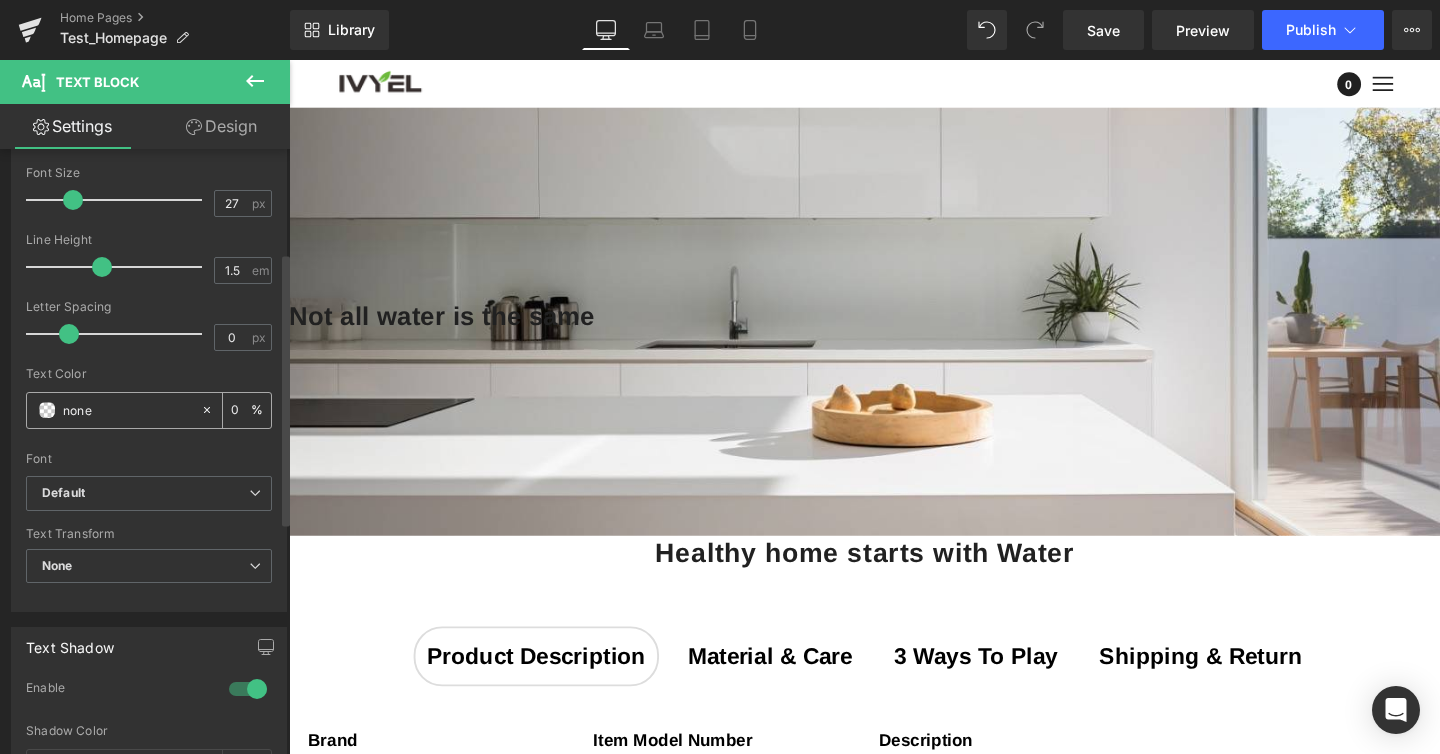 click on "#212121" at bounding box center [113, 410] 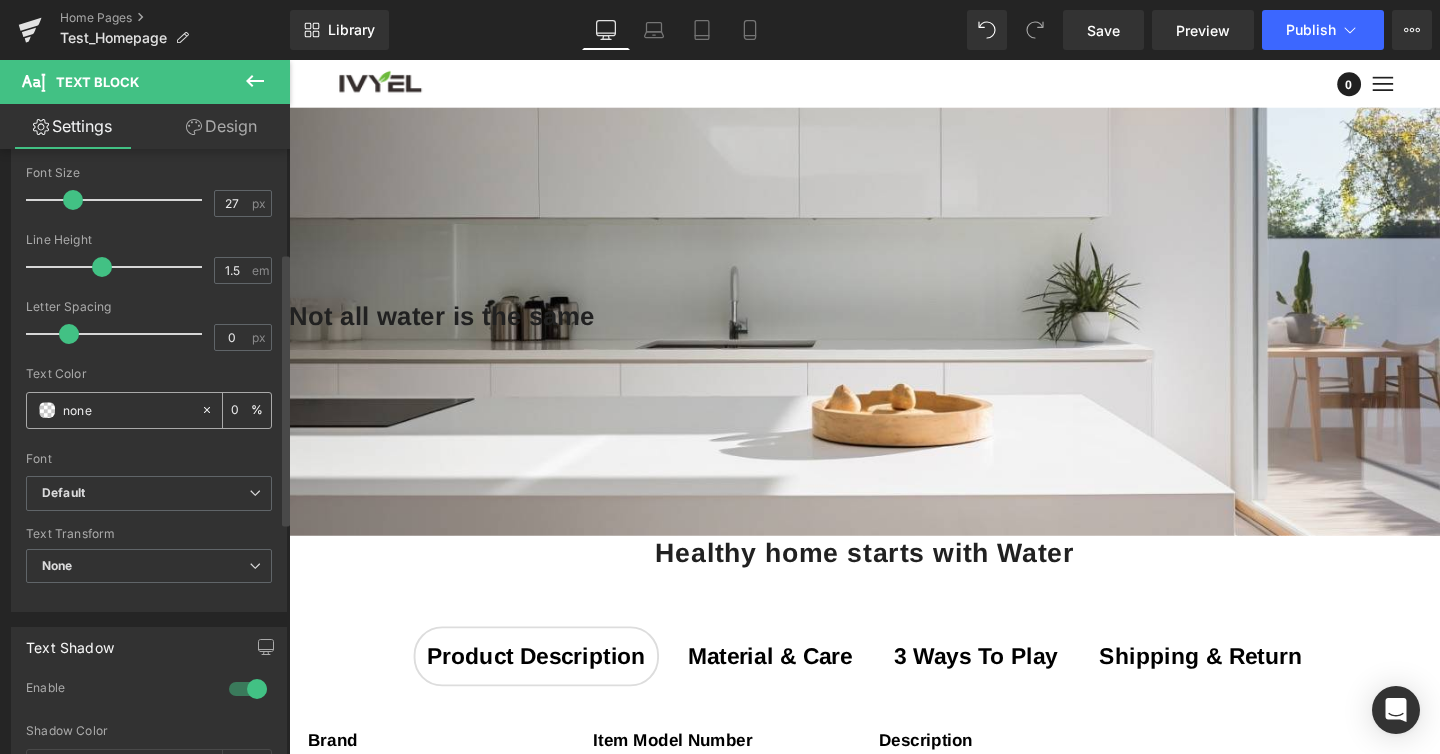 click at bounding box center (47, 410) 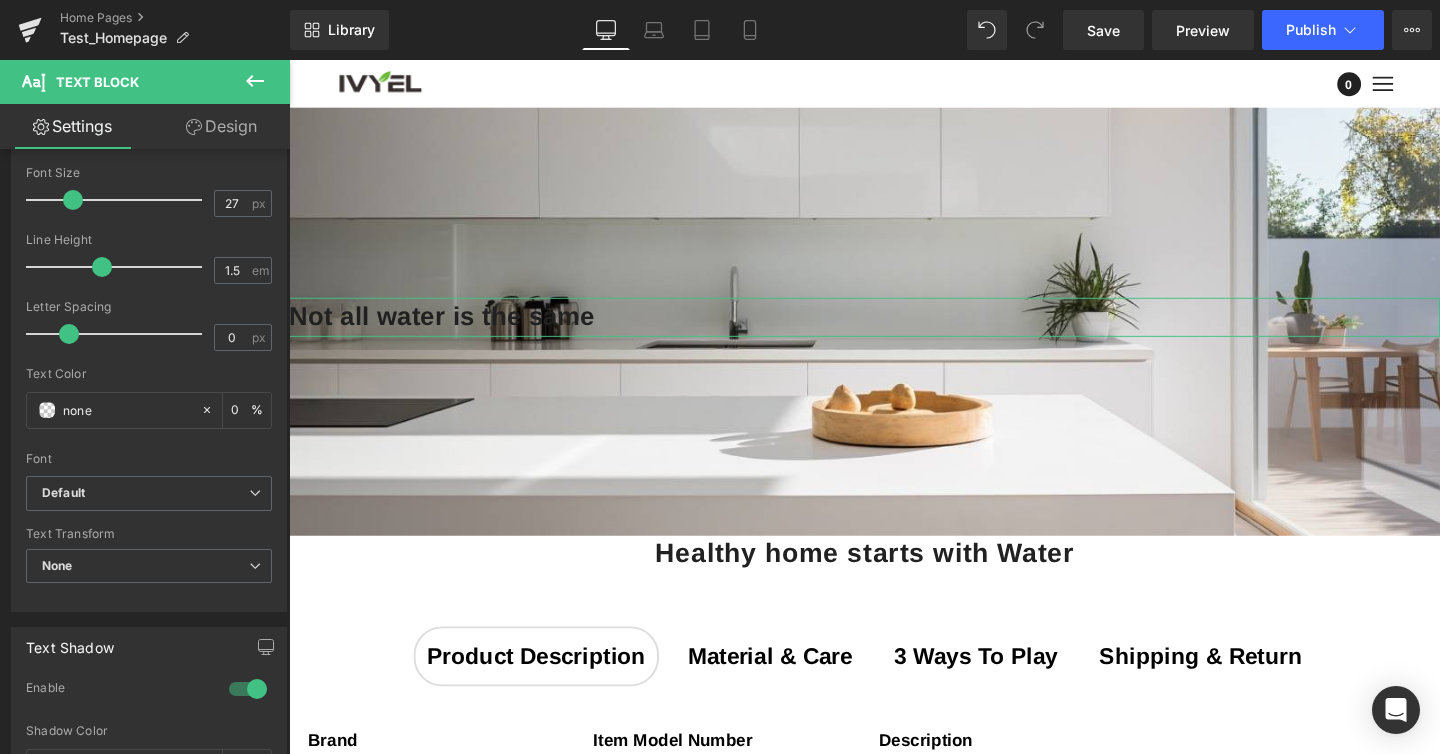 click at bounding box center (47, 410) 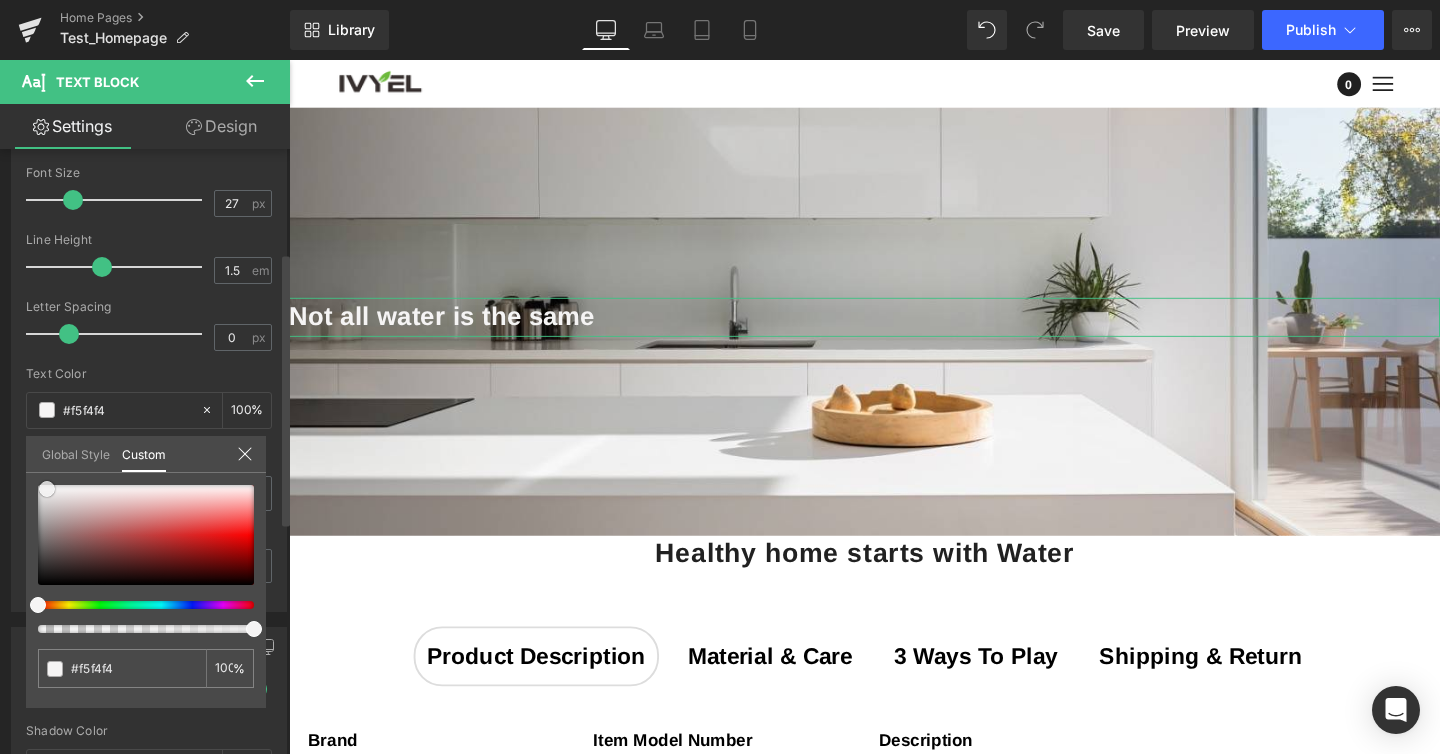 drag, startPoint x: 39, startPoint y: 581, endPoint x: 48, endPoint y: 485, distance: 96.42095 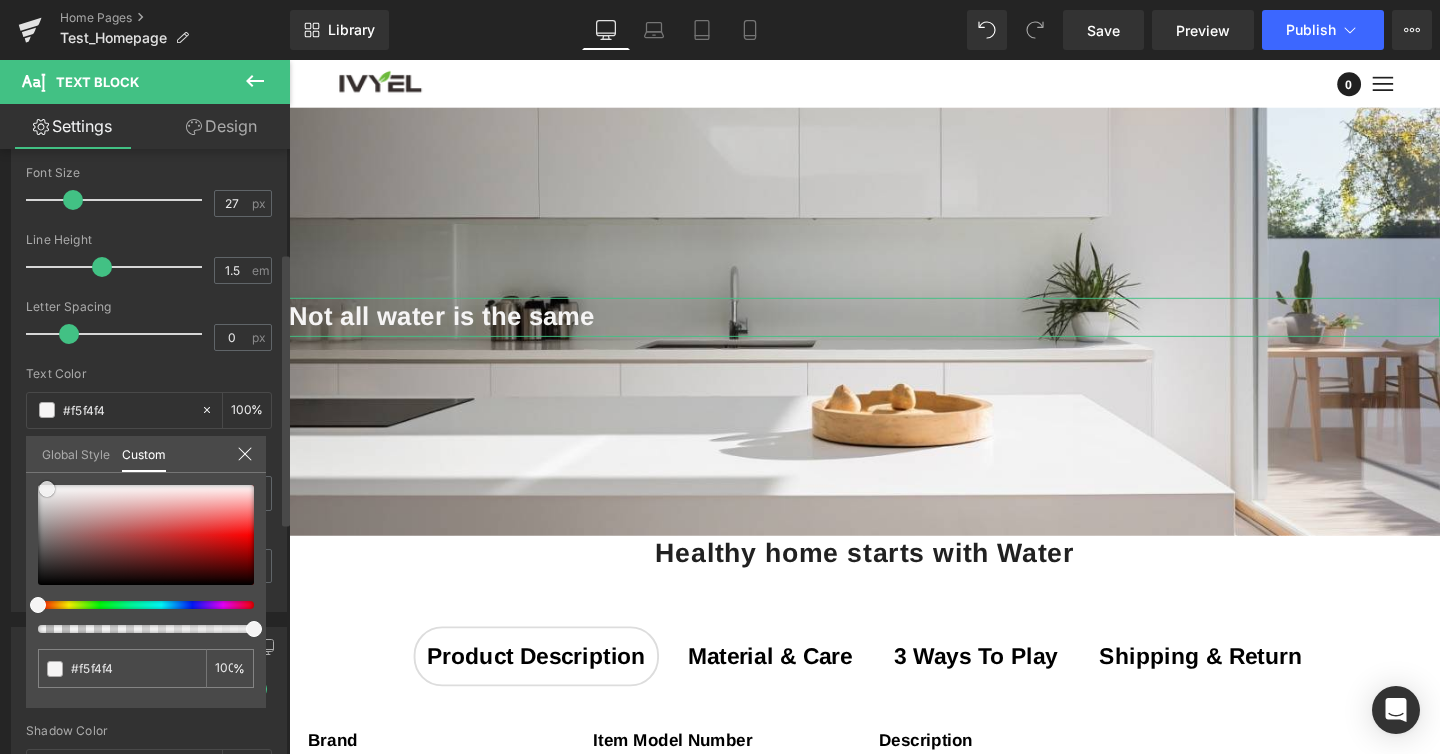 click at bounding box center [47, 489] 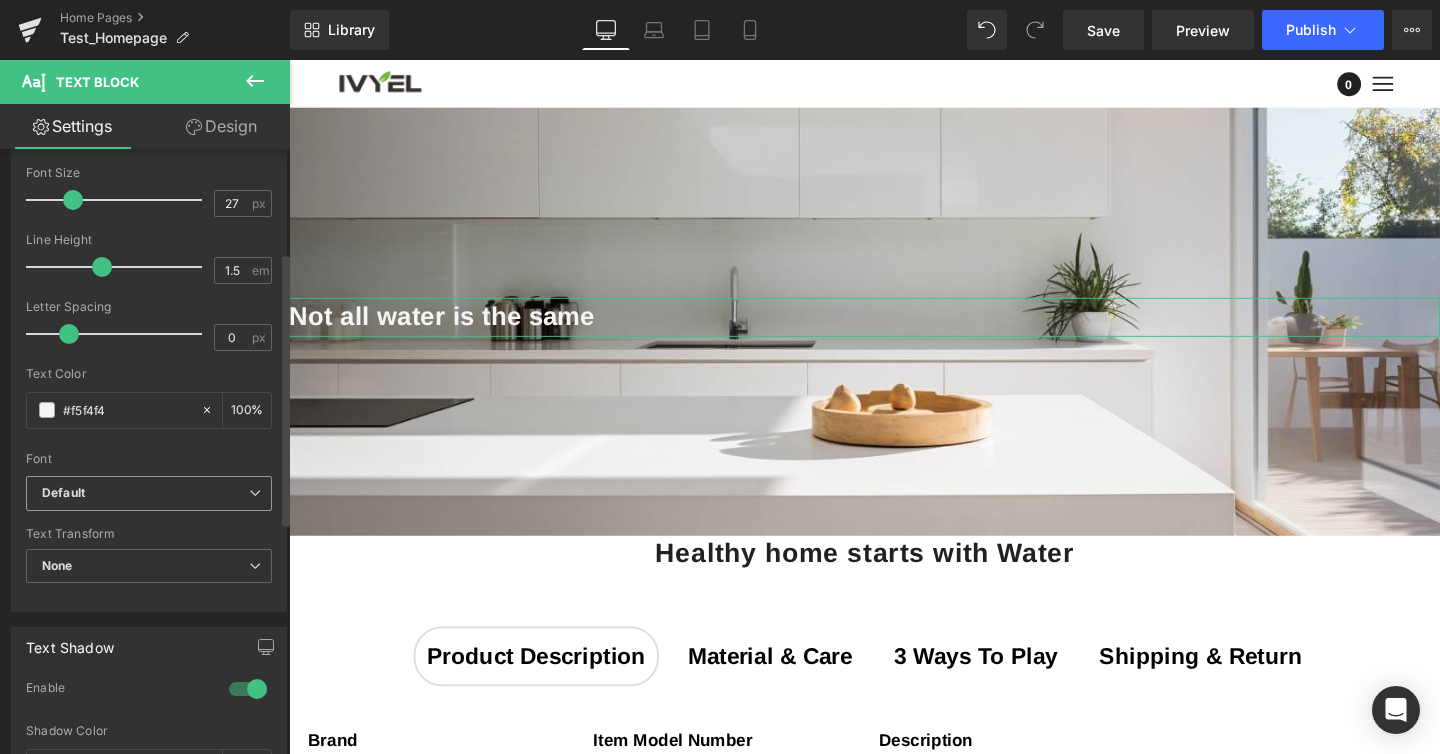 click on "Default" at bounding box center (145, 493) 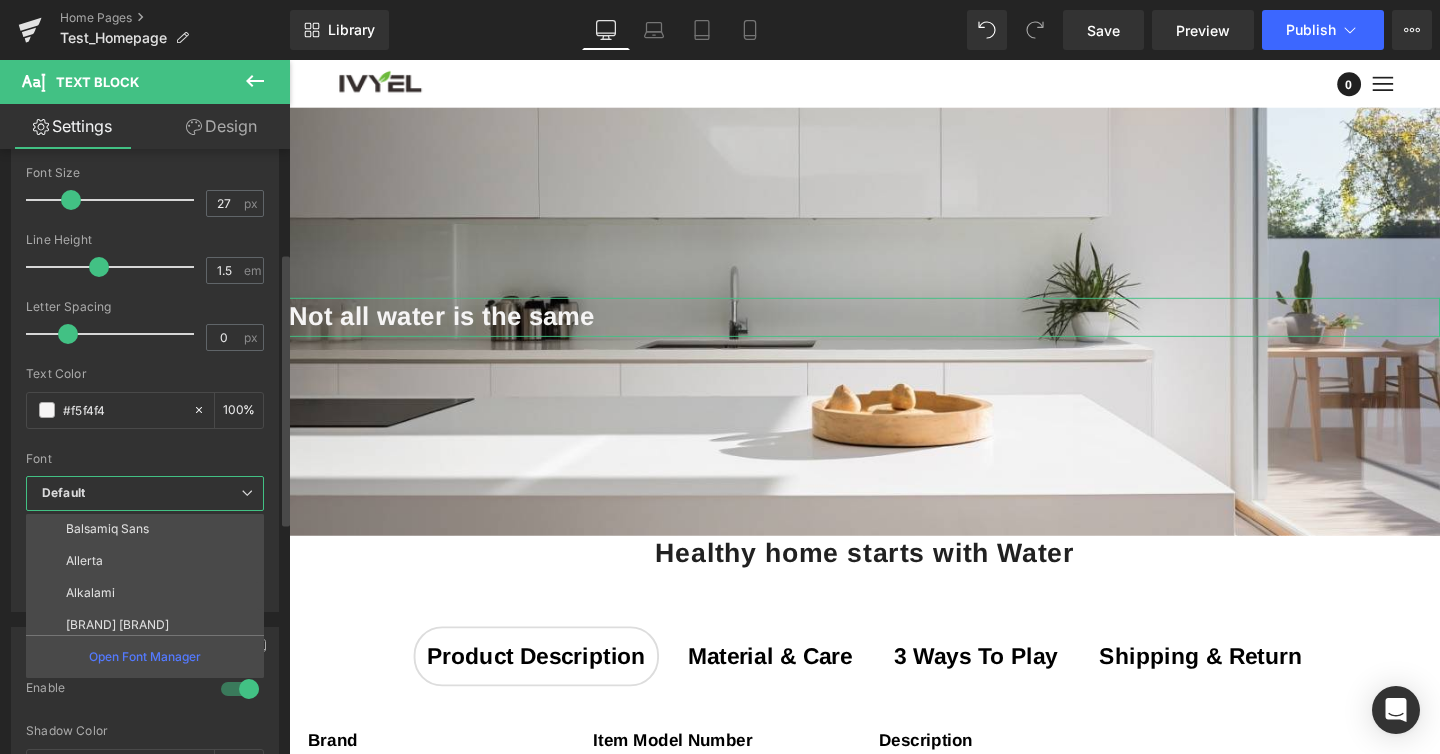 scroll, scrollTop: 290, scrollLeft: 0, axis: vertical 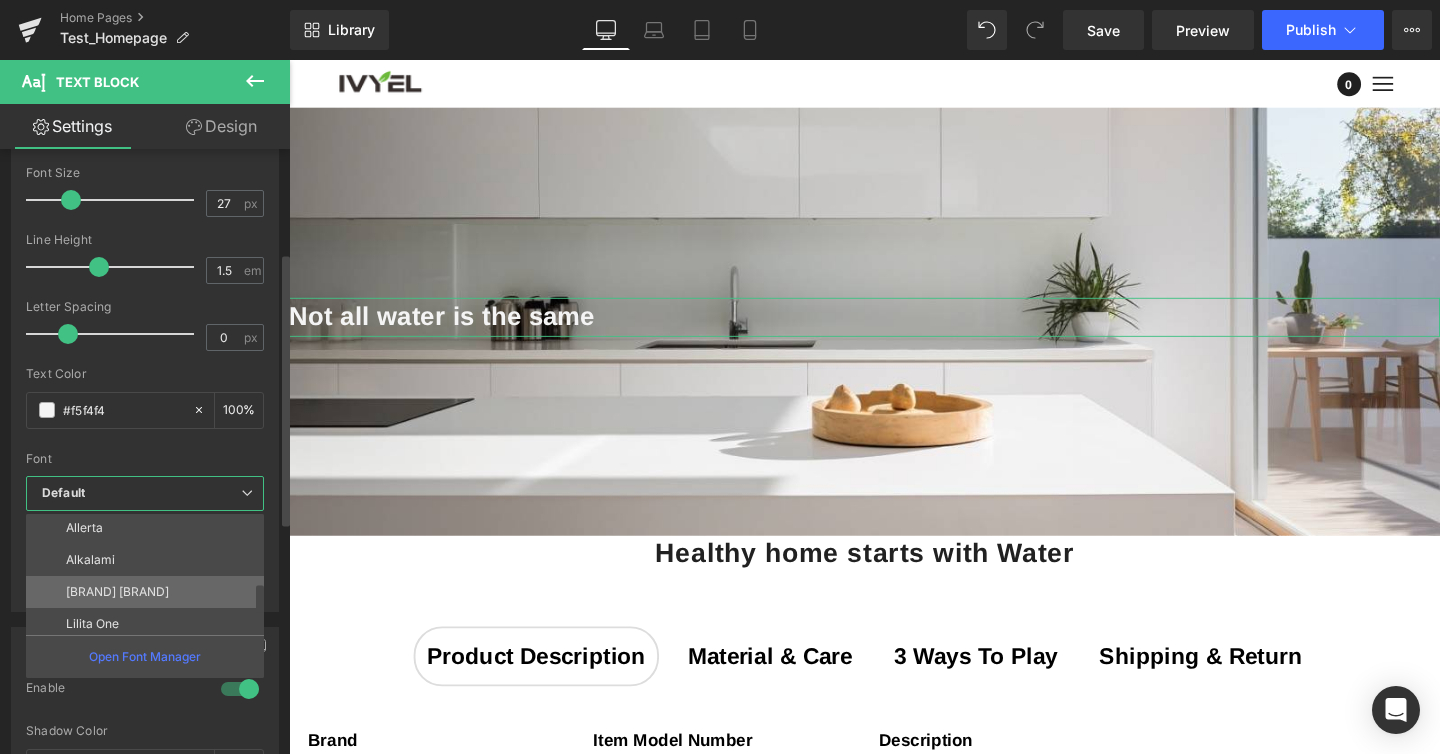 click on "[BRAND] [BRAND]" at bounding box center [117, 592] 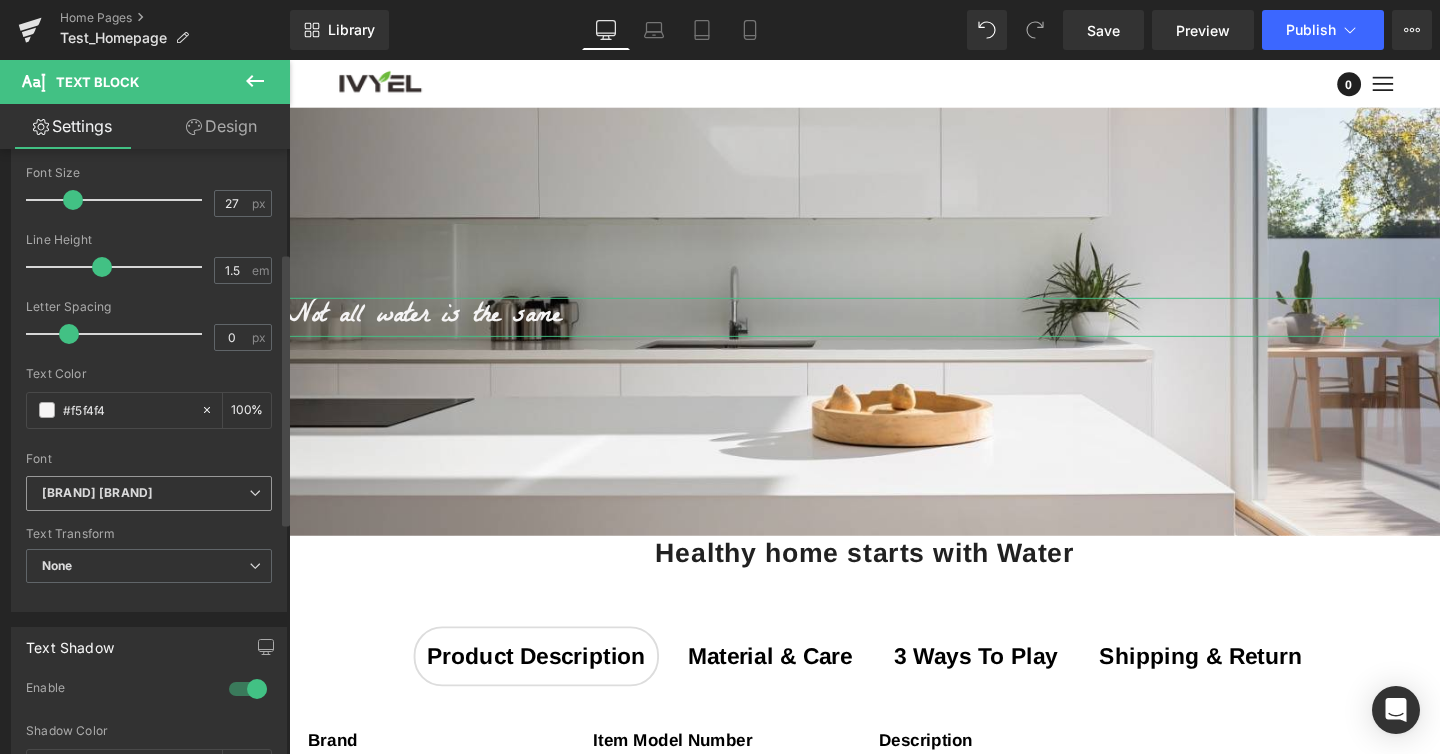 click on "[BRAND] [BRAND]" at bounding box center [145, 493] 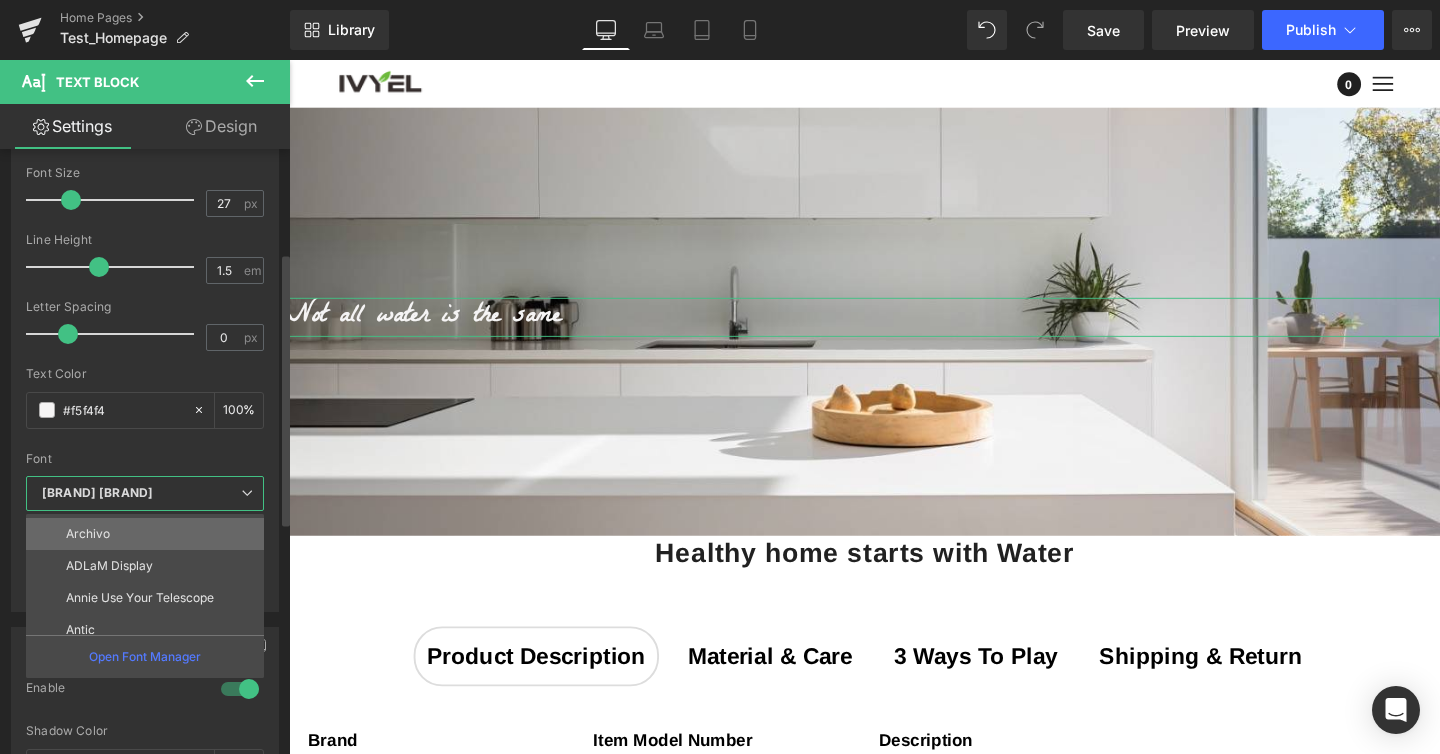 scroll, scrollTop: 0, scrollLeft: 0, axis: both 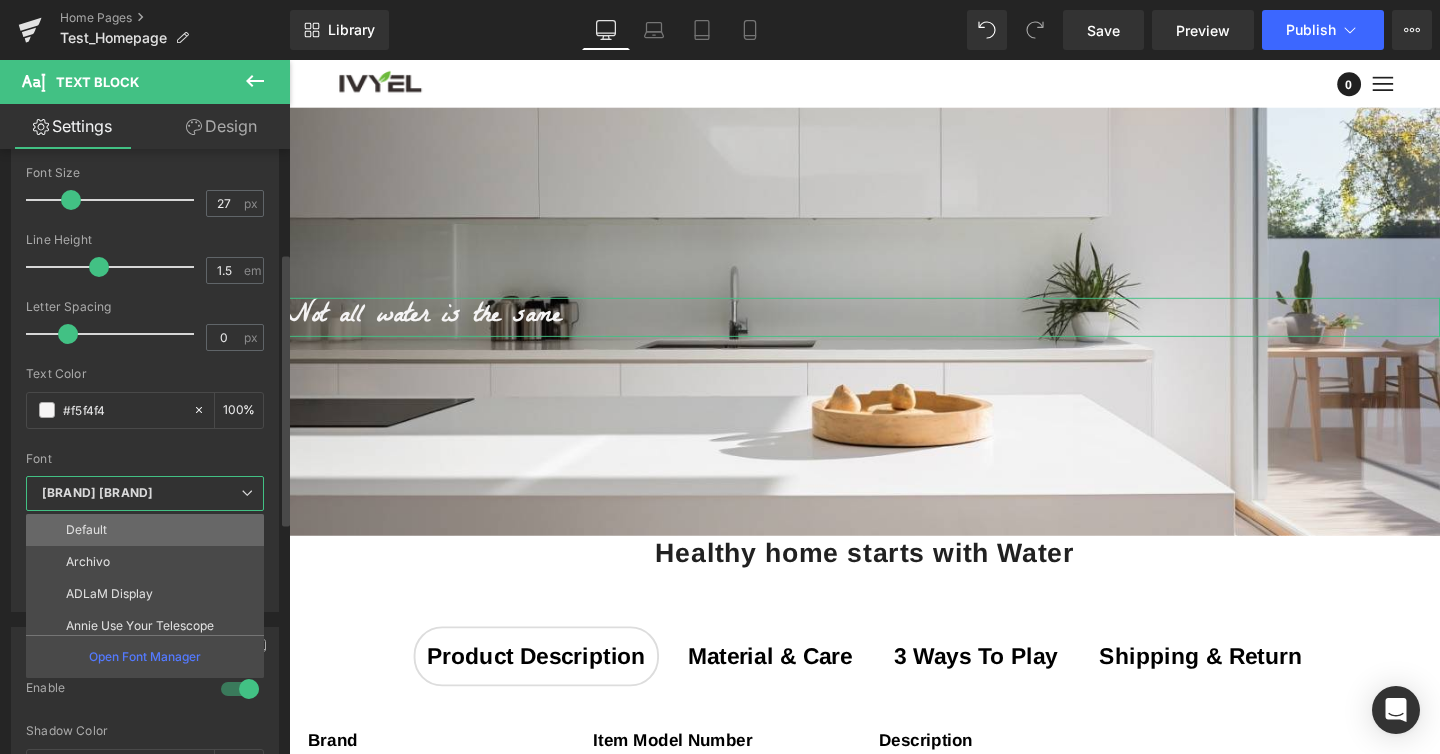 click on "Default" at bounding box center [149, 530] 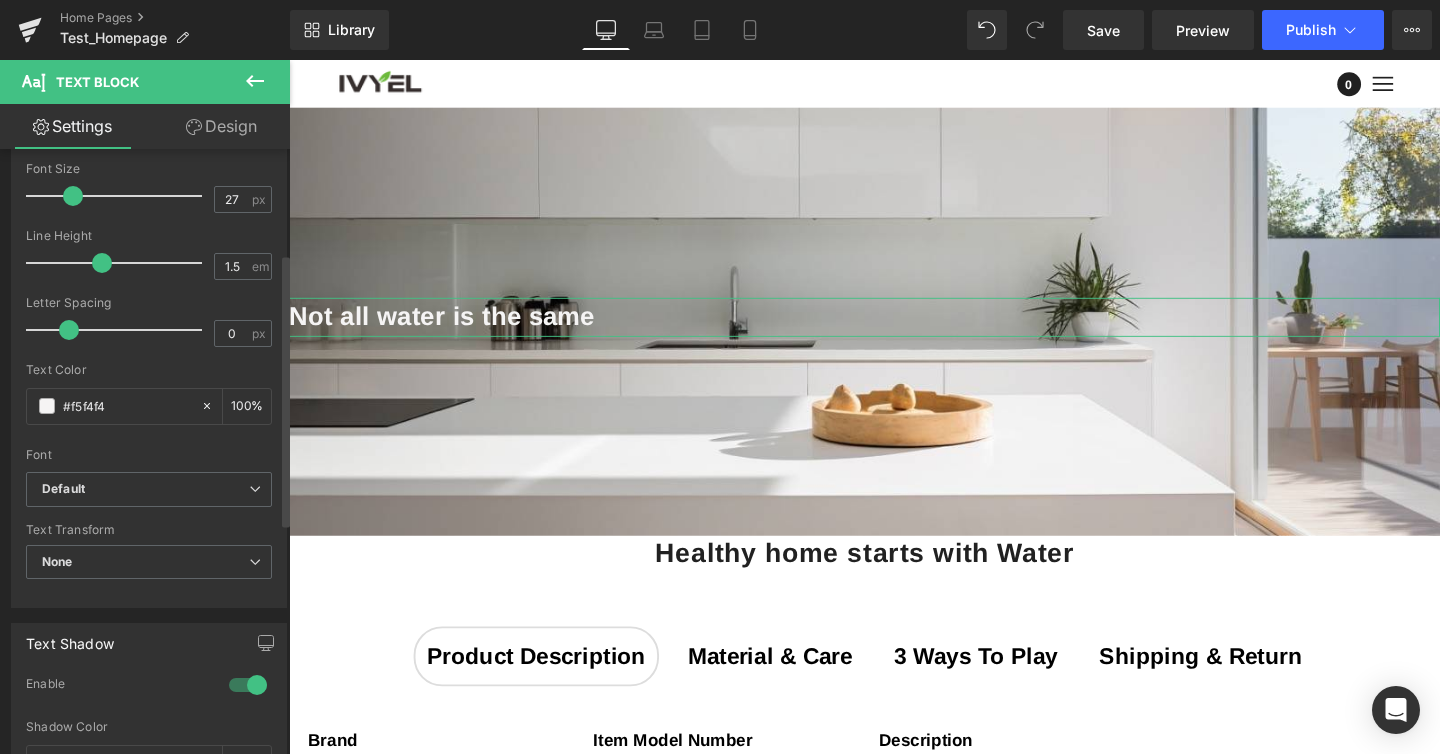 click at bounding box center (149, 441) 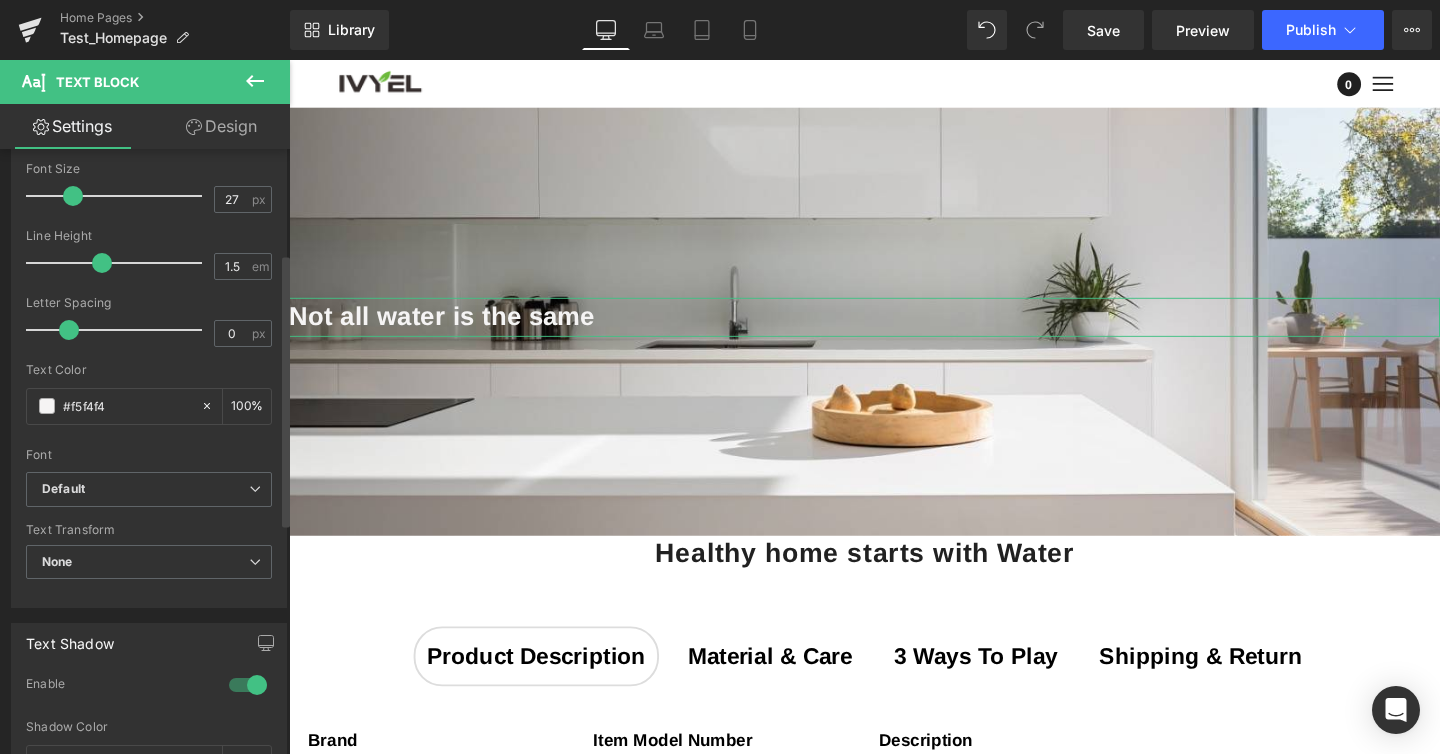 scroll, scrollTop: 233, scrollLeft: 0, axis: vertical 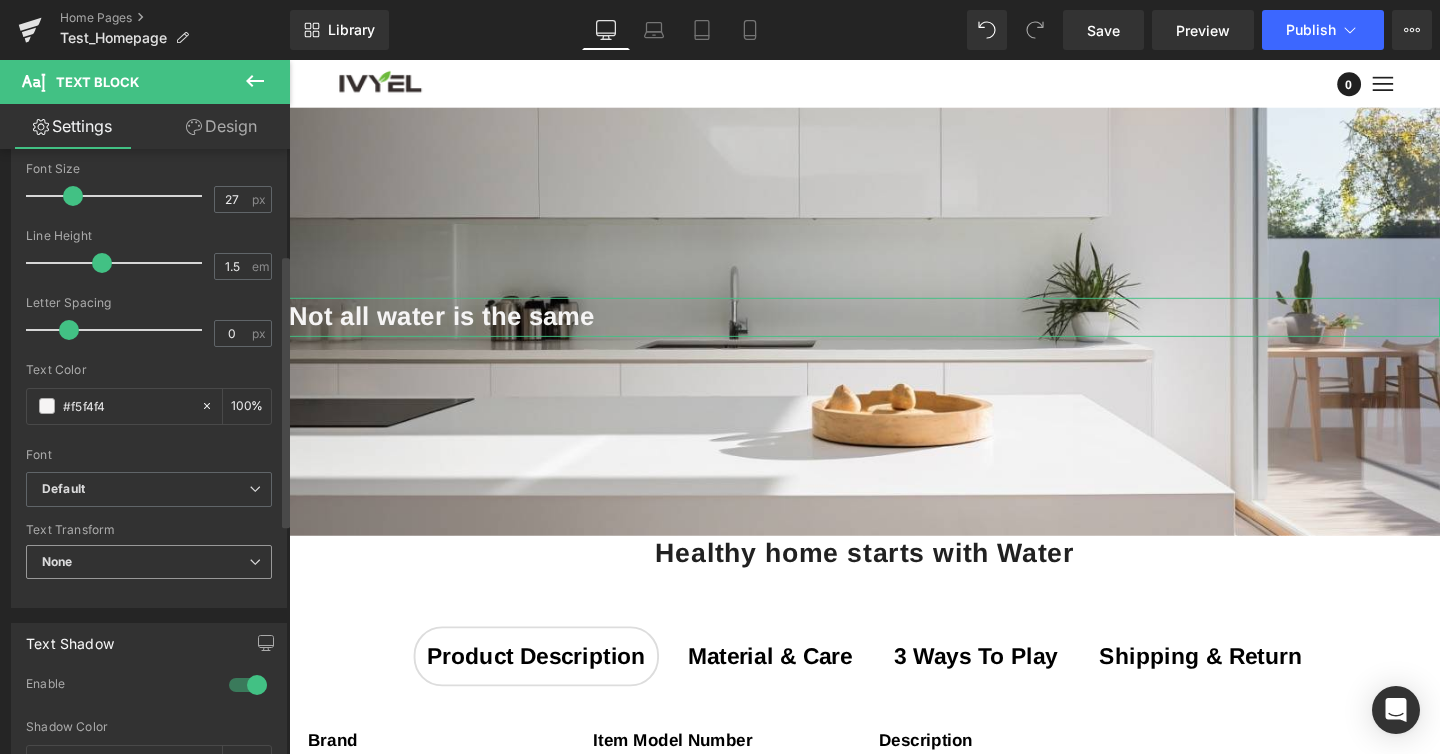 click on "None" at bounding box center [149, 562] 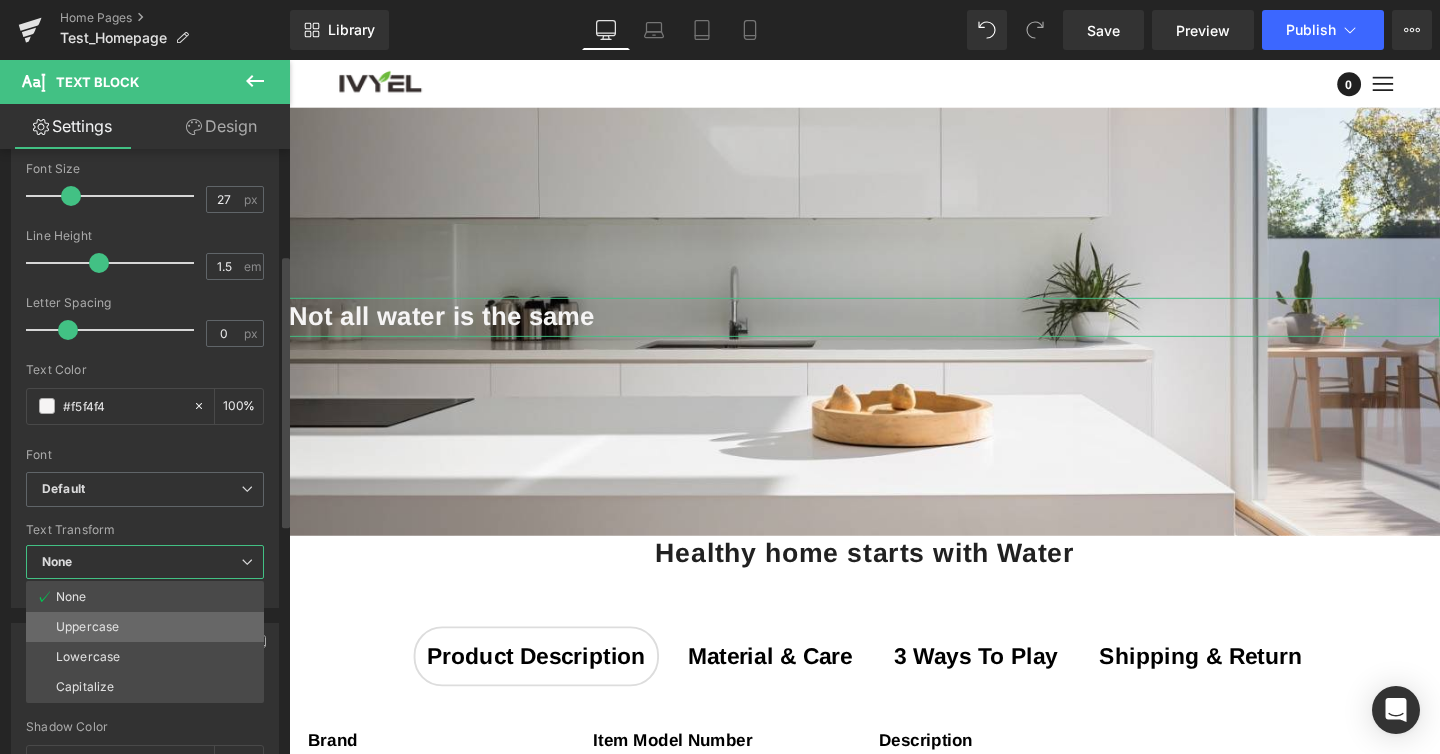 click on "Uppercase" at bounding box center (145, 627) 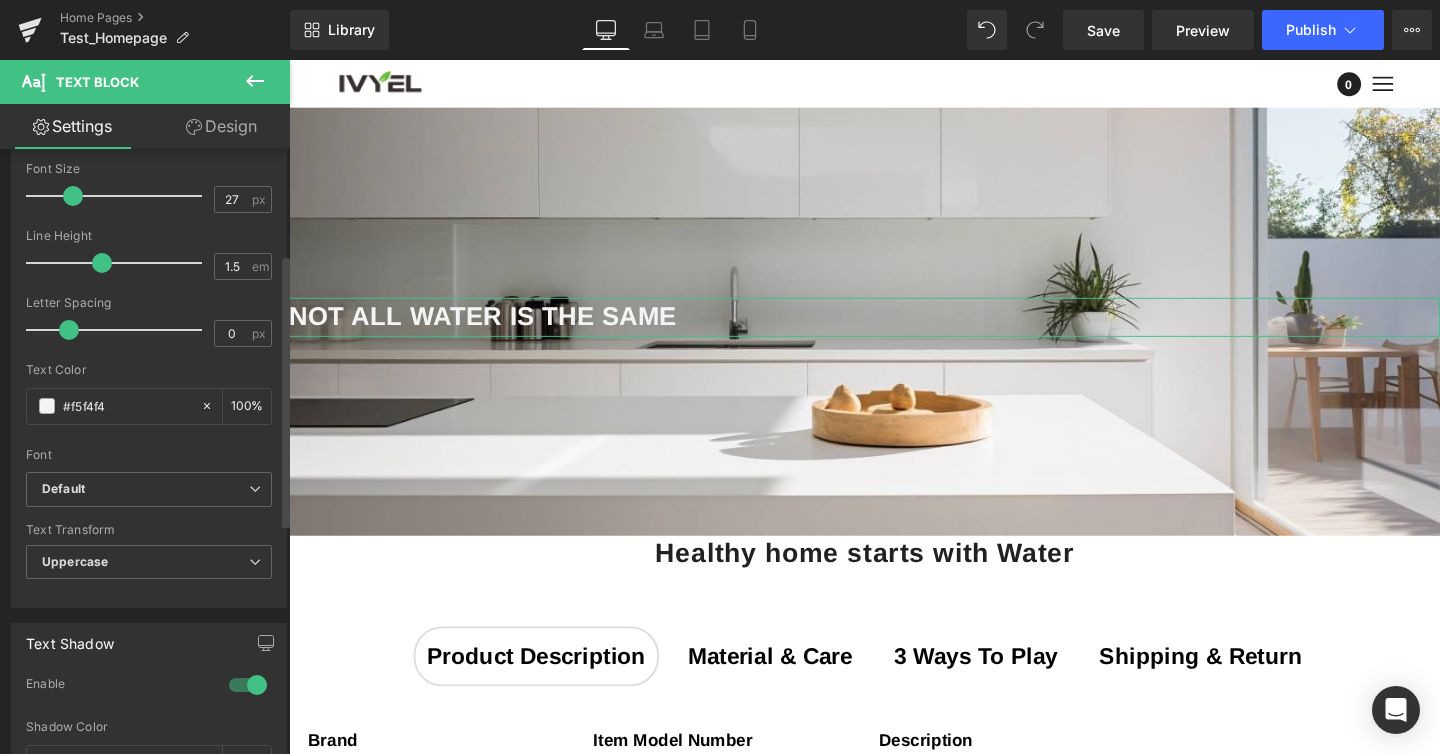 click at bounding box center (149, 595) 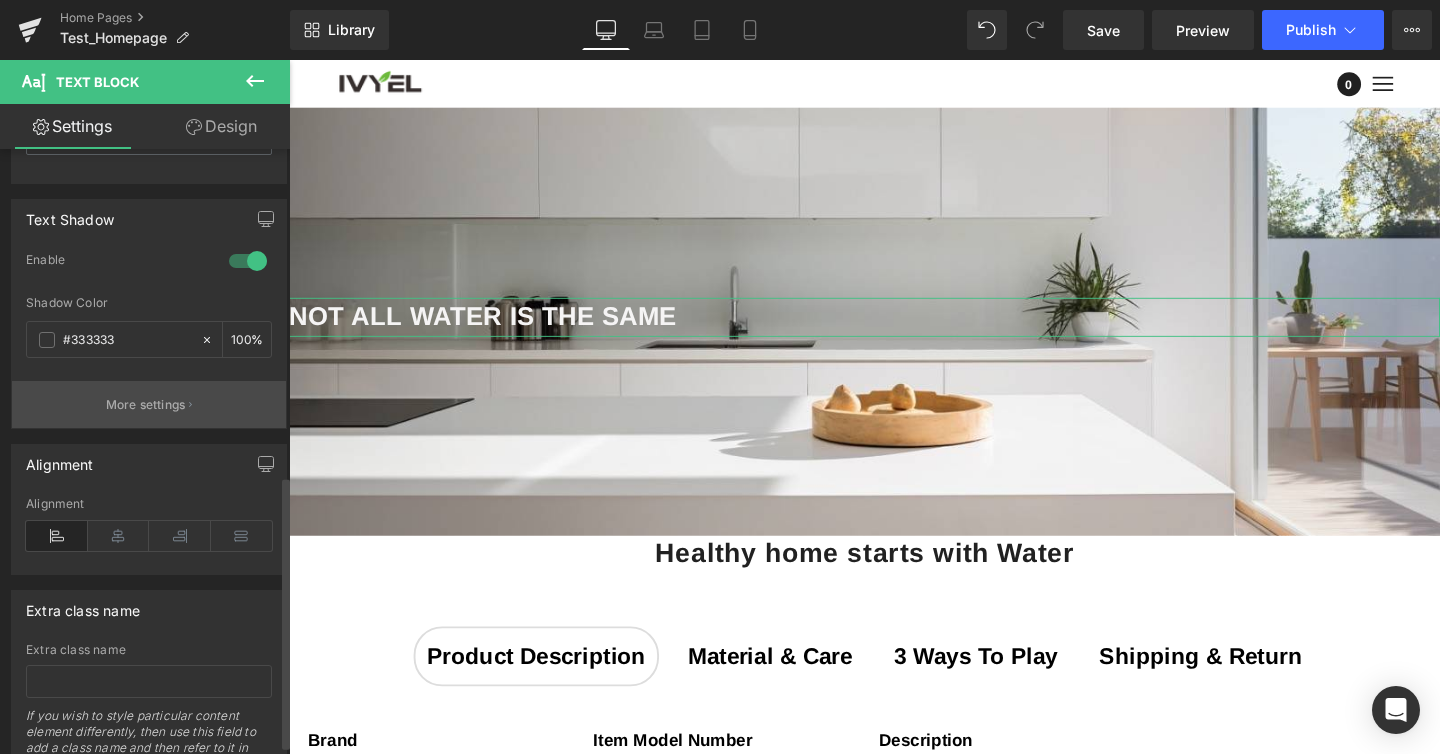 scroll, scrollTop: 620, scrollLeft: 0, axis: vertical 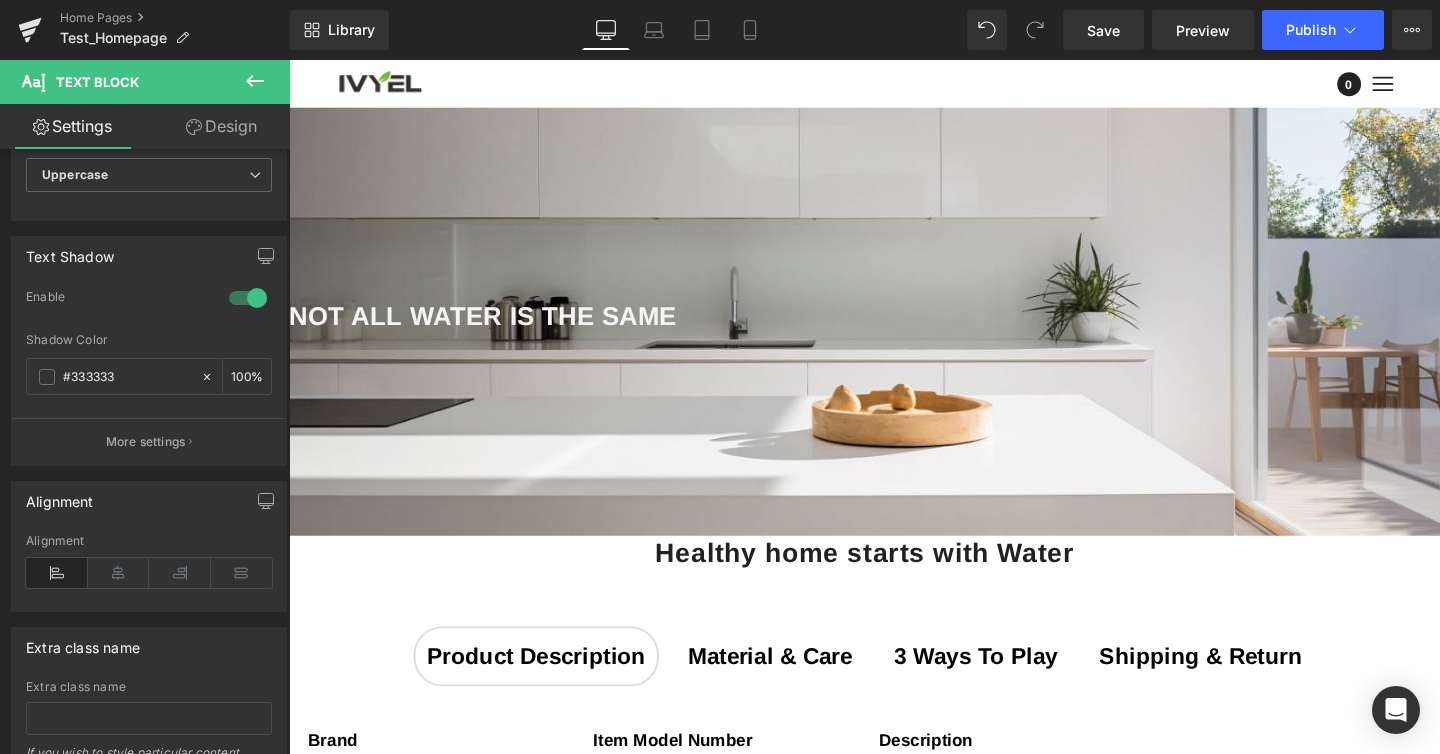 click on "Skip to main content Home Our Story Shop Alkaline Water Ionizer PL-MAX" at bounding box center [894, 1809] 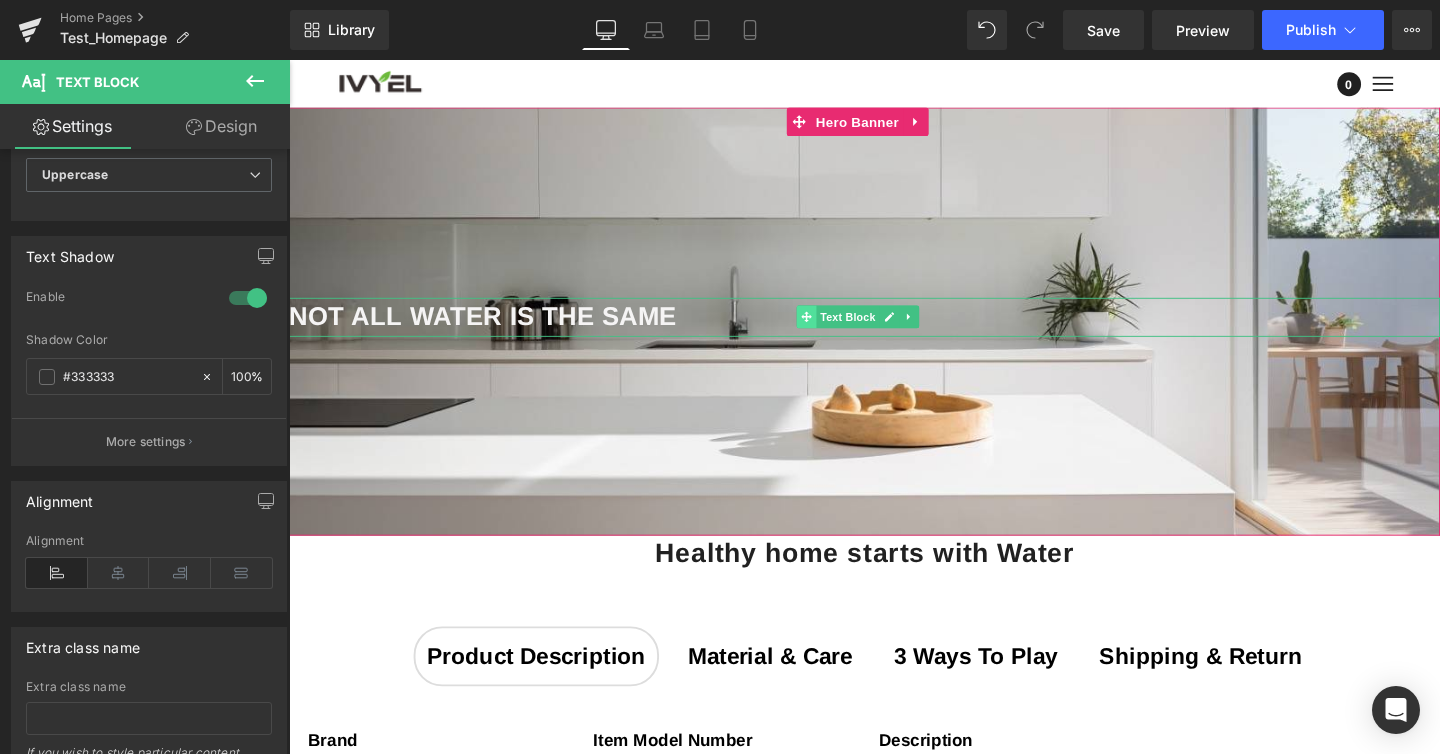 click at bounding box center [832, 330] 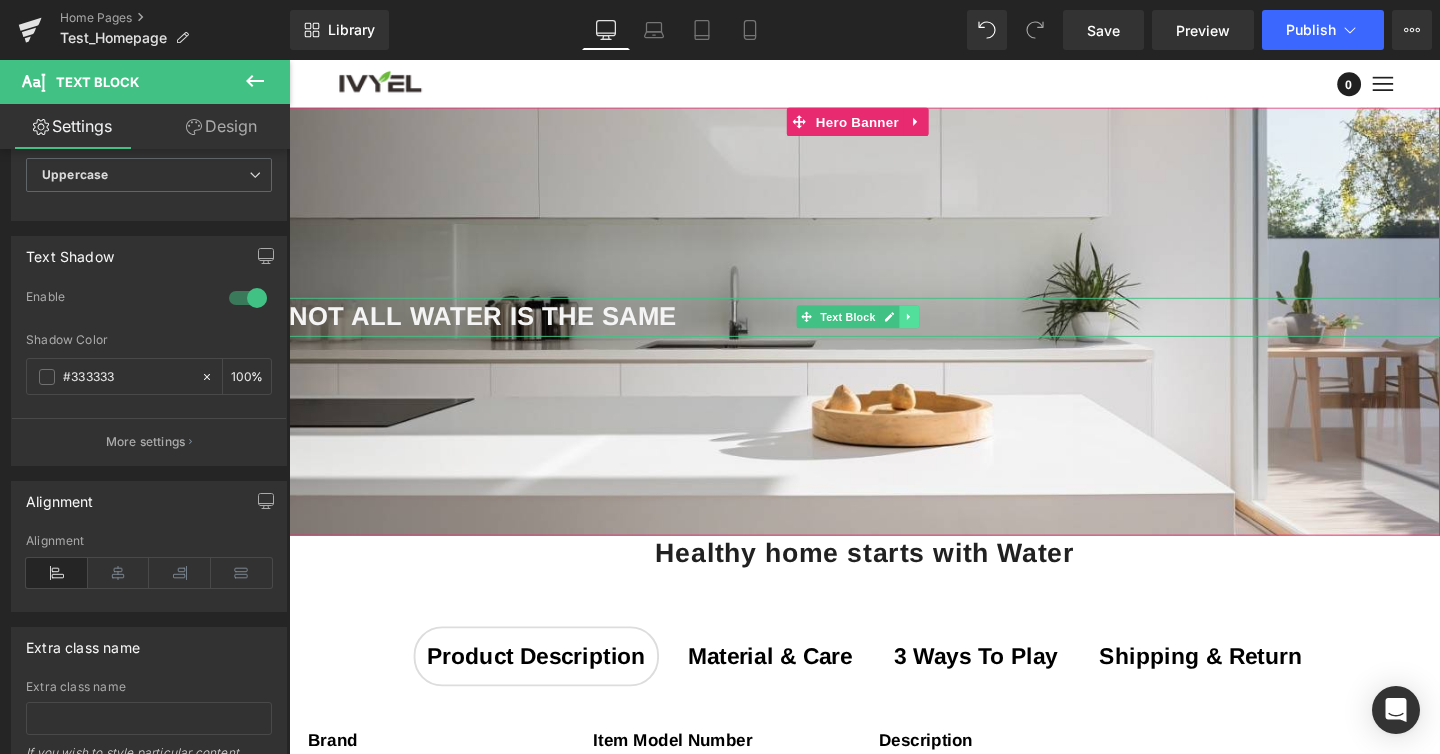 click 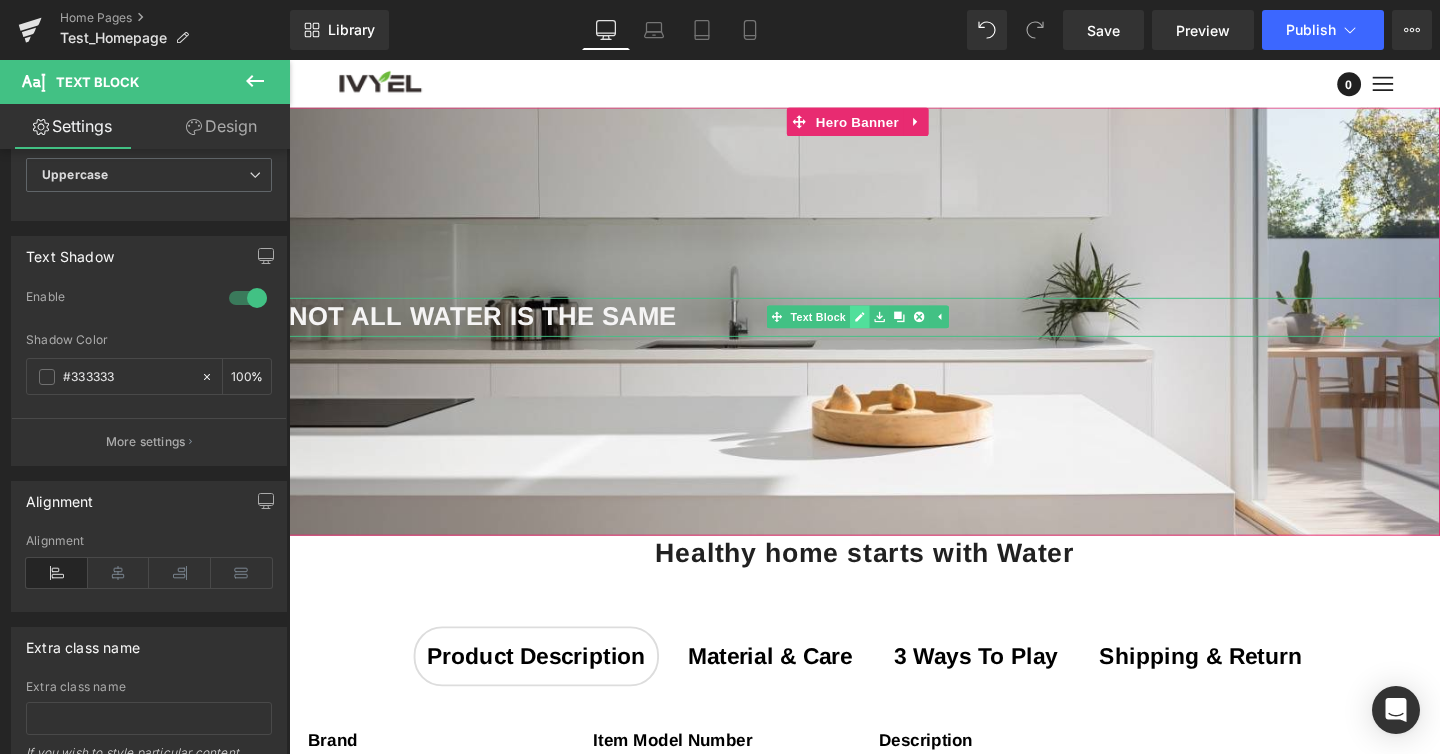 click at bounding box center (888, 330) 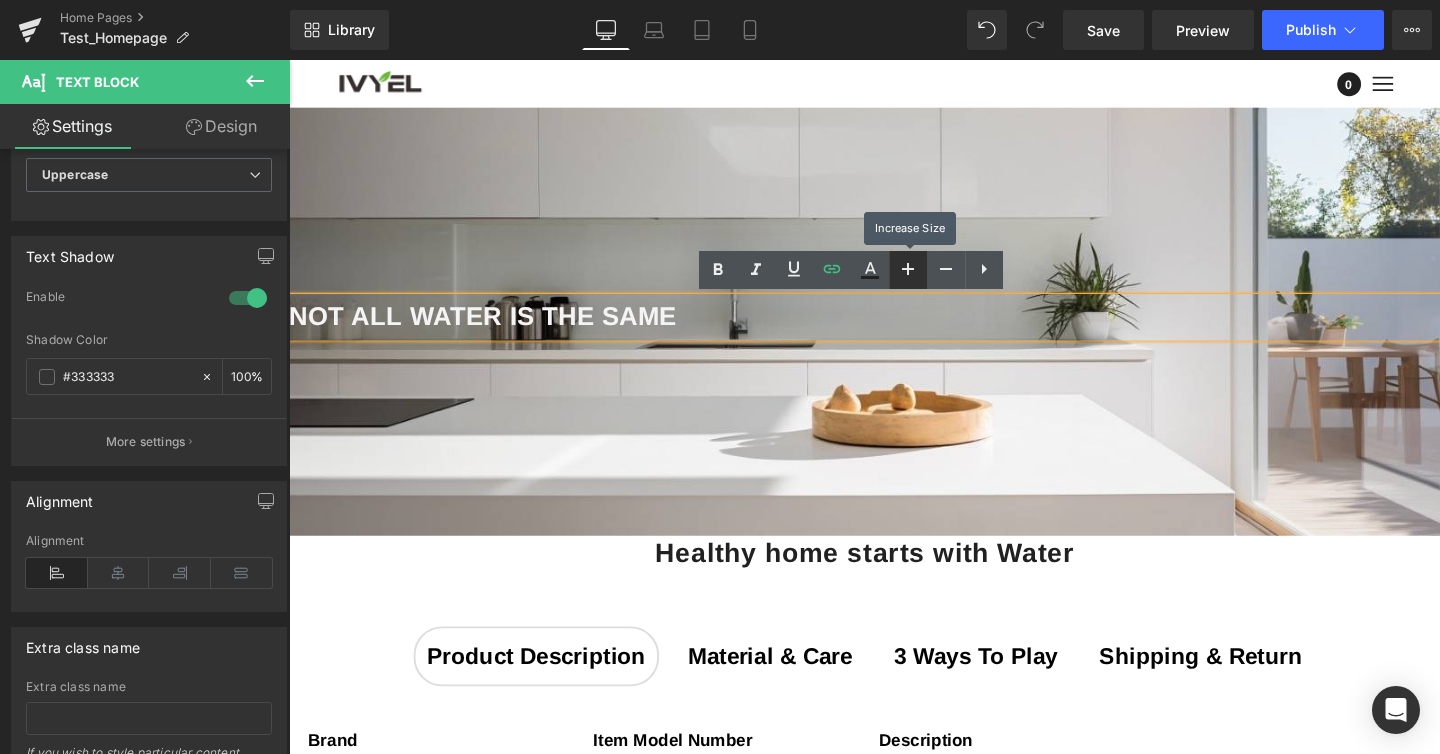 click 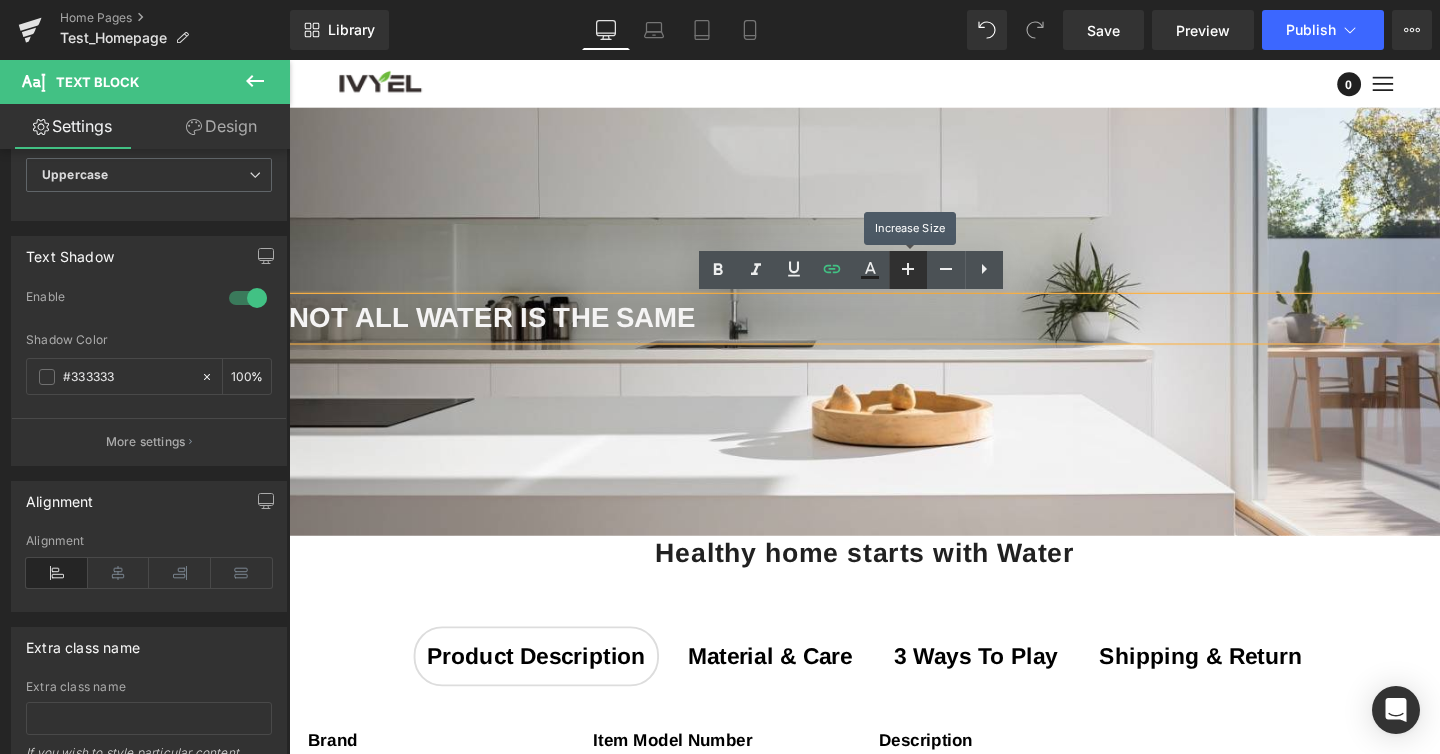 click 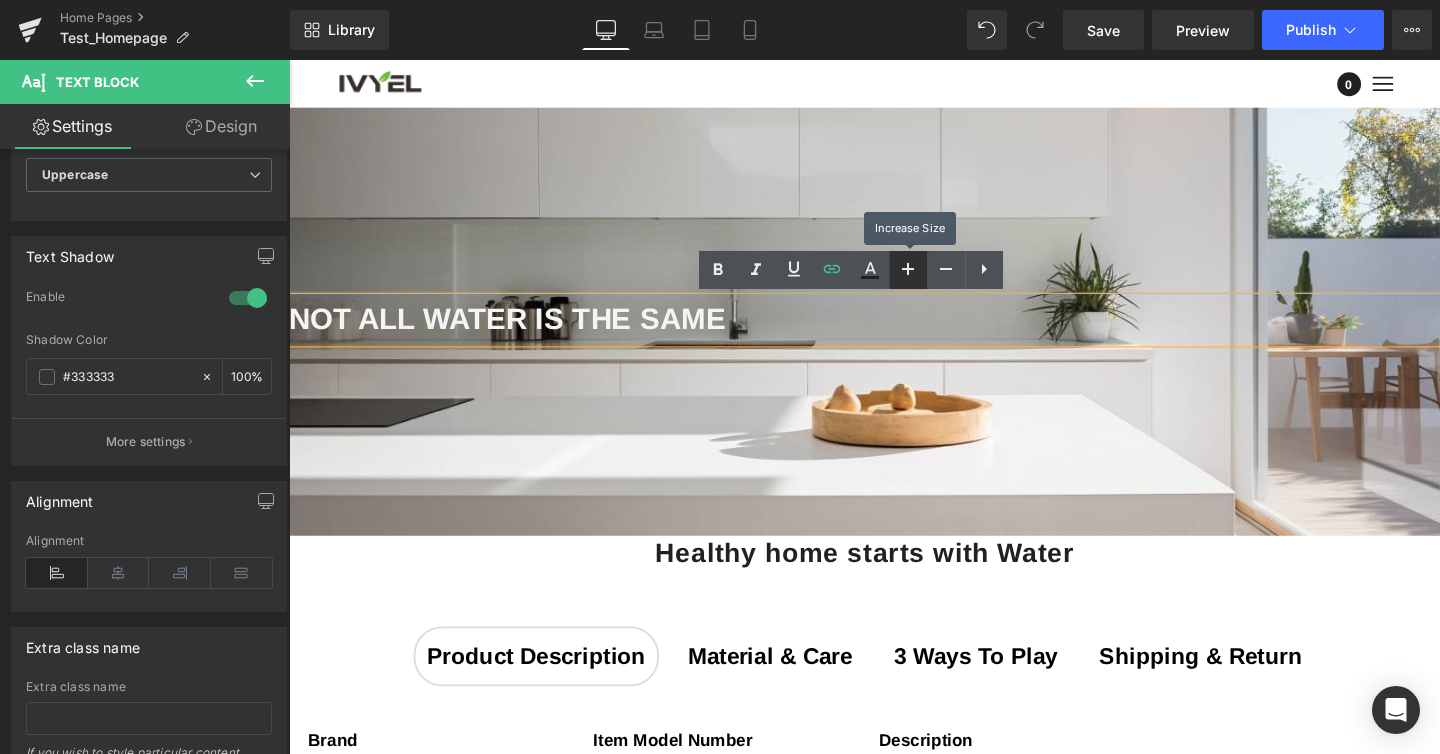 click 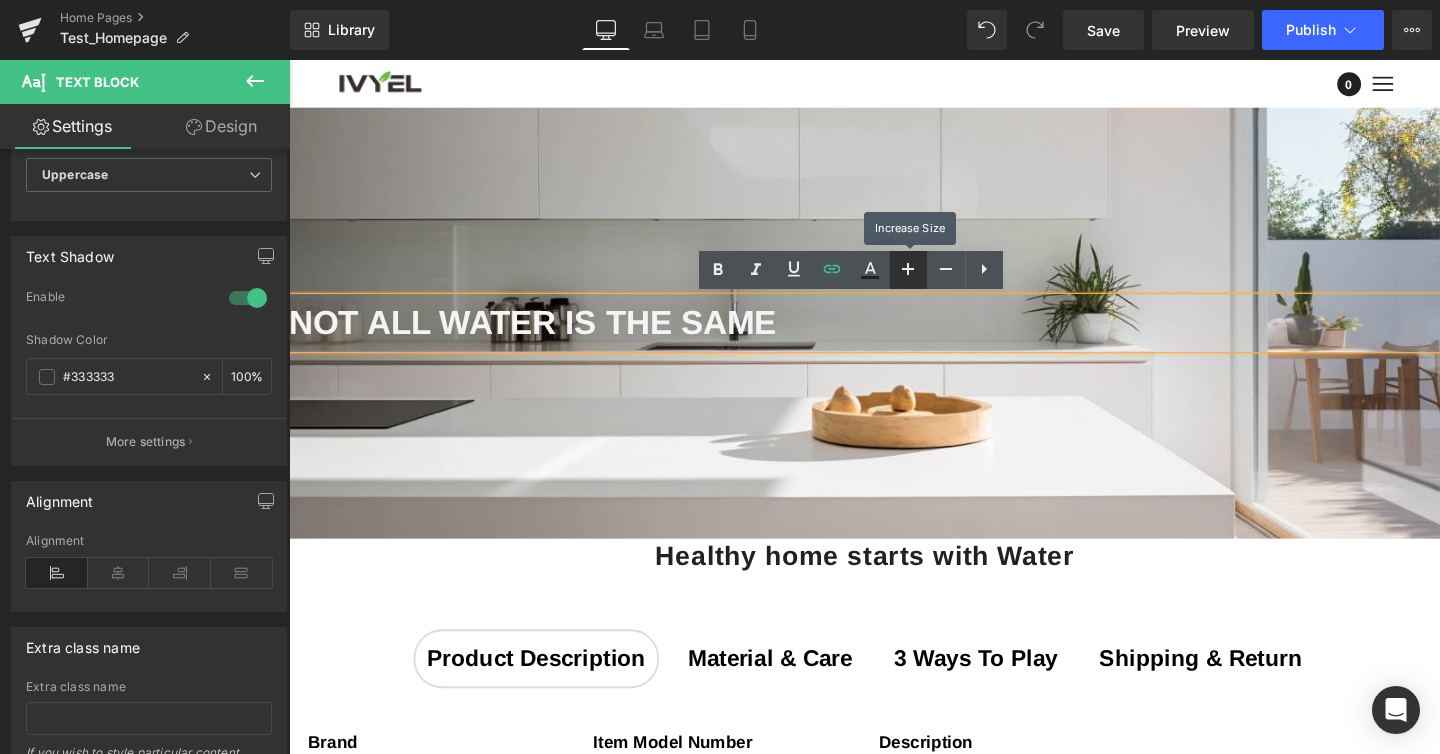 click 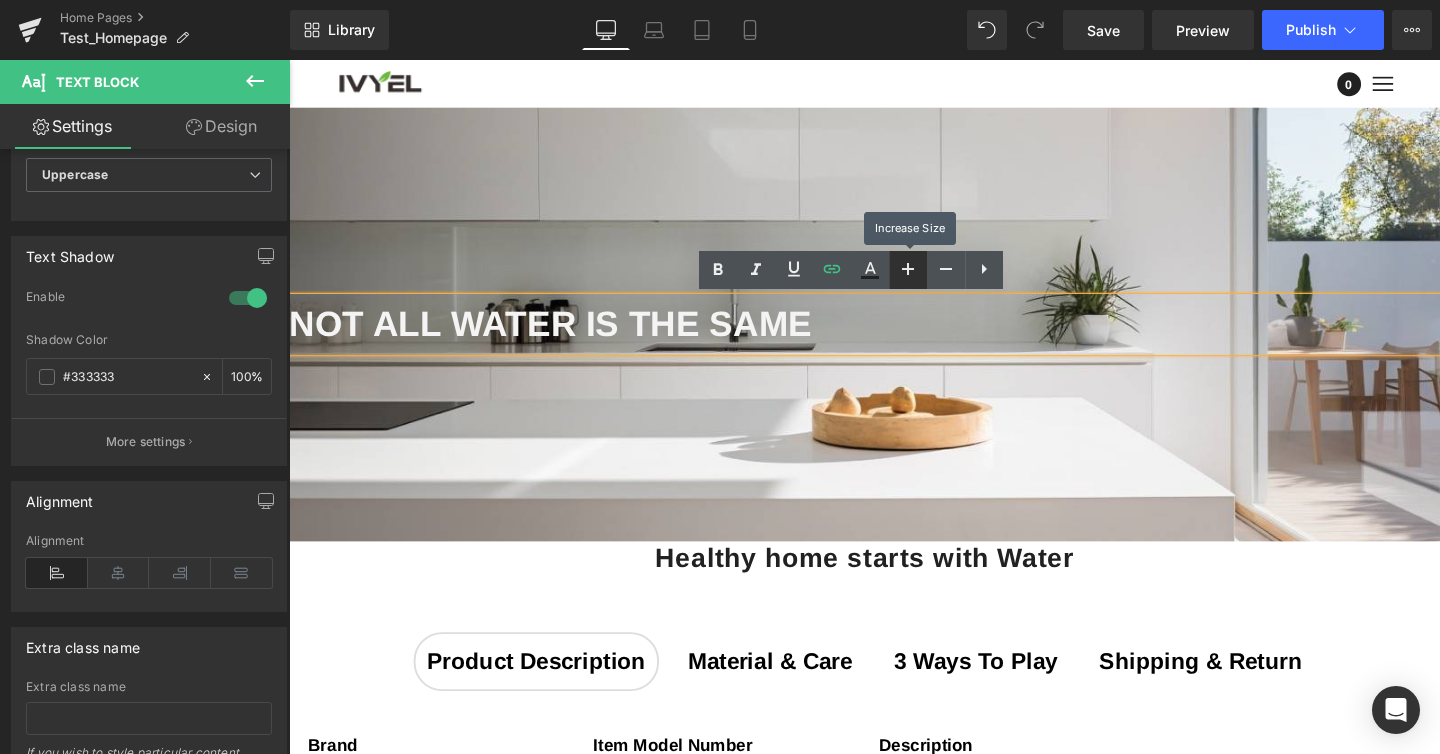 click 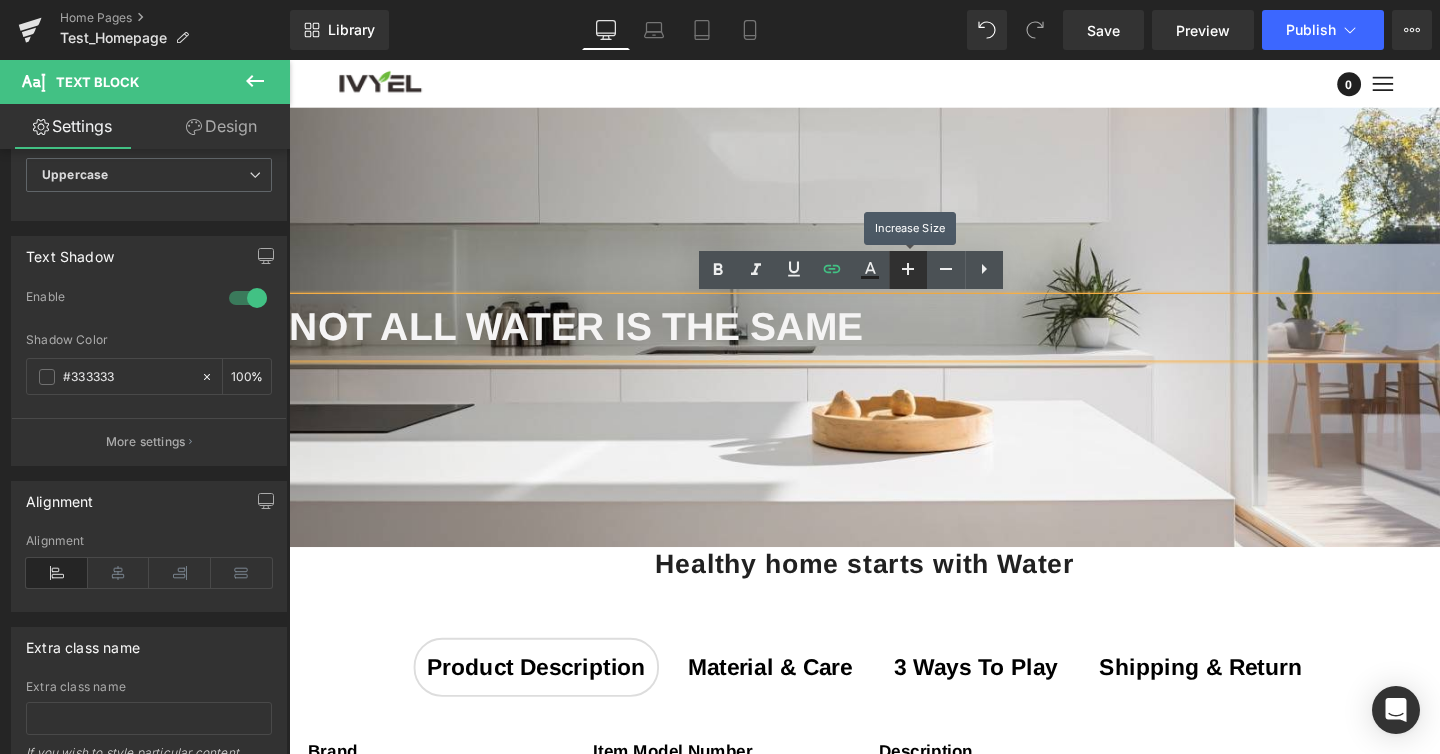 click 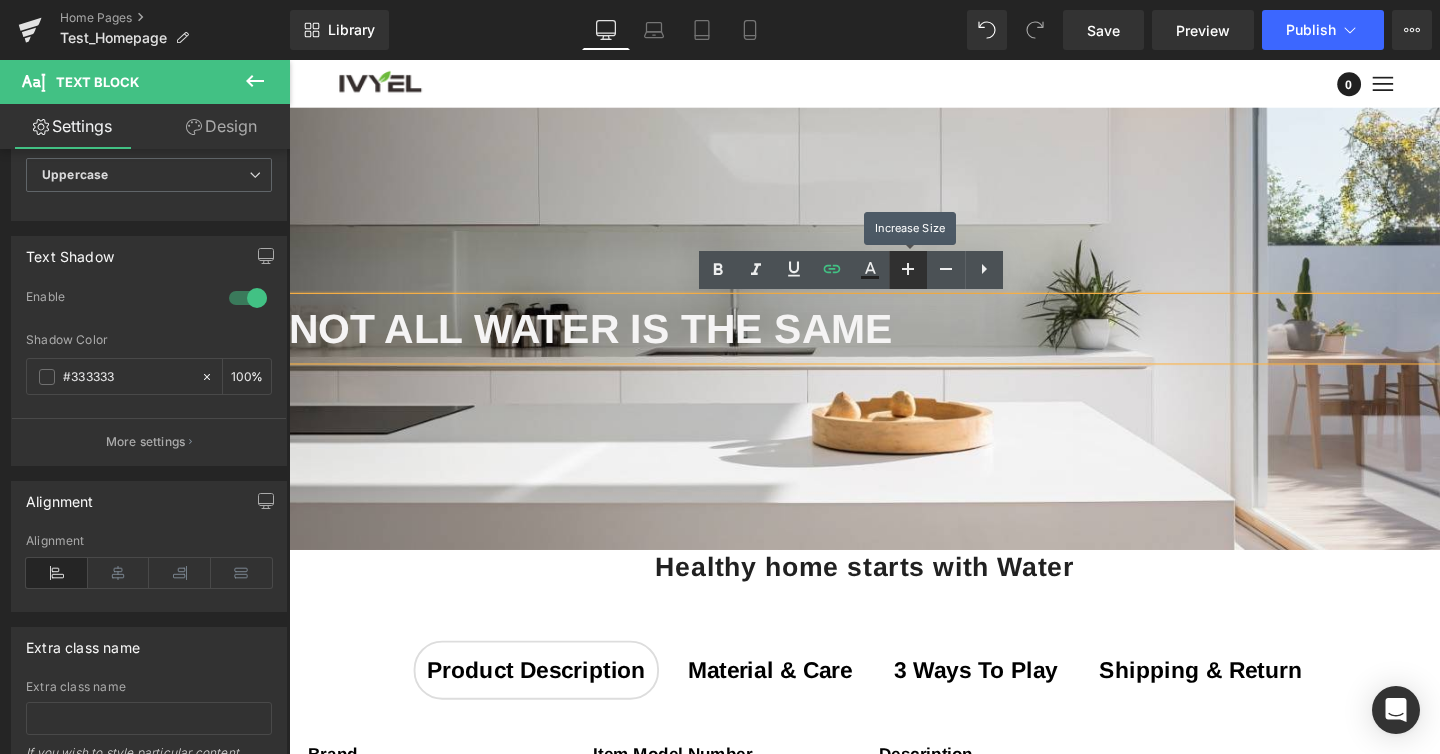 click 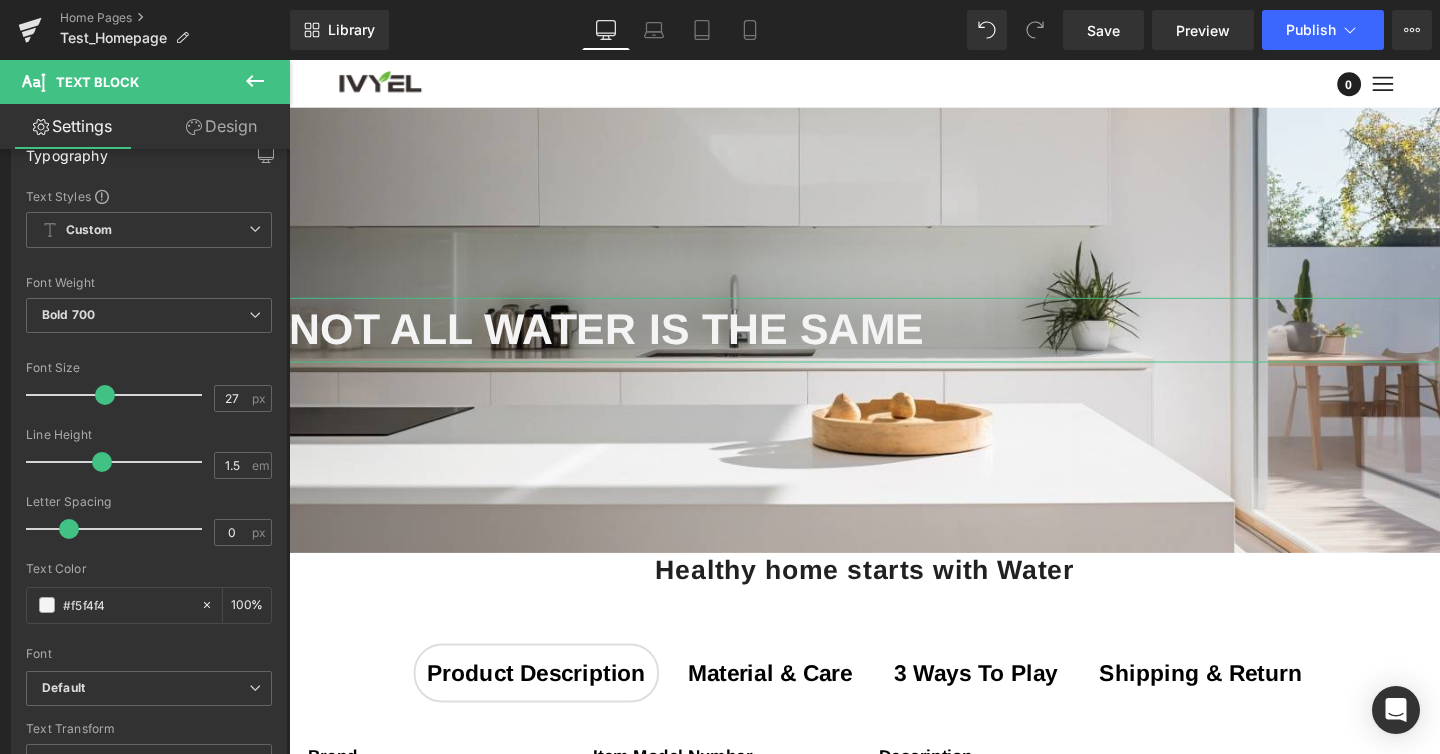 scroll, scrollTop: 0, scrollLeft: 0, axis: both 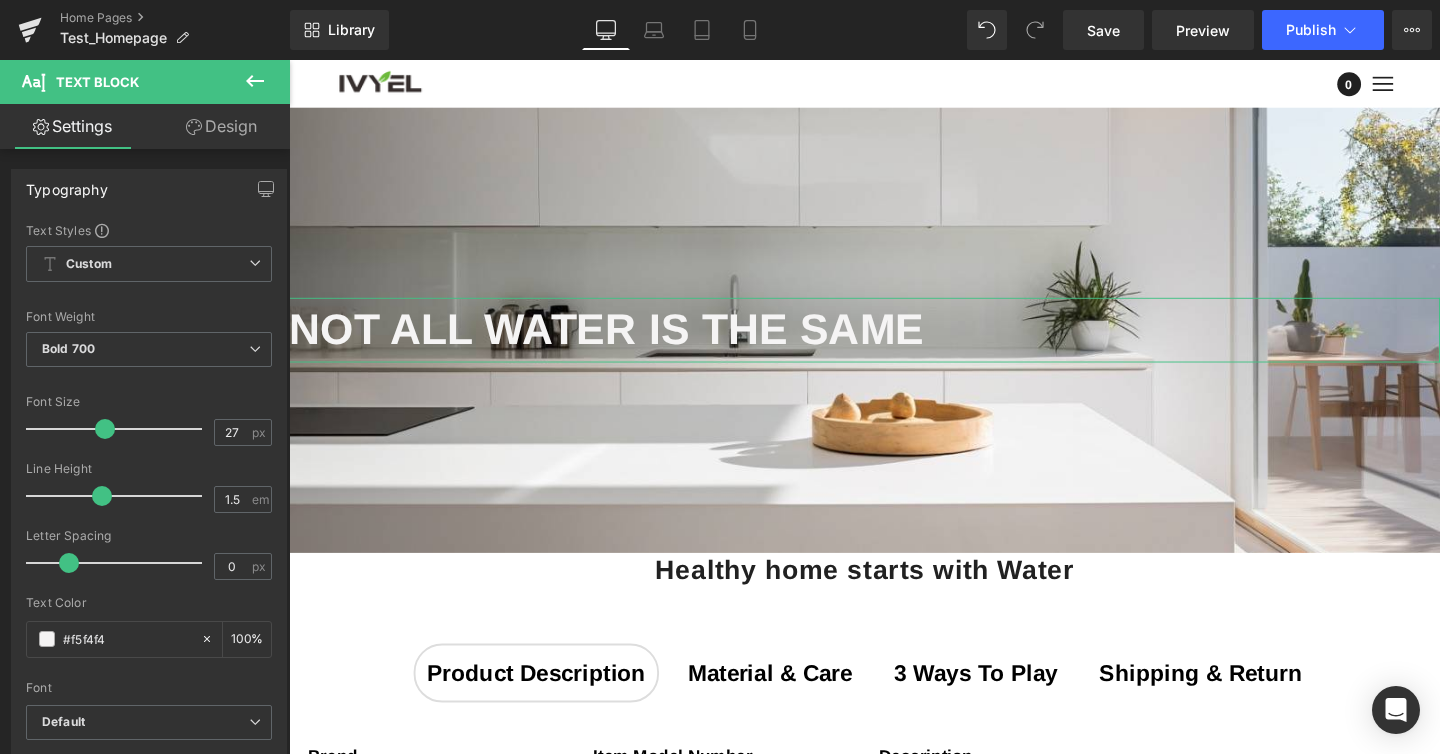 click on "Design" at bounding box center (221, 126) 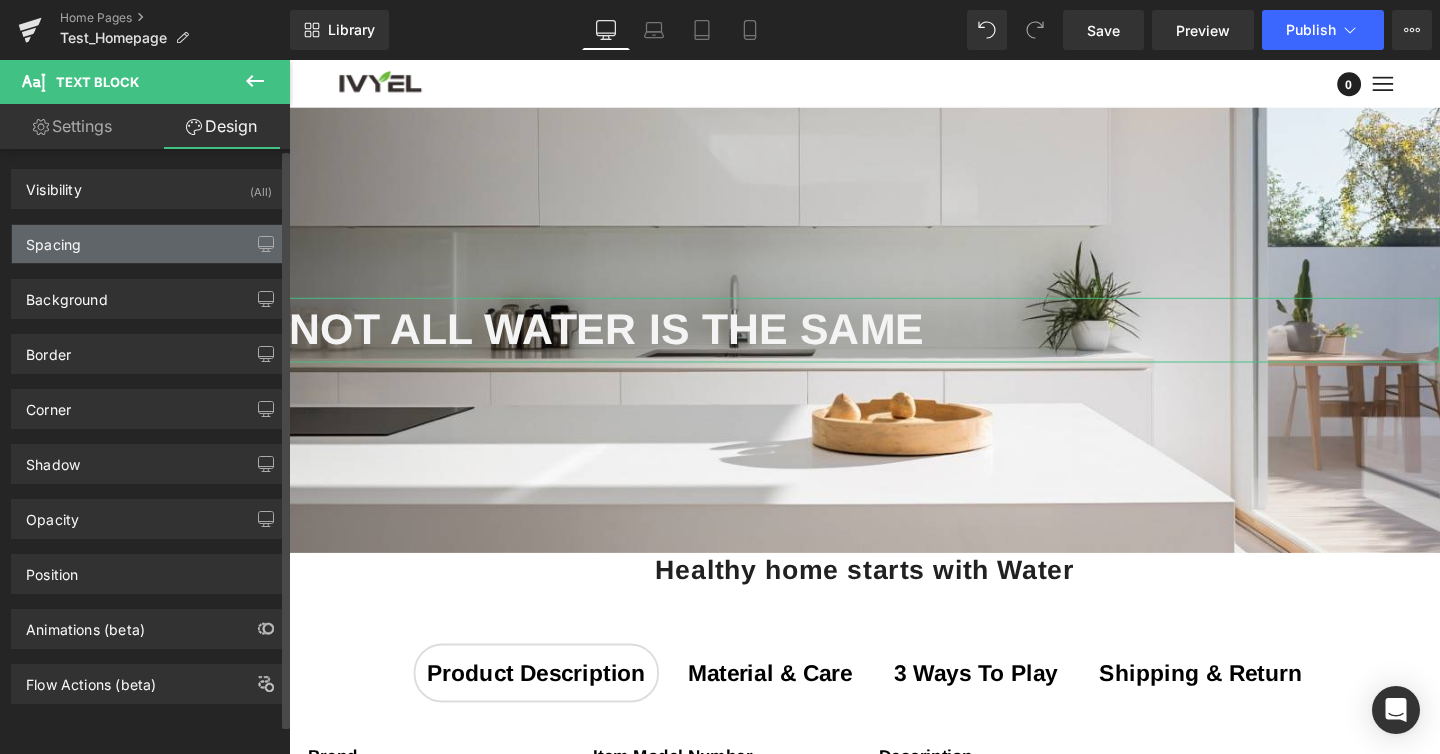 click on "Spacing" at bounding box center (149, 244) 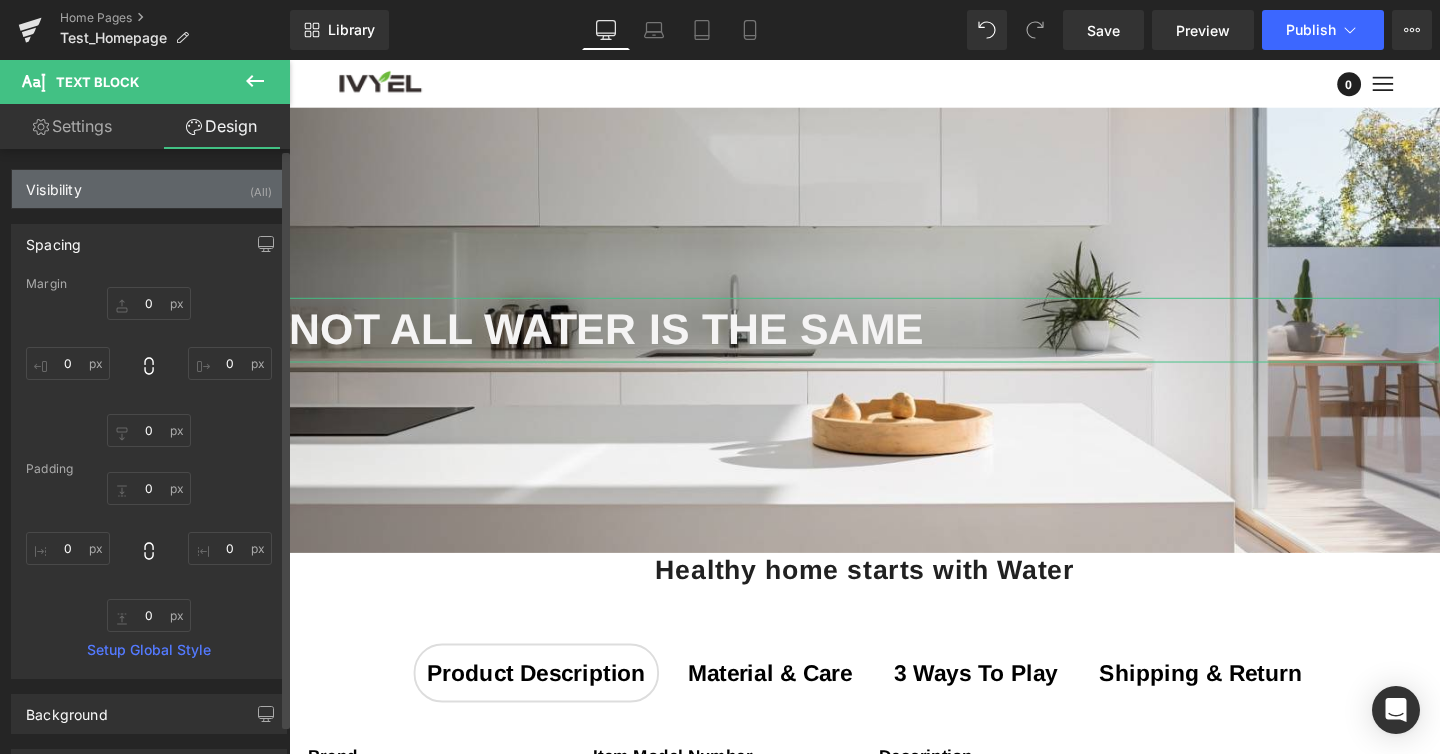click on "Visibility
(All)" at bounding box center [149, 189] 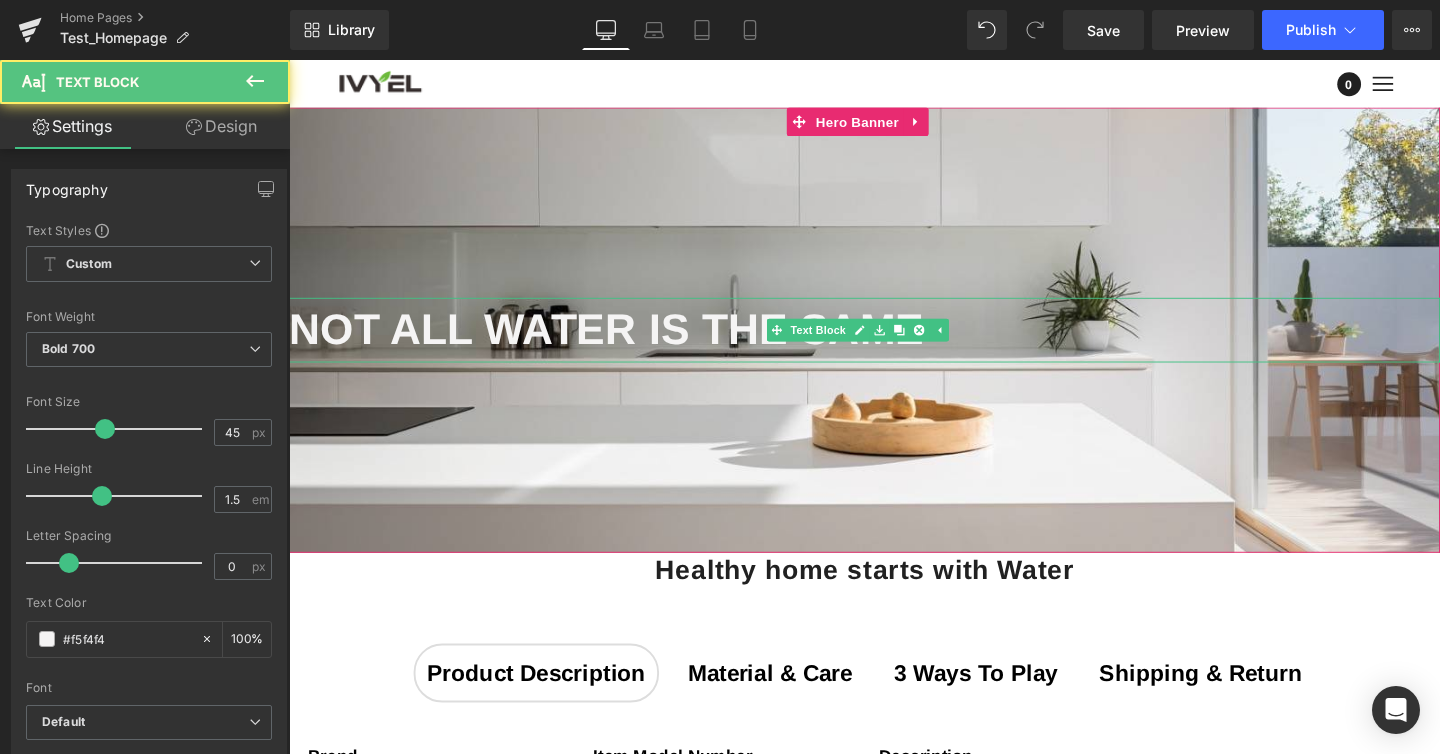 click on "Not all water is the same" at bounding box center [894, 344] 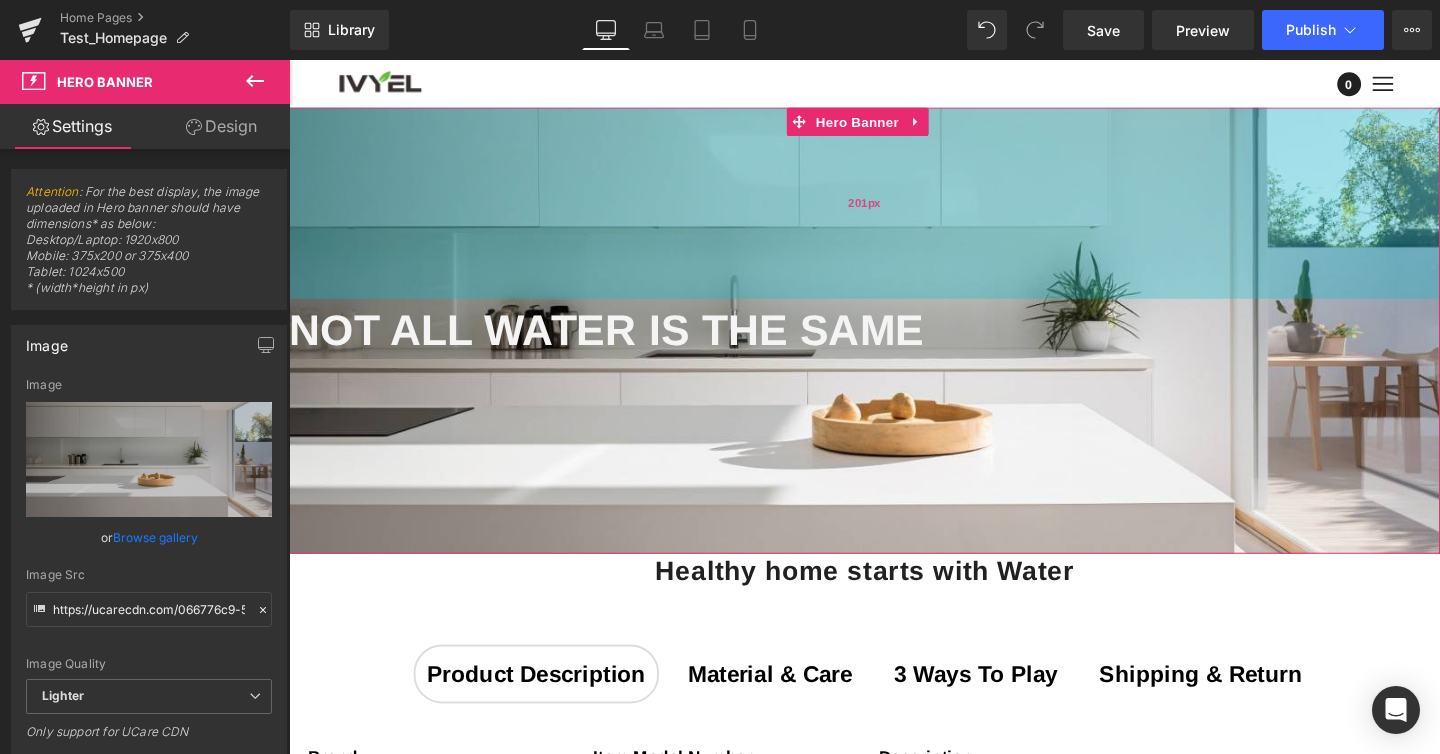 drag, startPoint x: 308, startPoint y: 306, endPoint x: 386, endPoint y: 307, distance: 78.00641 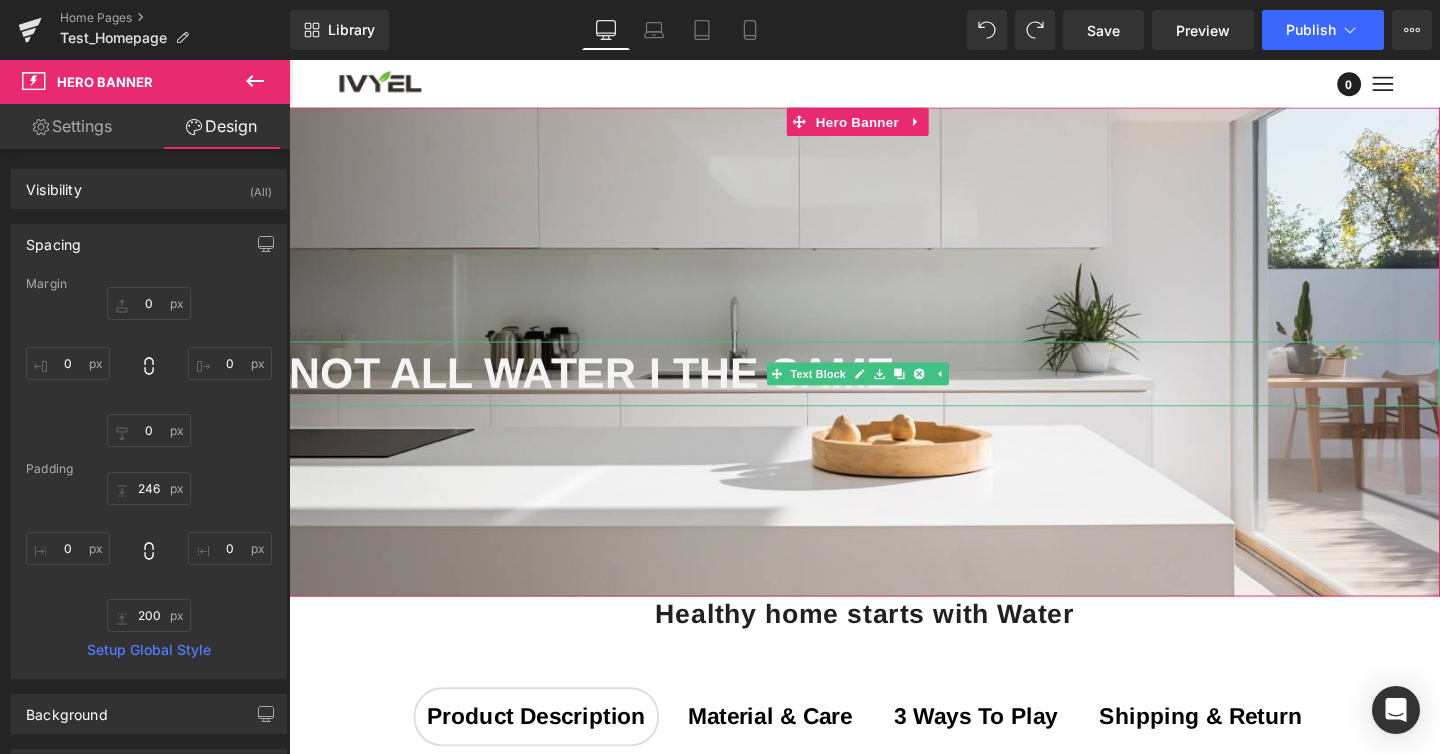 click on "Not all water i the same" at bounding box center [894, 390] 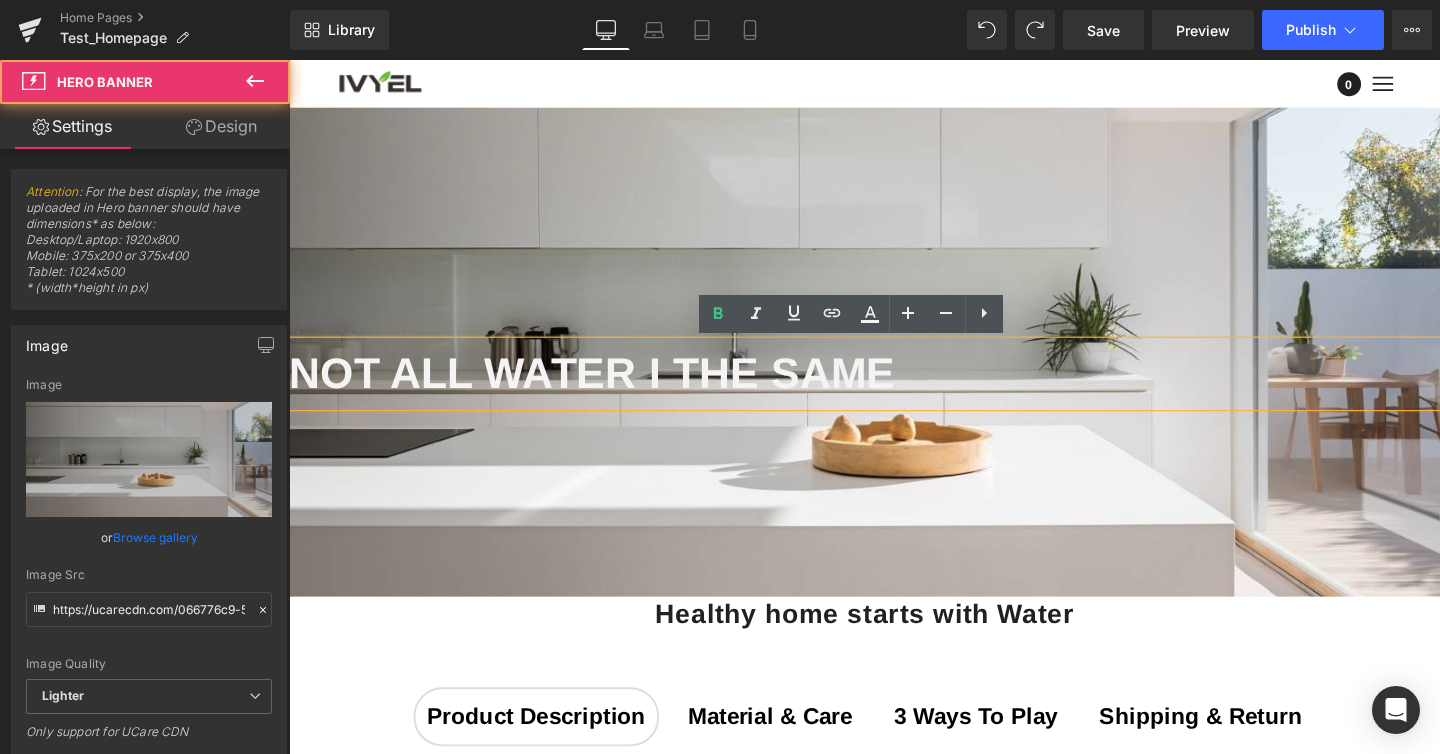 drag, startPoint x: 1483, startPoint y: 349, endPoint x: 1240, endPoint y: 354, distance: 243.05144 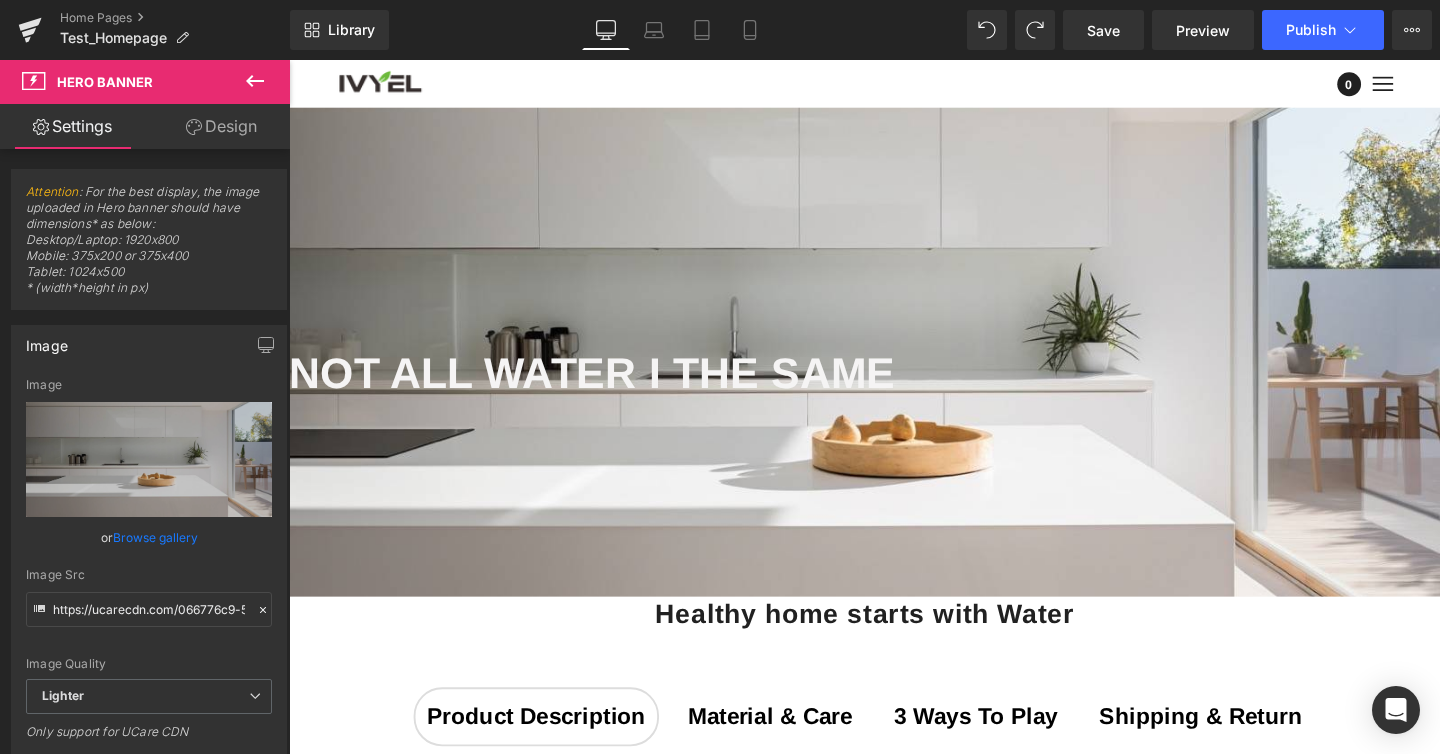 click on "200px" at bounding box center (289, 60) 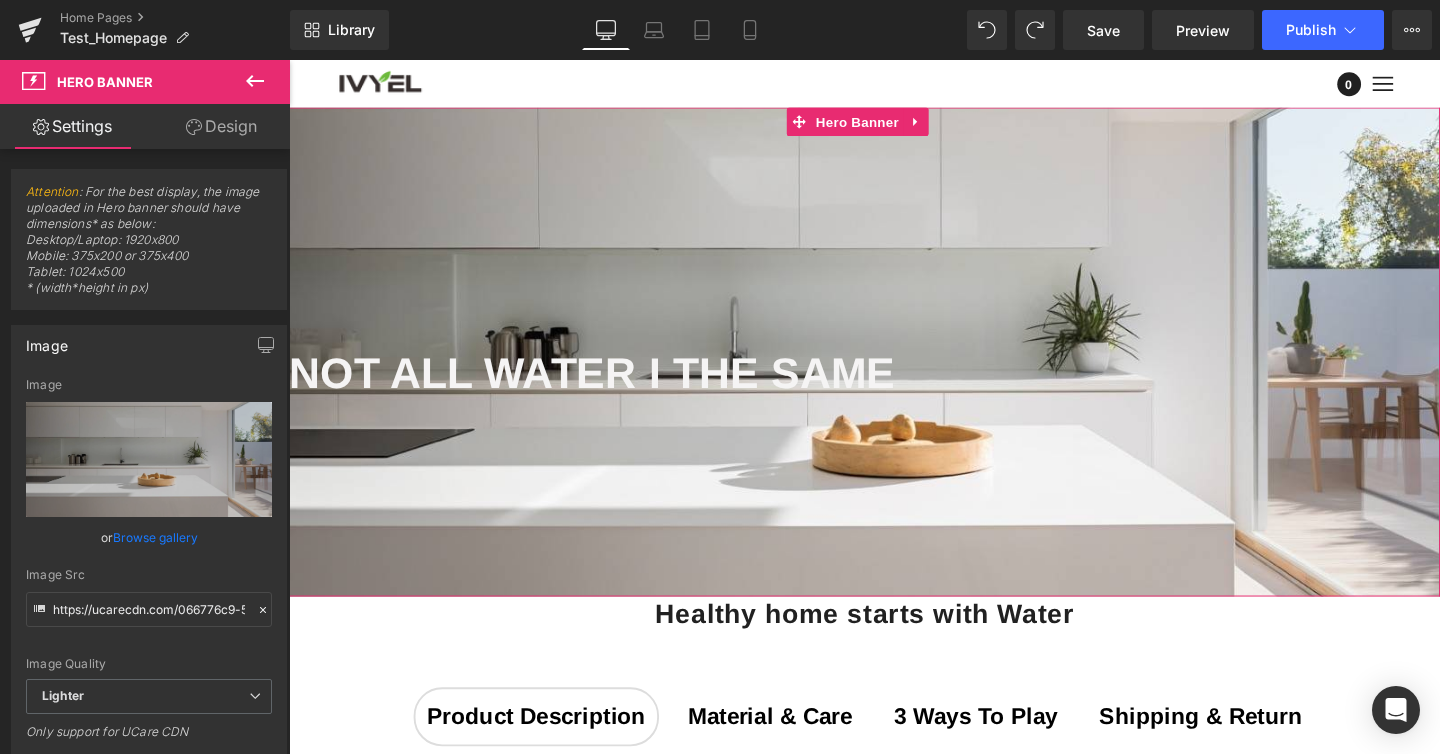click on "Not all water i the same" at bounding box center [894, 390] 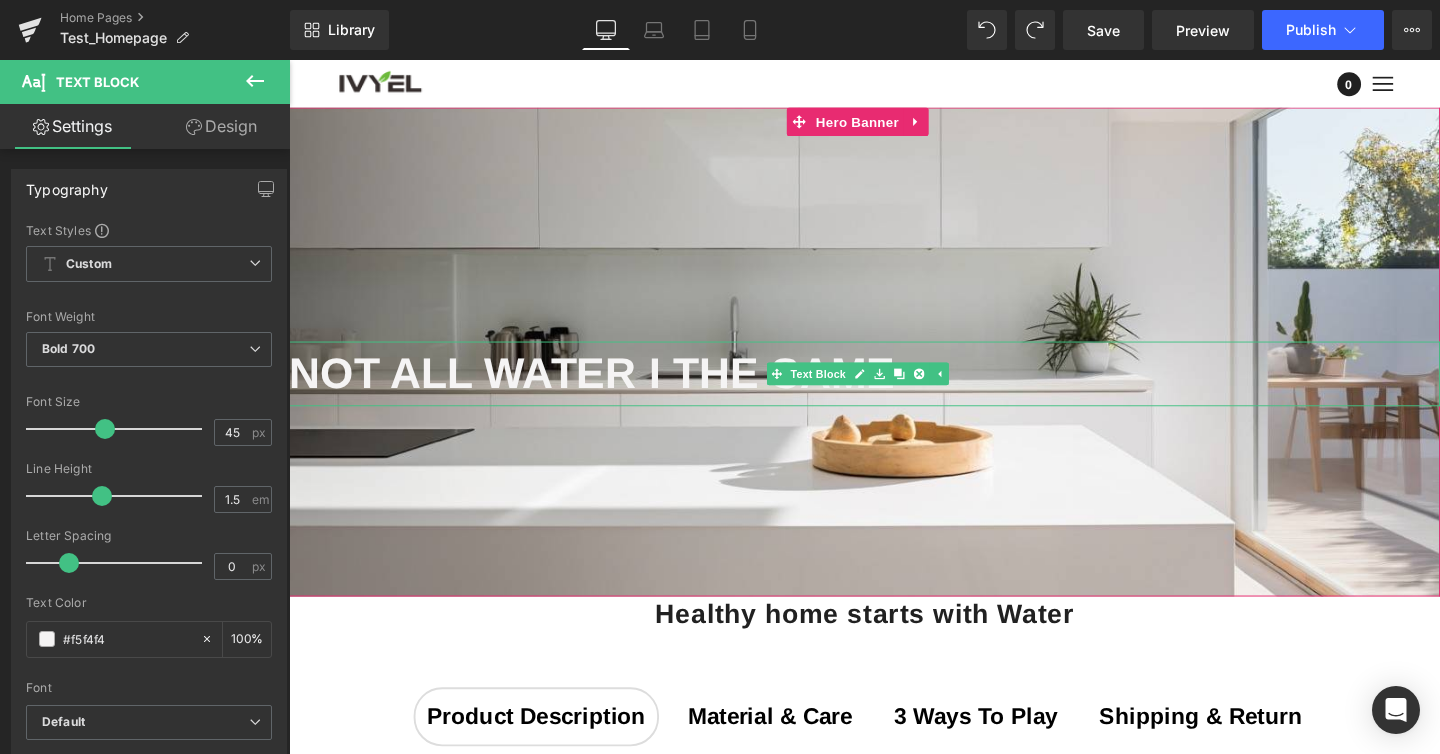 click on "Not all water i the same" at bounding box center [894, 390] 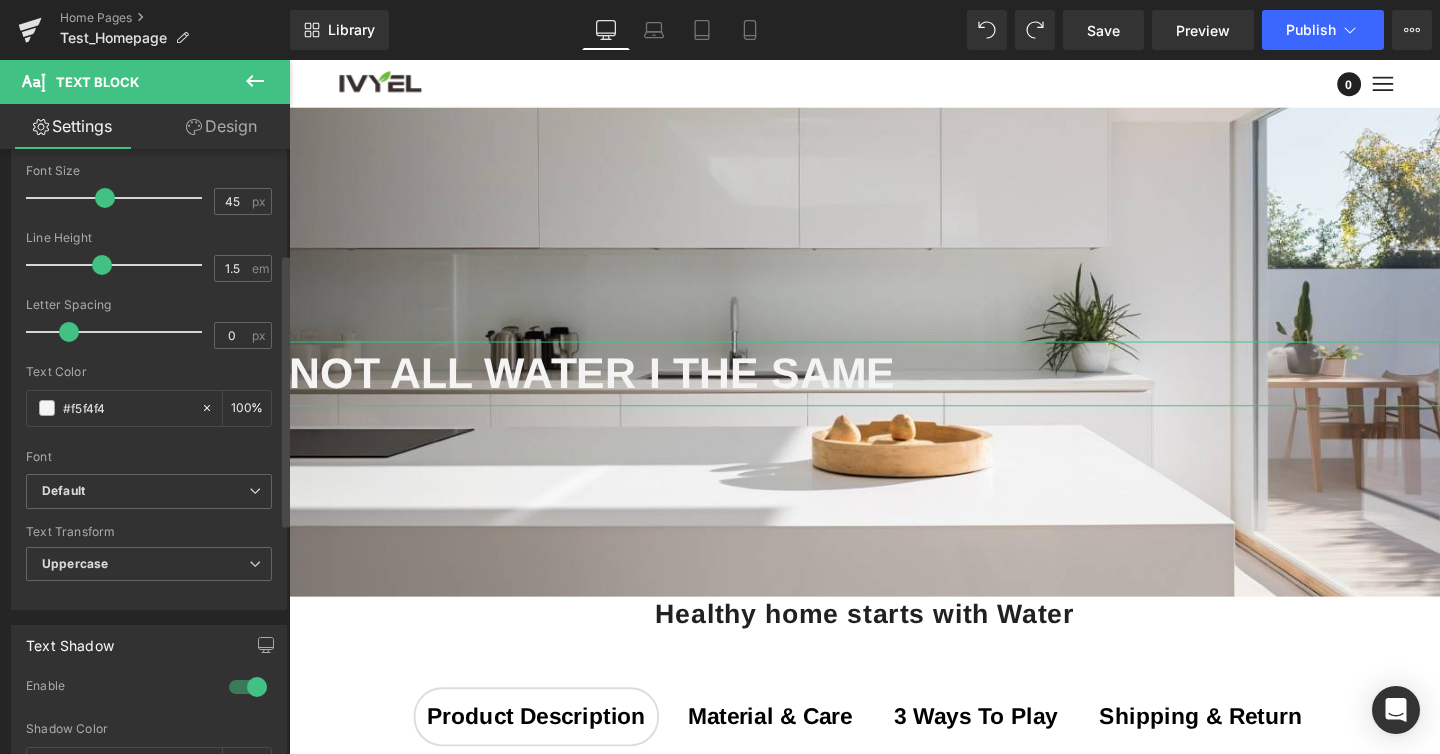scroll, scrollTop: 0, scrollLeft: 0, axis: both 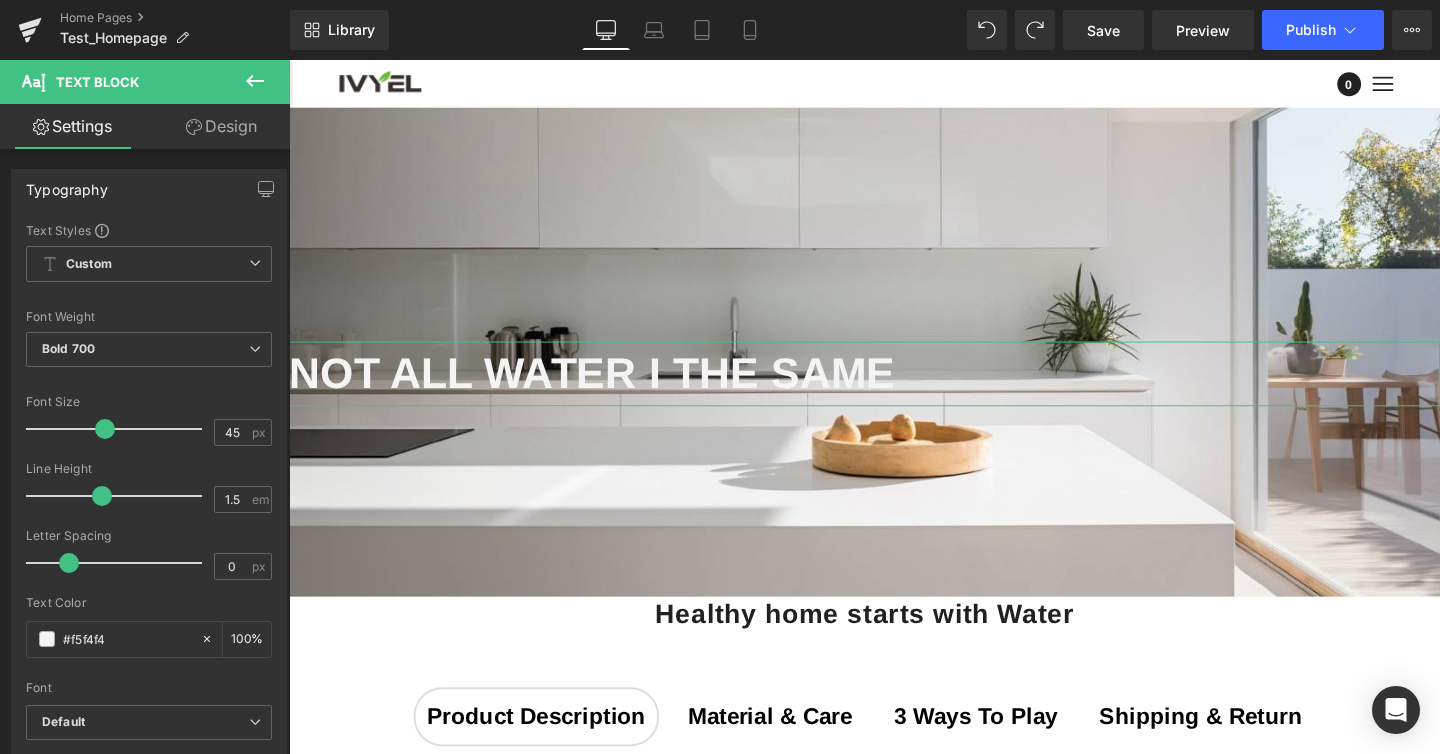 click on "Design" at bounding box center (221, 126) 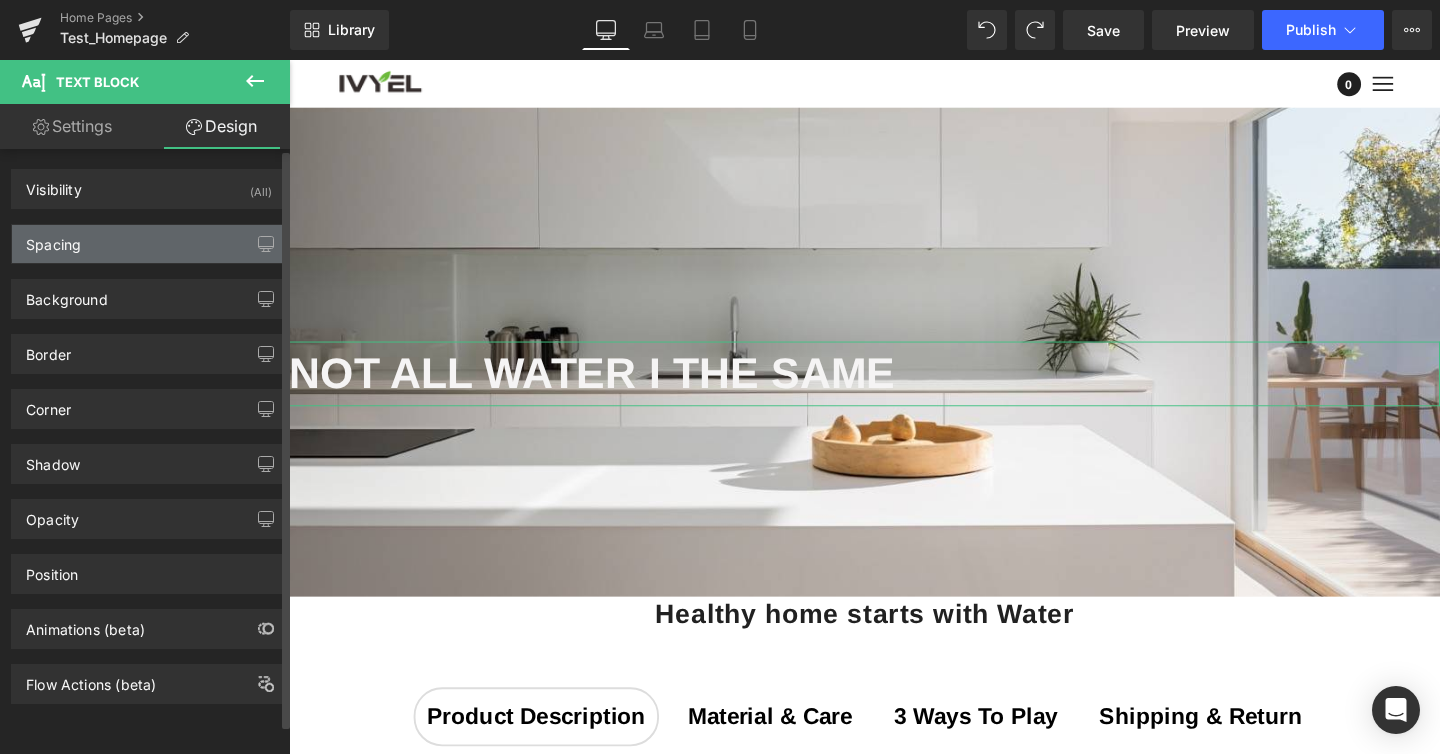 click on "Spacing" at bounding box center (149, 244) 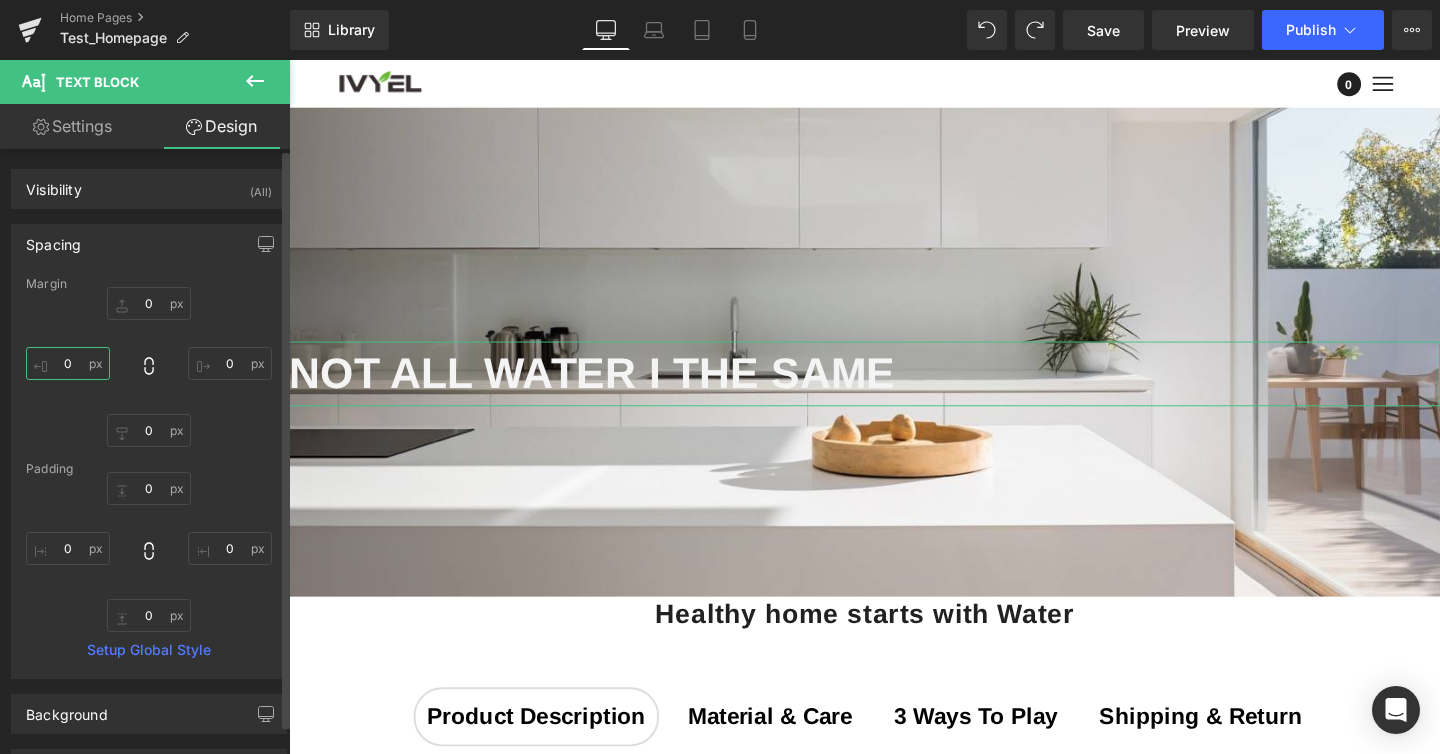 click on "0" at bounding box center (68, 363) 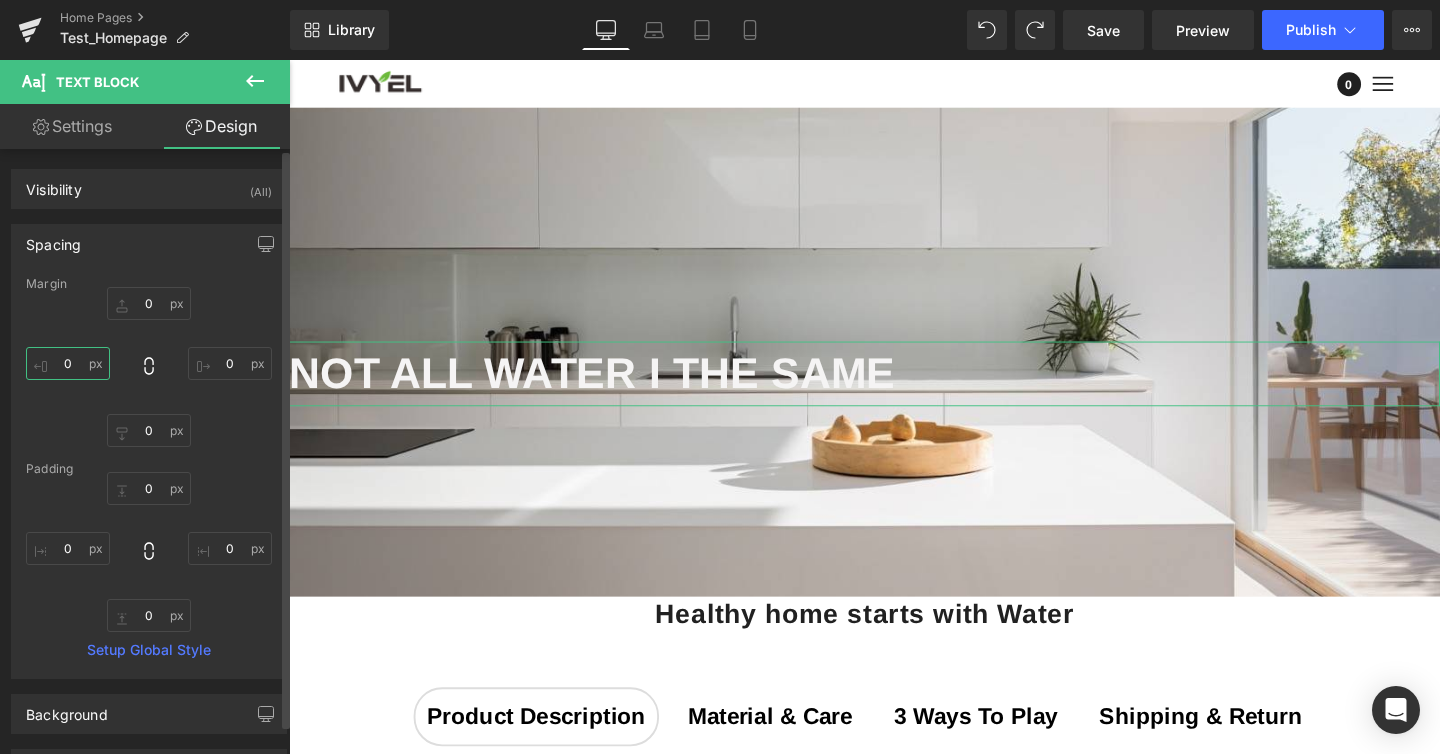 click on "0" at bounding box center (68, 363) 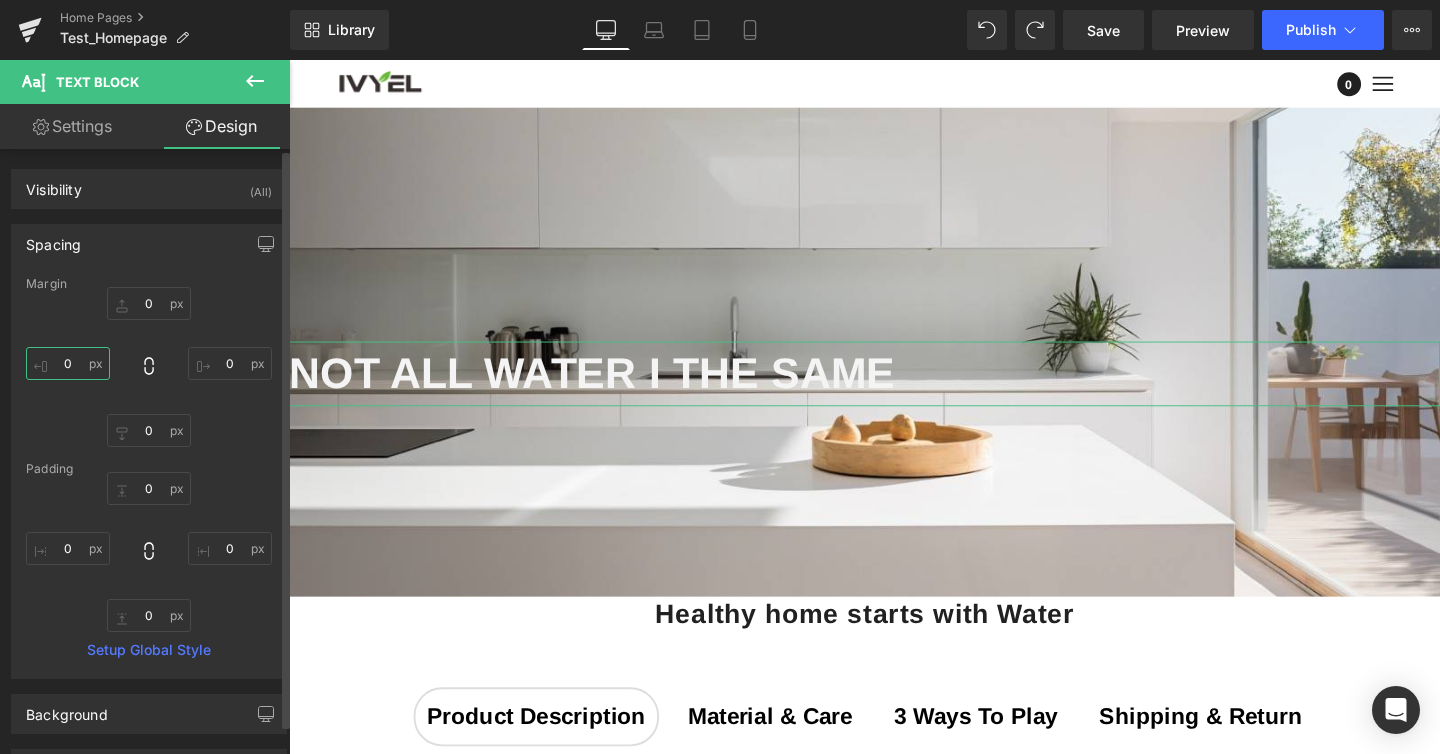 click on "0" at bounding box center [68, 363] 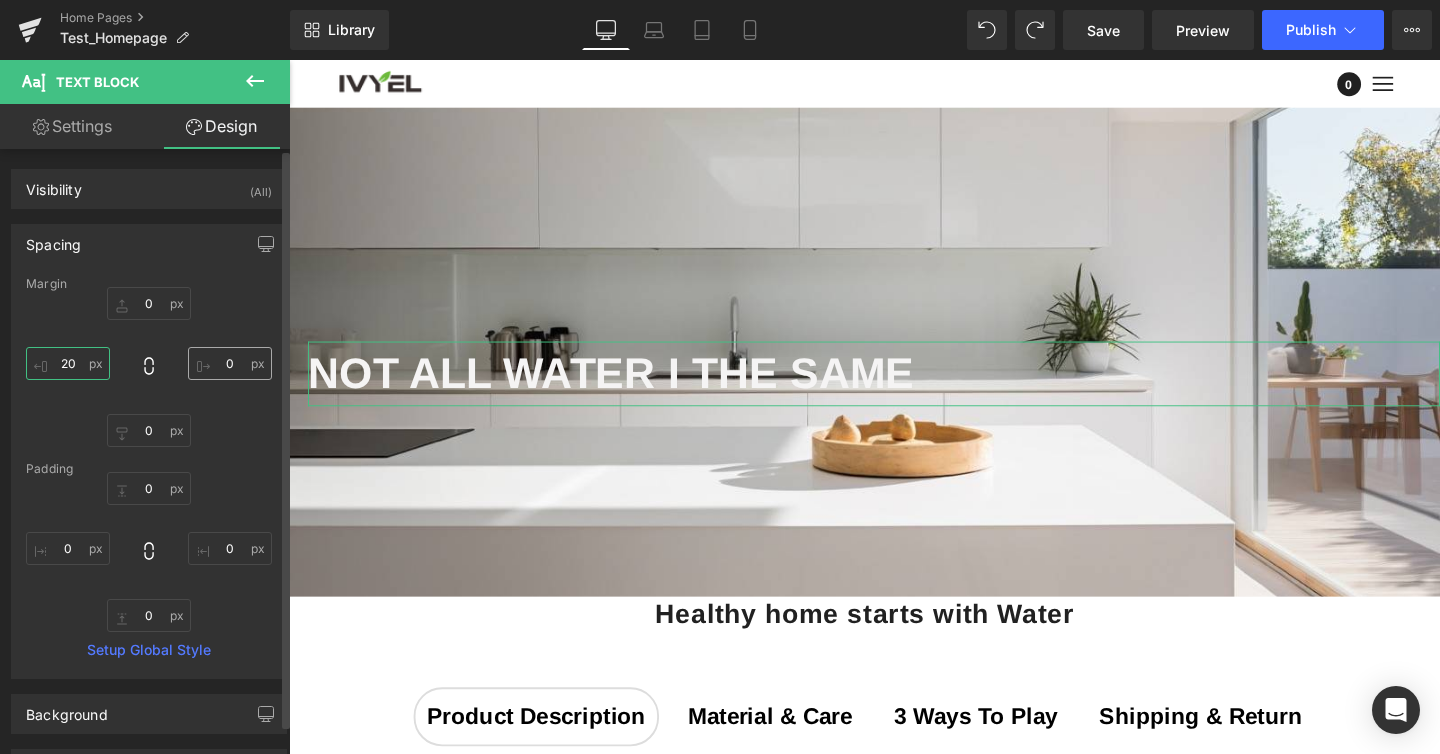 type on "20" 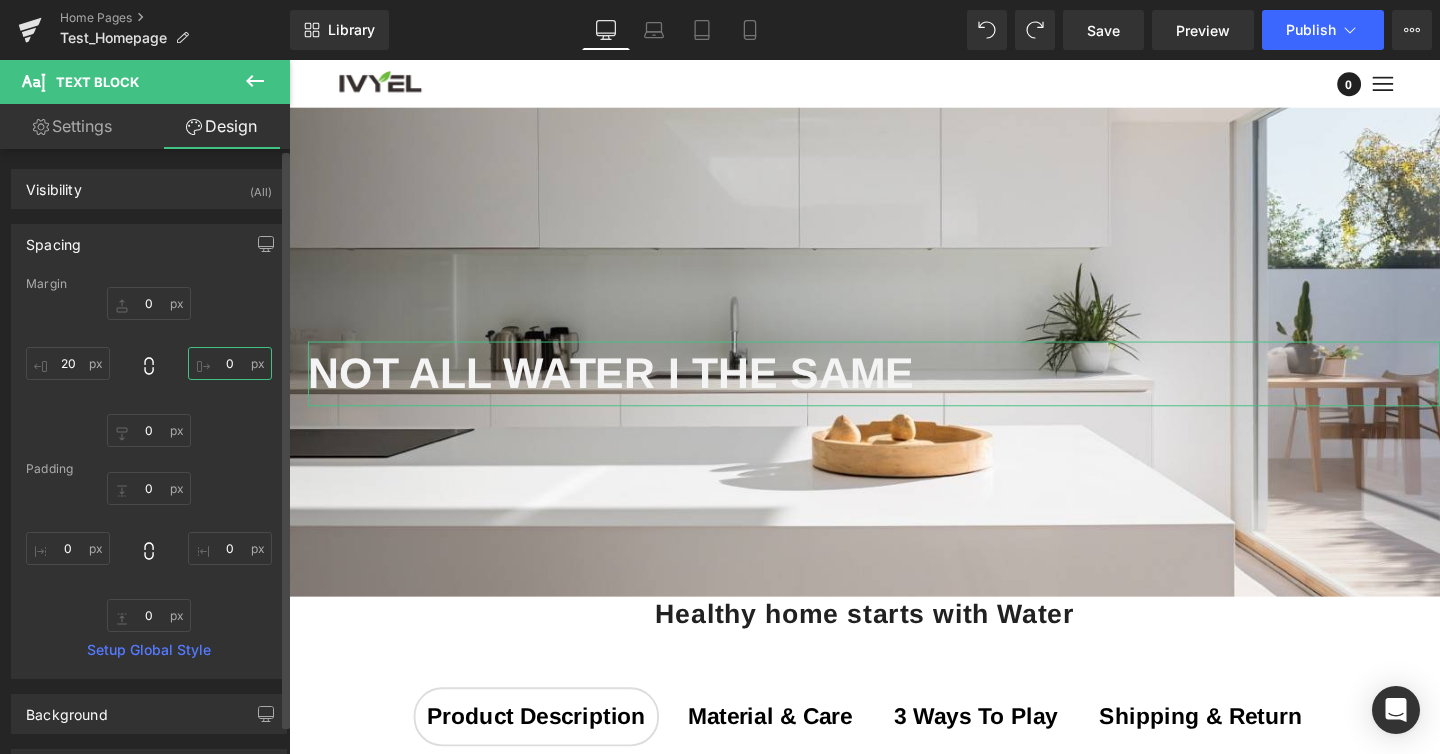 click on "0" at bounding box center [230, 363] 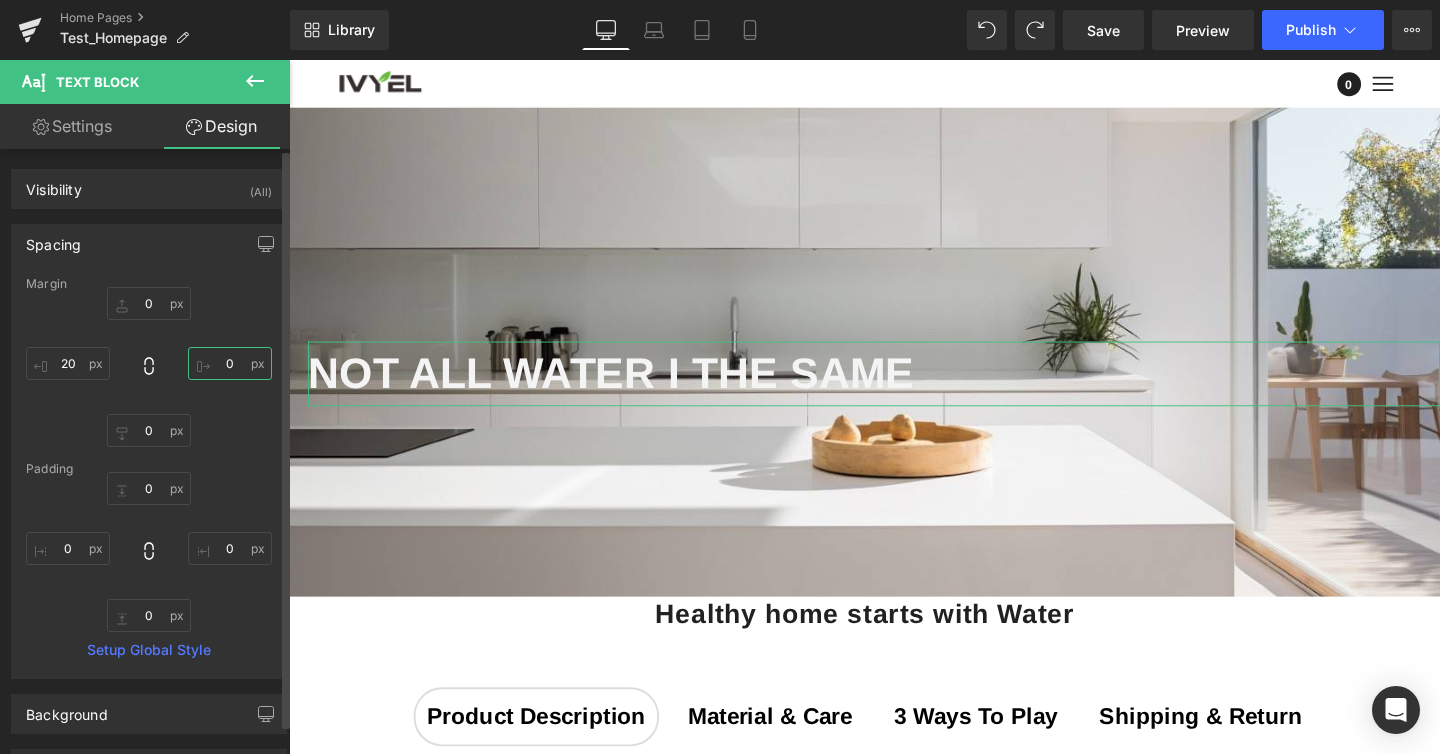 click on "0" at bounding box center (230, 363) 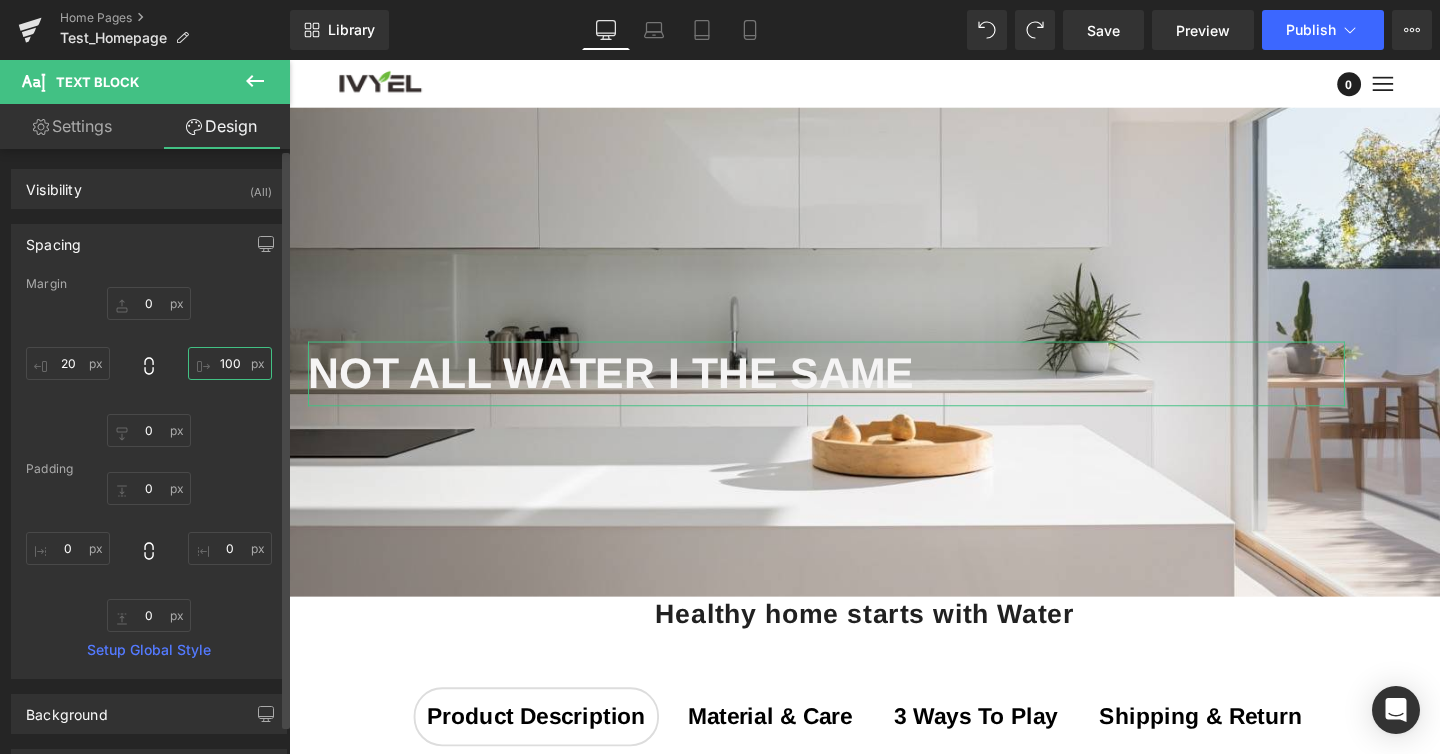 click on "100" at bounding box center (230, 363) 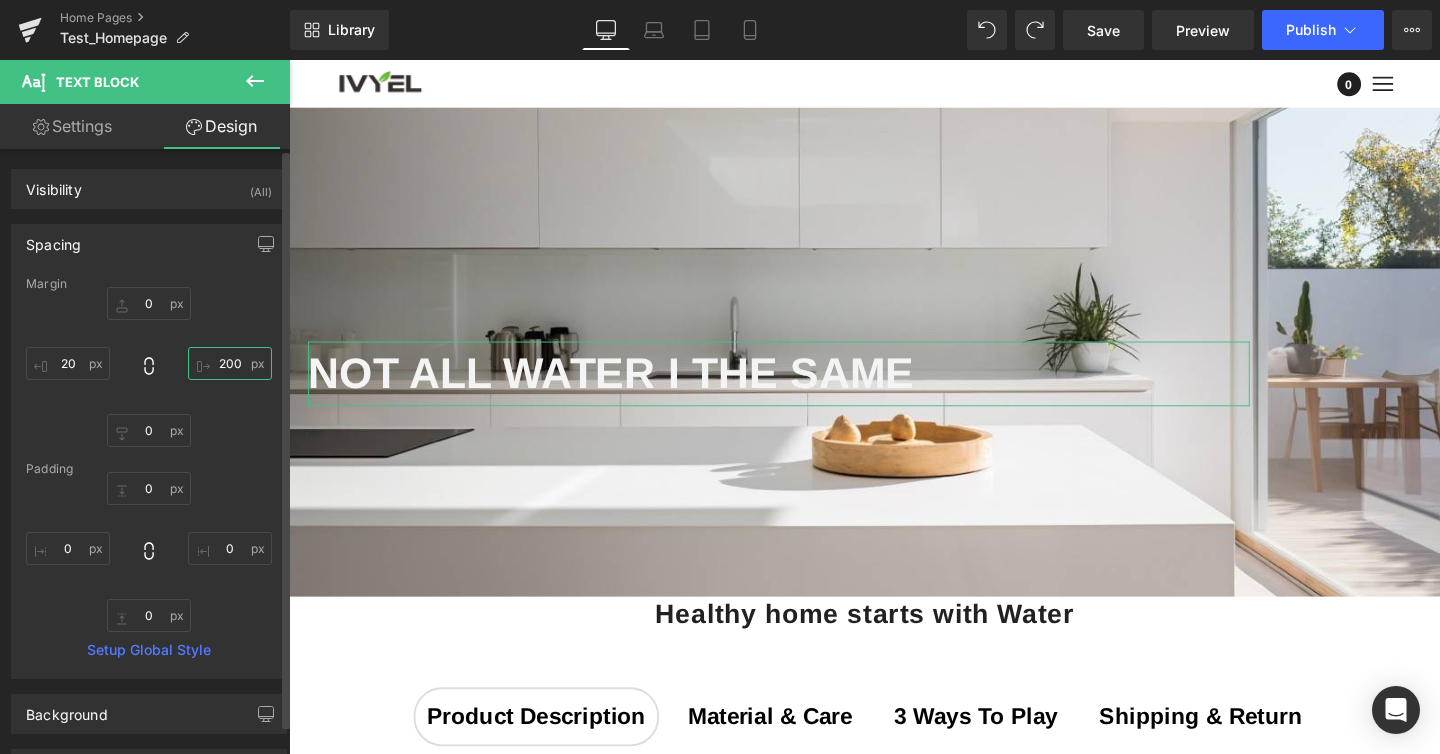 click on "200" at bounding box center [230, 363] 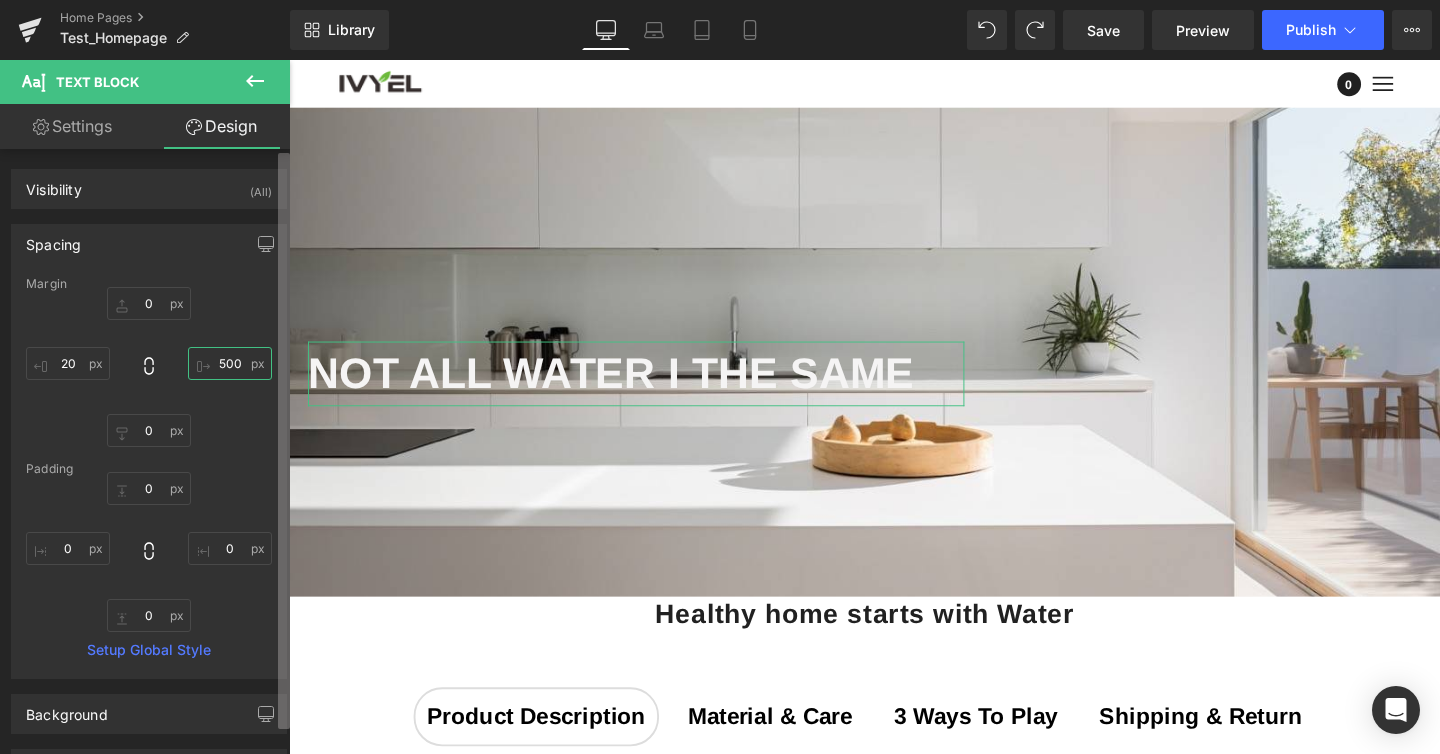 type on "500" 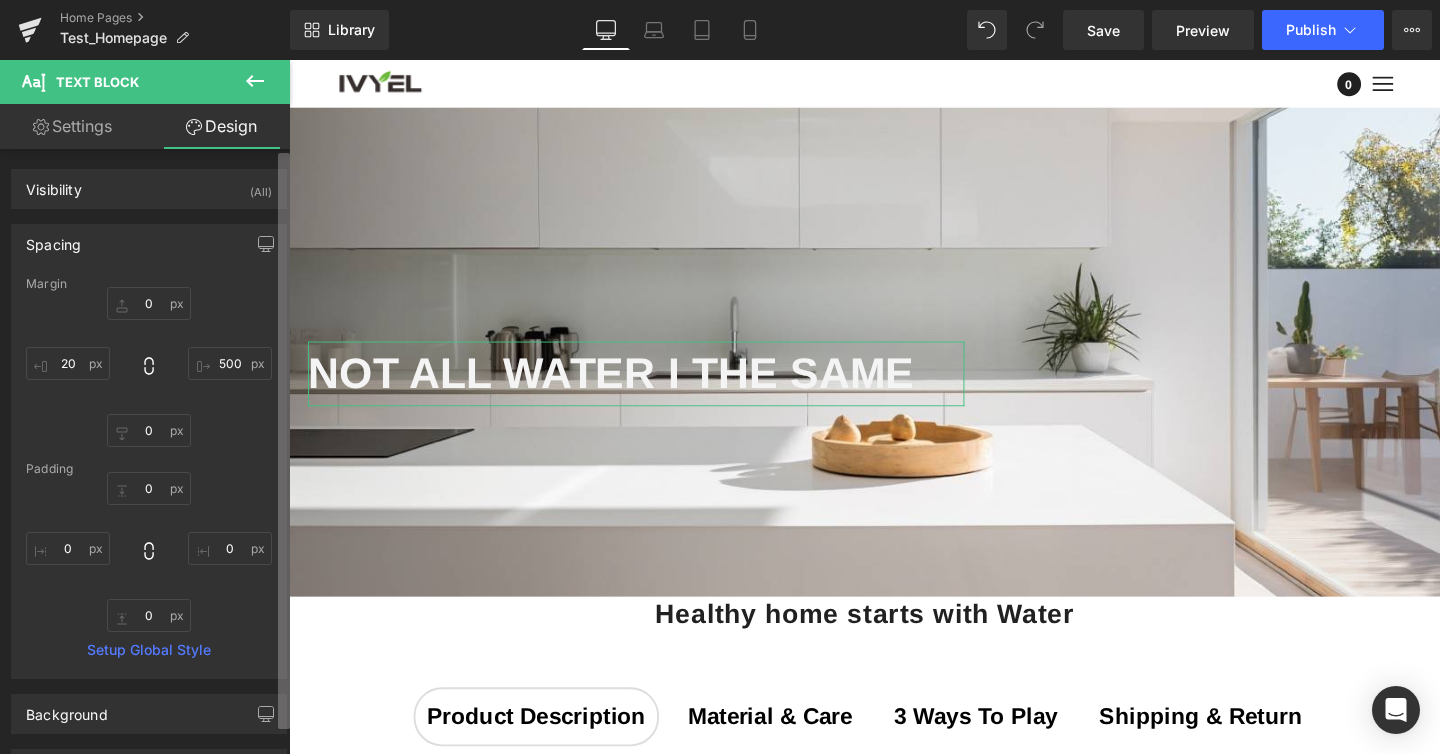 click at bounding box center [284, 441] 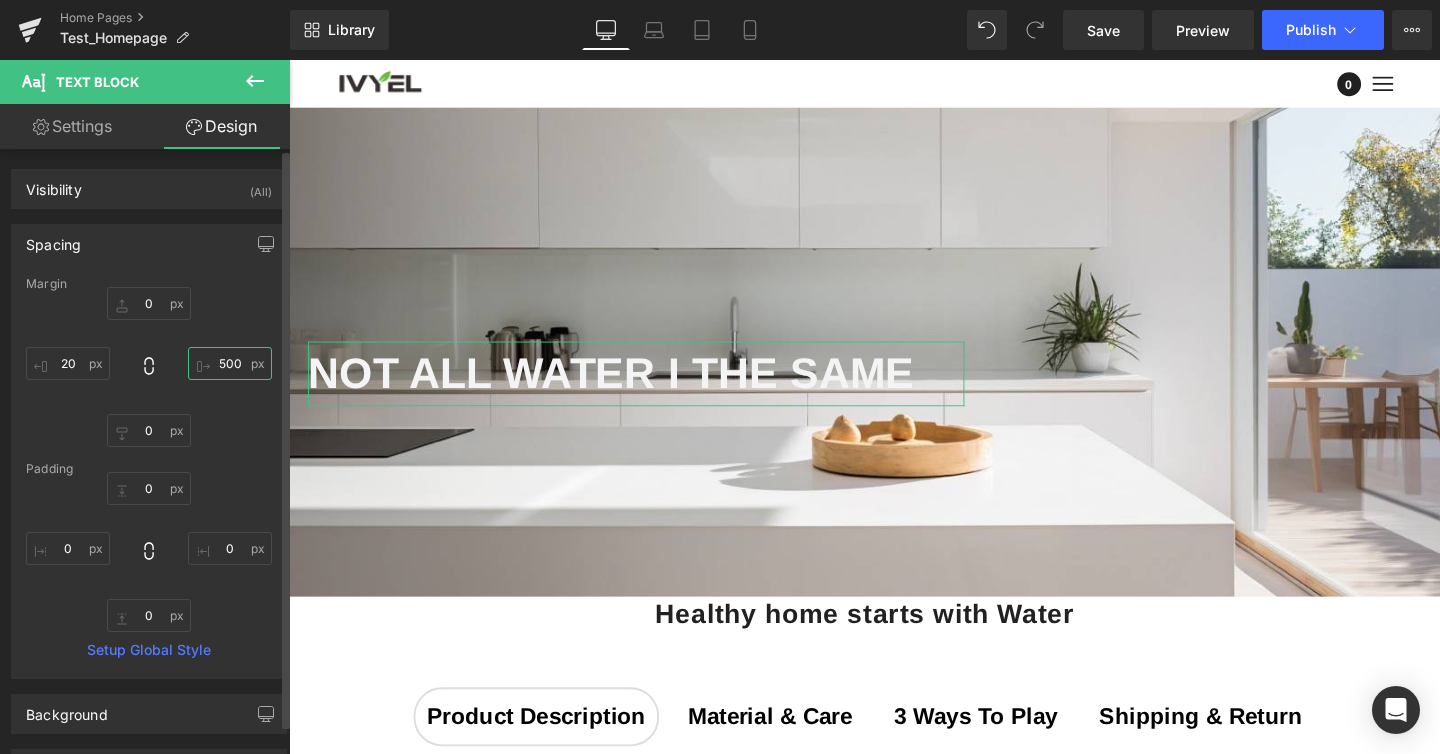 click on "500" at bounding box center (230, 363) 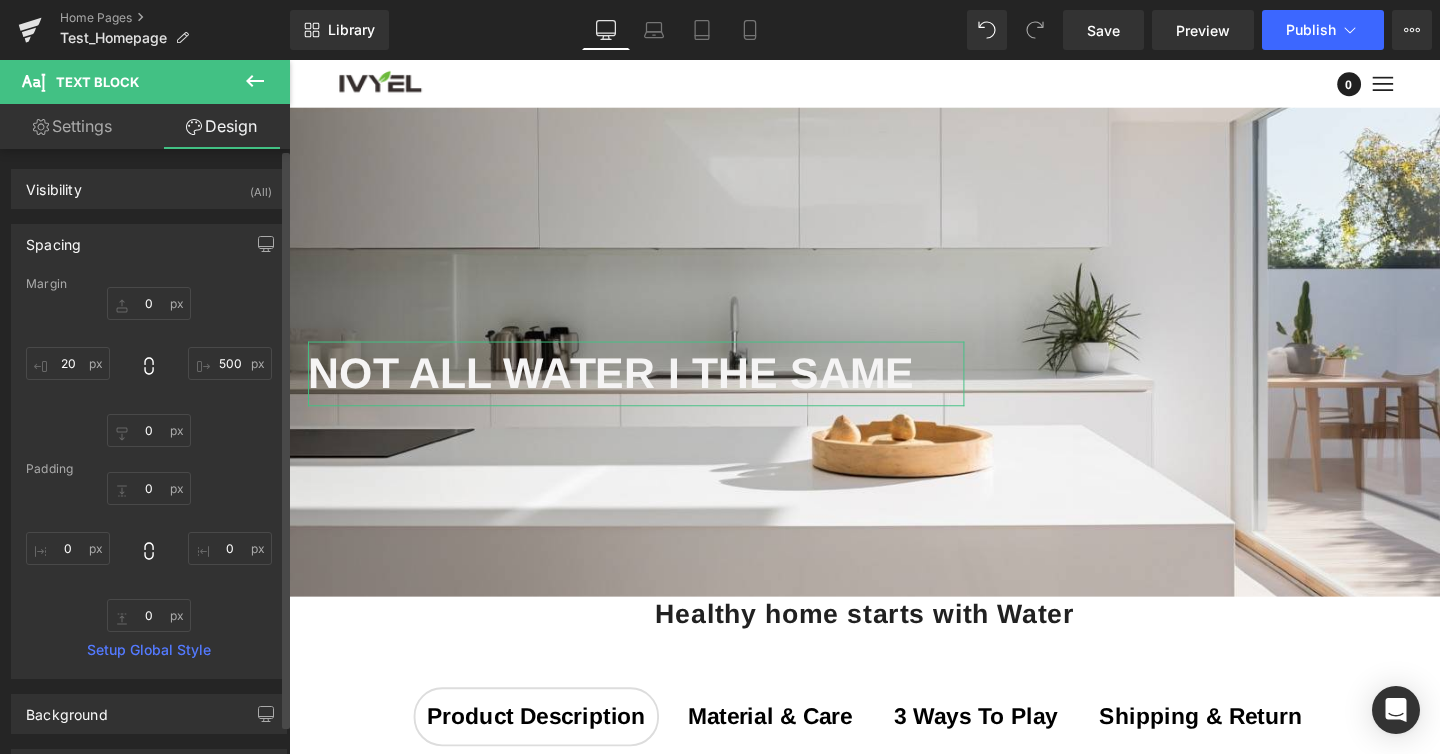 click on "0
500
0
20" at bounding box center (149, 367) 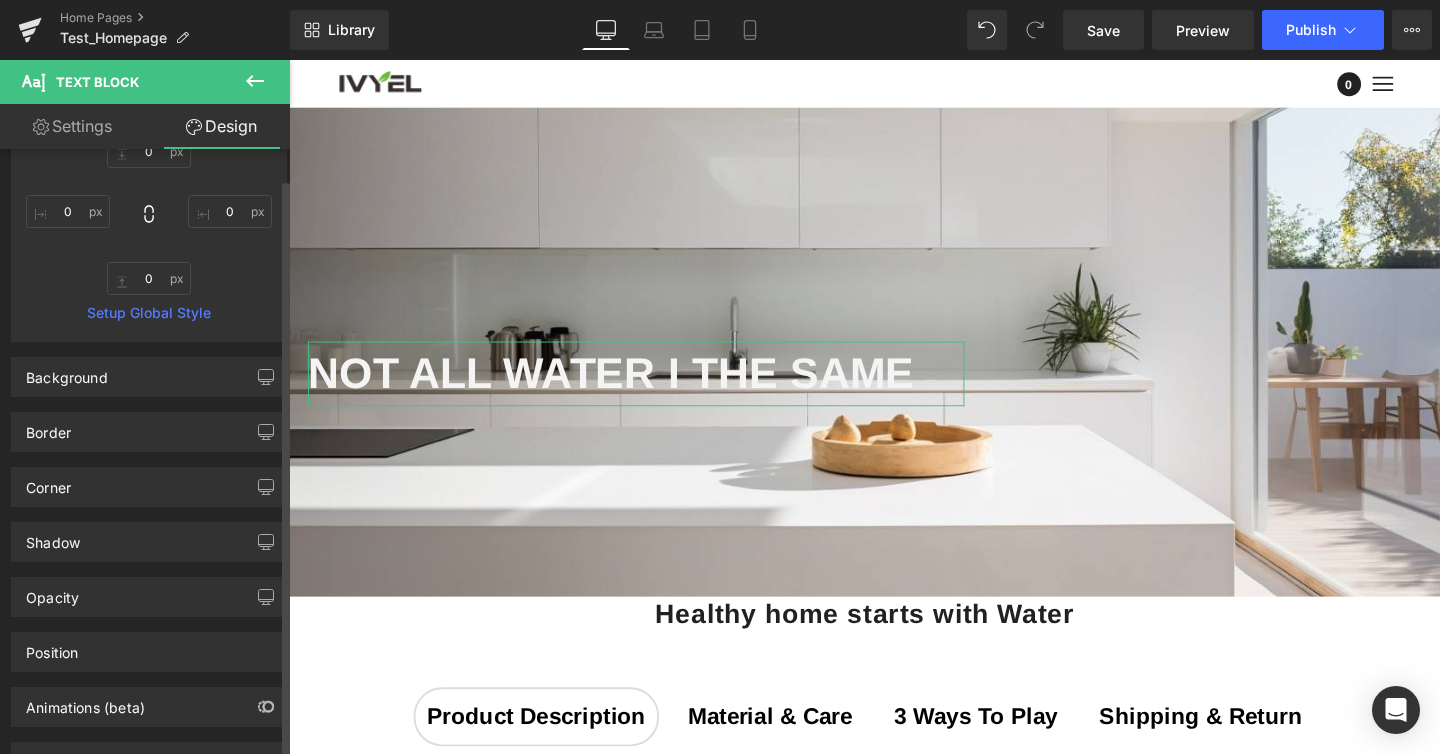 scroll, scrollTop: 421, scrollLeft: 0, axis: vertical 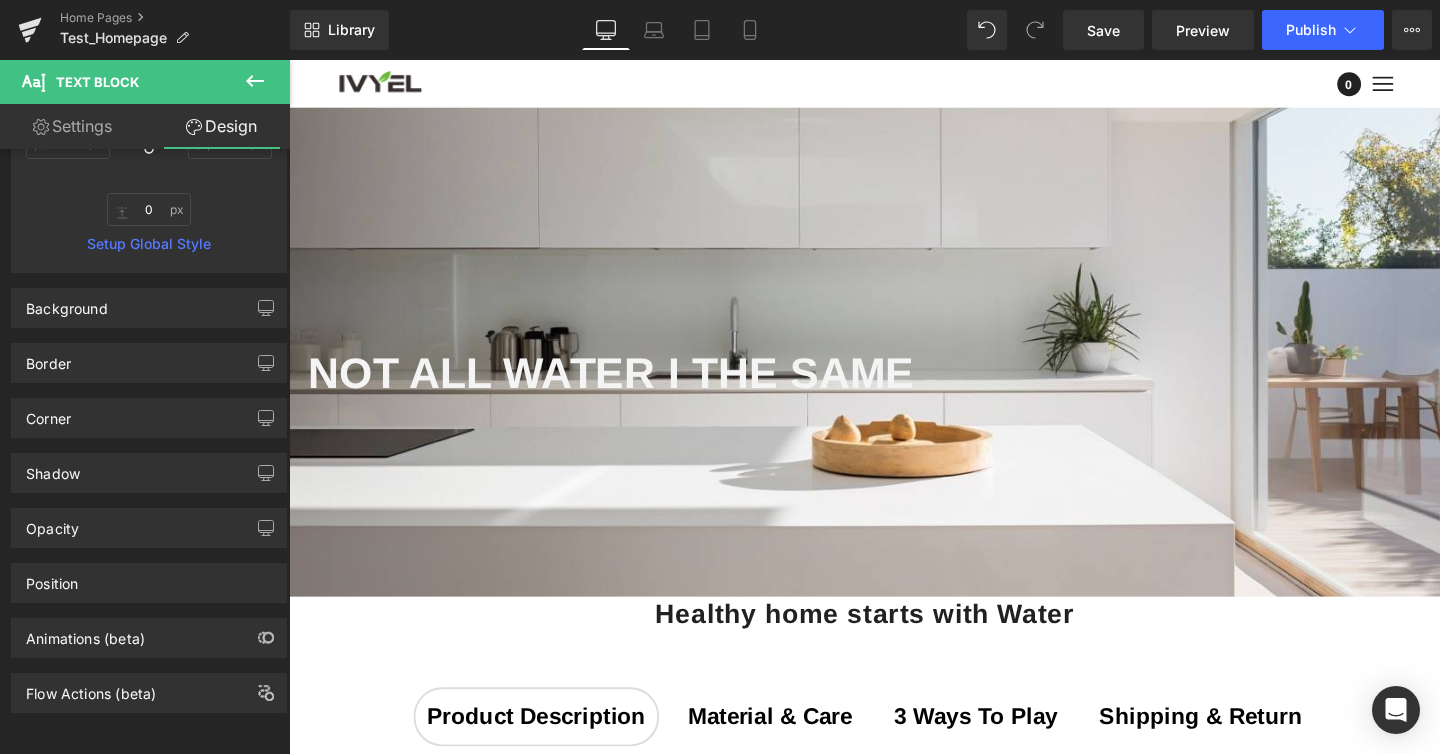 click at bounding box center (289, 60) 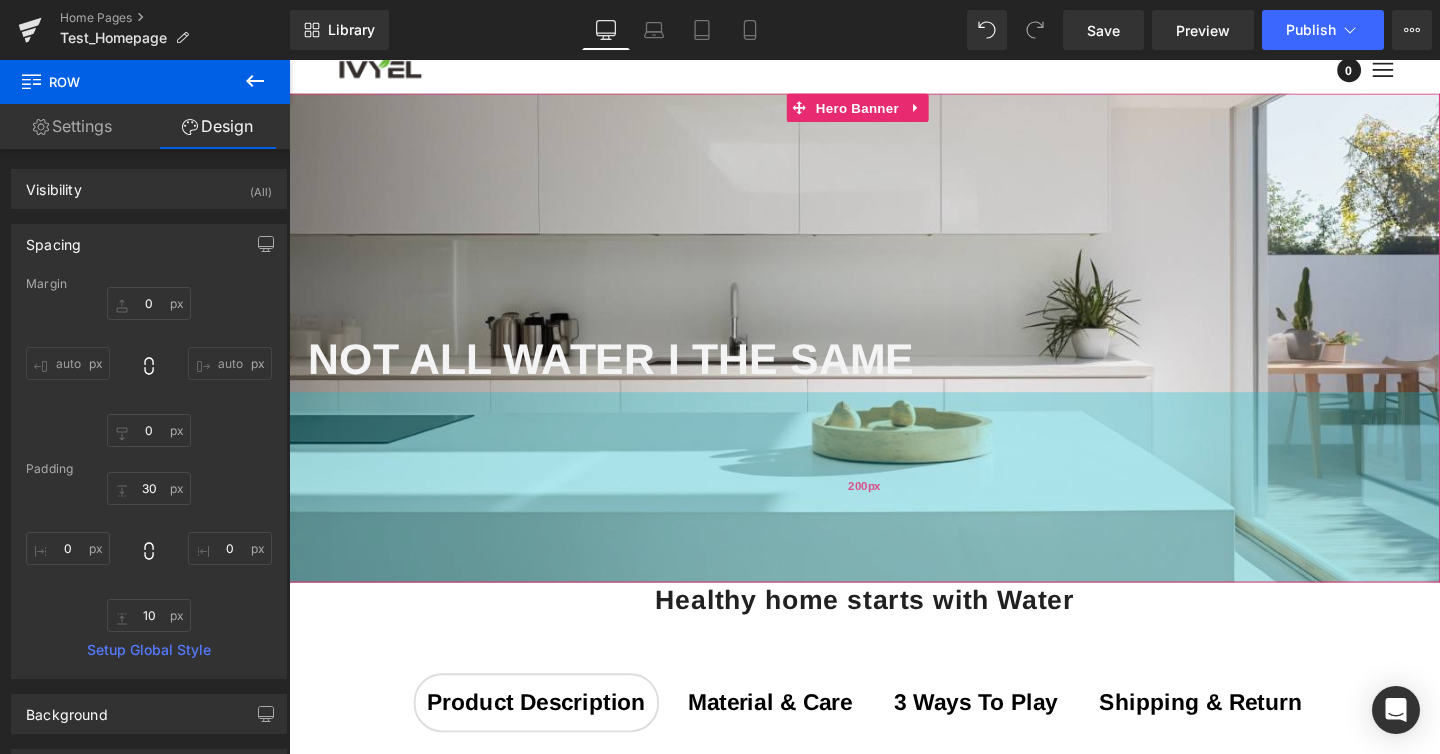 scroll, scrollTop: 30, scrollLeft: 0, axis: vertical 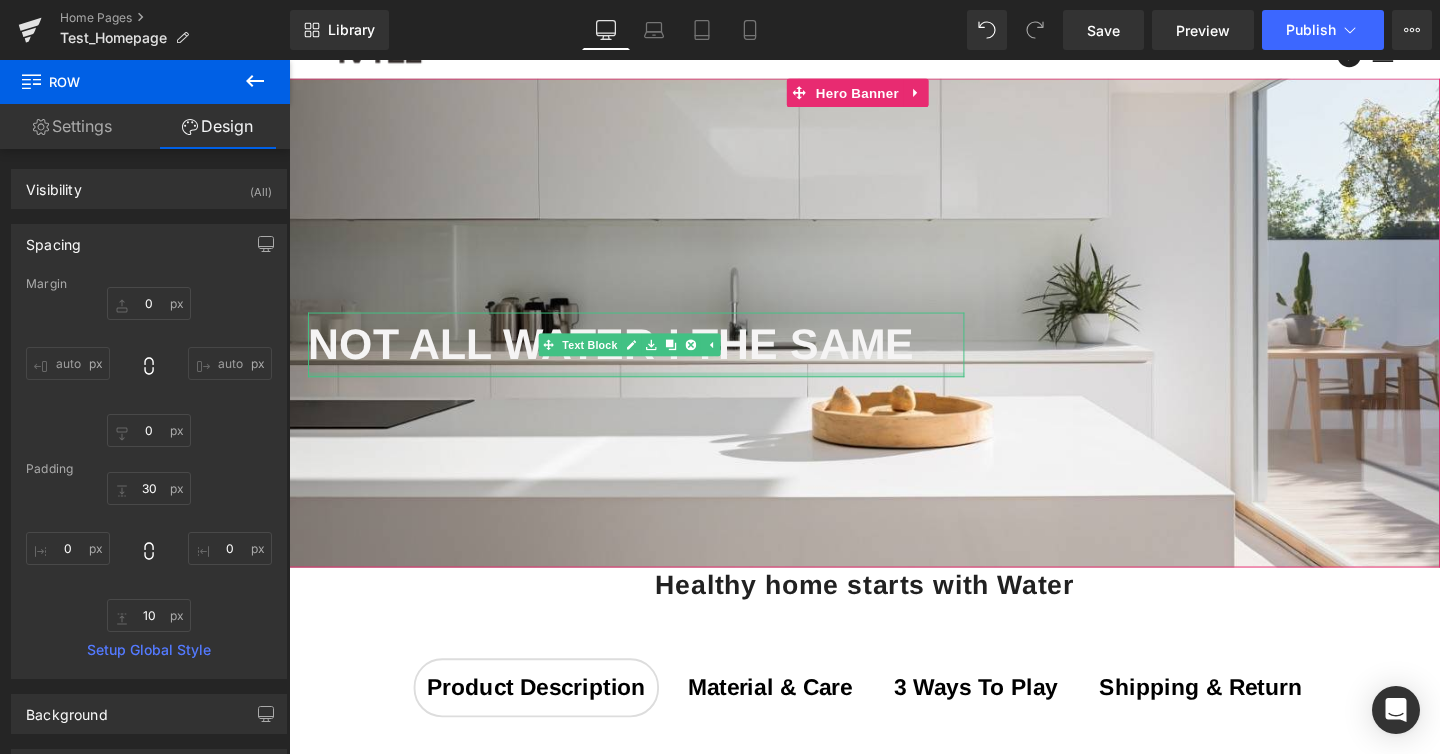 click at bounding box center (654, 391) 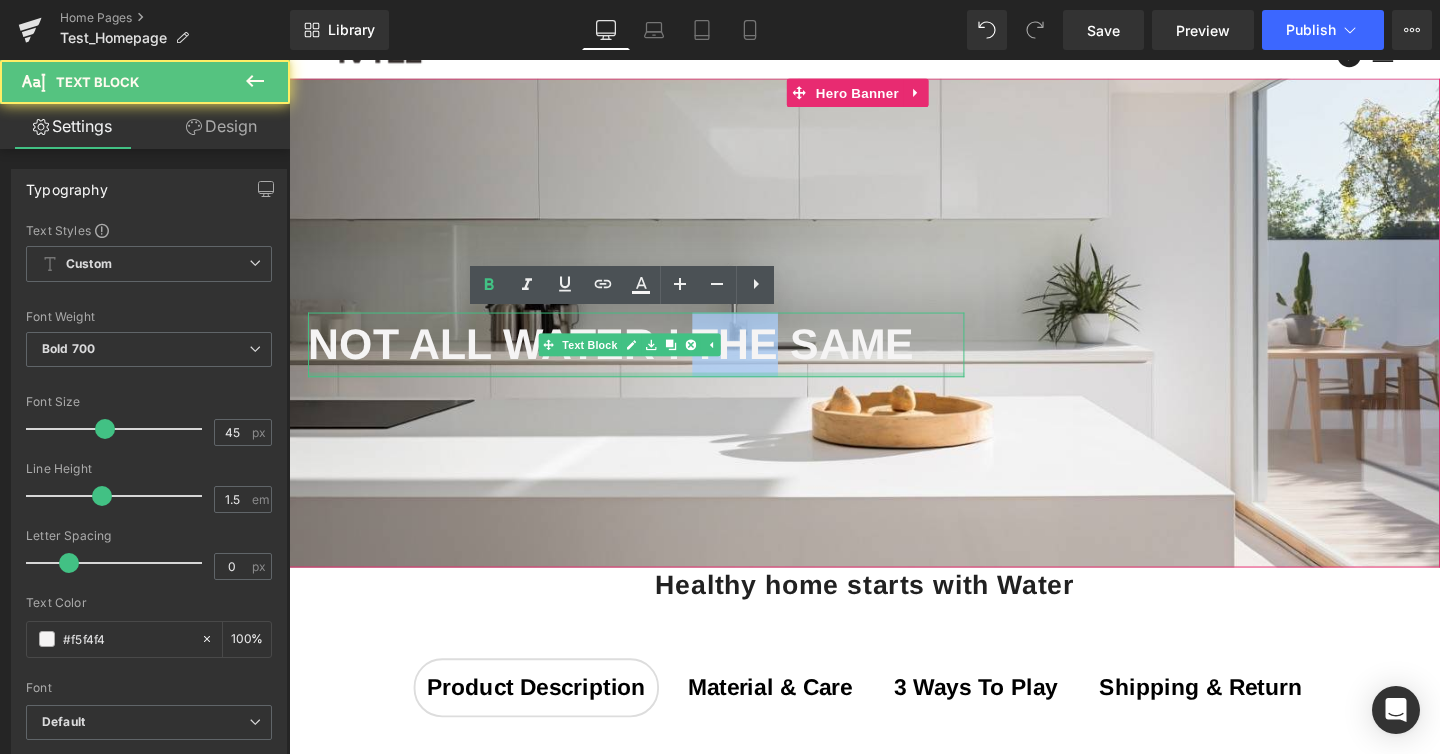 click on "Not all water i the same" at bounding box center (654, 360) 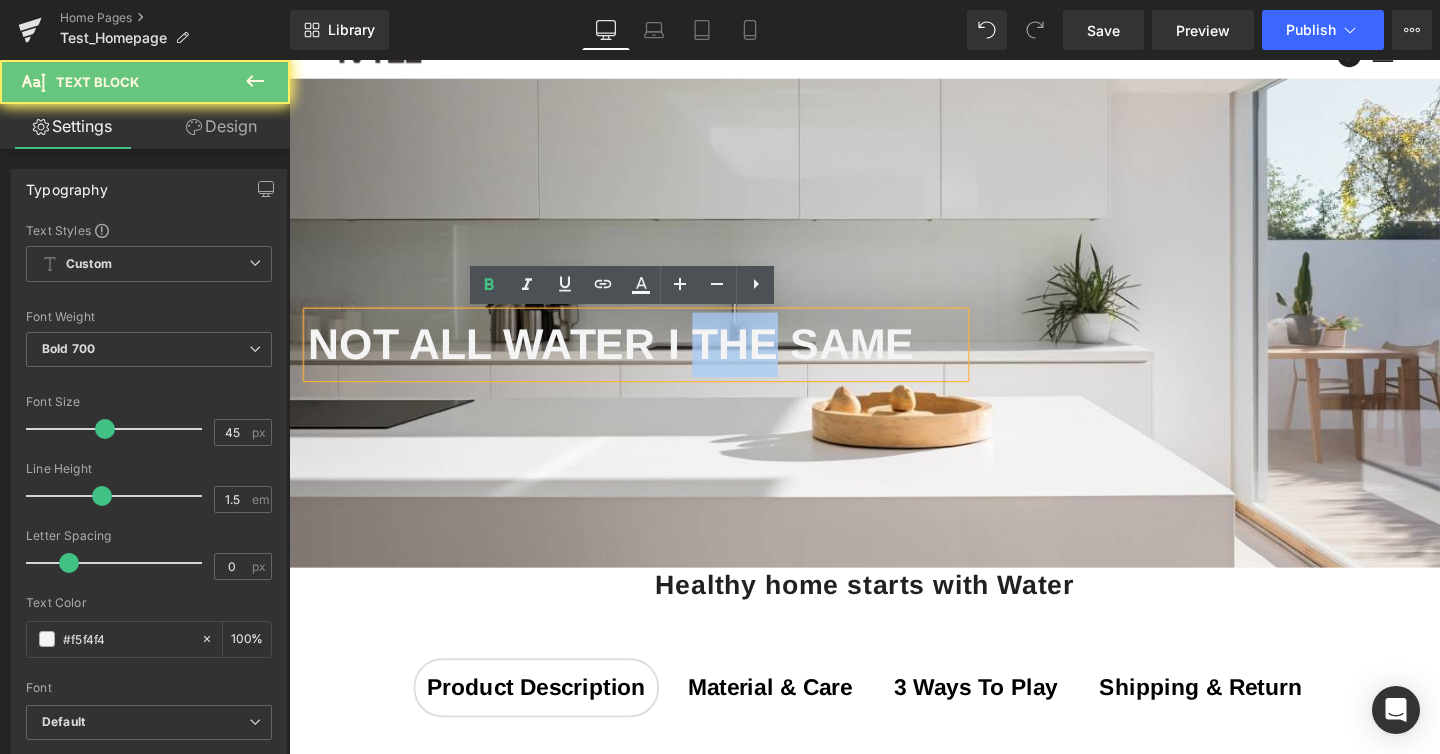 click on "Not all water i the same" at bounding box center [654, 360] 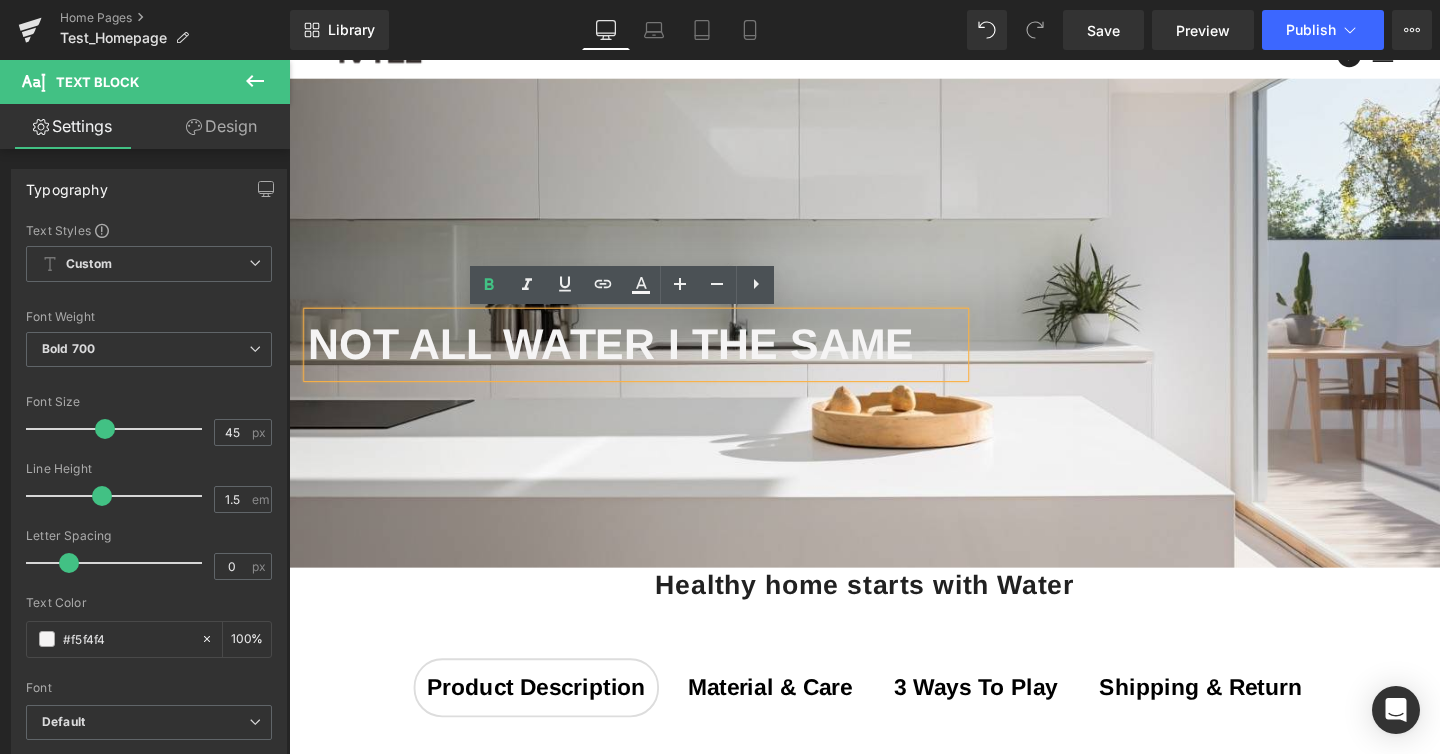 click on "Not all water i the same" at bounding box center [654, 360] 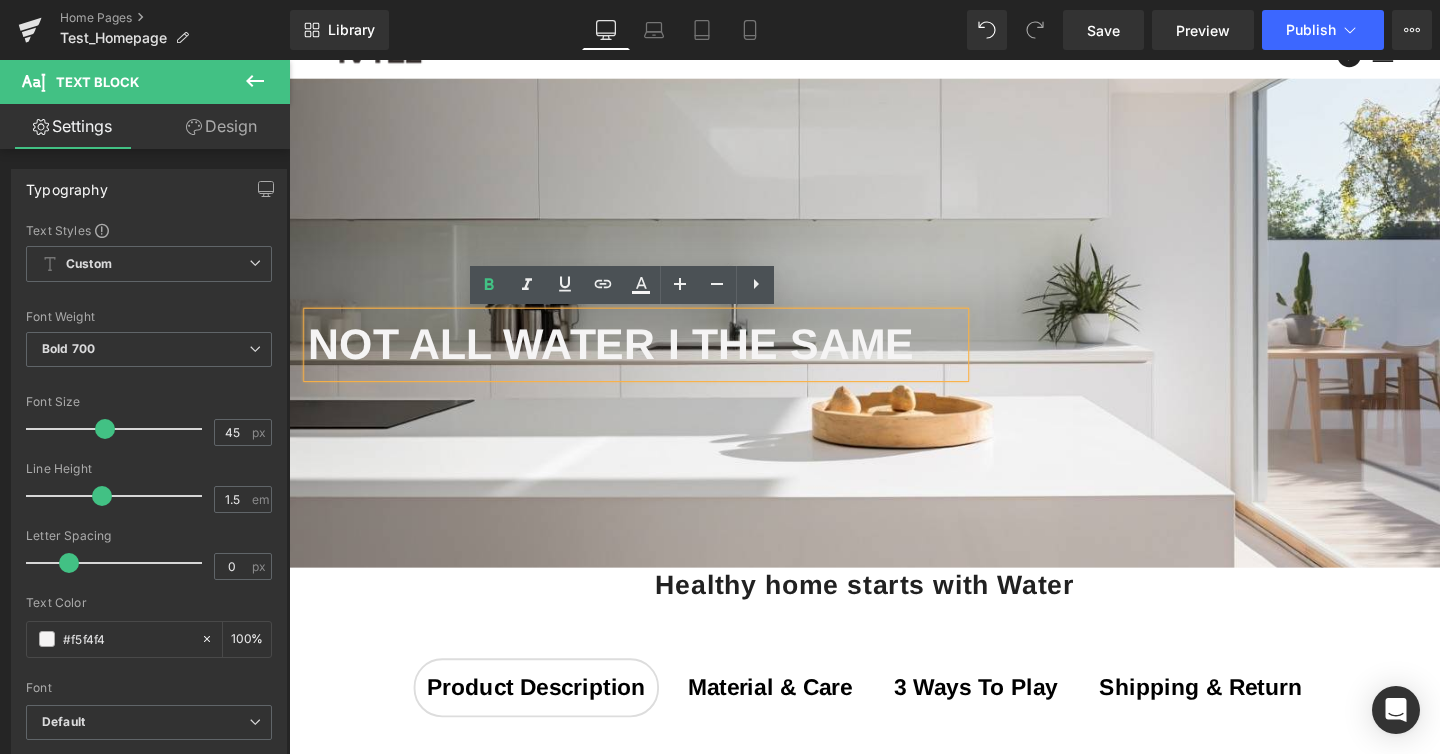 click on "Not all water i the same" at bounding box center [654, 360] 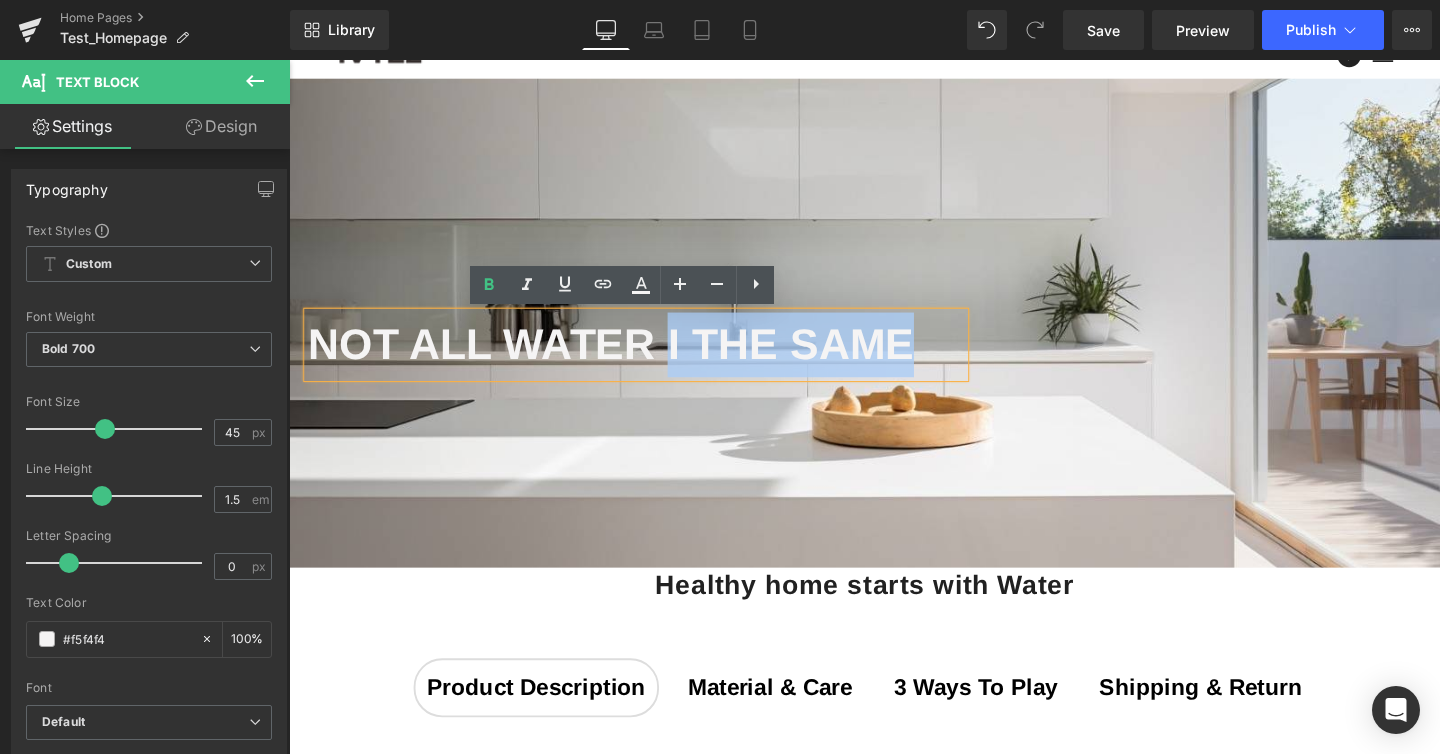 drag, startPoint x: 952, startPoint y: 355, endPoint x: 682, endPoint y: 359, distance: 270.02963 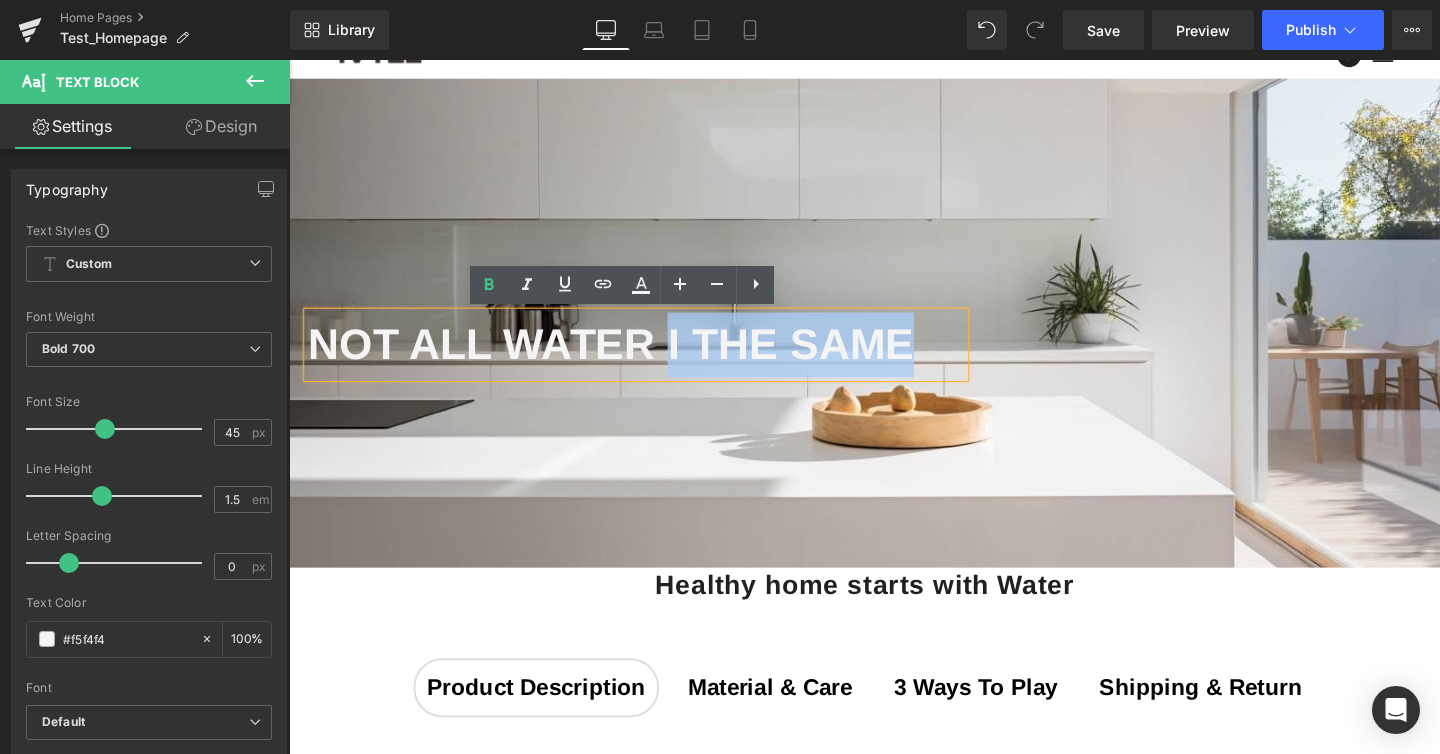 click on "Not all water i the same" at bounding box center [654, 360] 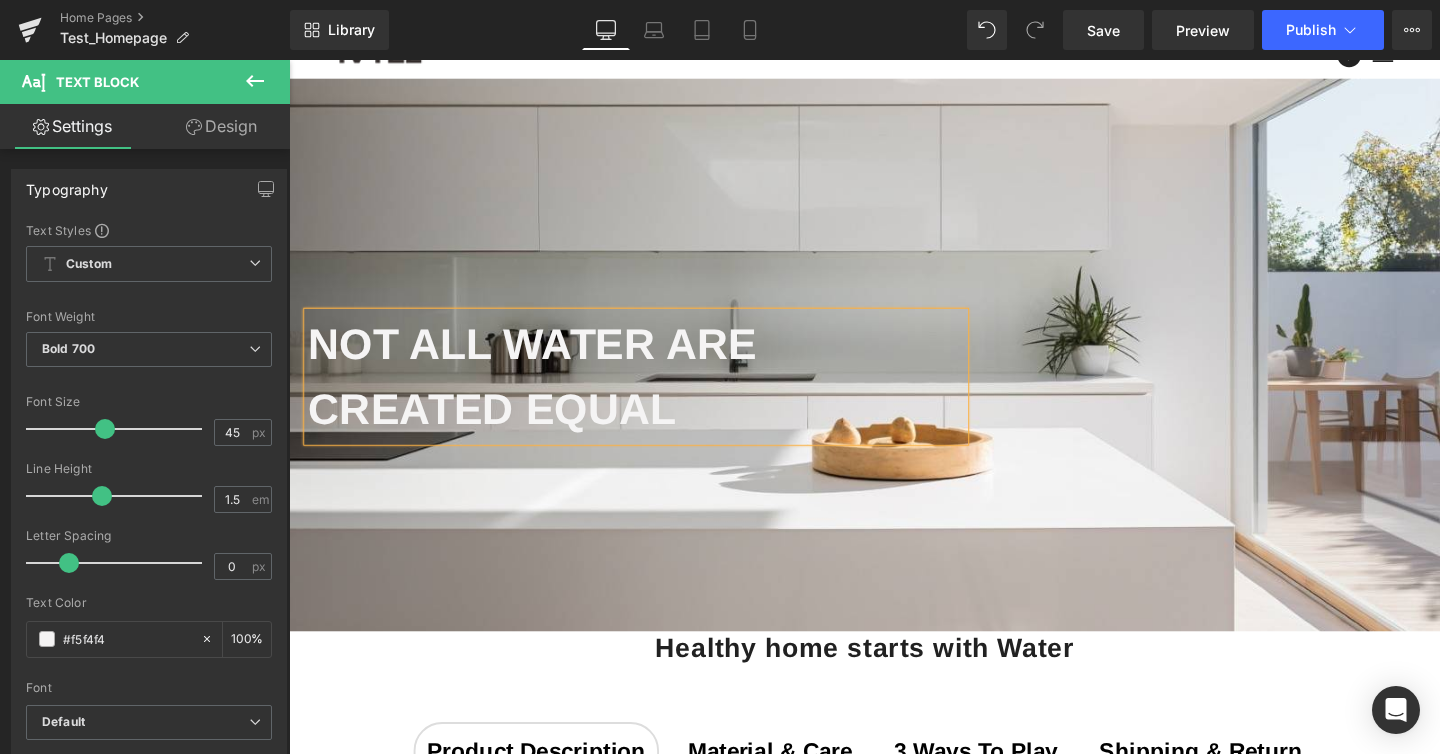 click at bounding box center (894, 370) 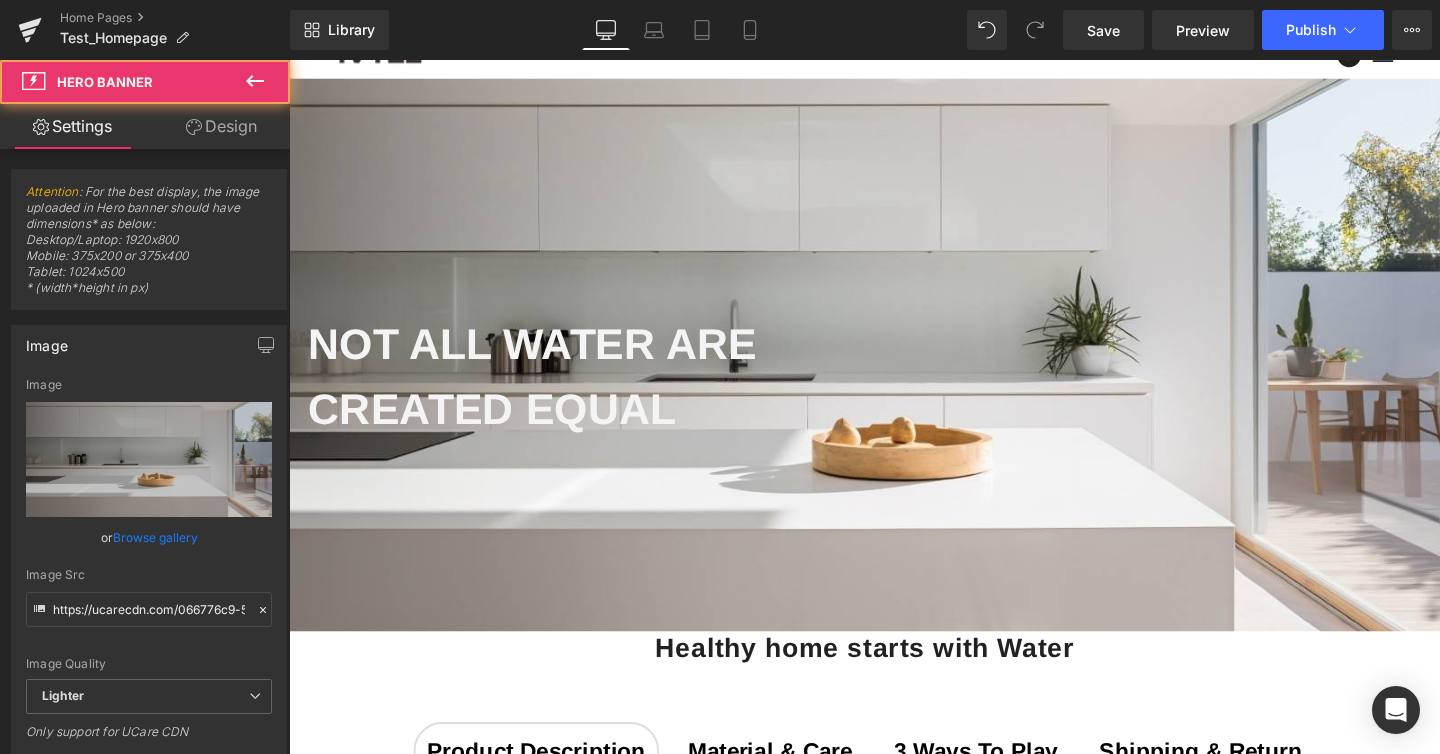 scroll, scrollTop: 26, scrollLeft: 0, axis: vertical 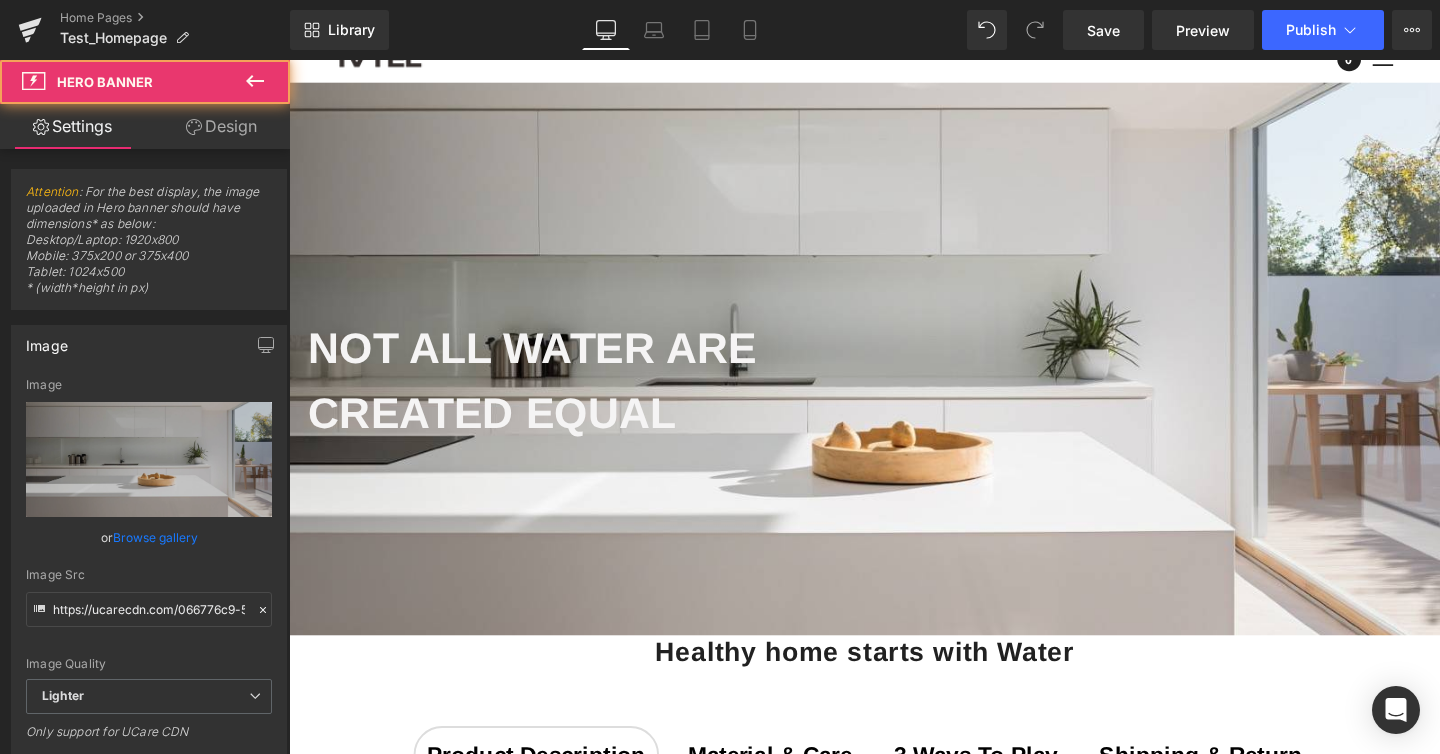 click at bounding box center (710, 364) 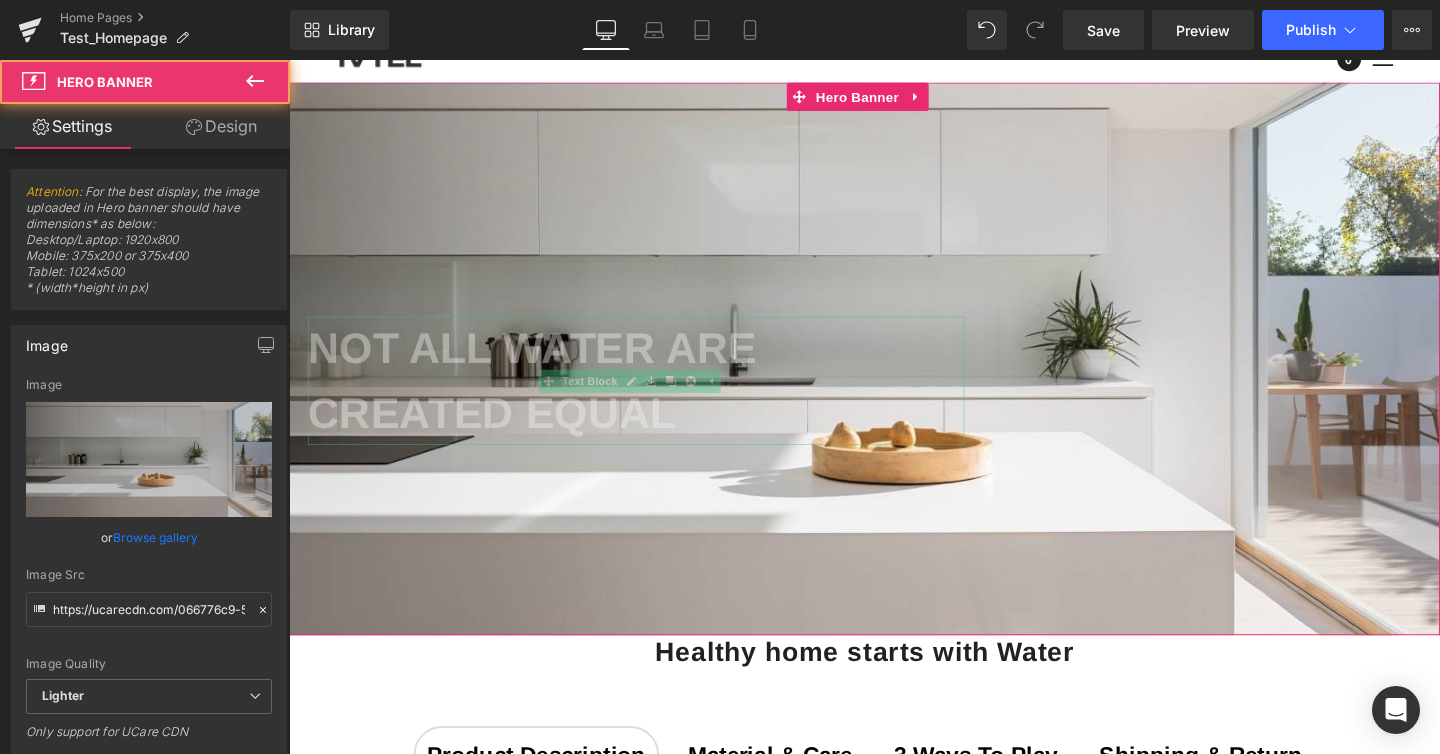 click at bounding box center (289, 60) 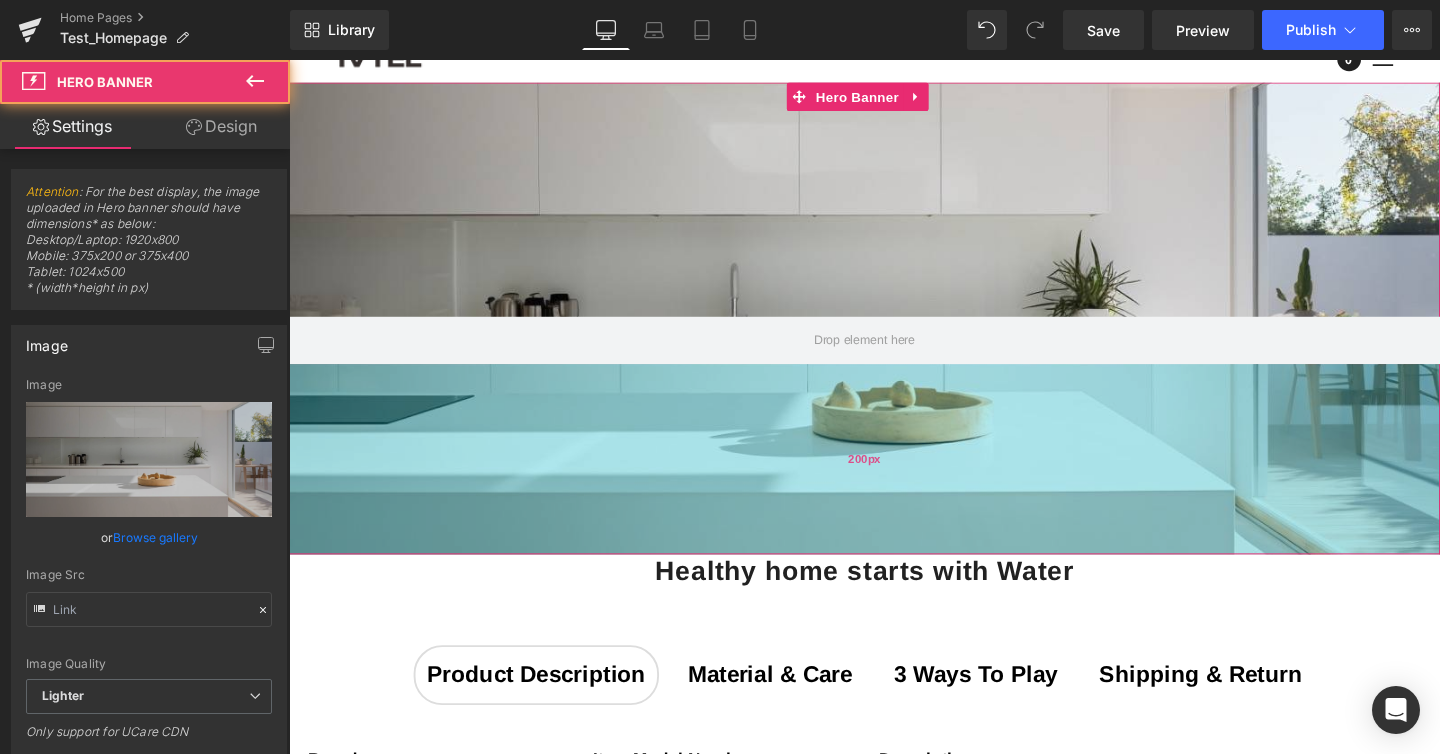 click on "200px" at bounding box center (894, 480) 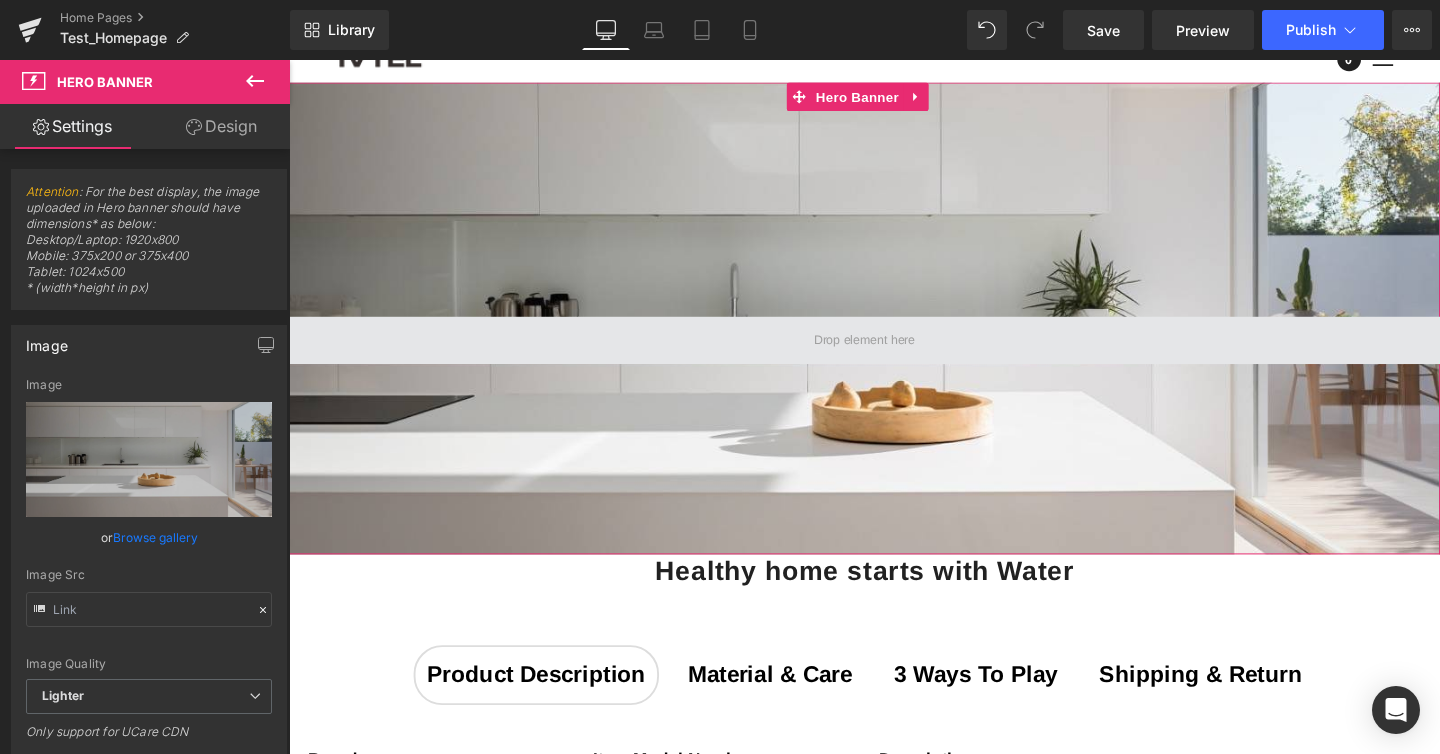 click at bounding box center [894, 355] 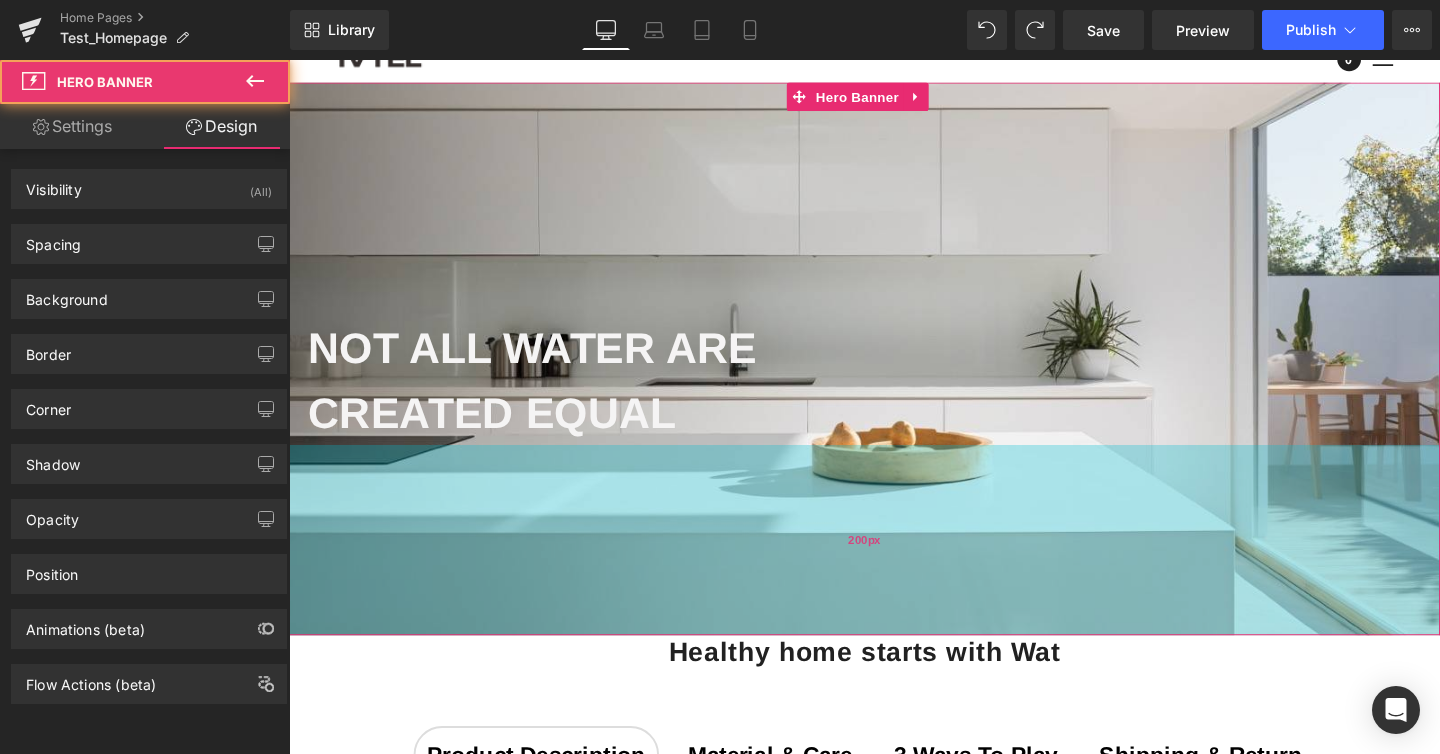 scroll, scrollTop: 111, scrollLeft: 0, axis: vertical 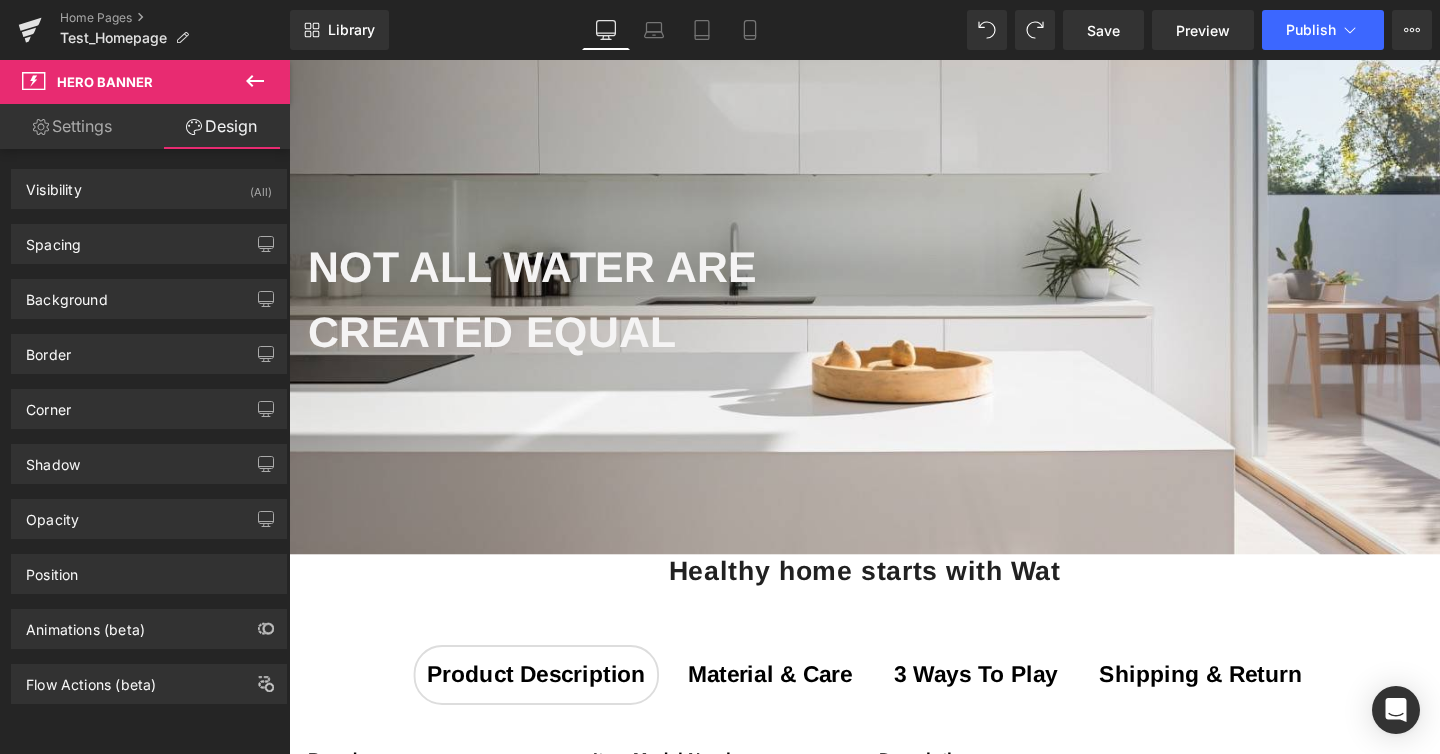click on "Healthy home starts with Wat" at bounding box center (894, 597) 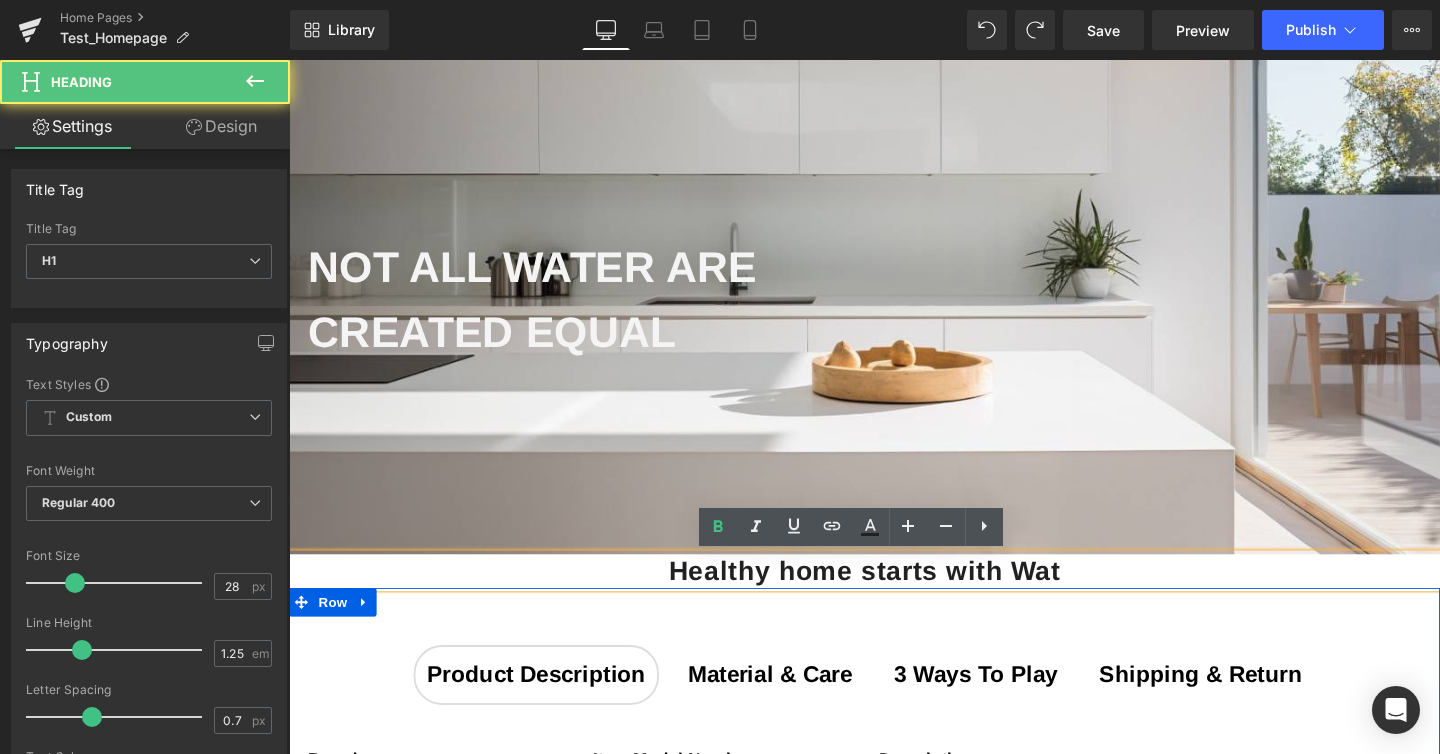 click on "shipping & return" at bounding box center (1247, 705) 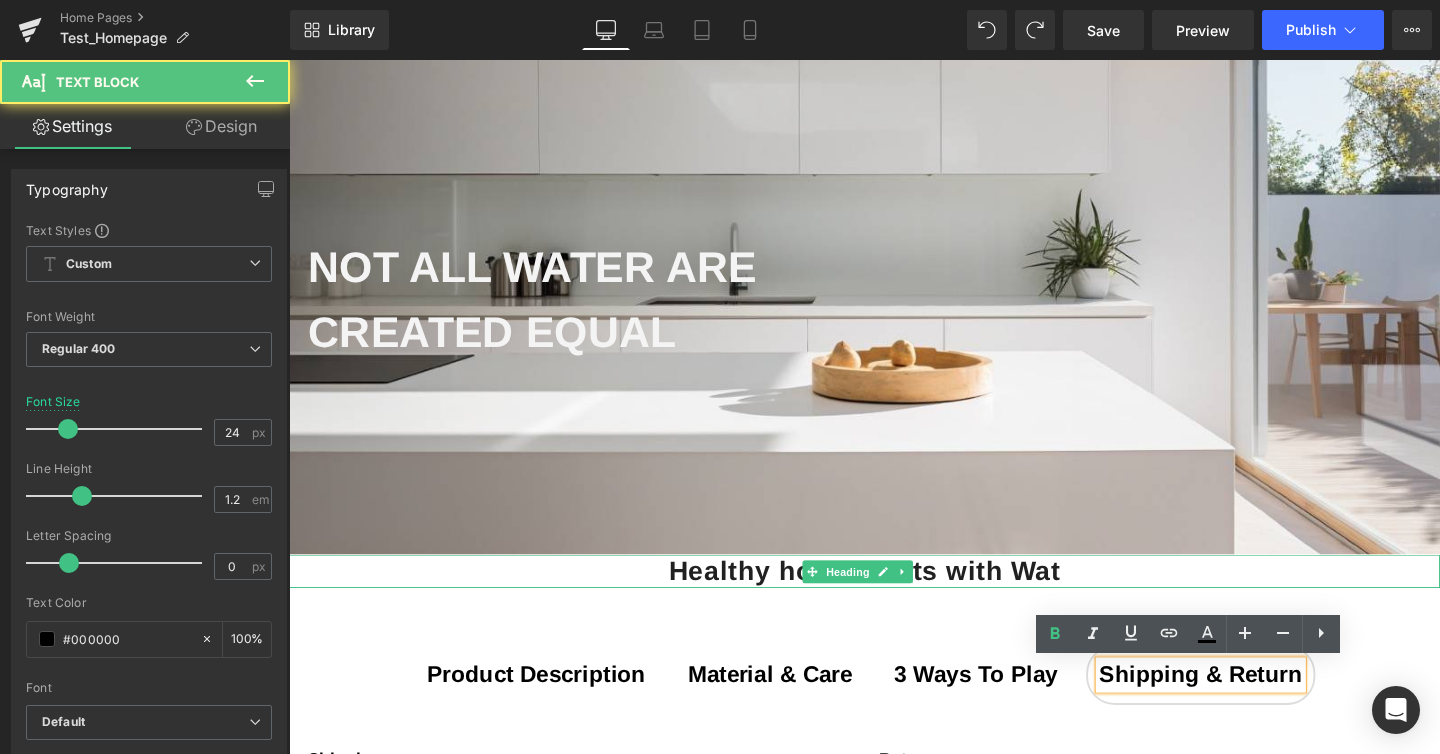 click on "Healthy home starts with Wat" at bounding box center (894, 597) 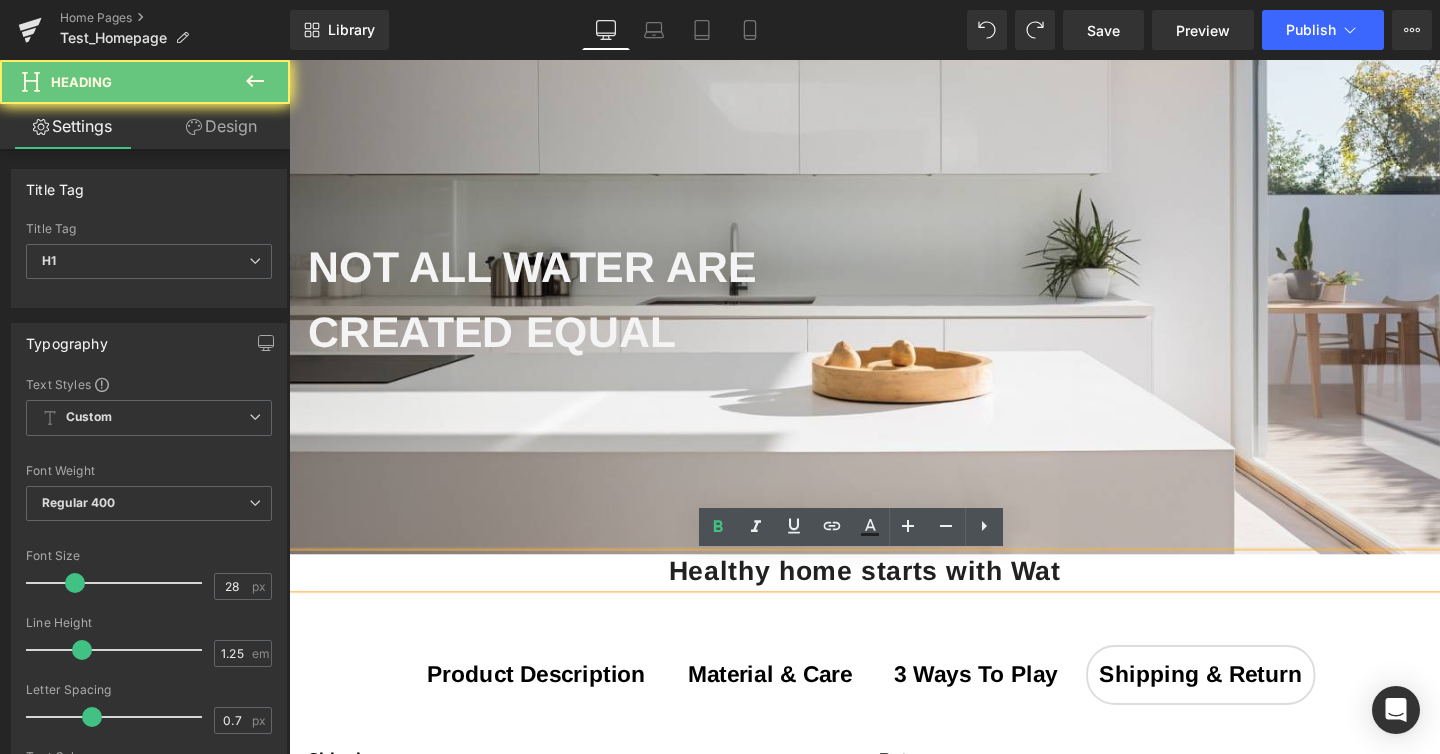 click on "Healthy home starts with Wat" at bounding box center [894, 597] 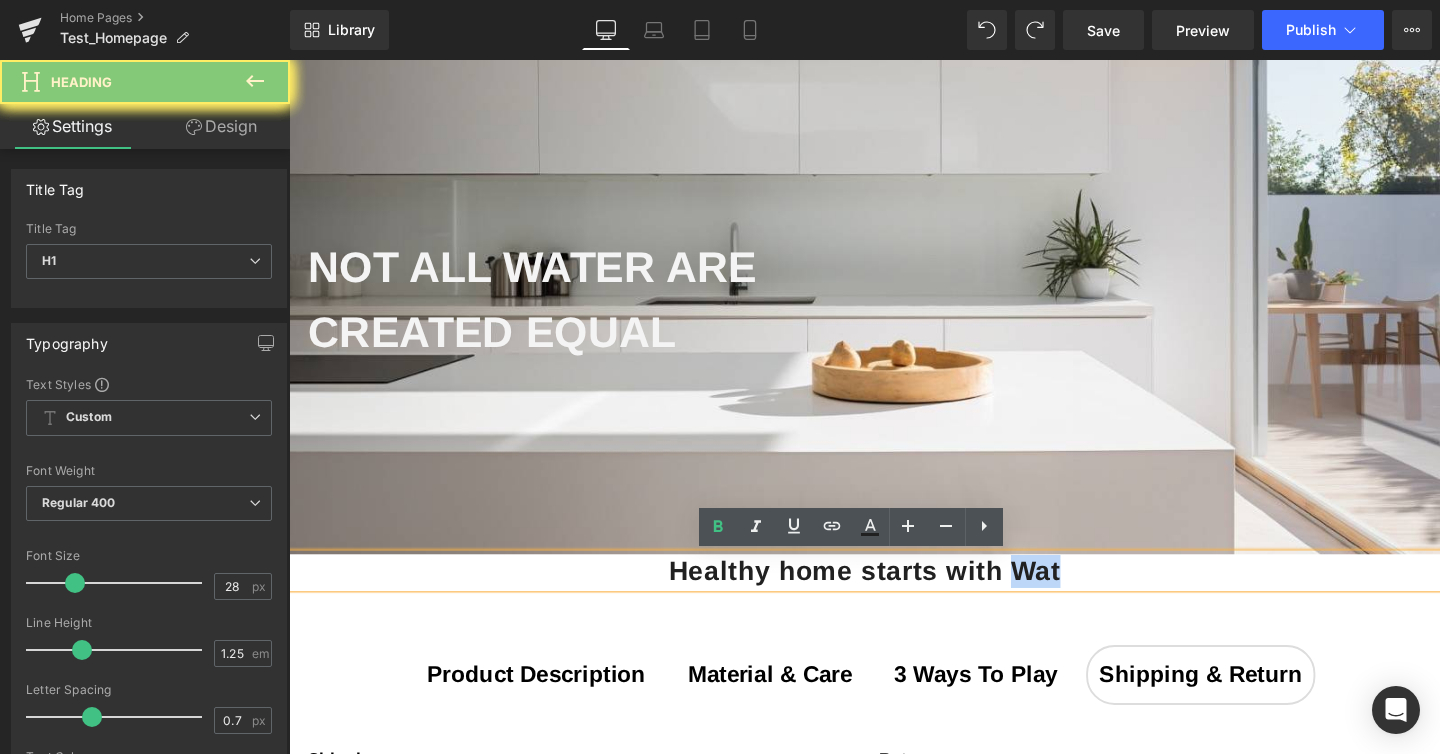 click on "Healthy home starts with Wat" at bounding box center [894, 597] 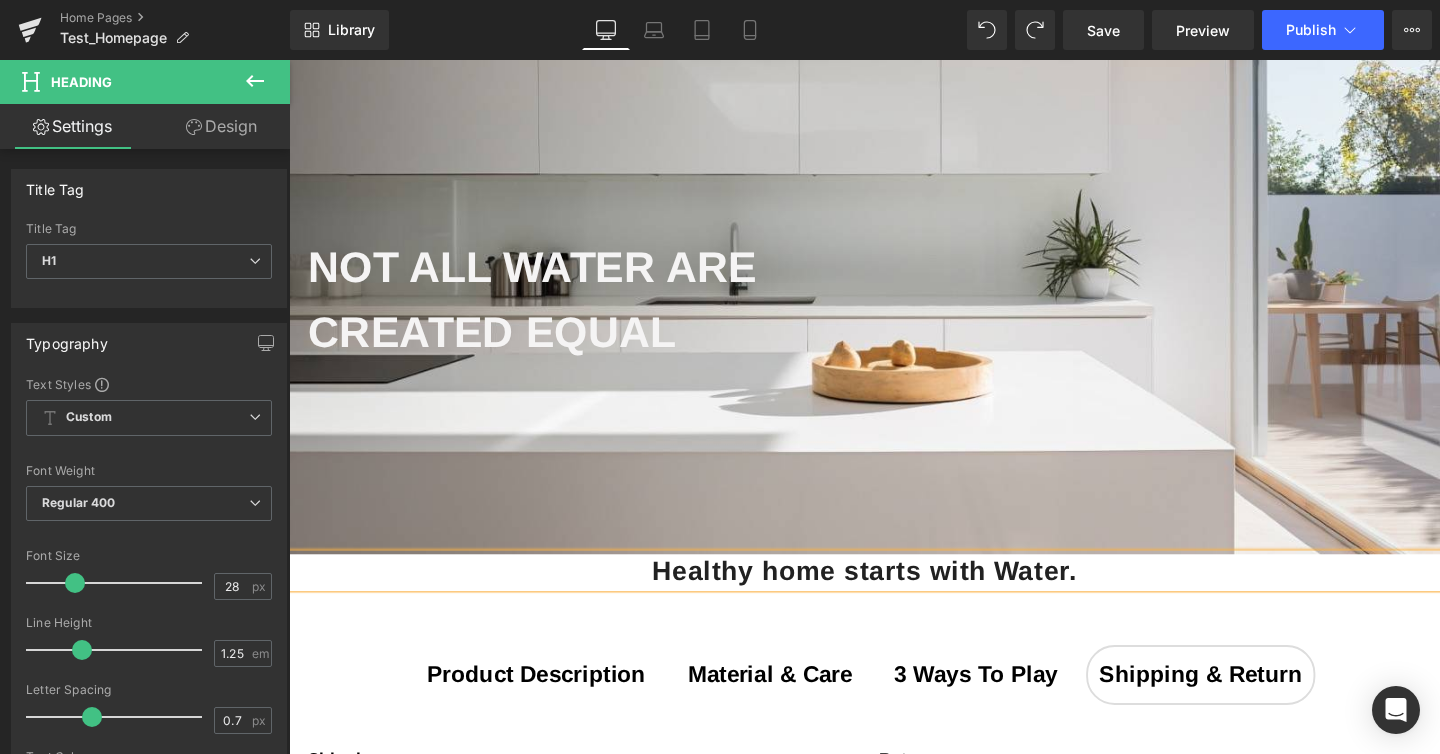 click at bounding box center (289, 60) 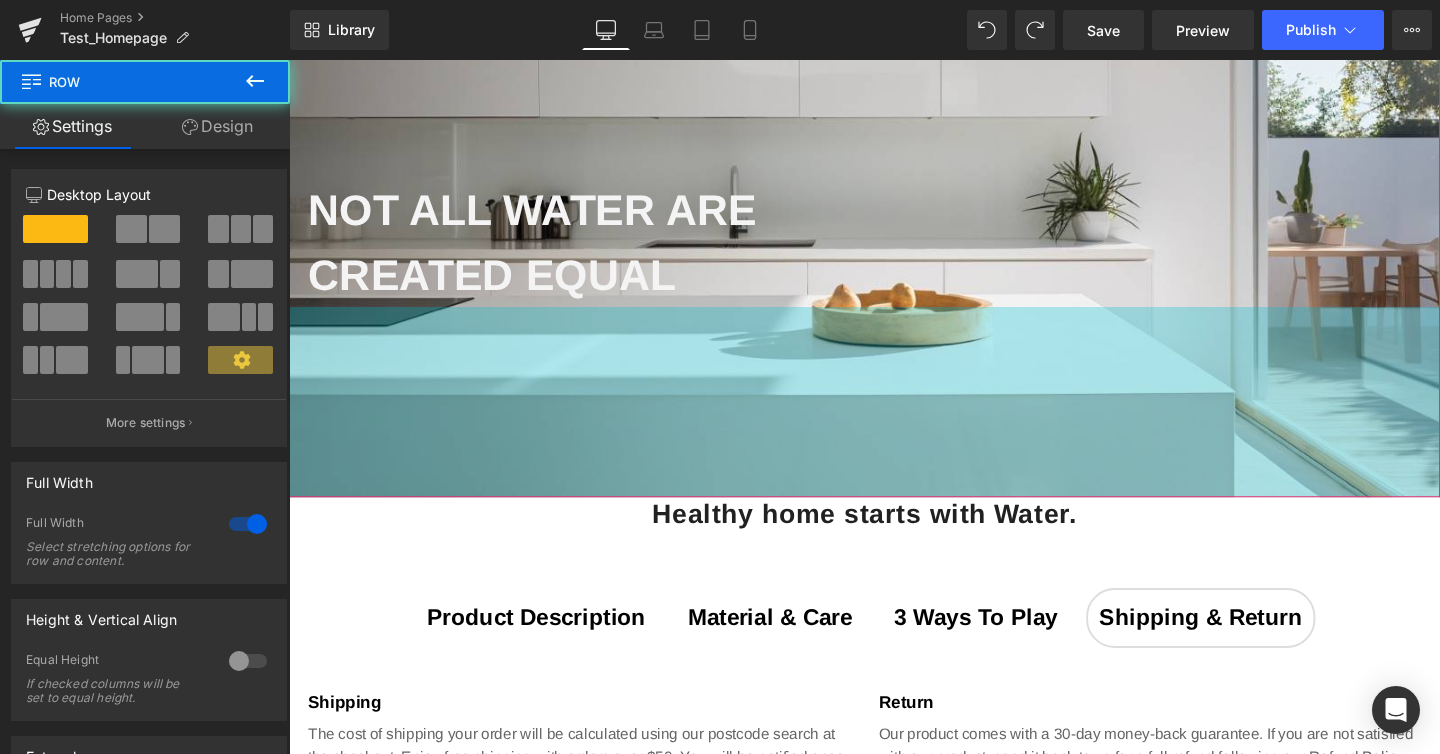scroll, scrollTop: 427, scrollLeft: 0, axis: vertical 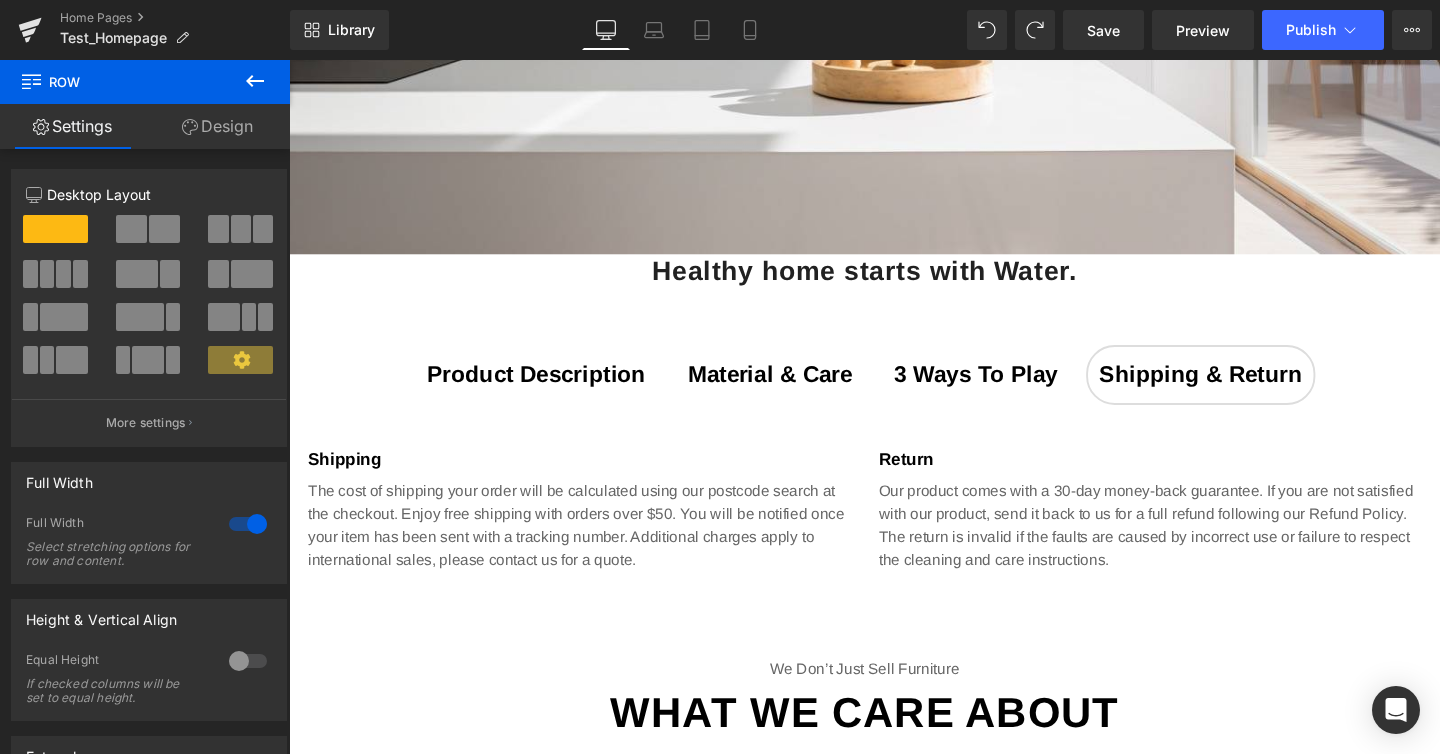 click on "Healthy home starts with Water." at bounding box center (894, 281) 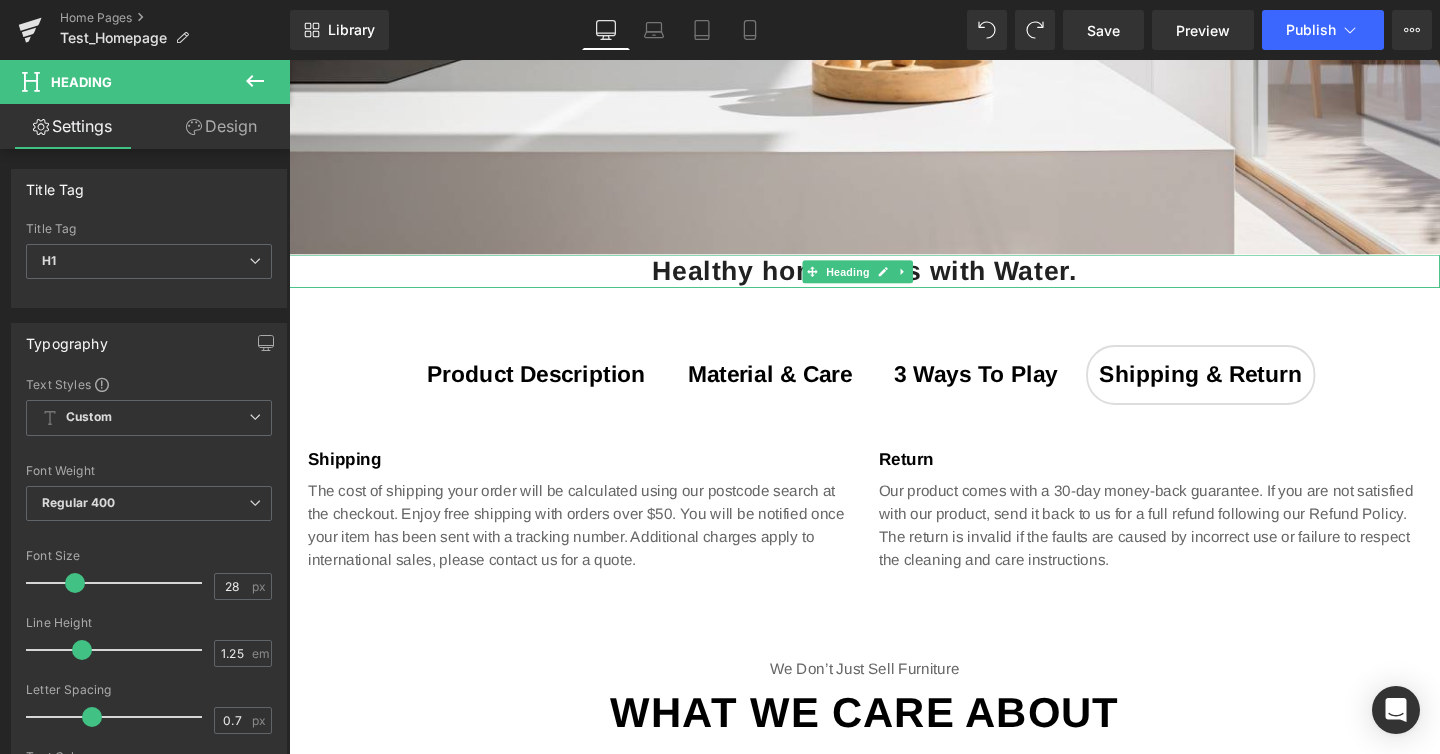 click on "Healthy home starts with Water." at bounding box center (894, 281) 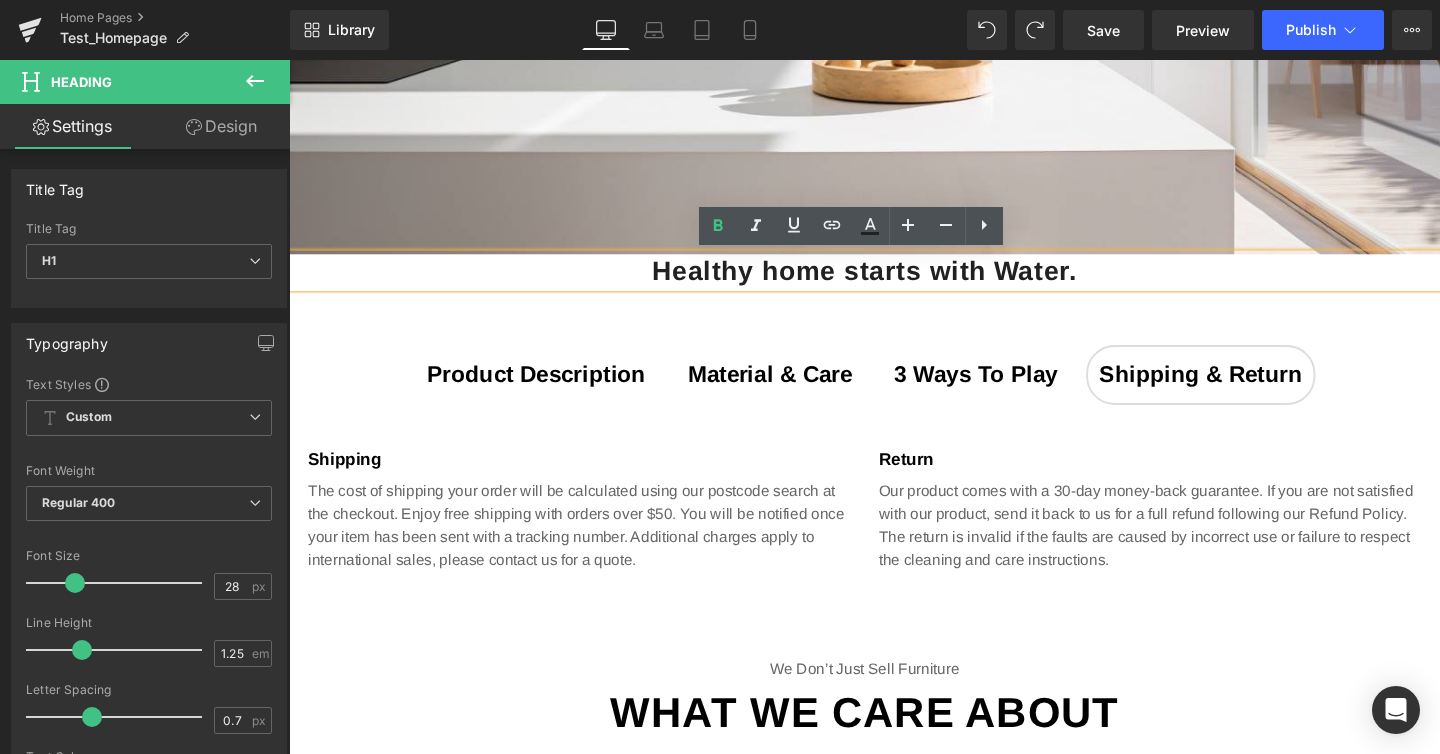 click on "Healthy home starts with Water." at bounding box center [894, 281] 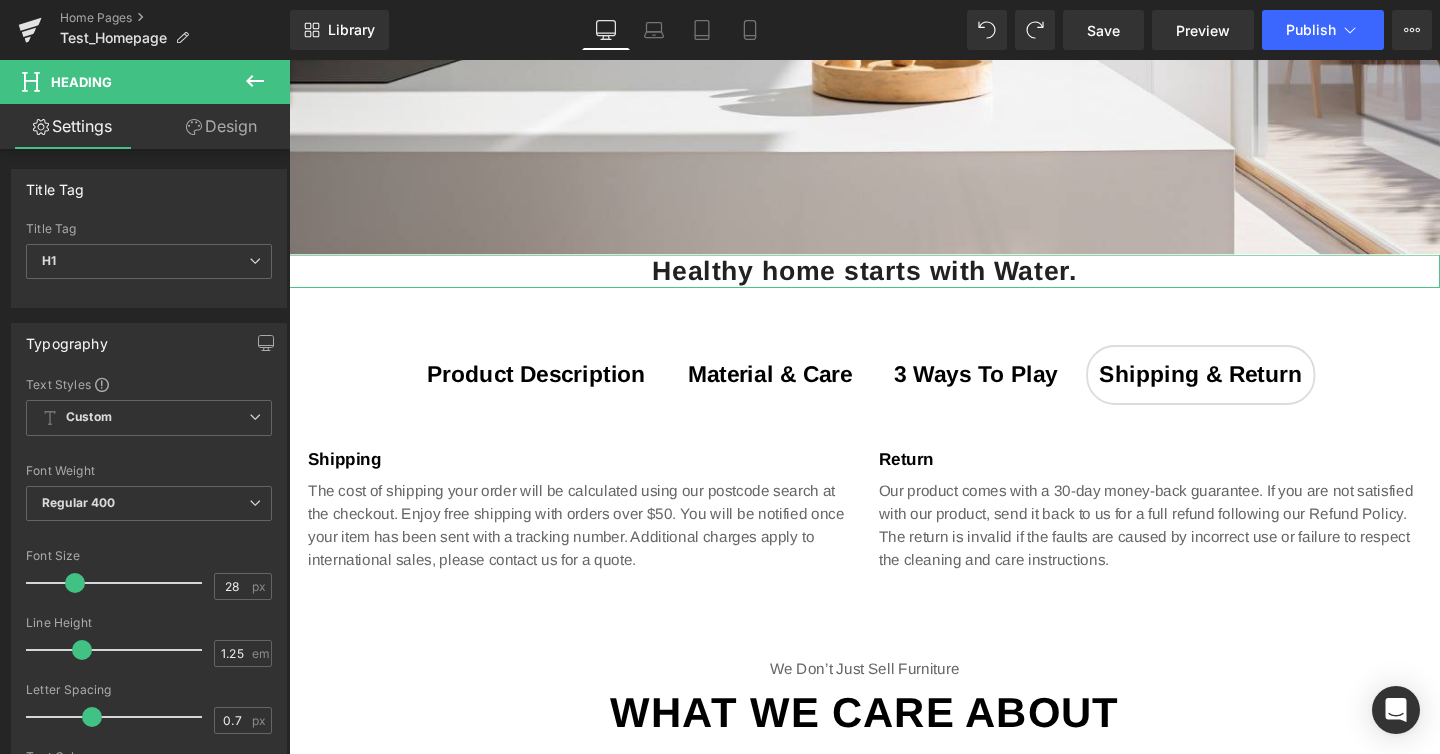 click on "Design" at bounding box center [221, 126] 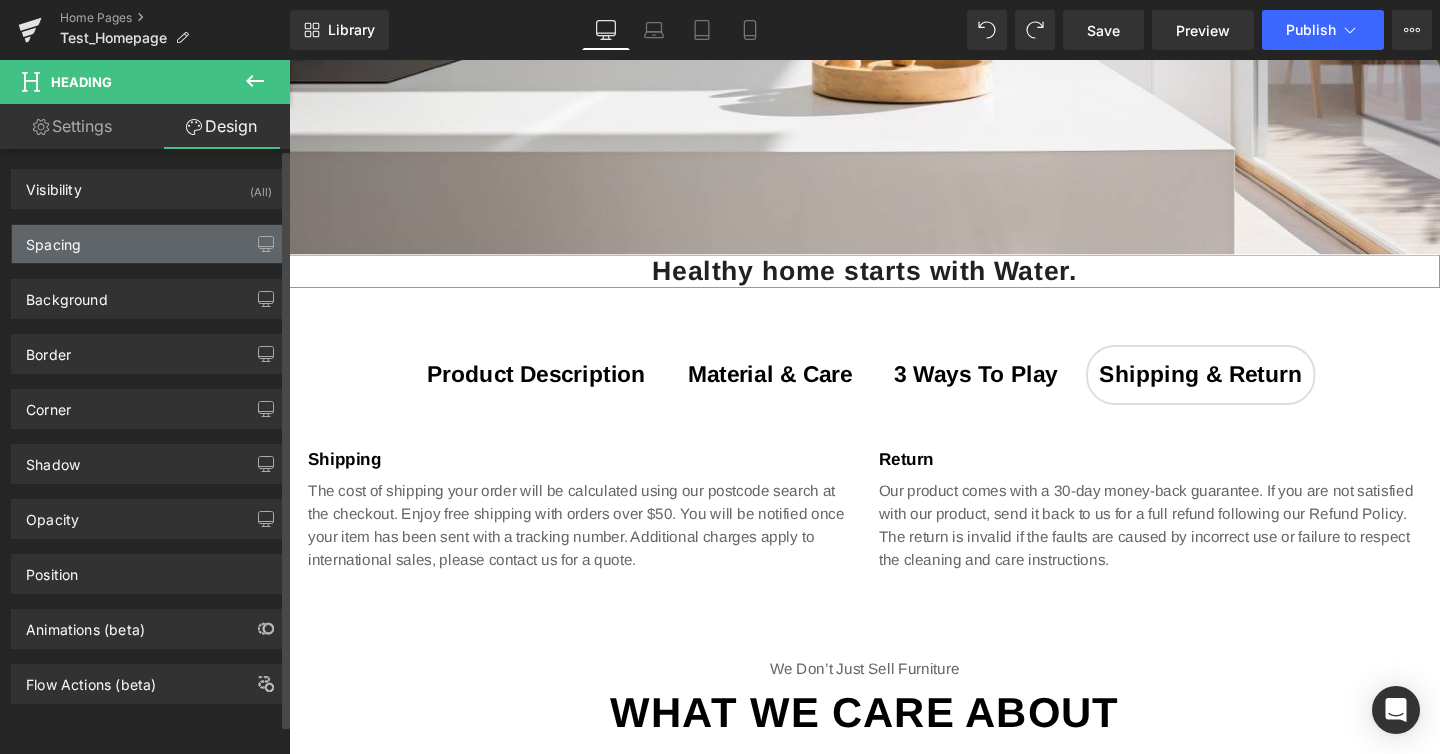 click on "Spacing" at bounding box center (149, 244) 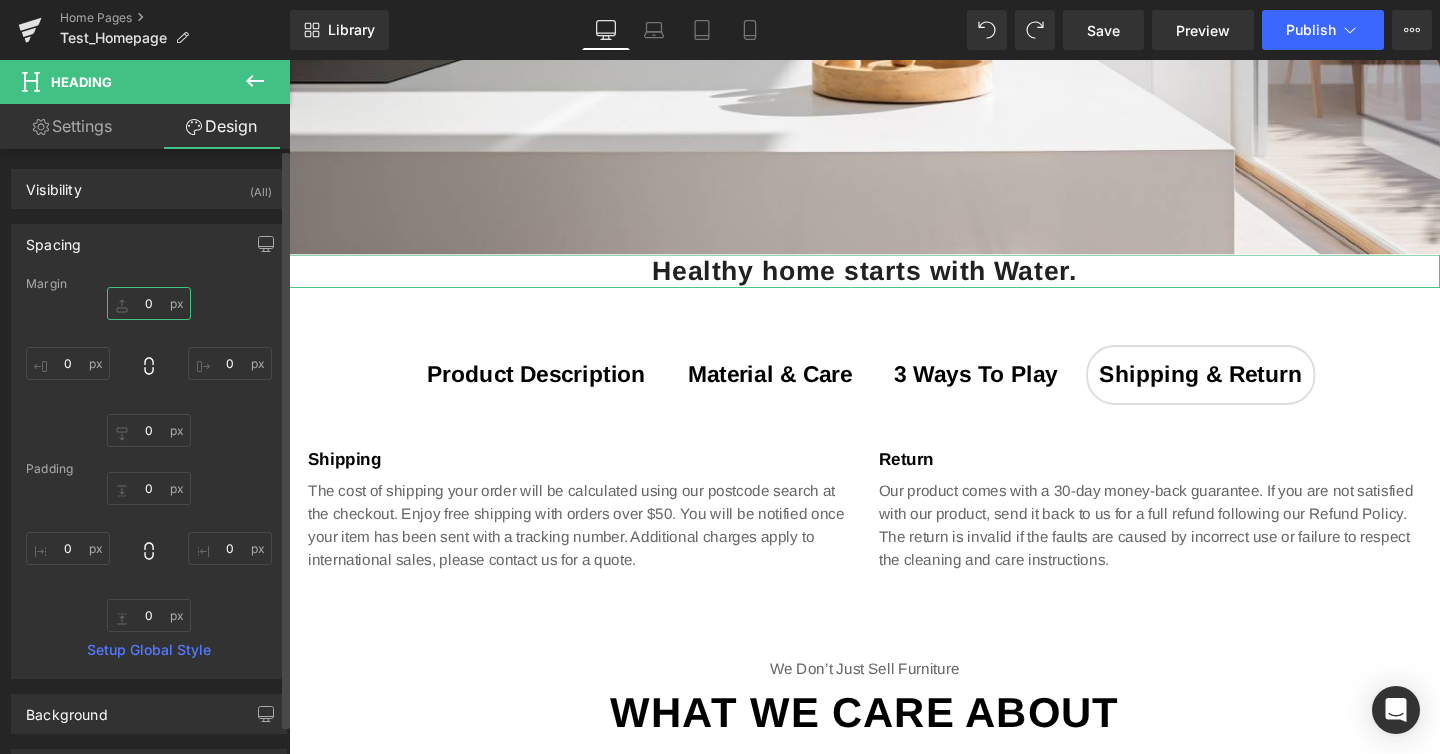 click on "0" at bounding box center [149, 303] 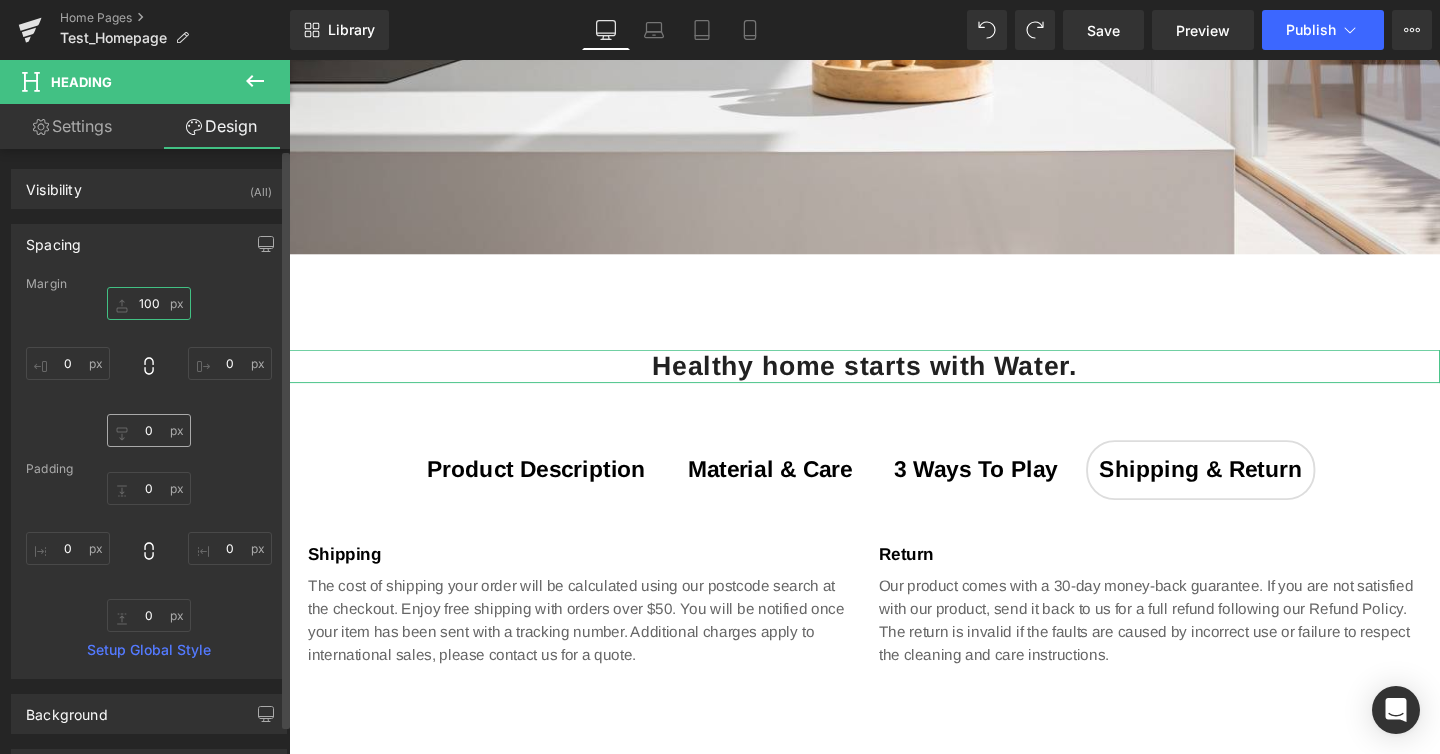 type on "100" 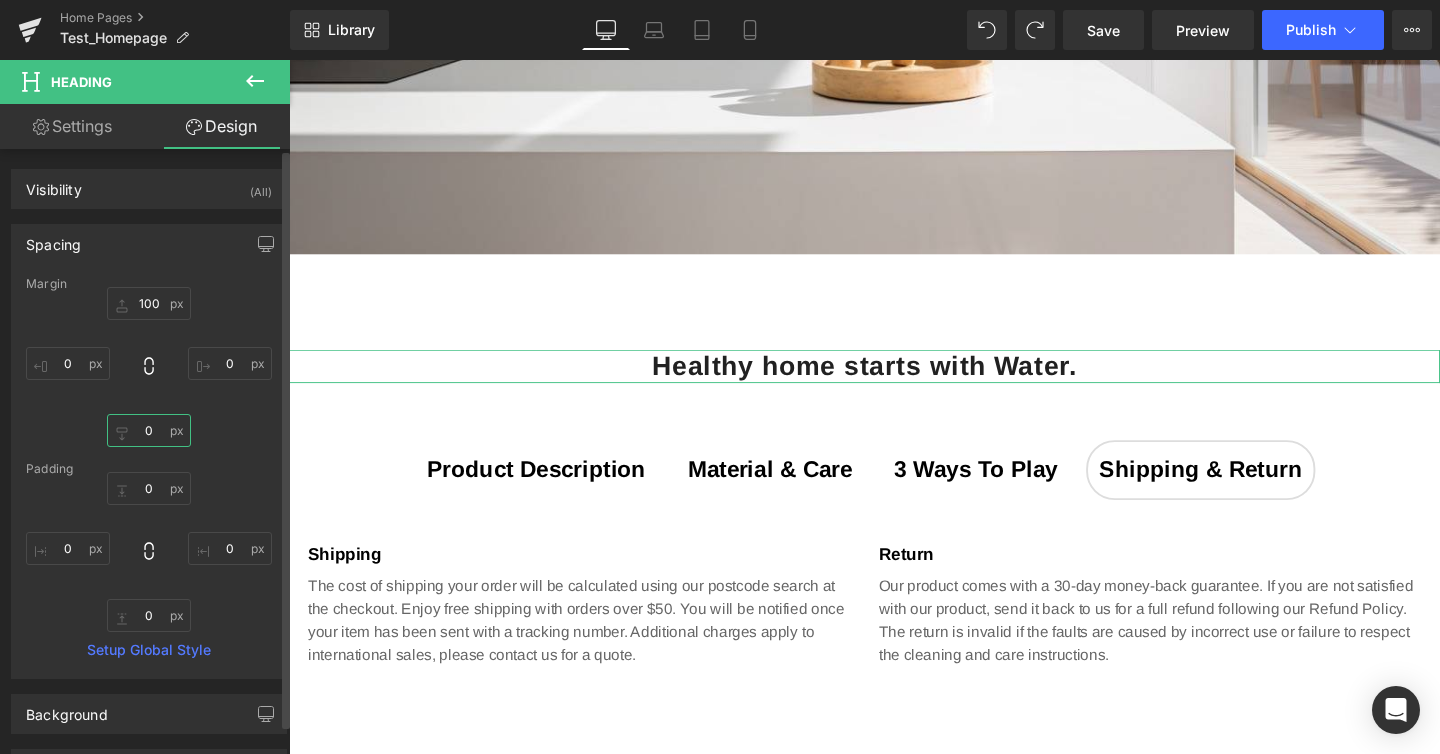 click on "0" at bounding box center (149, 430) 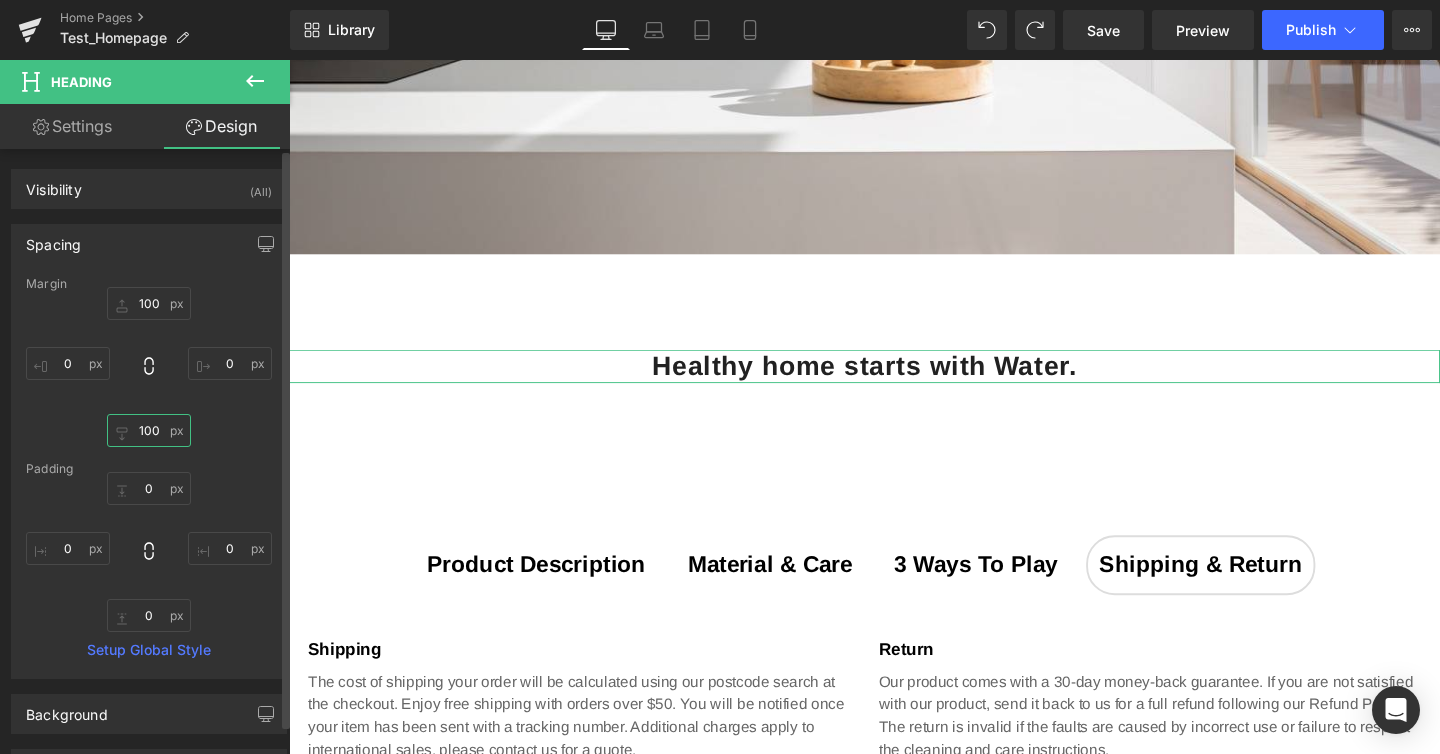 type on "100" 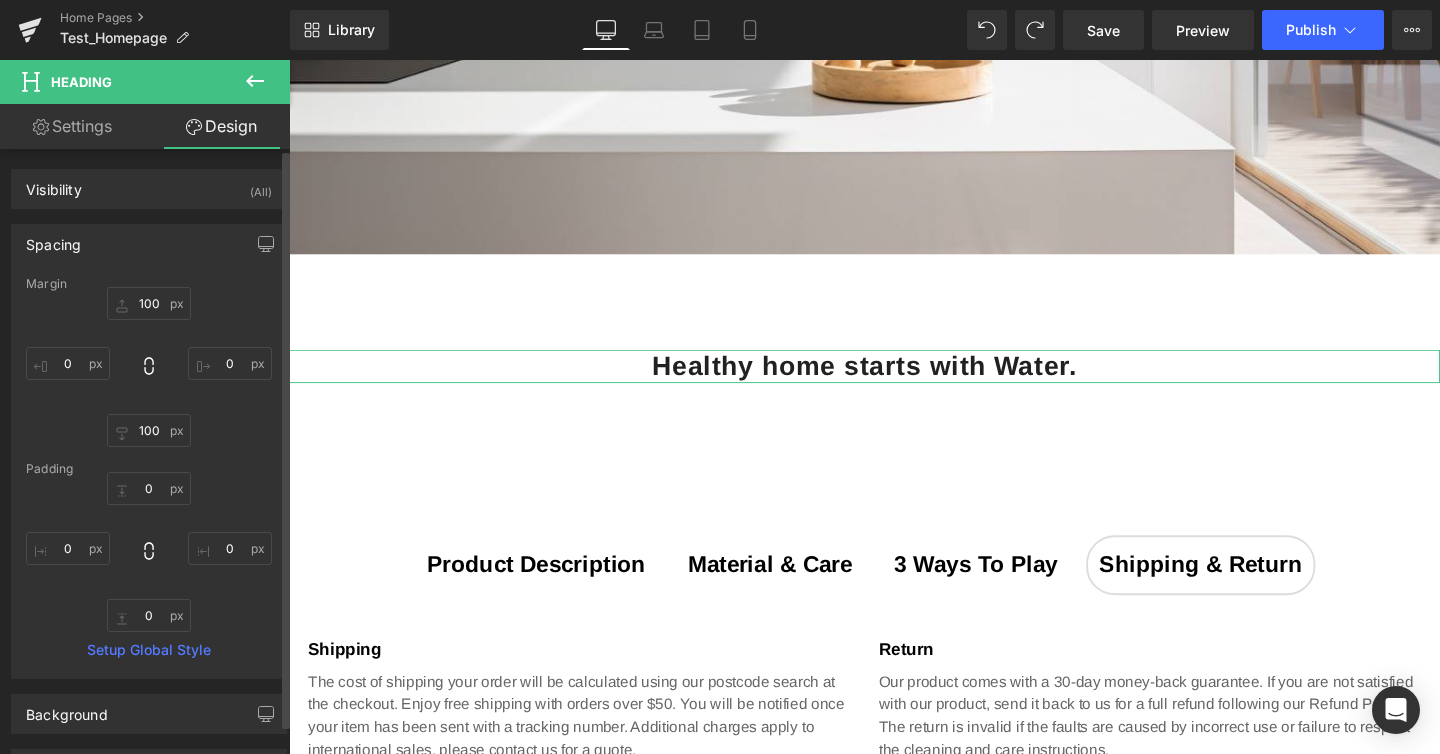 click on "100
0
100
0" at bounding box center [149, 367] 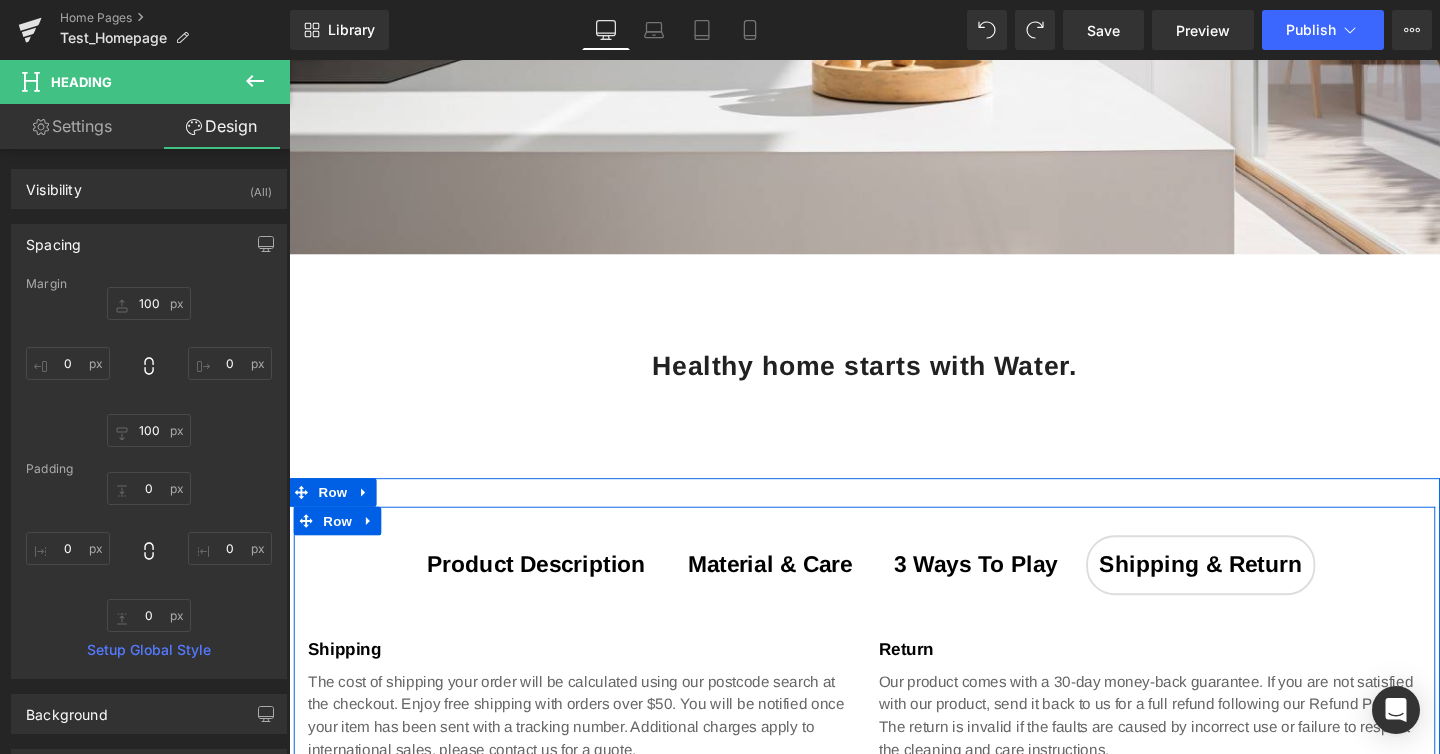 scroll, scrollTop: 582, scrollLeft: 0, axis: vertical 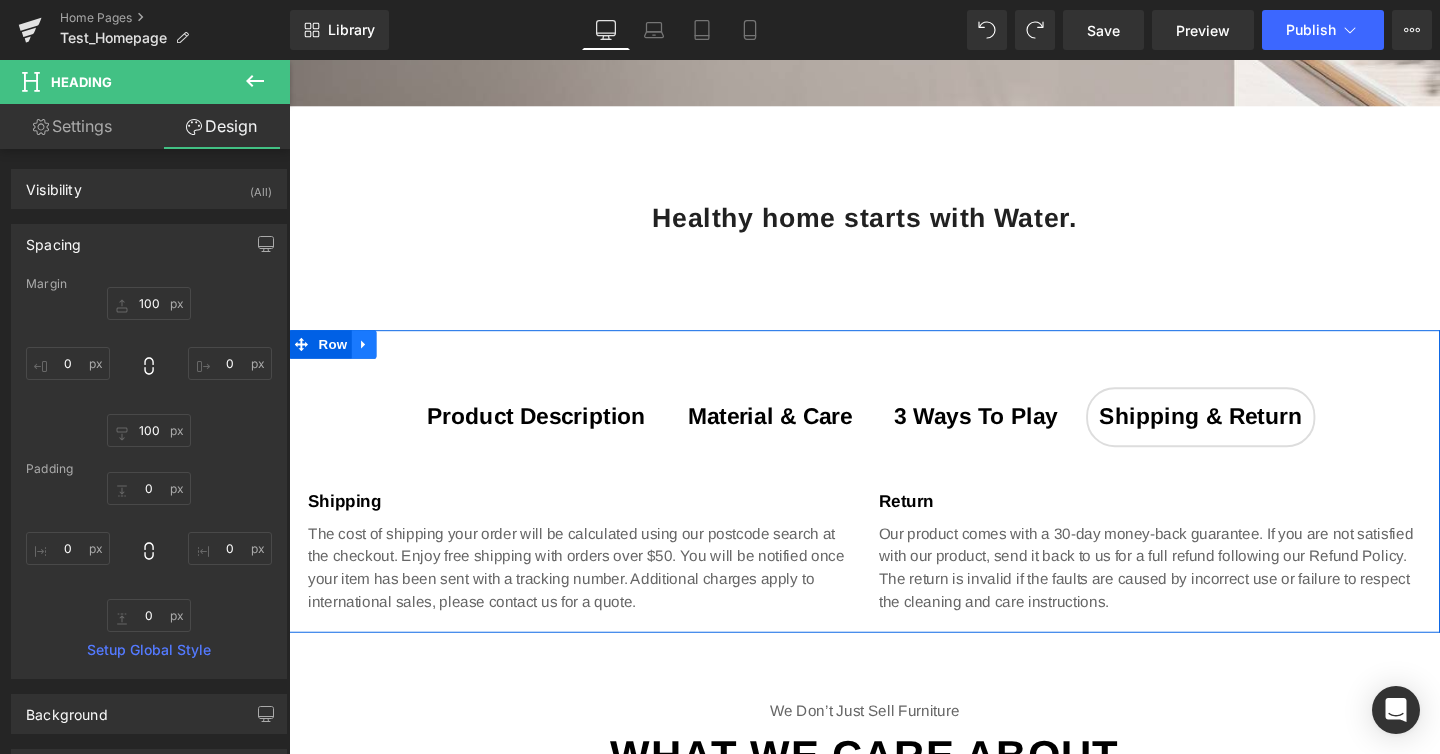 click at bounding box center (368, 359) 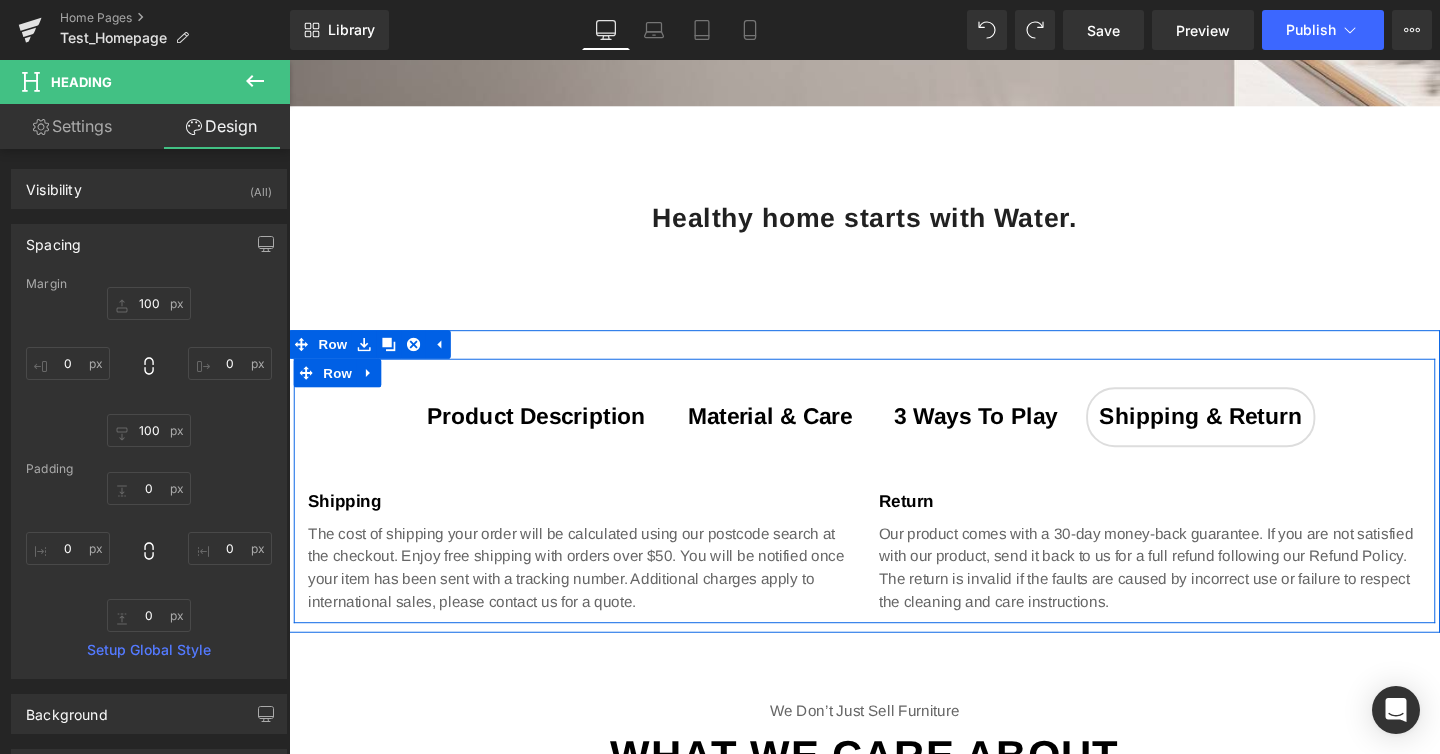 click on "Product Description
Text Block
Material & Care Text Block
3 ways to play Text Block
shipping & return Text Block
Shipping Heading         The cost of shipping your order will be calculated using our postcode search at the checkout. Enjoy free shipping with orders over $50. You will be notified once your item has been sent with a tracking number. Additional charges apply to international sales, please contact us for a quote. Text Block         Return Heading         Text Block         Row
Tabs         Row" at bounding box center (894, 513) 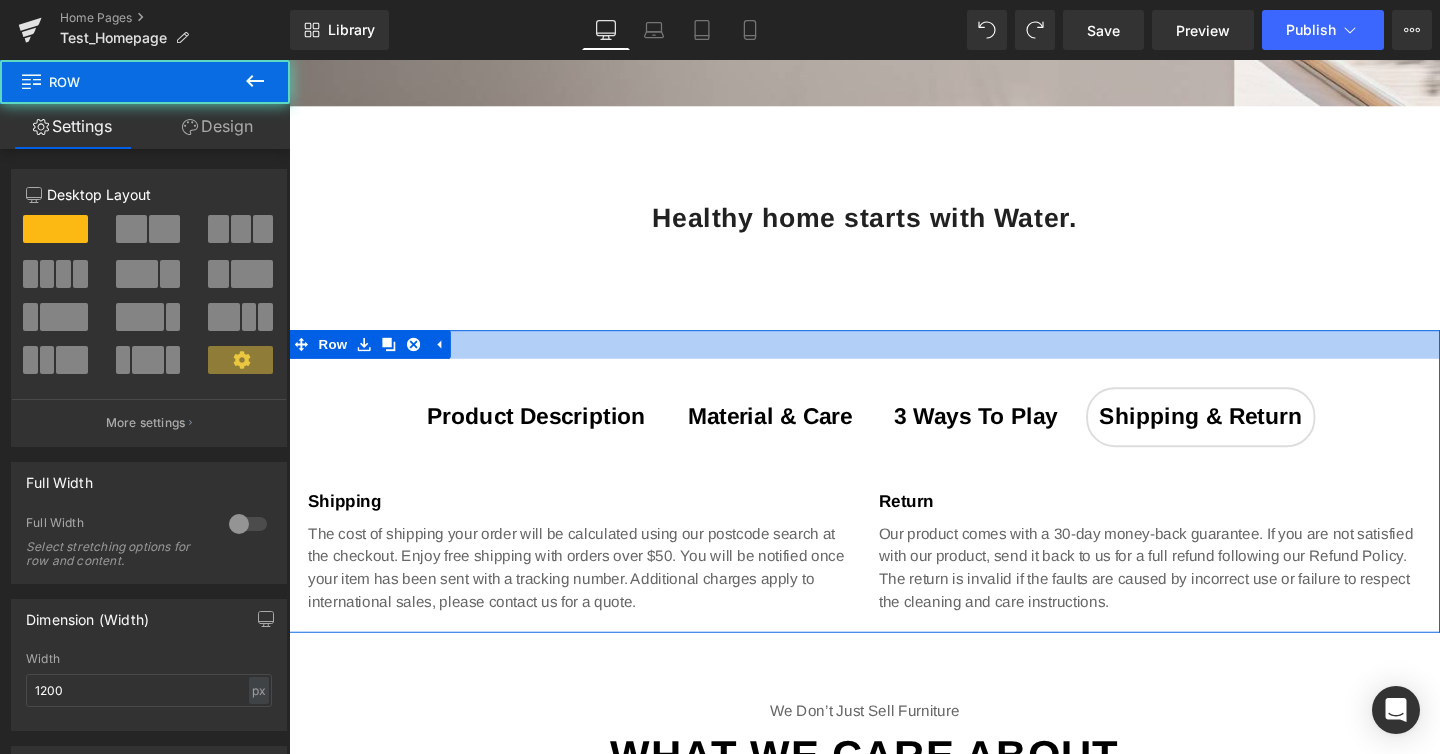 click at bounding box center (894, 359) 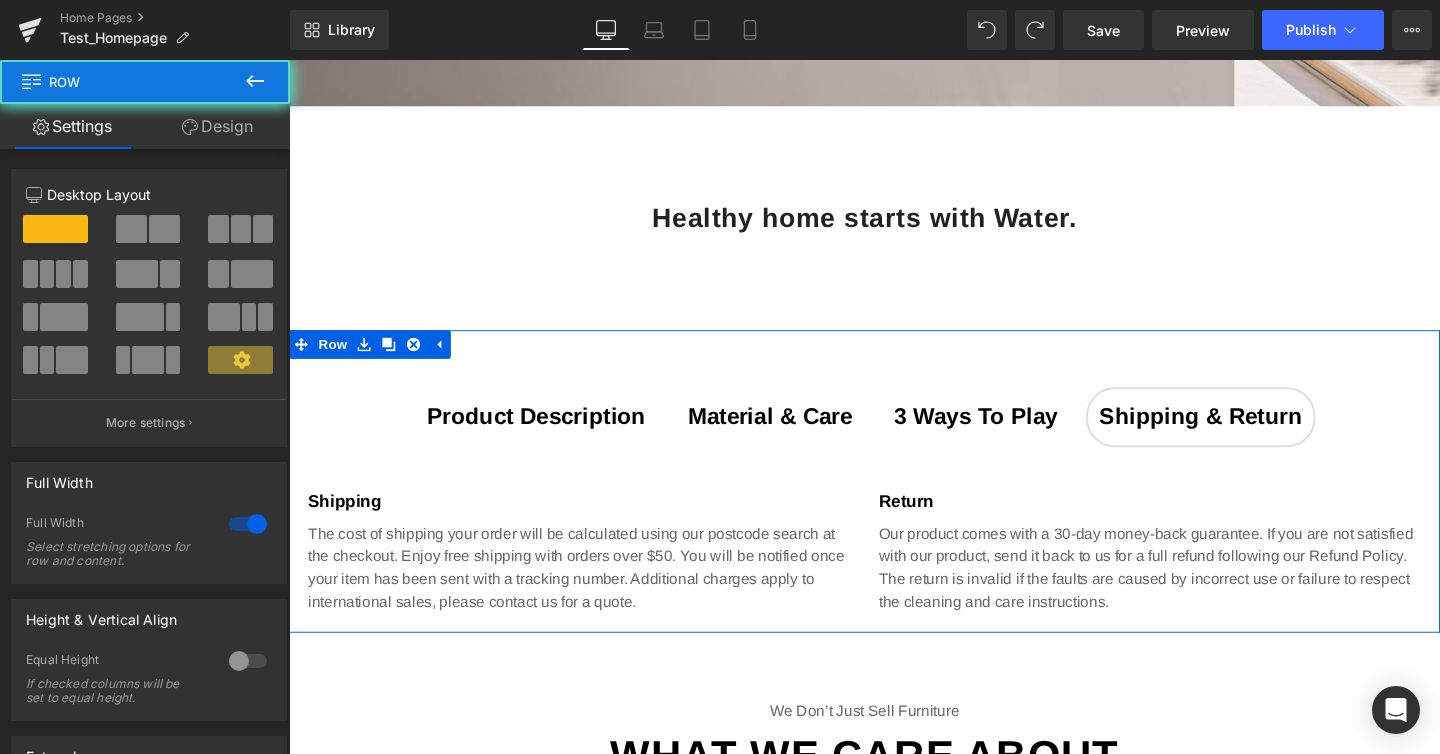 click on "Product Description" at bounding box center (549, 434) 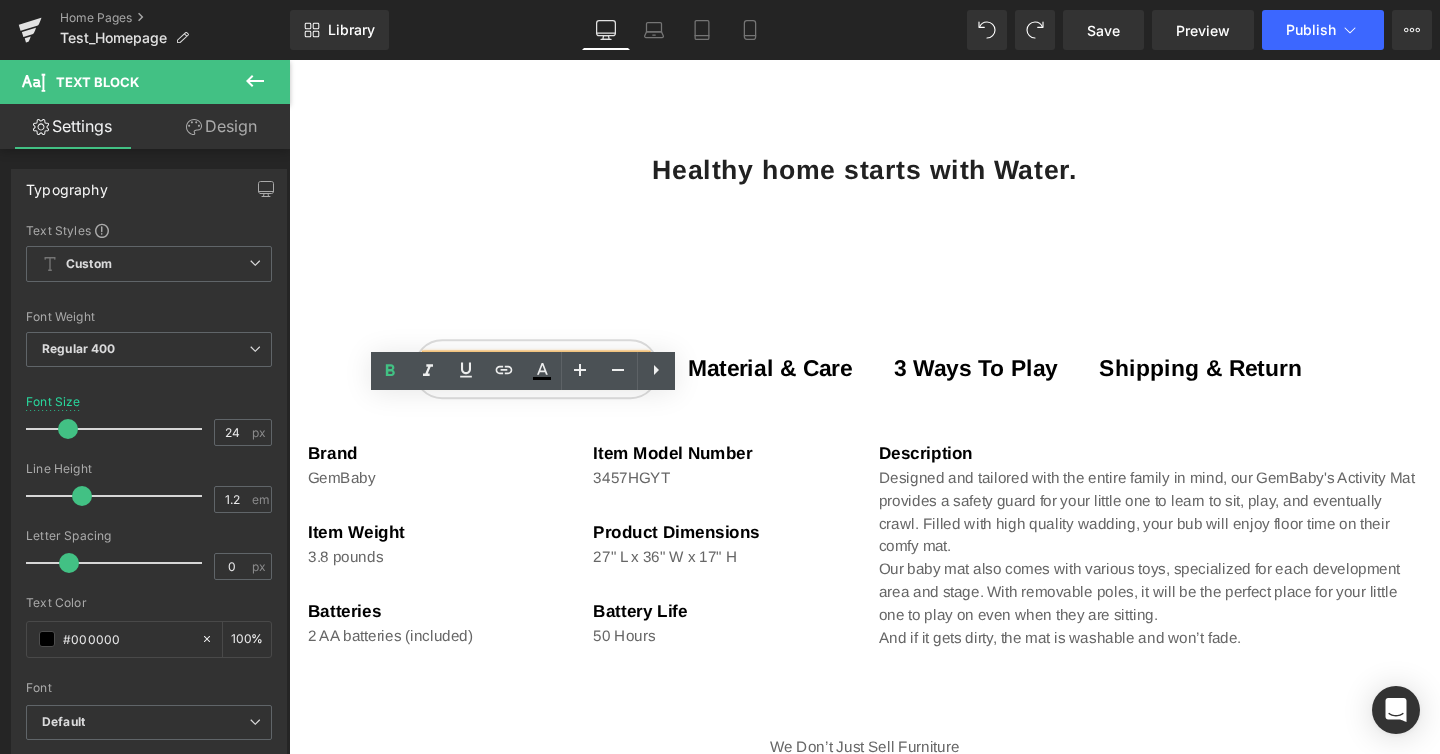 scroll, scrollTop: 735, scrollLeft: 0, axis: vertical 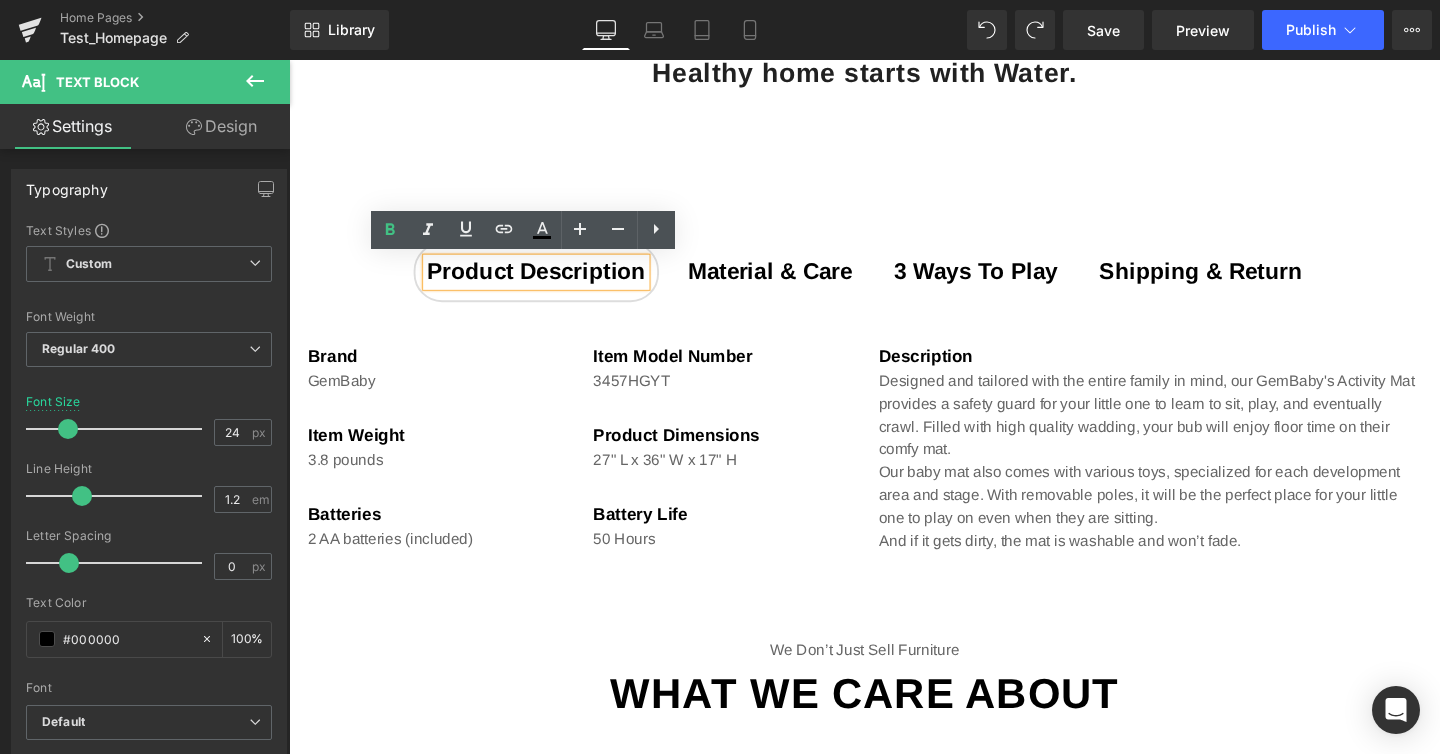 click on "Product Description" at bounding box center (549, 281) 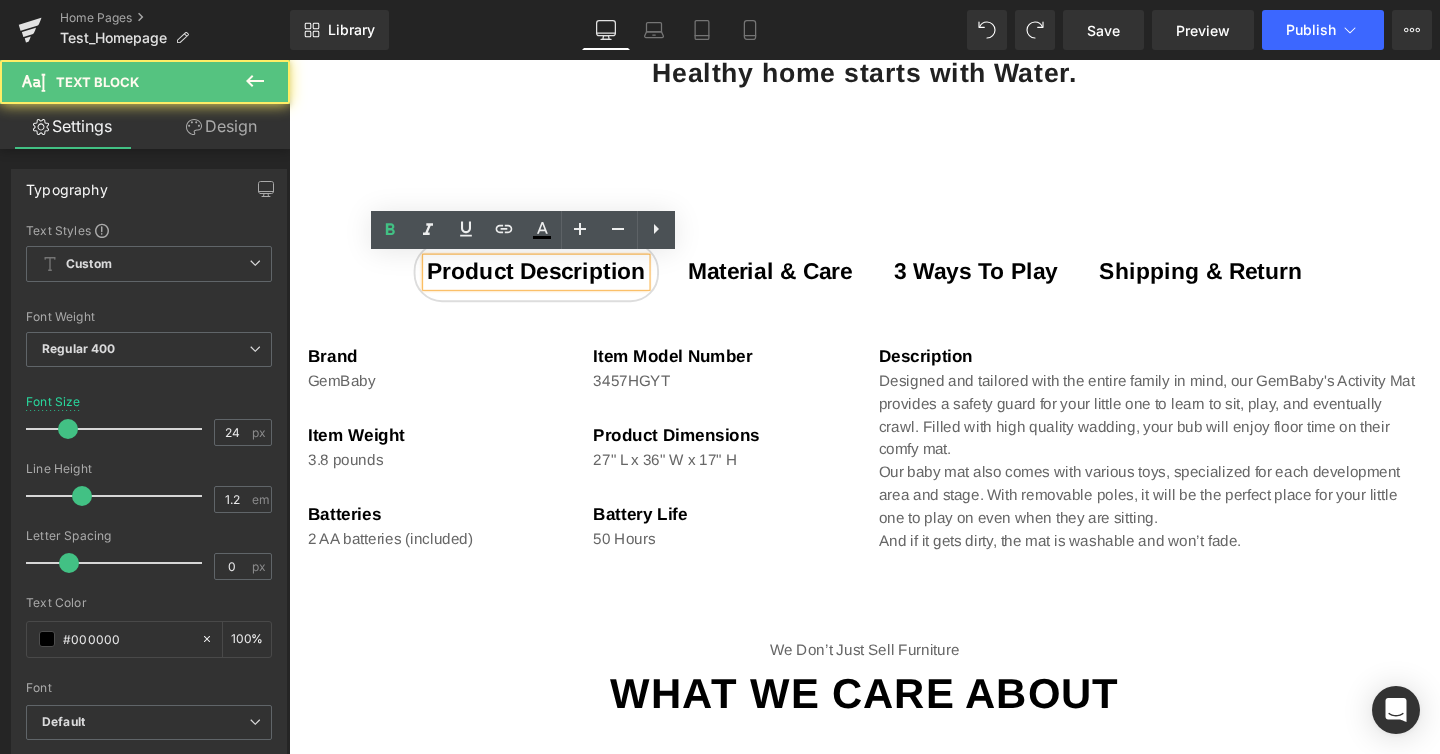 click on "Product Description" at bounding box center (549, 281) 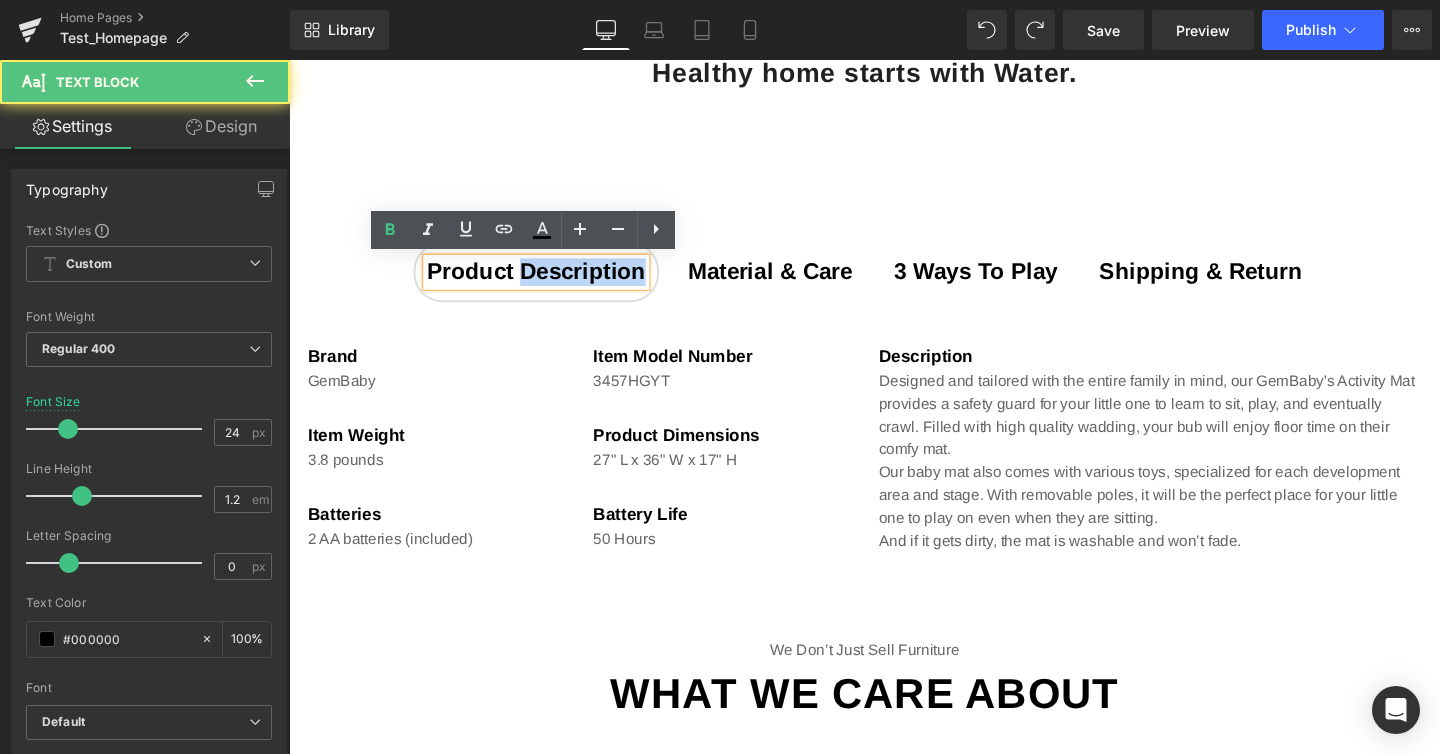 click on "Product Description" at bounding box center (549, 281) 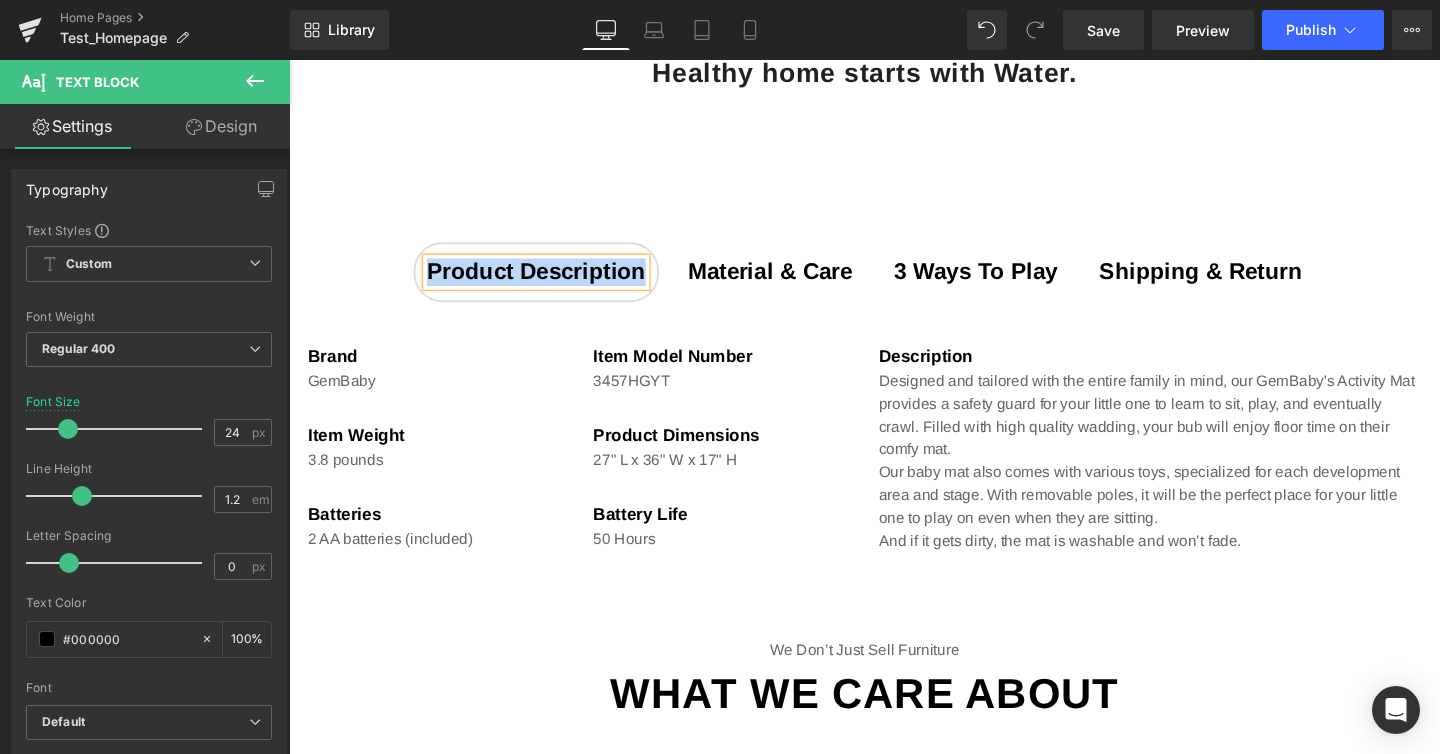 type 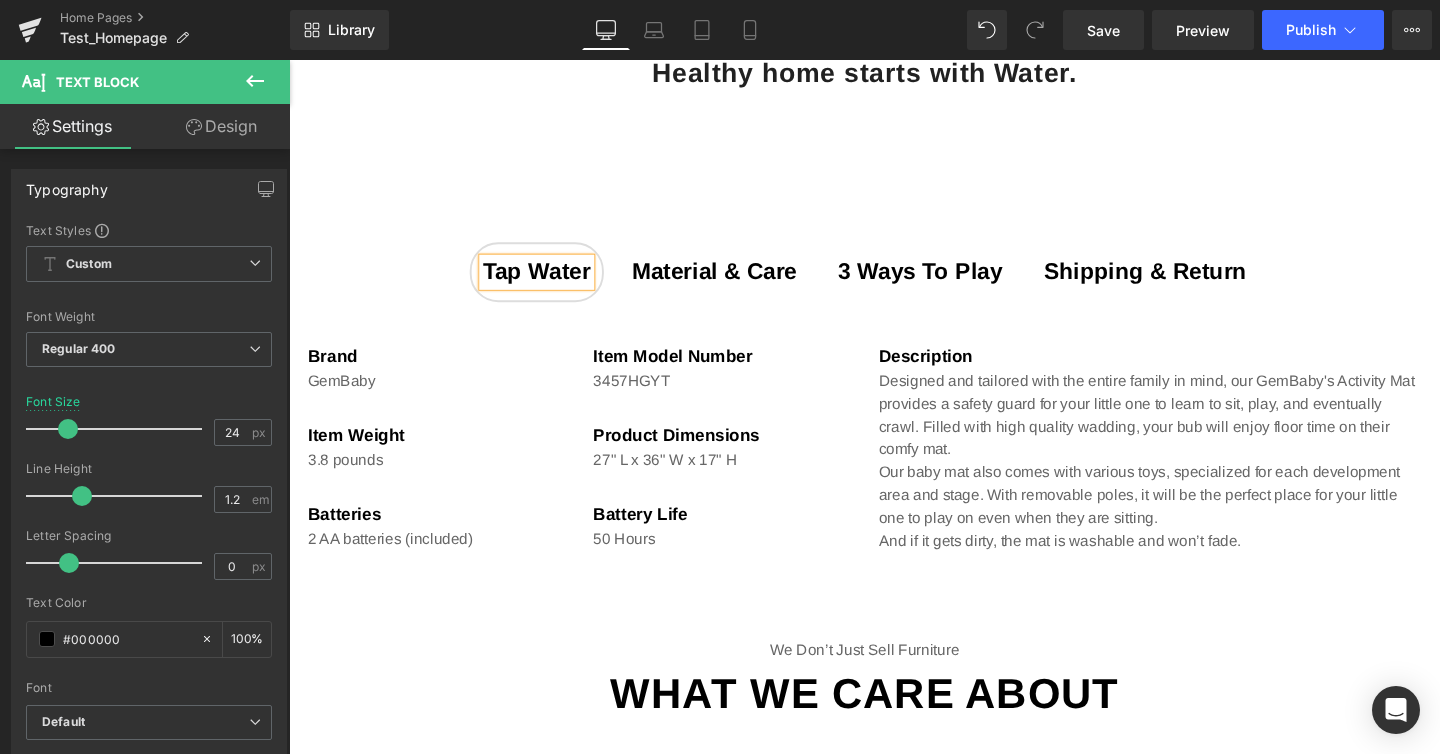 click on "Material & Care" at bounding box center (736, 281) 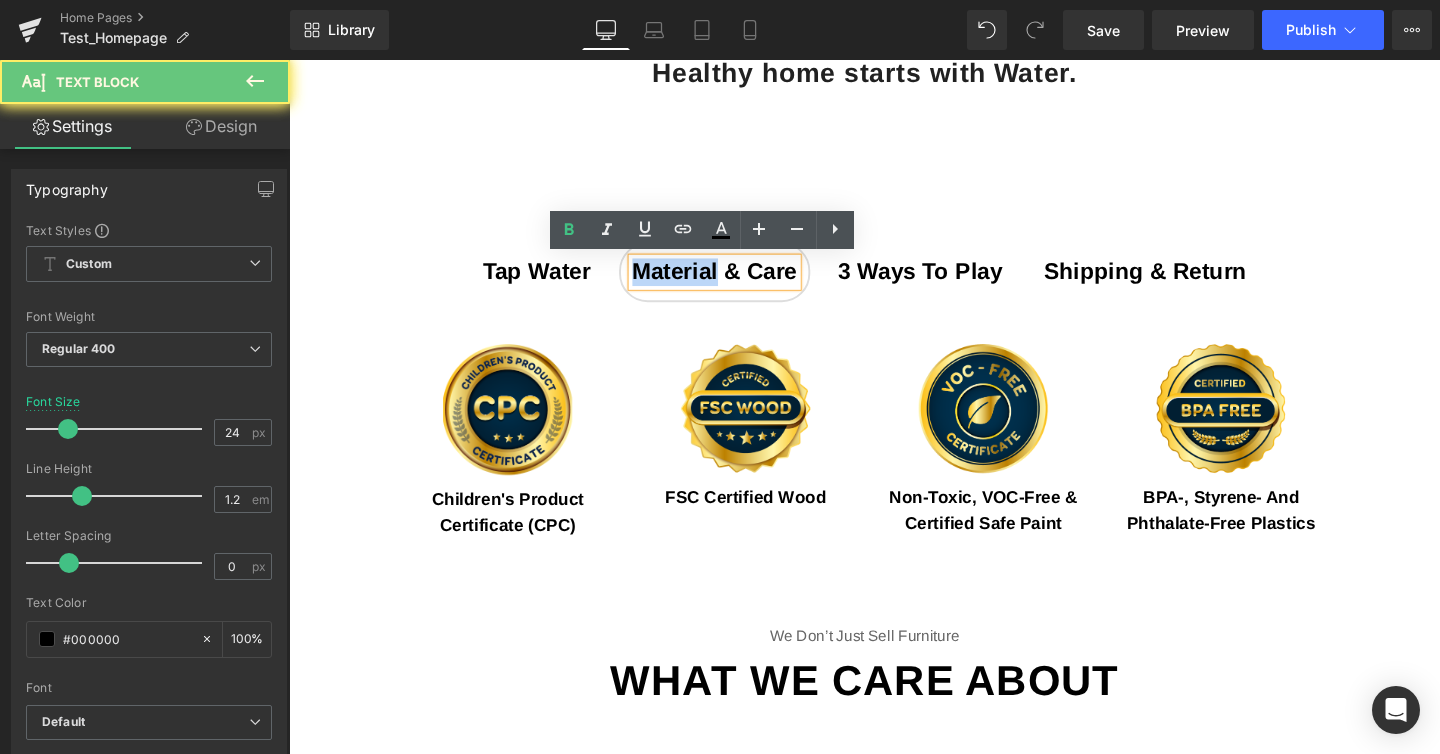 click on "Material & Care" at bounding box center (736, 281) 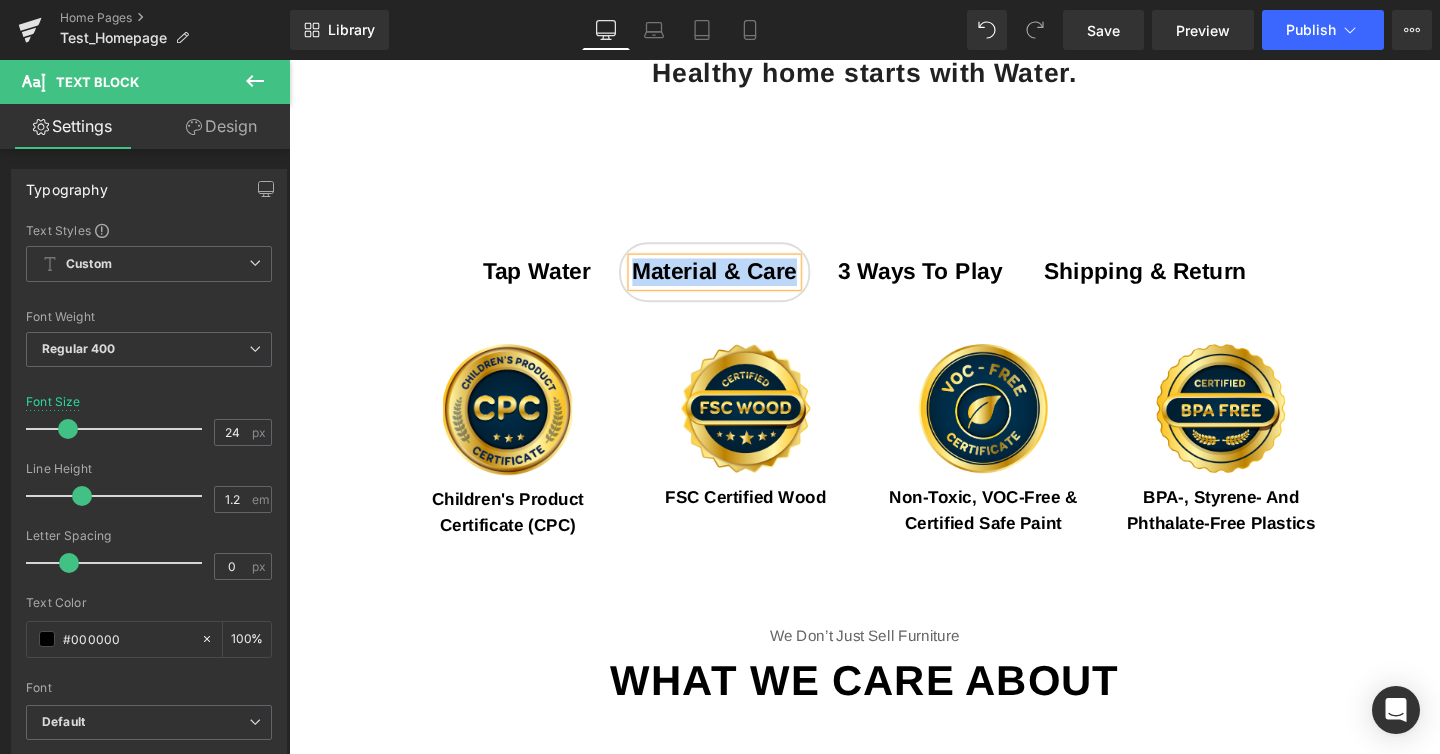 type 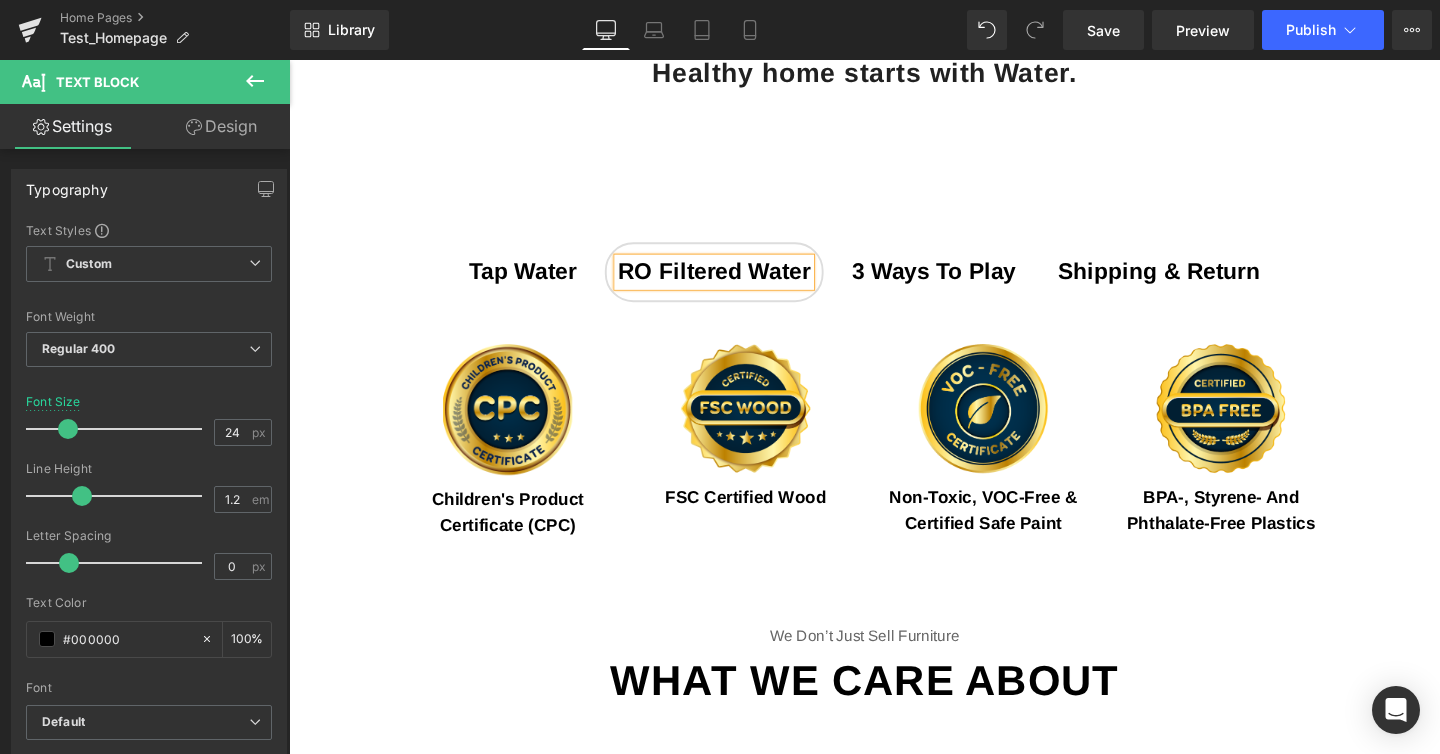 click on "3 ways to play Text Block" at bounding box center [967, 282] 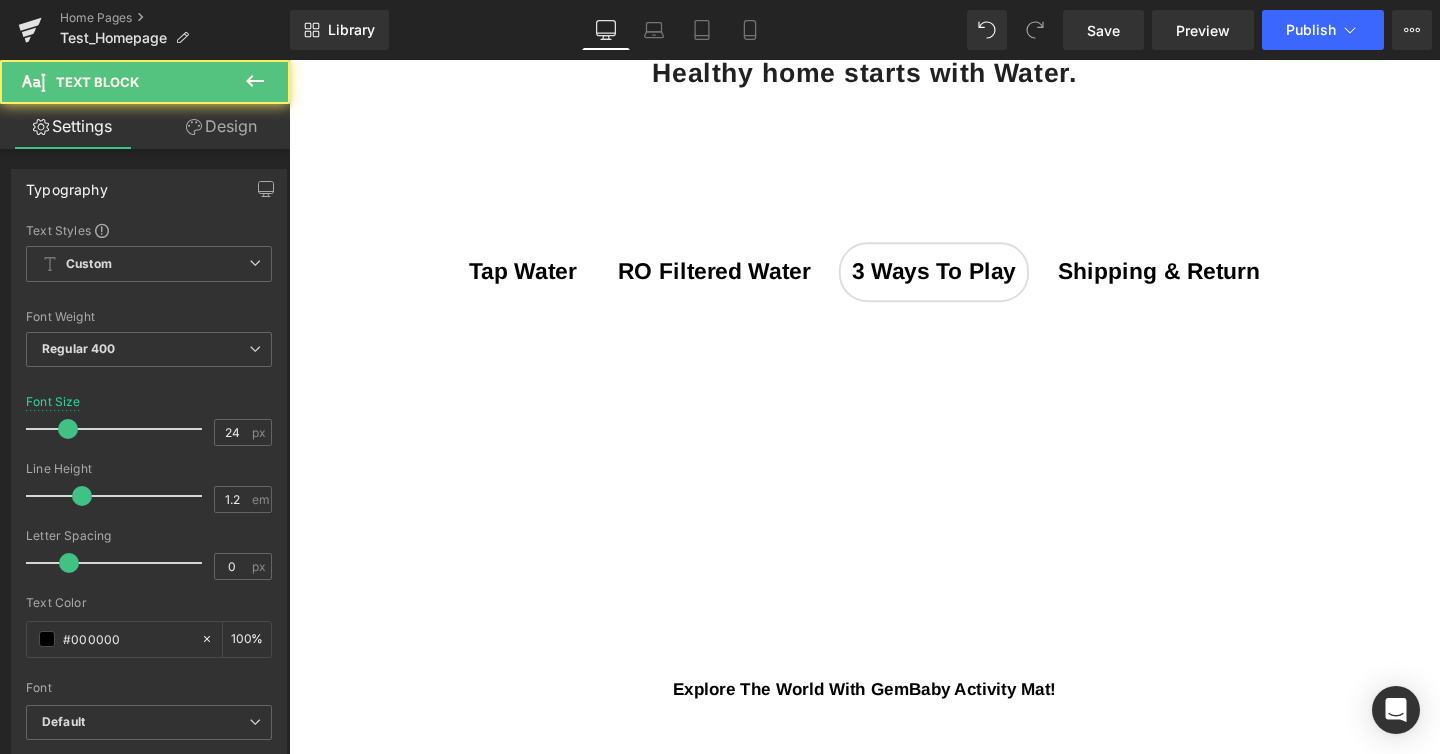 click on "3 ways to play Text Block" at bounding box center [967, 282] 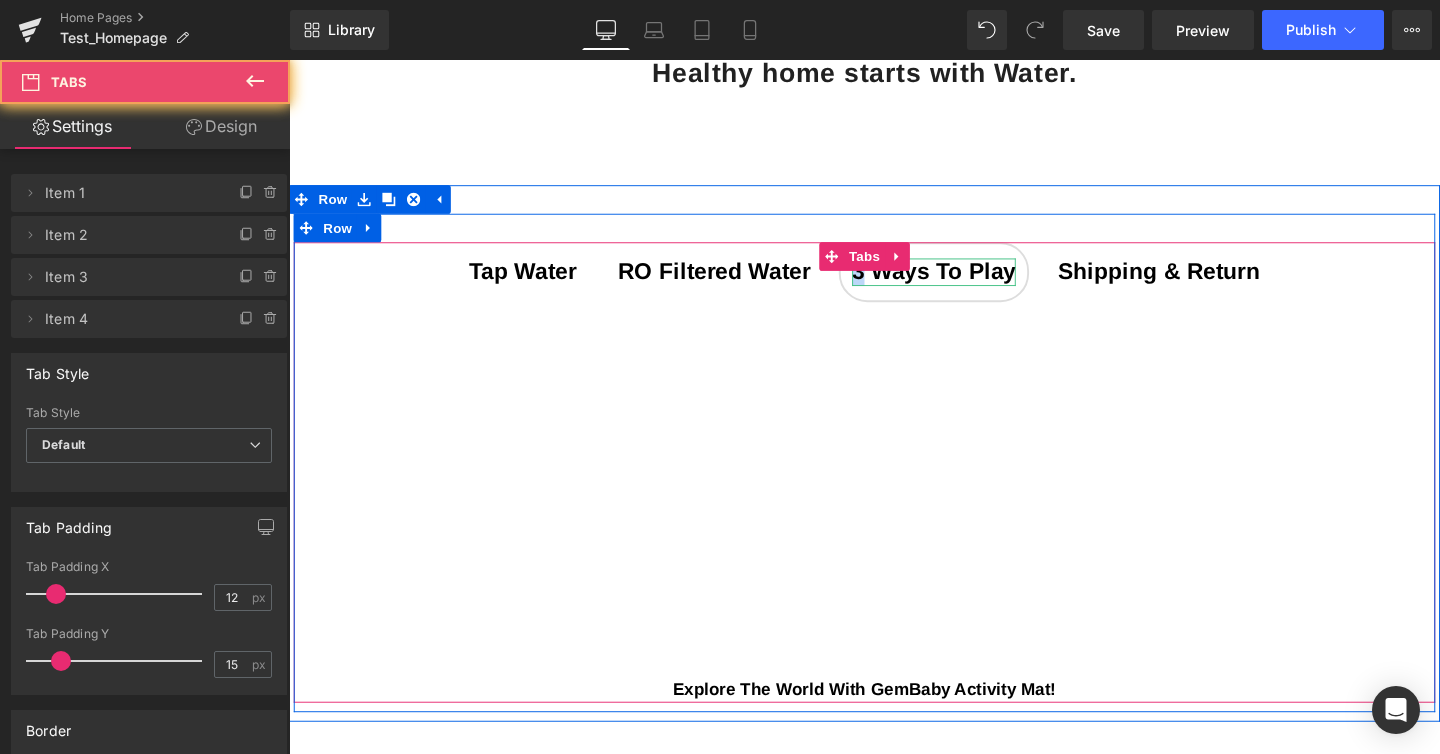 click on "3 ways to play" at bounding box center (967, 281) 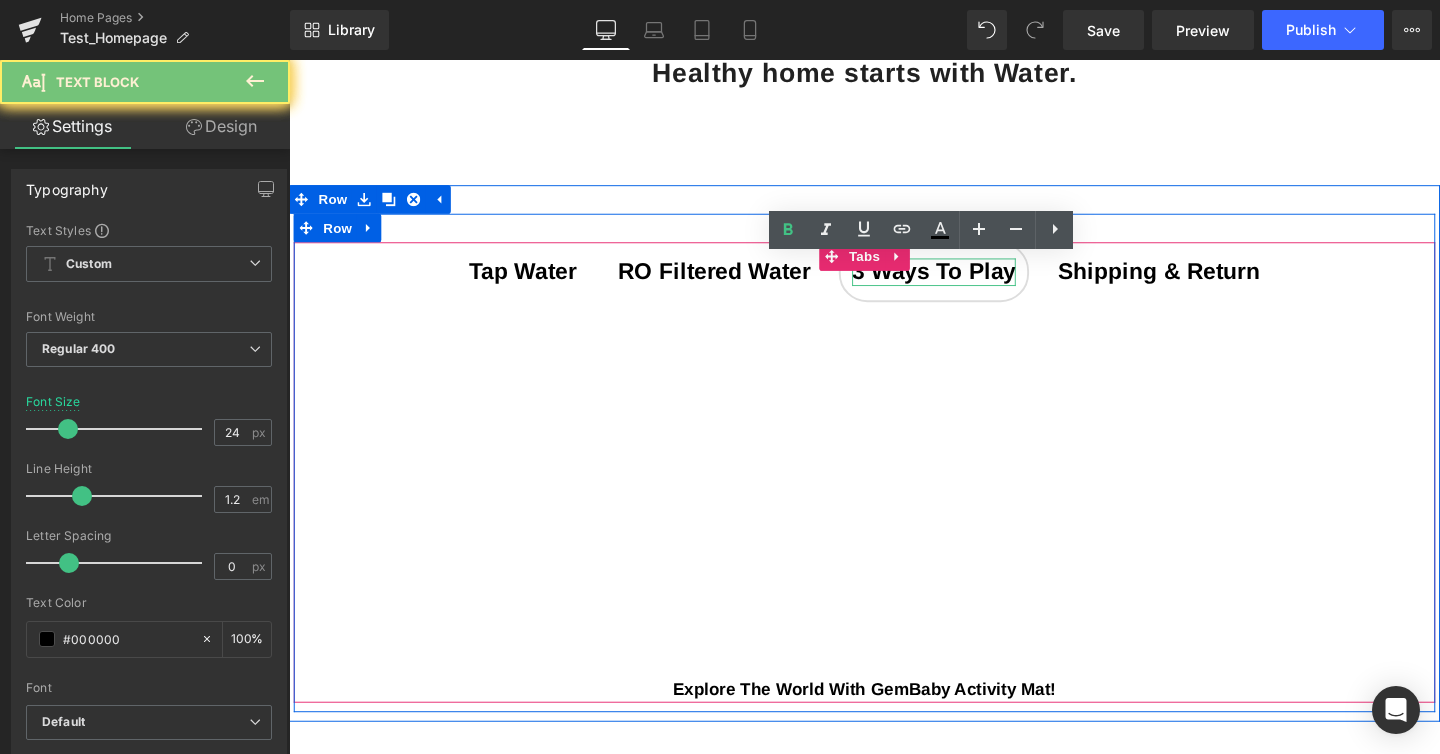 click on "3 ways to play" at bounding box center (967, 281) 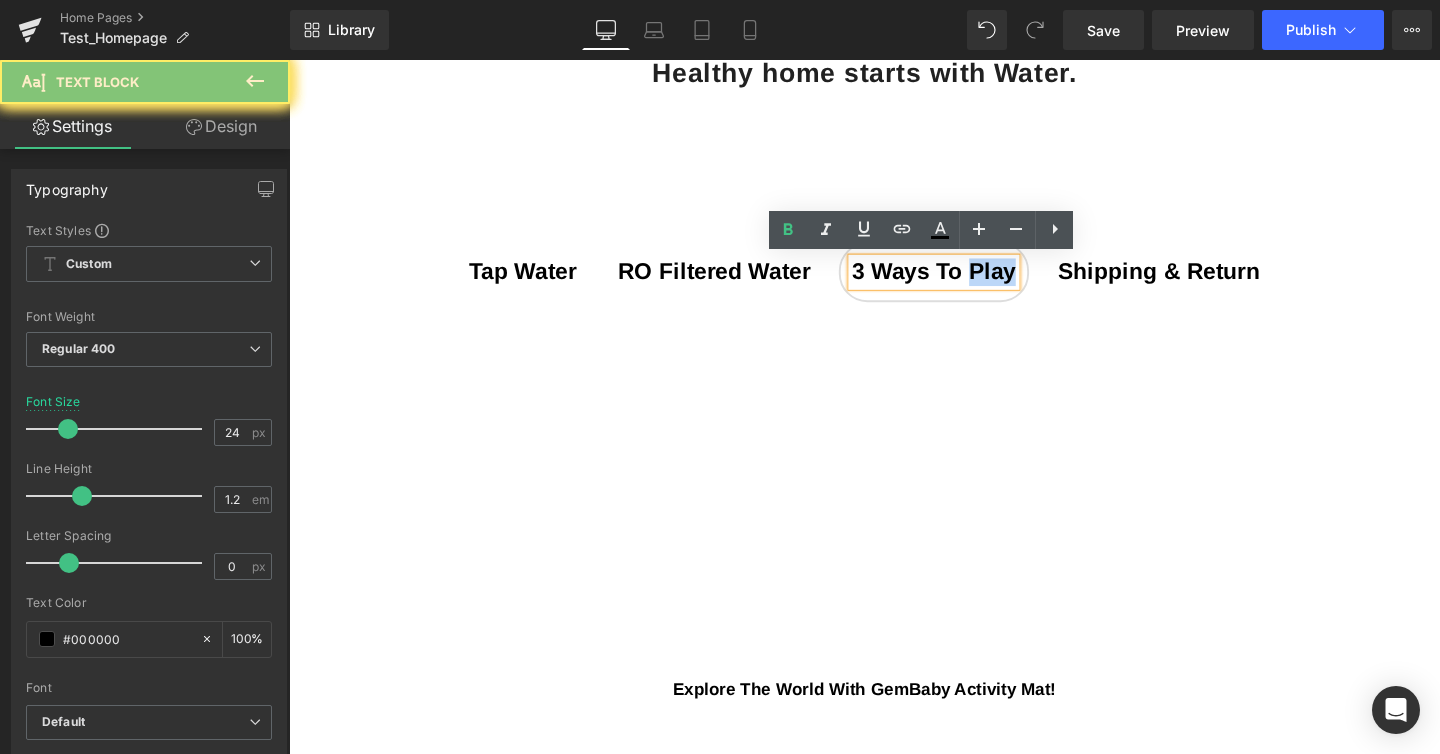 click on "3 ways to play" at bounding box center (967, 281) 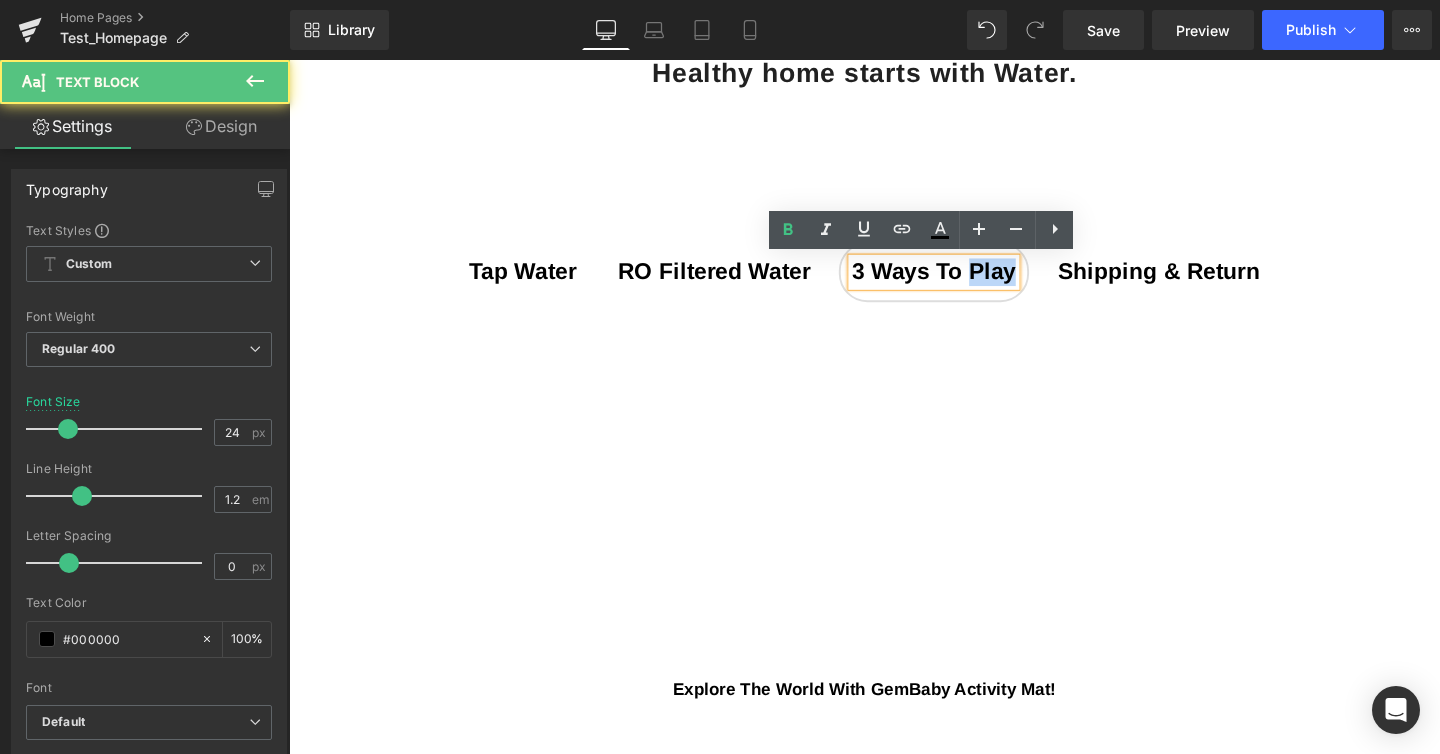 click on "3 ways to play" at bounding box center [967, 281] 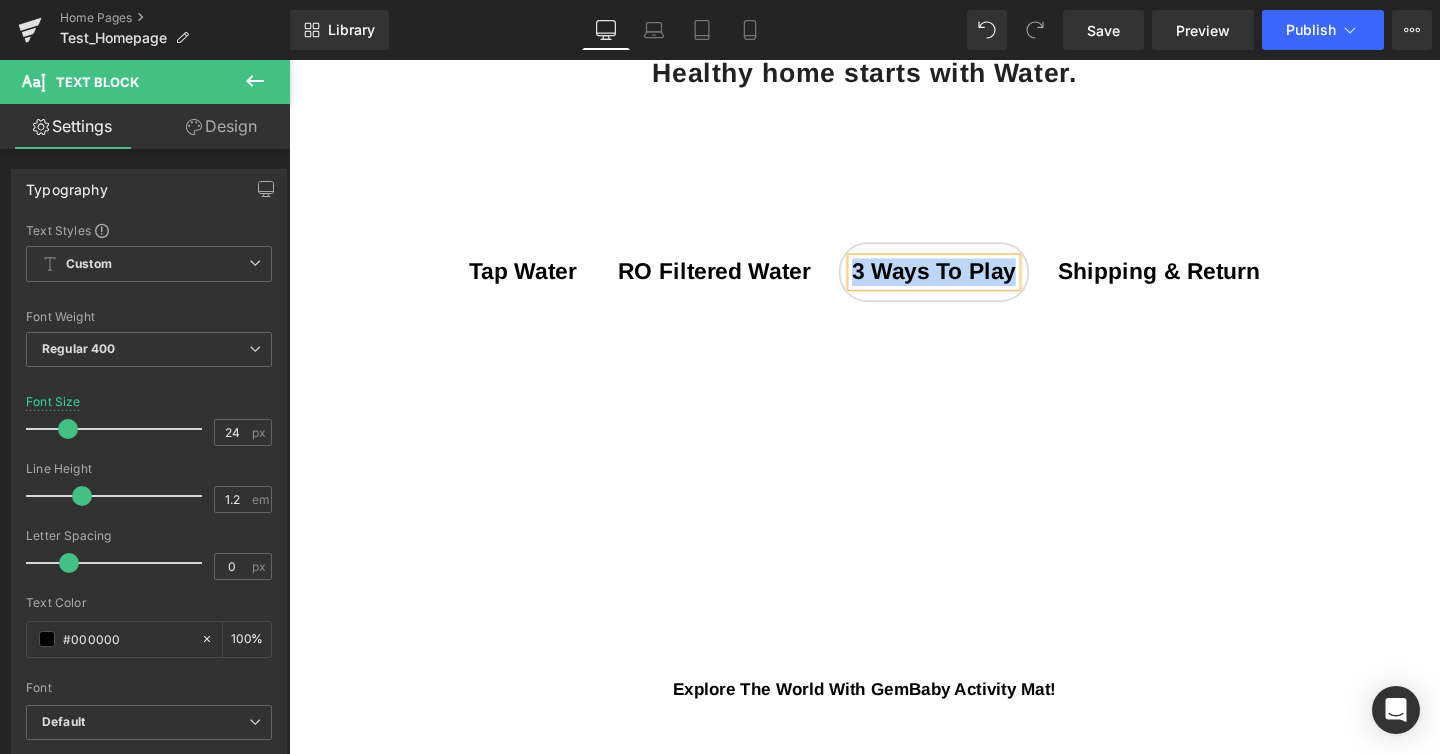 type 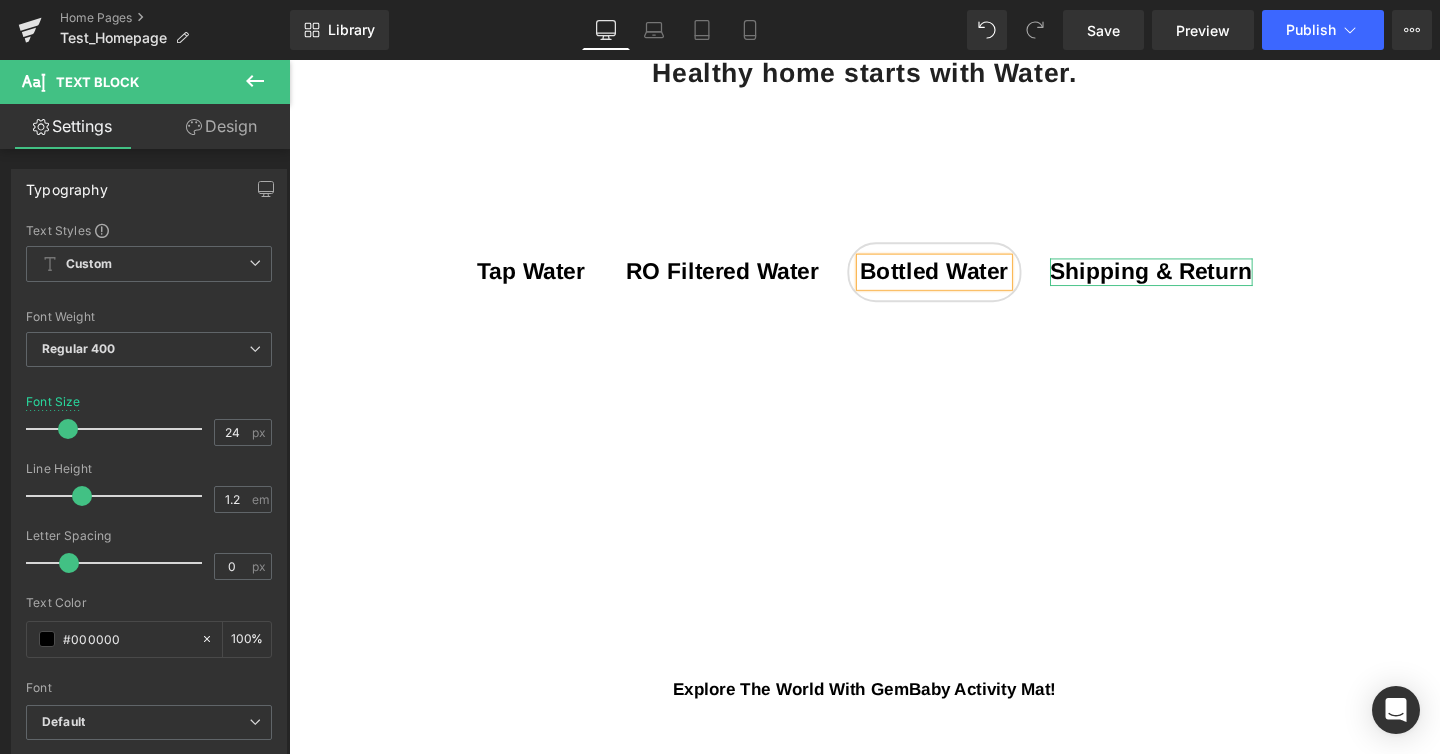 click on "shipping & return" at bounding box center (1195, 281) 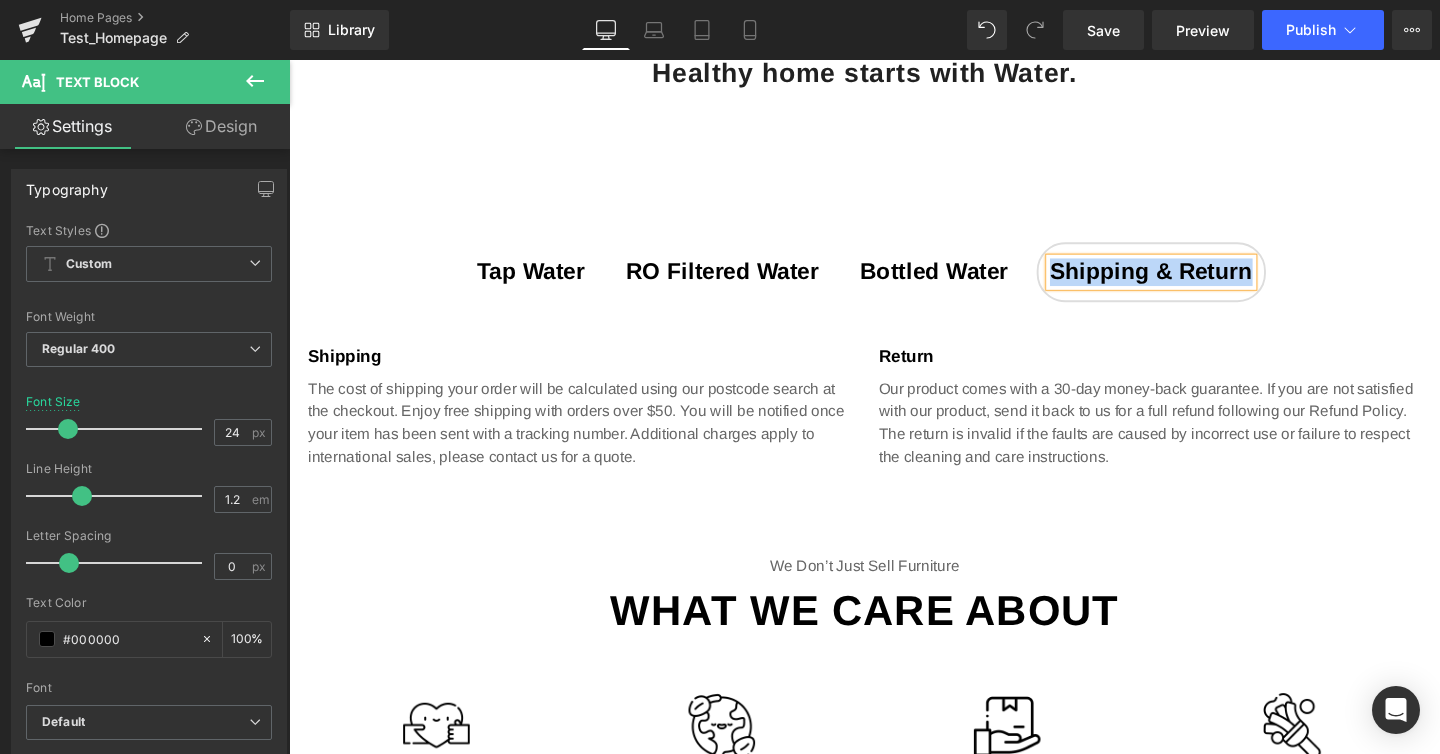 type 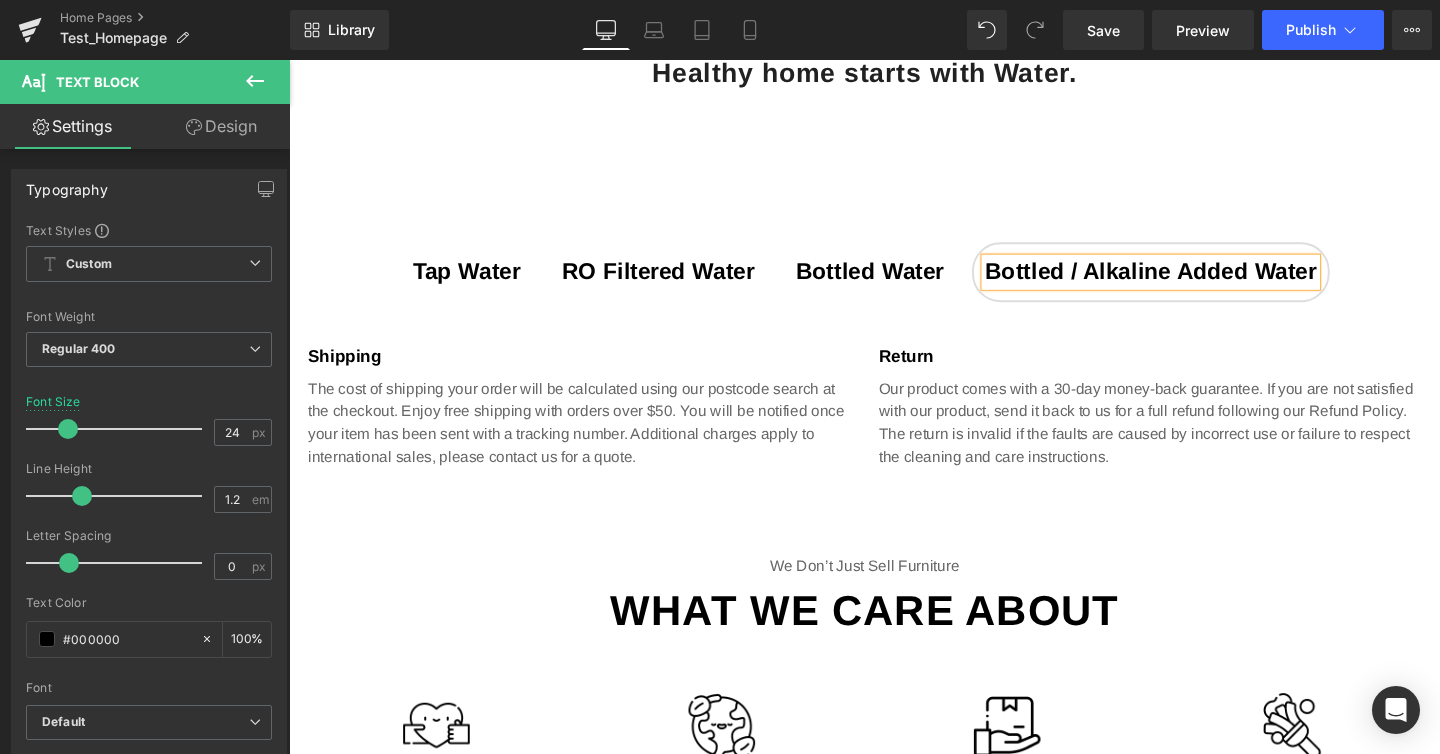 click on "Tap Water
Text Block
RO filtered Water Text Block
Bottled Water Text Block
Bottled / Alkaline added water Text Block
Shipping Heading         The cost of shipping your order will be calculated using our postcode search at the checkout. Enjoy free shipping with orders over $50. You will be notified once your item has been sent with a tracking number. Additional charges apply to international sales, please contact us for a quote. Text Block         Return Heading         Text Block         Row
Tabs         Row" at bounding box center (894, 360) 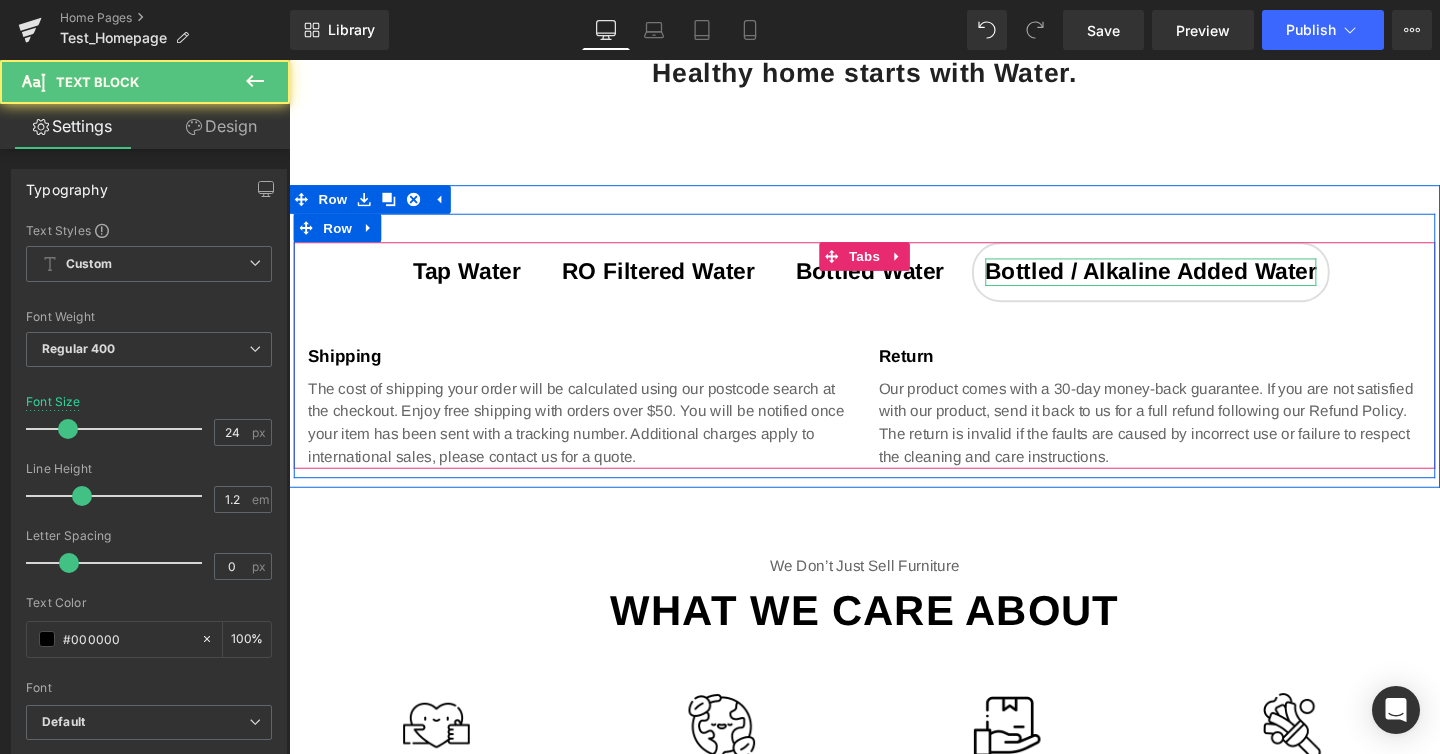 click on "Bottled / Alkaline added water" at bounding box center [1195, 281] 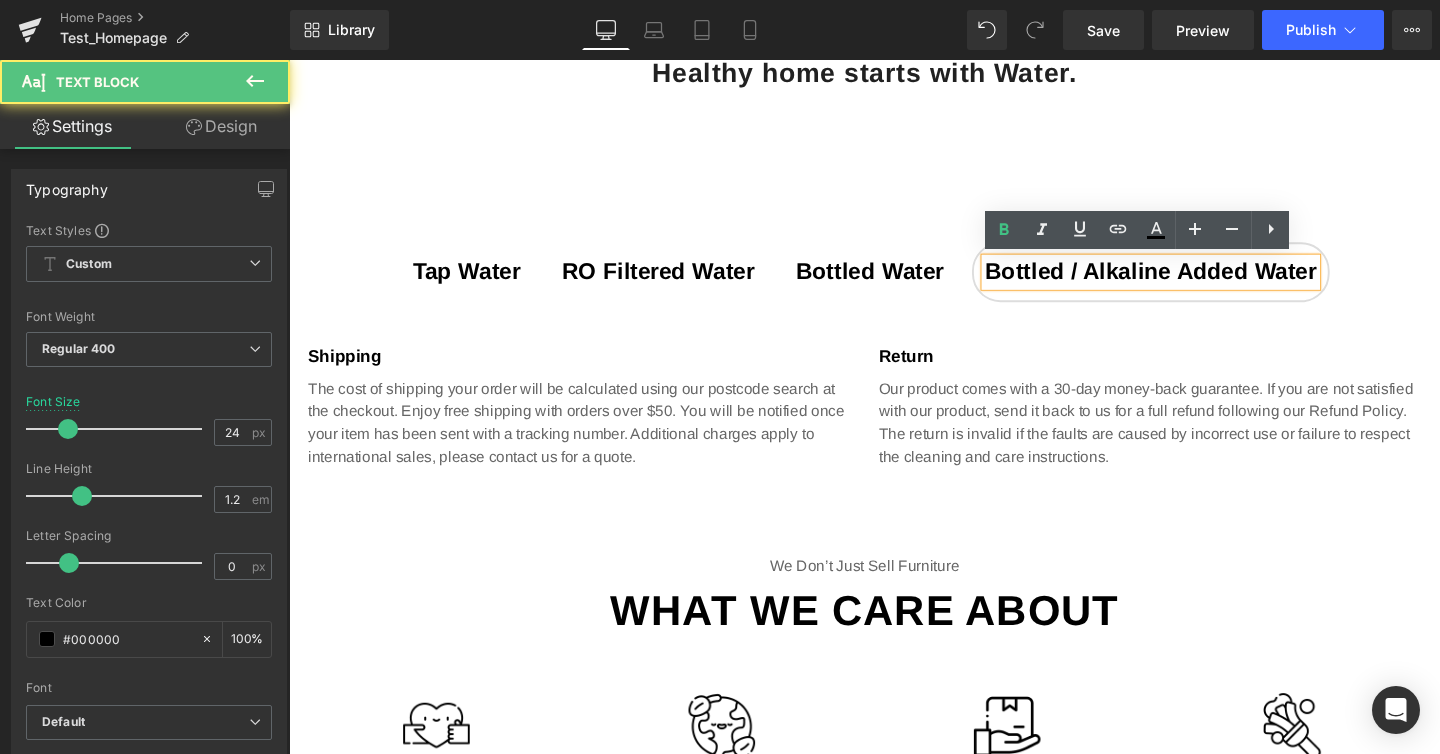 click on "Bottled / Alkaline added water" at bounding box center [1195, 281] 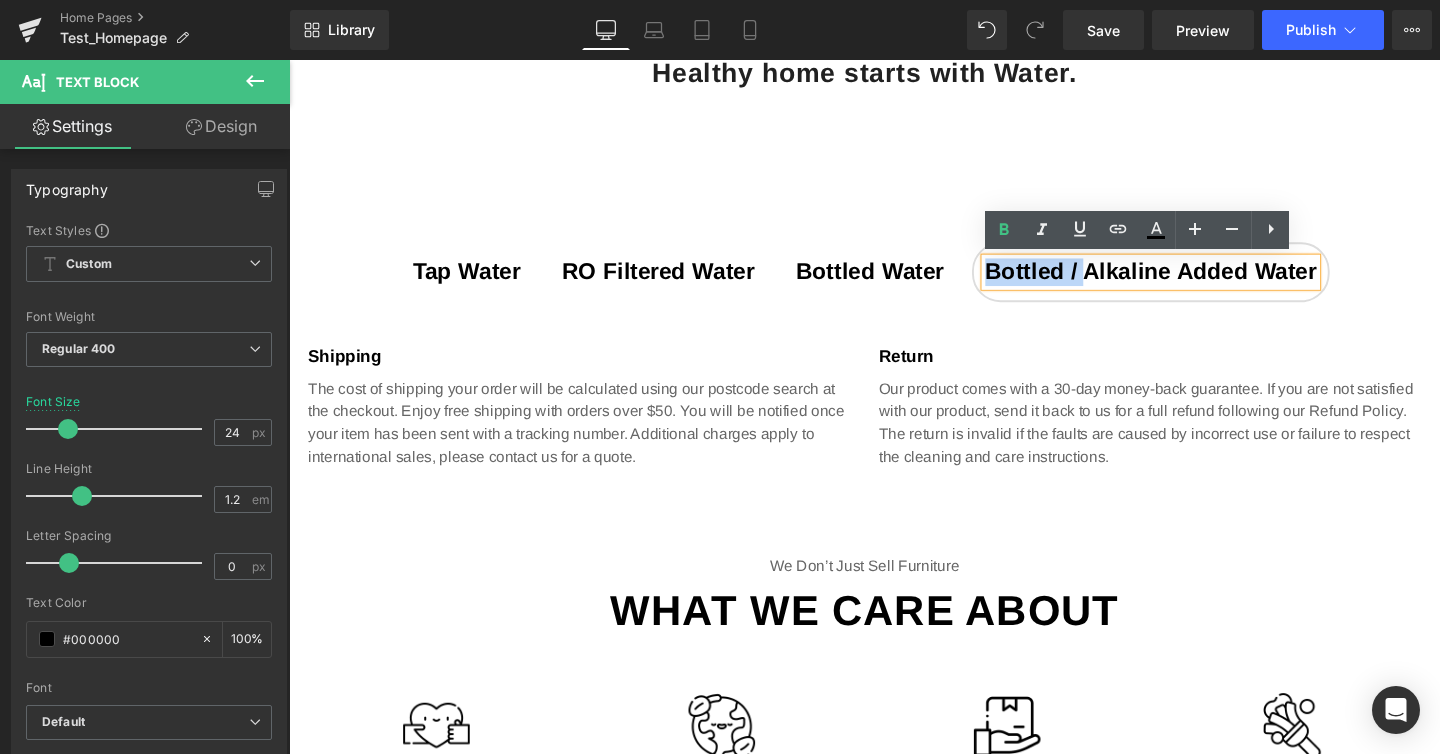 drag, startPoint x: 1116, startPoint y: 279, endPoint x: 1002, endPoint y: 276, distance: 114.03947 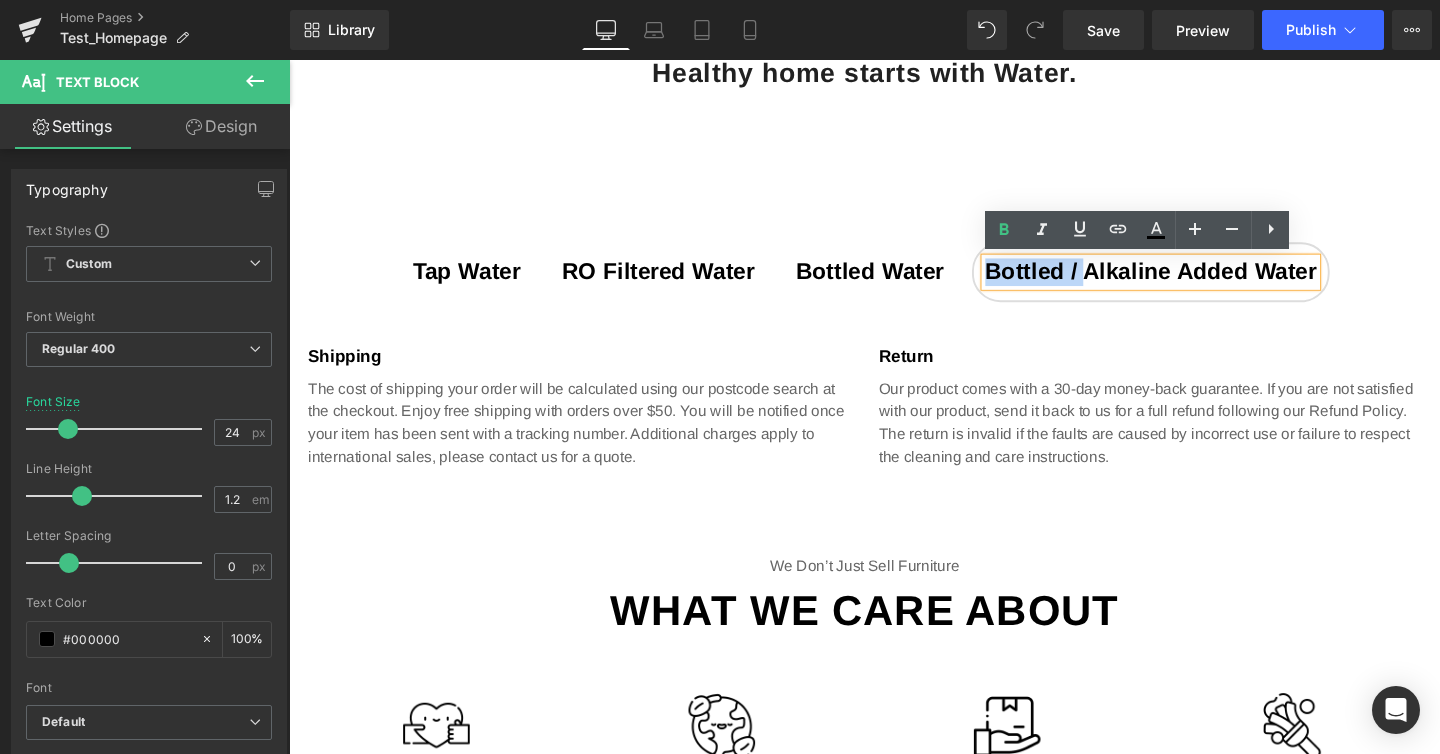 click on "Bottled / Alkaline added water Text Block" at bounding box center (1195, 282) 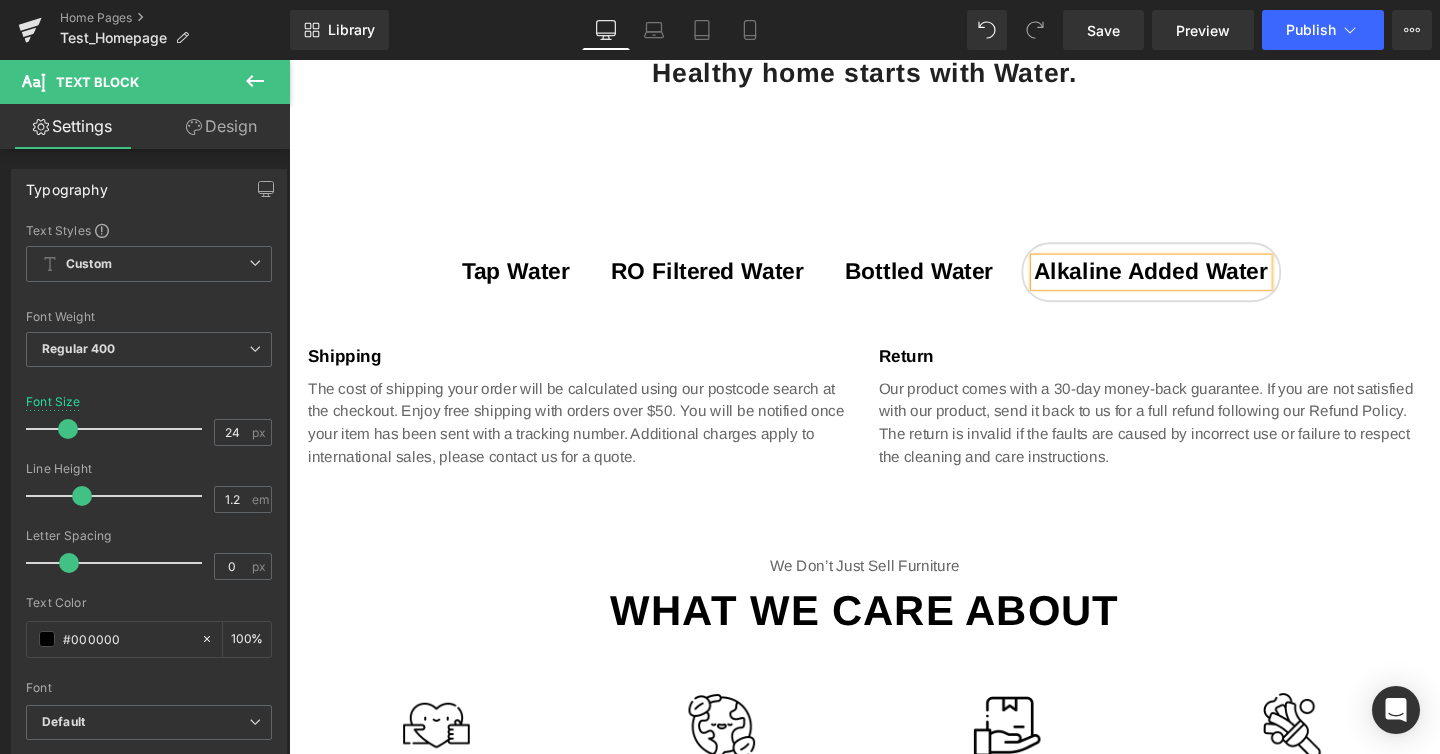 click on "Tap Water
Text Block
RO filtered Water Text Block
Bottled Water Text Block
Alkaline added water Text Block" at bounding box center (894, 282) 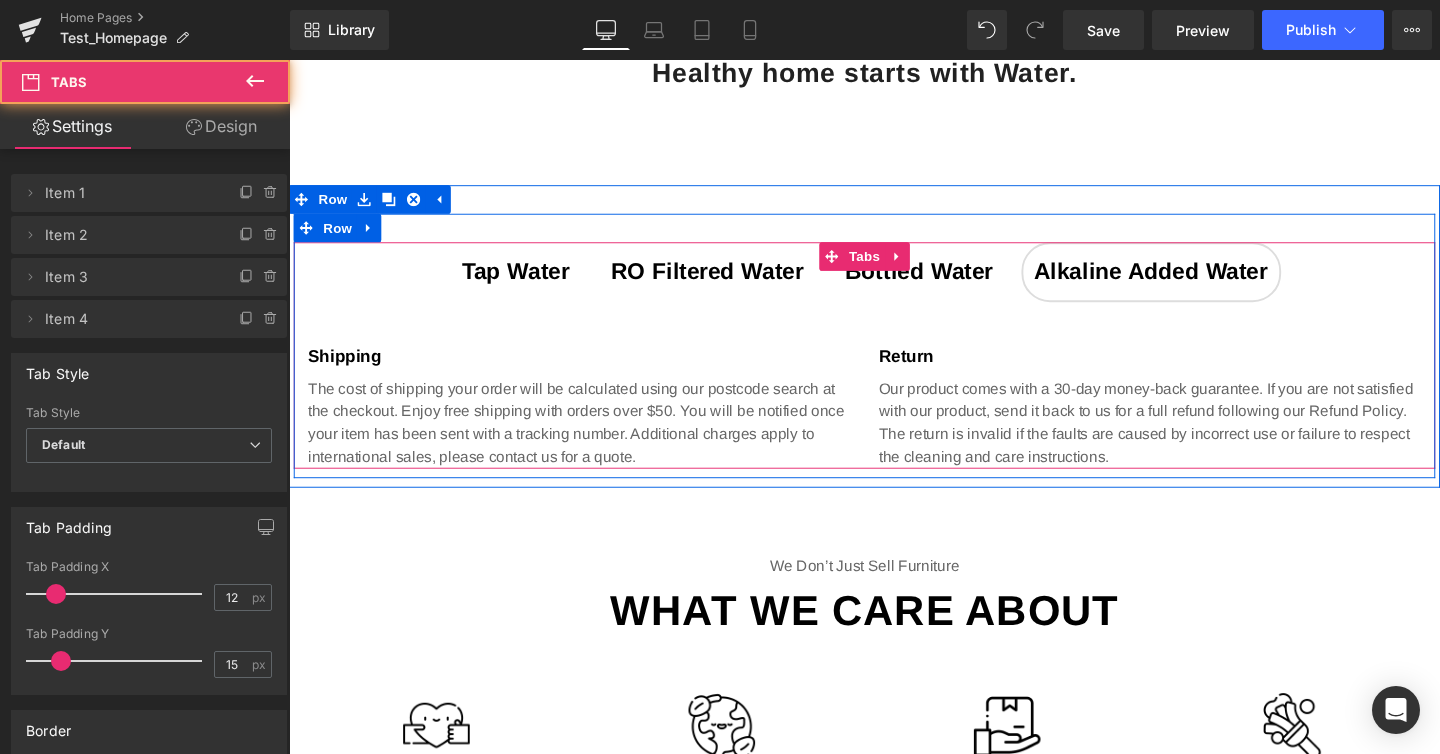 click on "Tap Water
Text Block
RO filtered Water Text Block
Bottled Water Text Block
Alkaline added water Text Block" at bounding box center (894, 282) 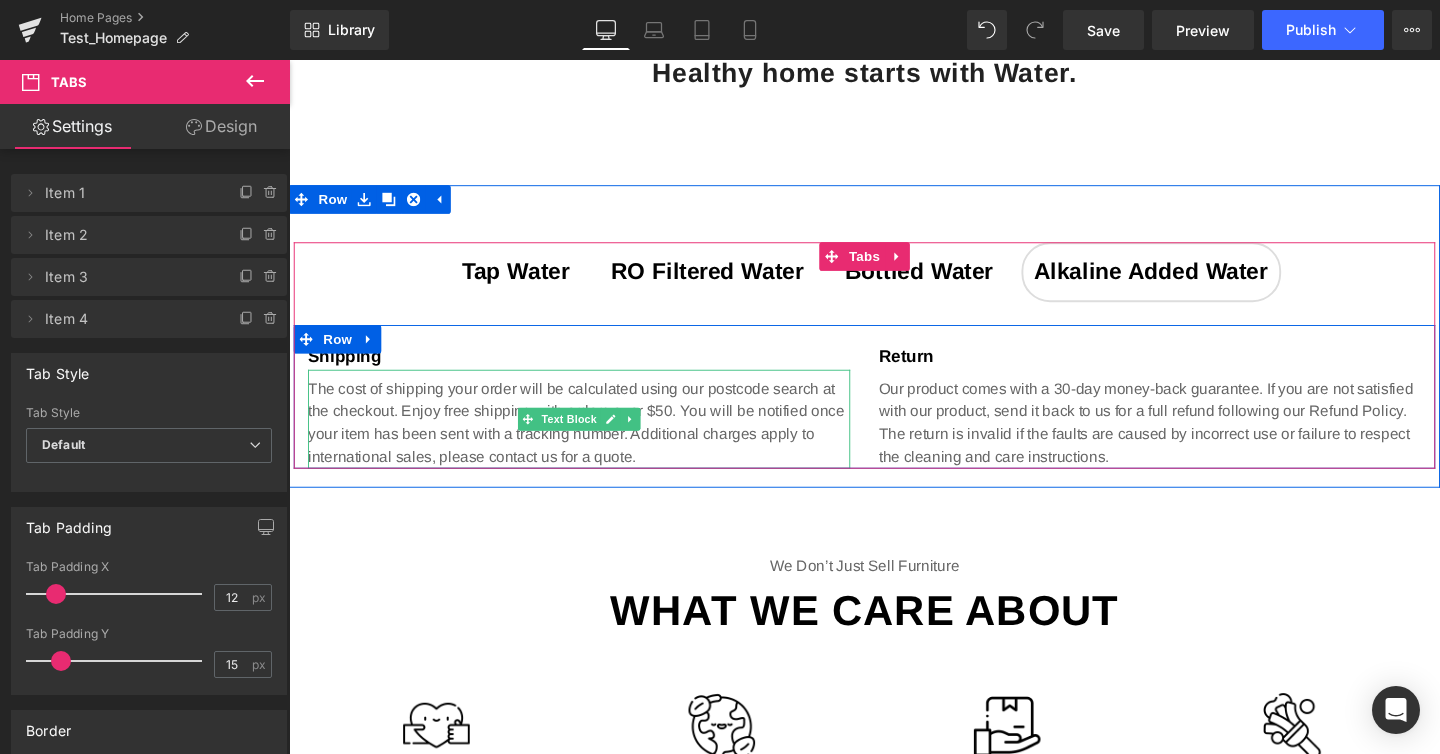 click on "The cost of shipping your order will be calculated using our postcode search at the checkout. Enjoy free shipping with orders over $50. You will be notified once your item has been sent with a tracking number. Additional charges apply to international sales, please contact us for a quote." at bounding box center [594, 441] 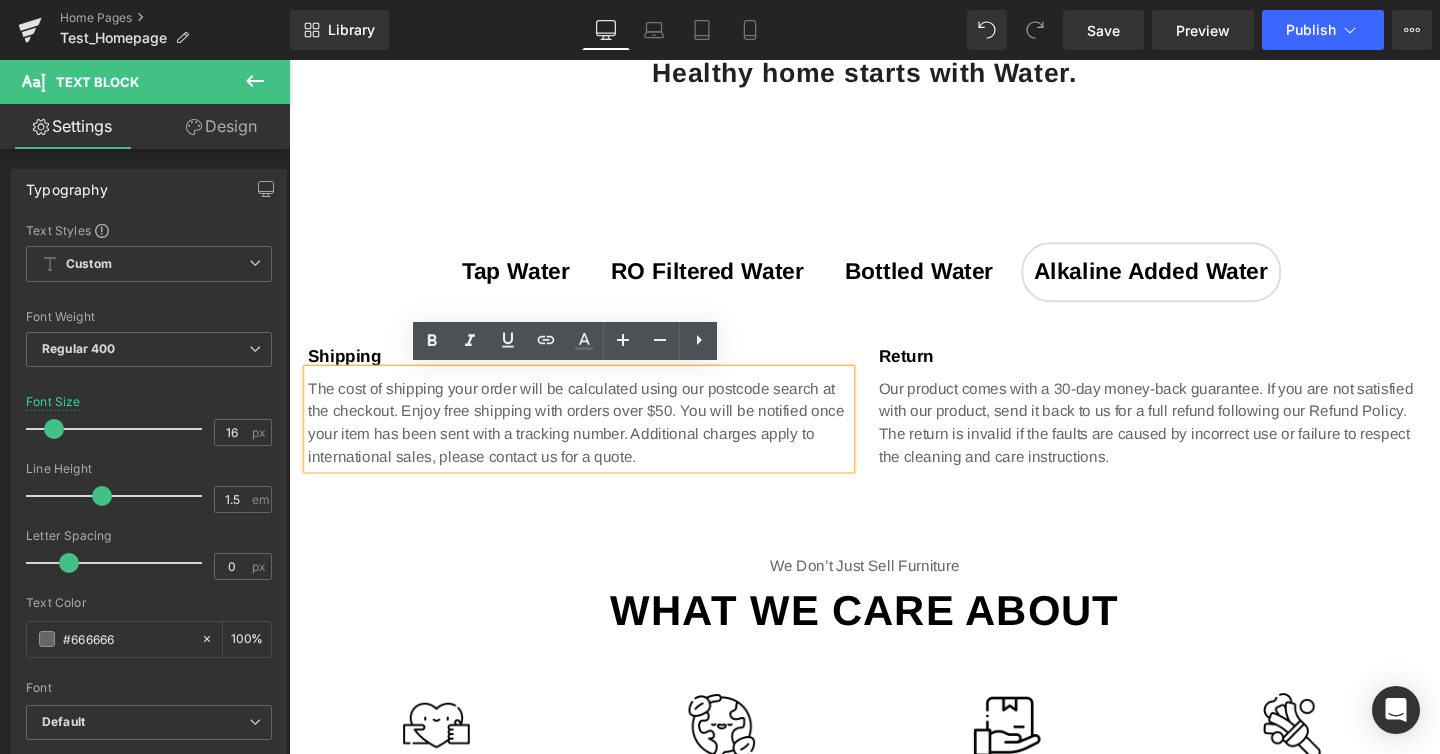 click on "Bottled Water Text Block" at bounding box center [951, 282] 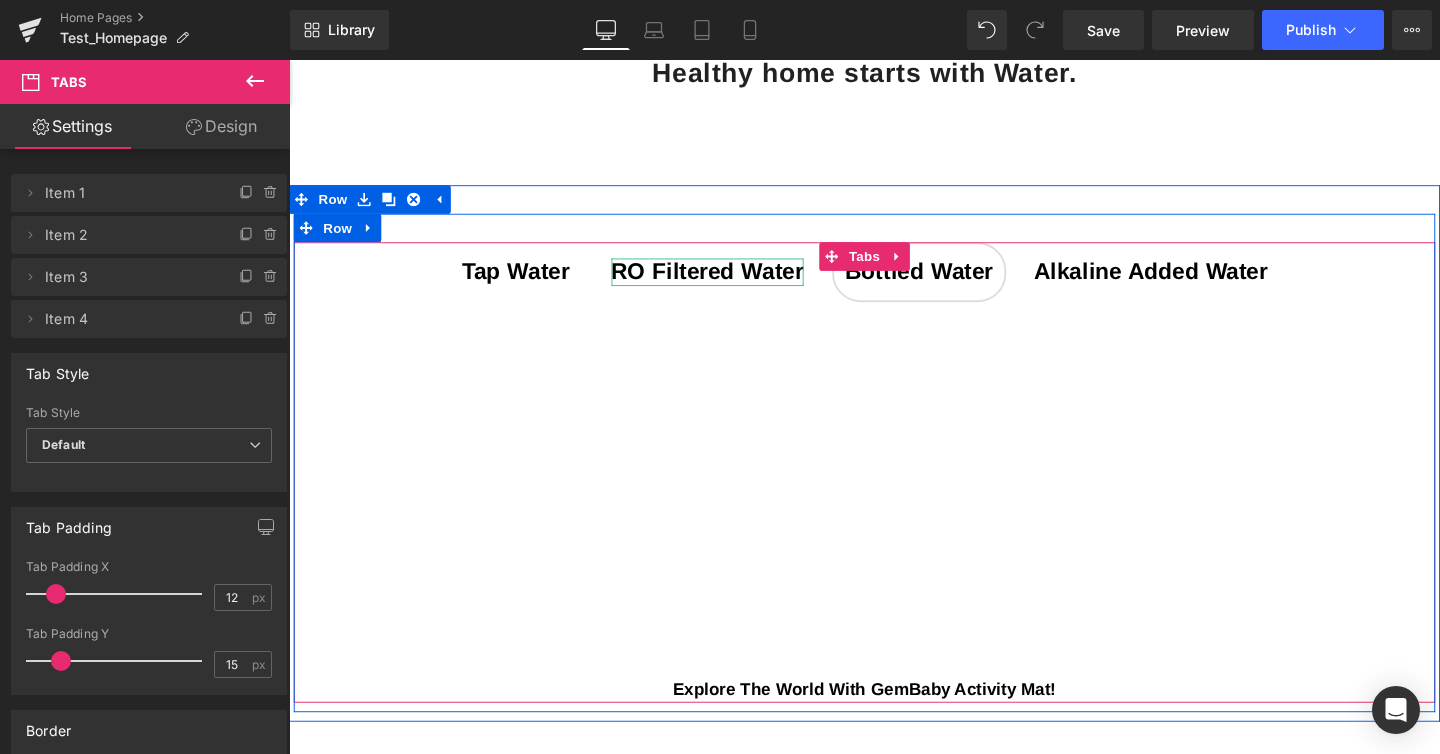 click on "RO filtered Water" at bounding box center [729, 281] 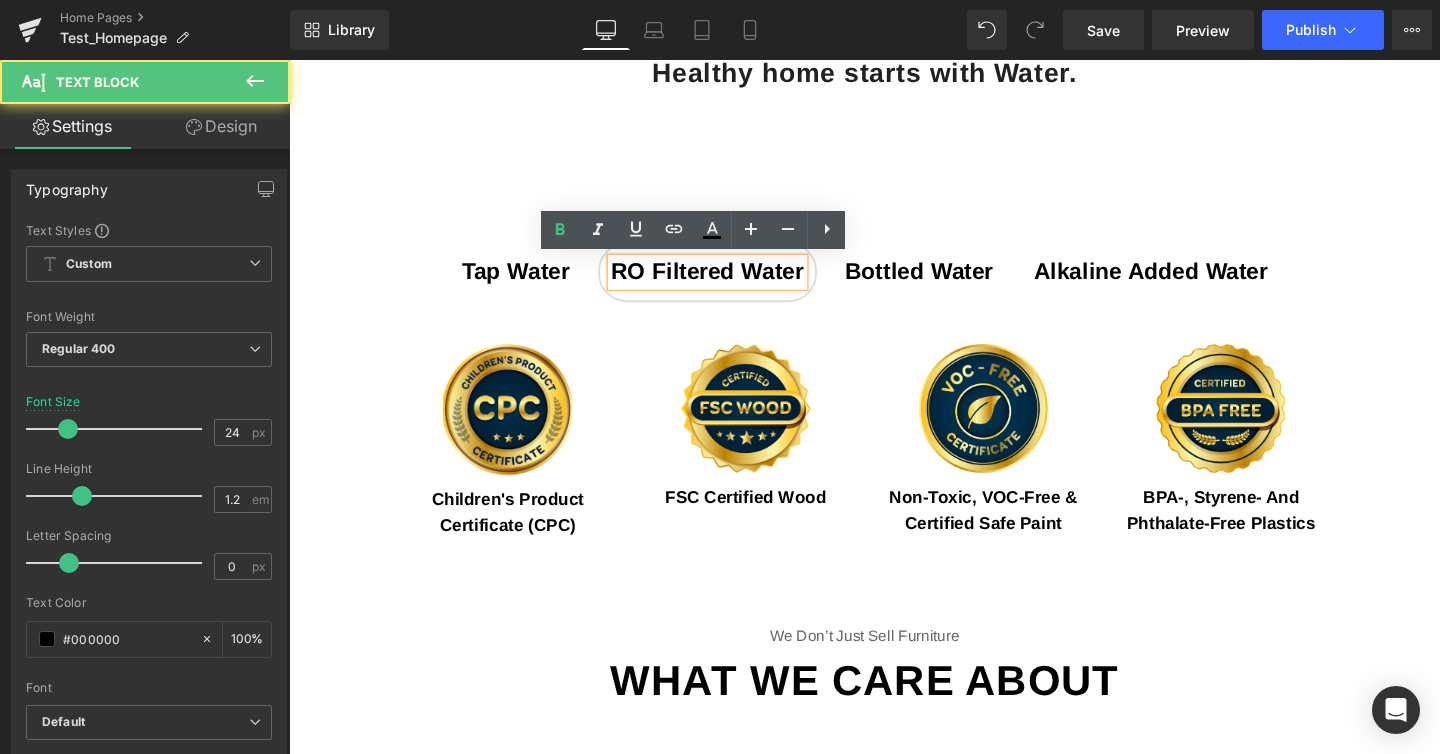 click on "Tap Water
Text Block
RO filtered Water Text Block
Bottled Water Text Block
Alkaline added water Text Block" at bounding box center (894, 282) 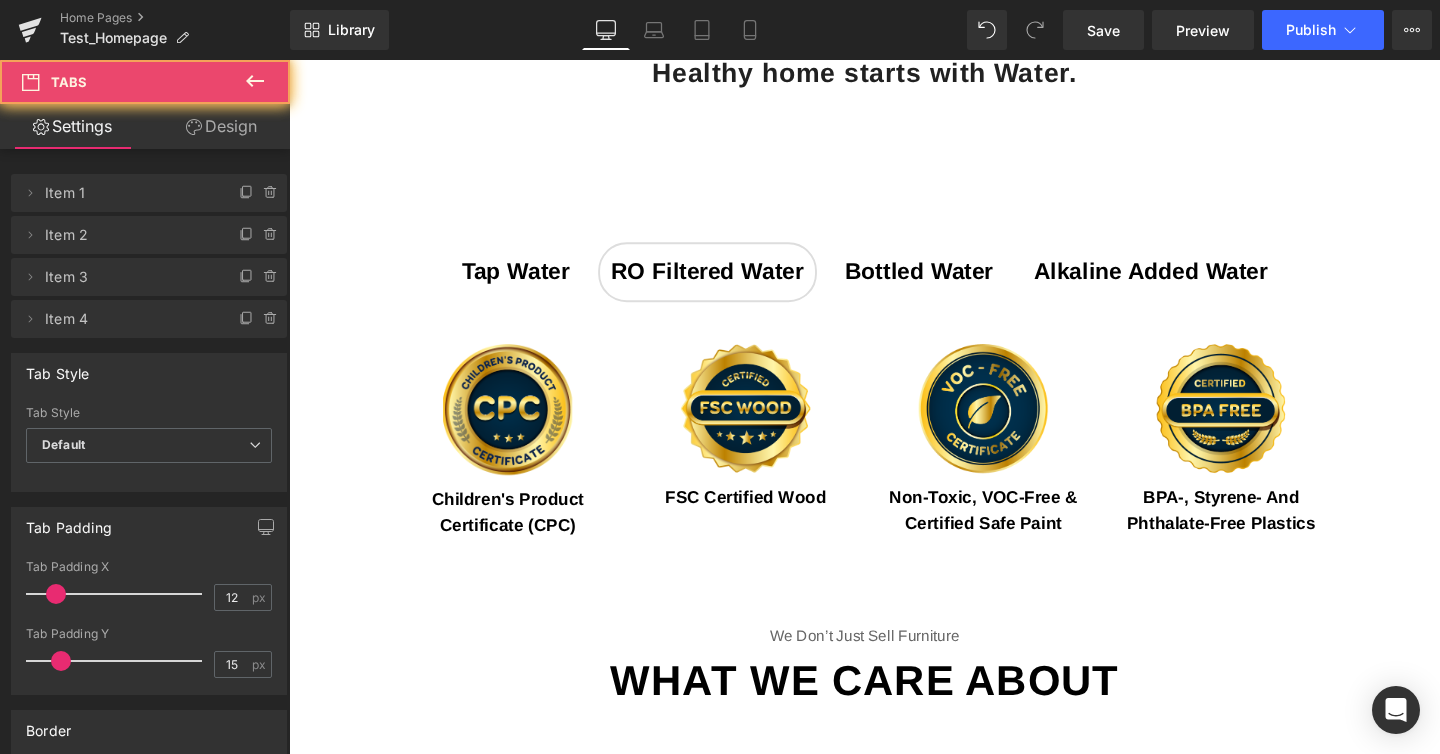 click at bounding box center [289, 60] 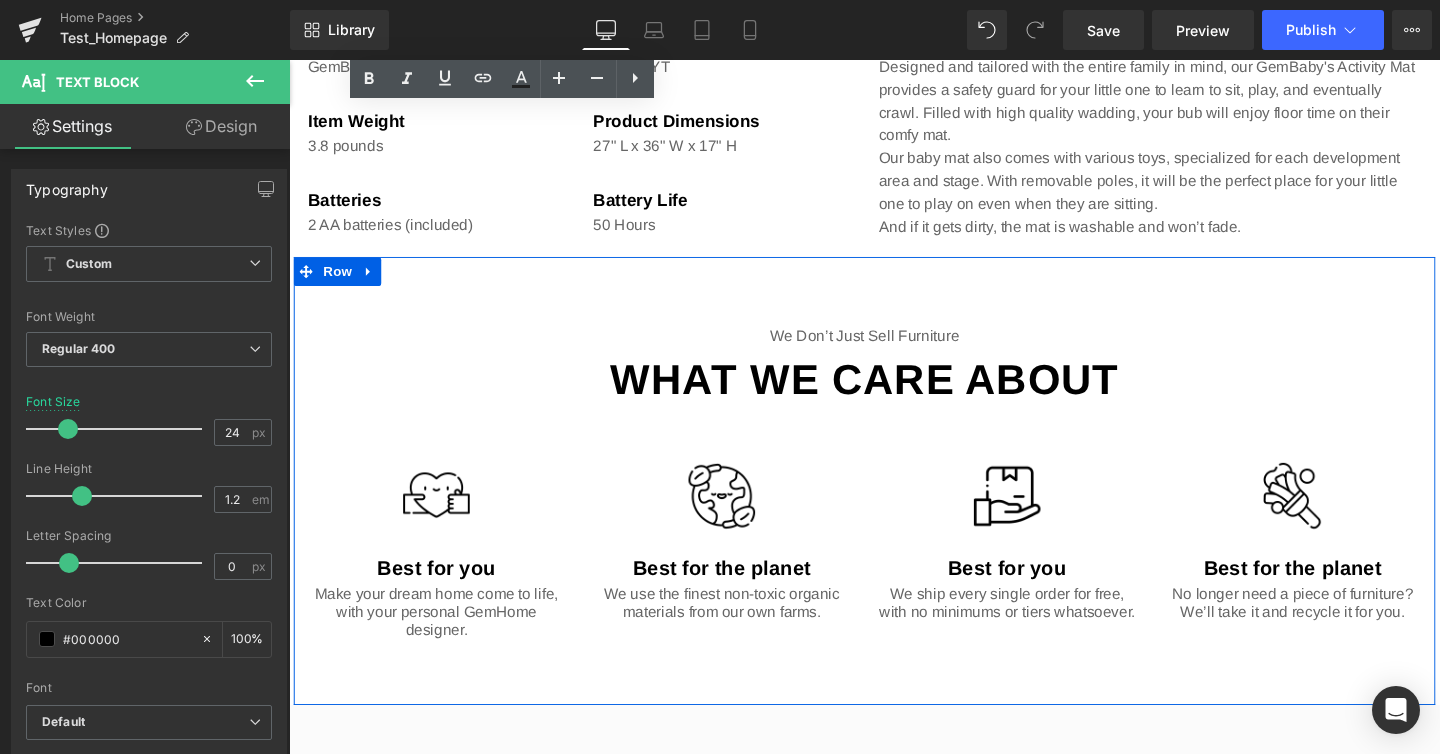 scroll, scrollTop: 1068, scrollLeft: 0, axis: vertical 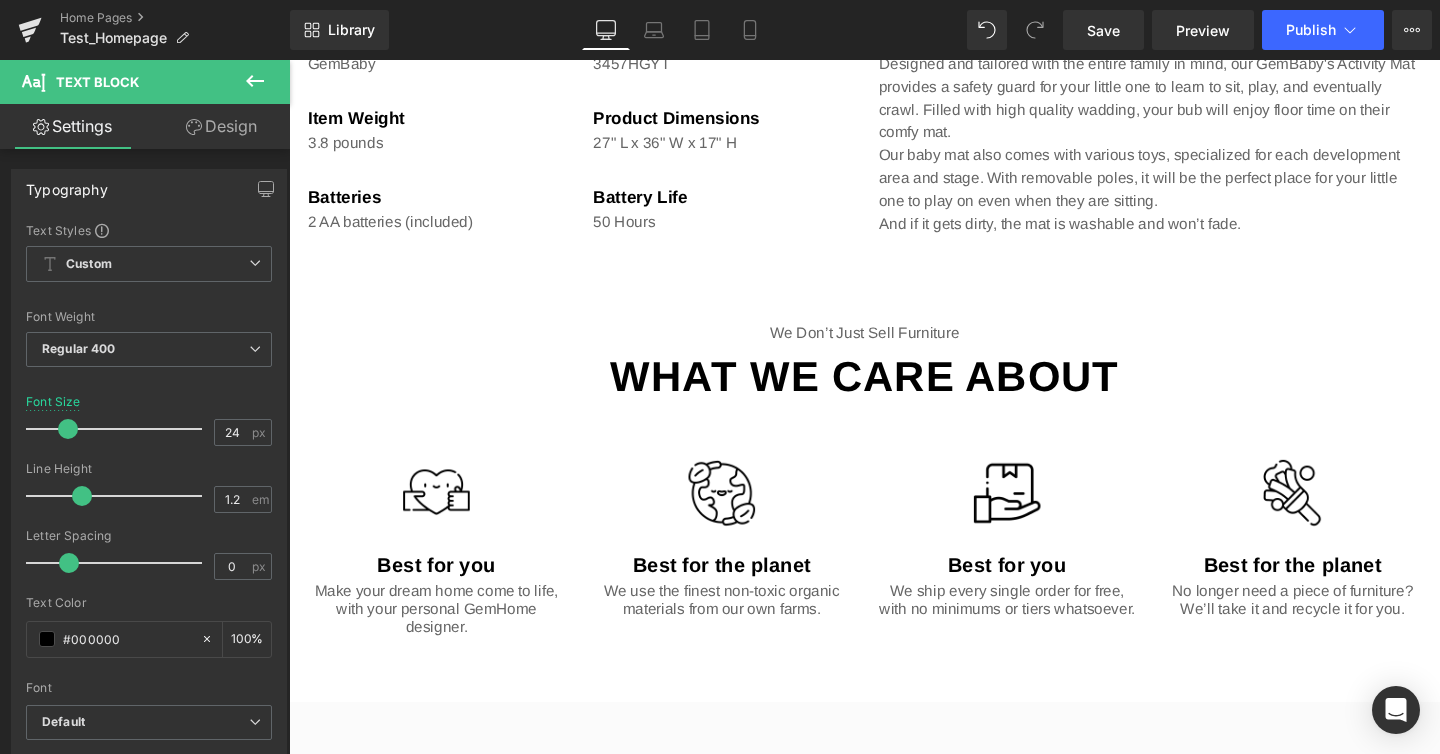 click 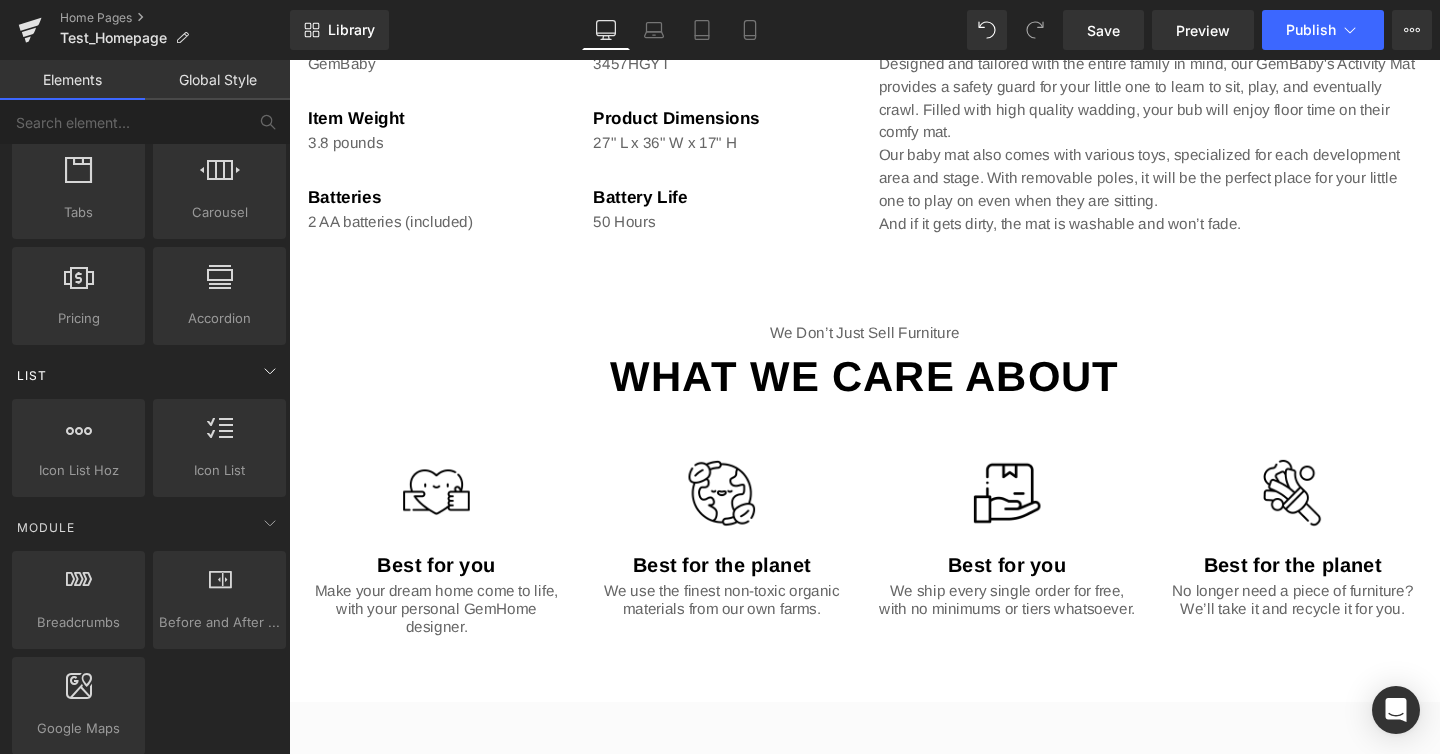 scroll, scrollTop: 677, scrollLeft: 0, axis: vertical 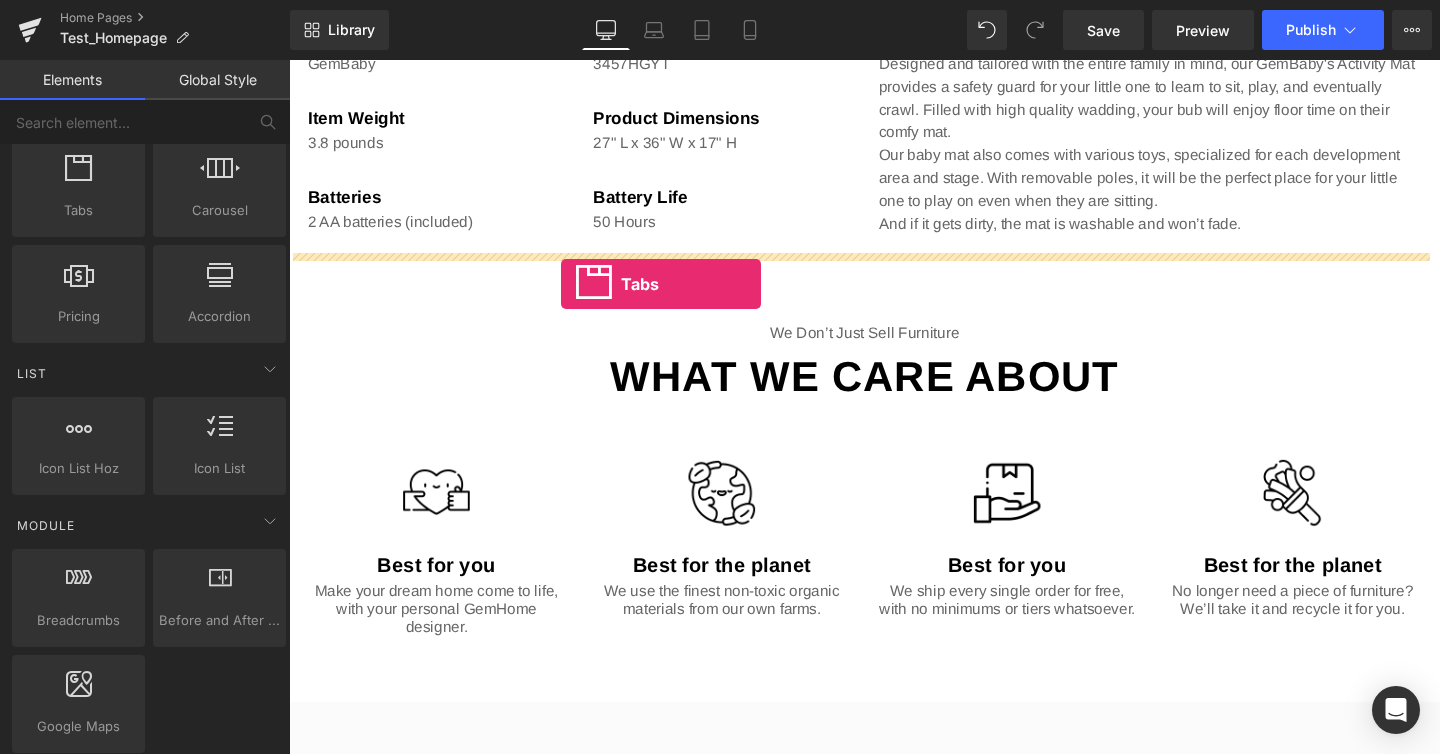drag, startPoint x: 400, startPoint y: 278, endPoint x: 575, endPoint y: 298, distance: 176.13914 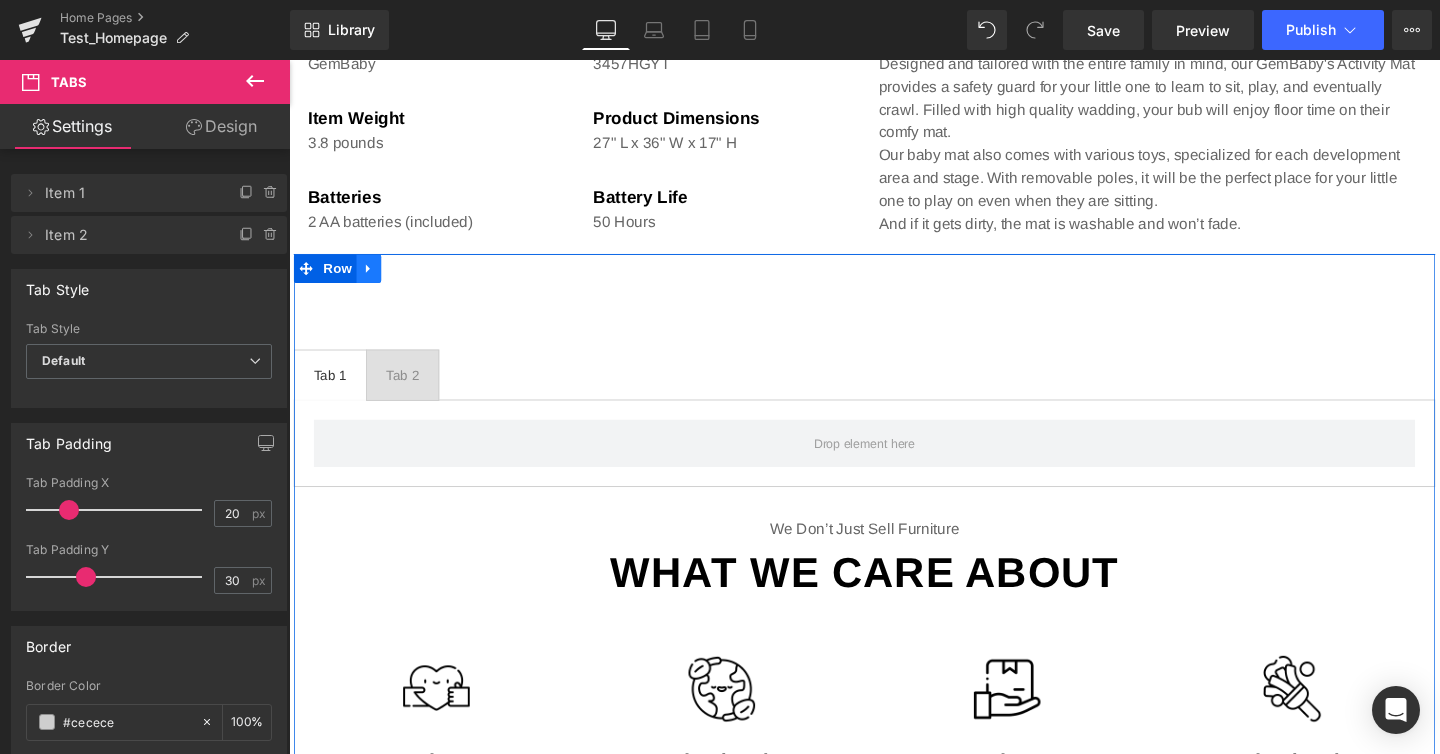 click 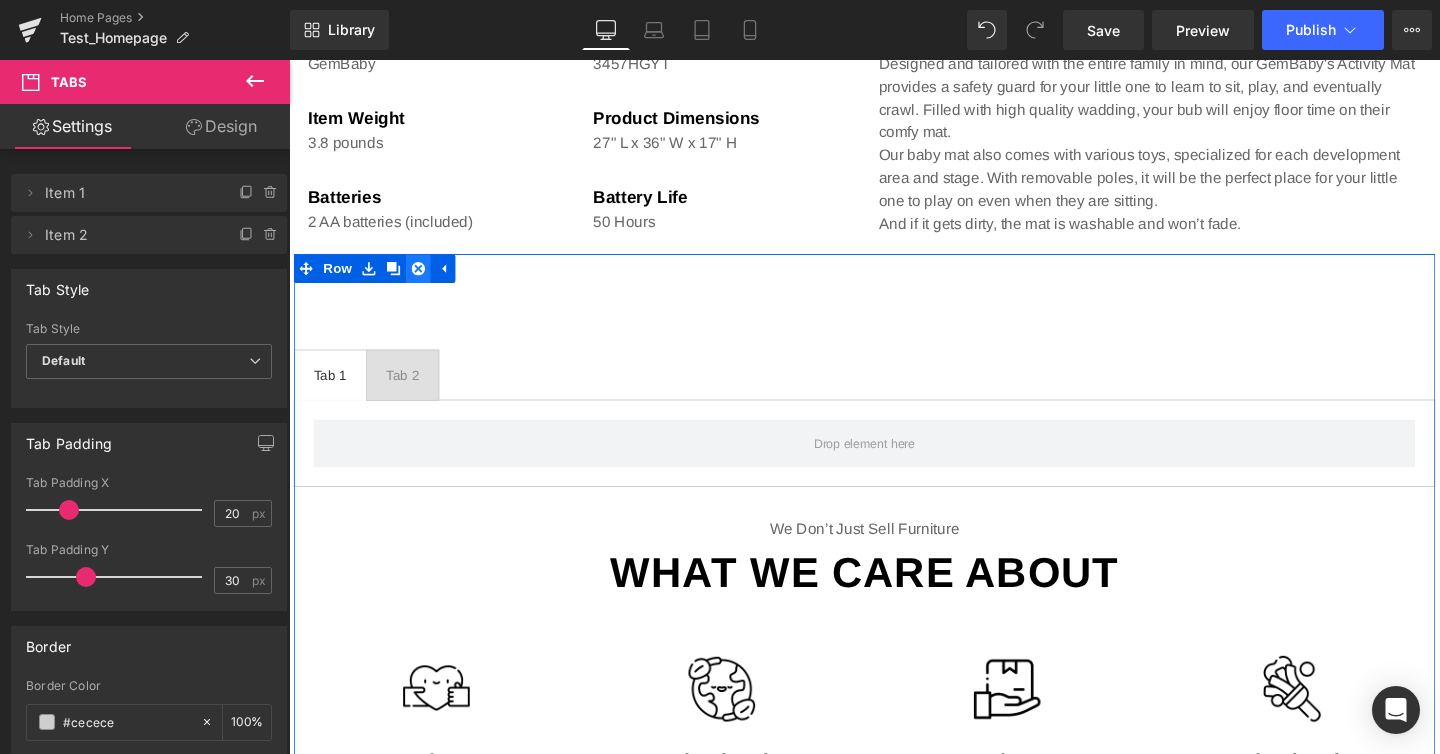 click 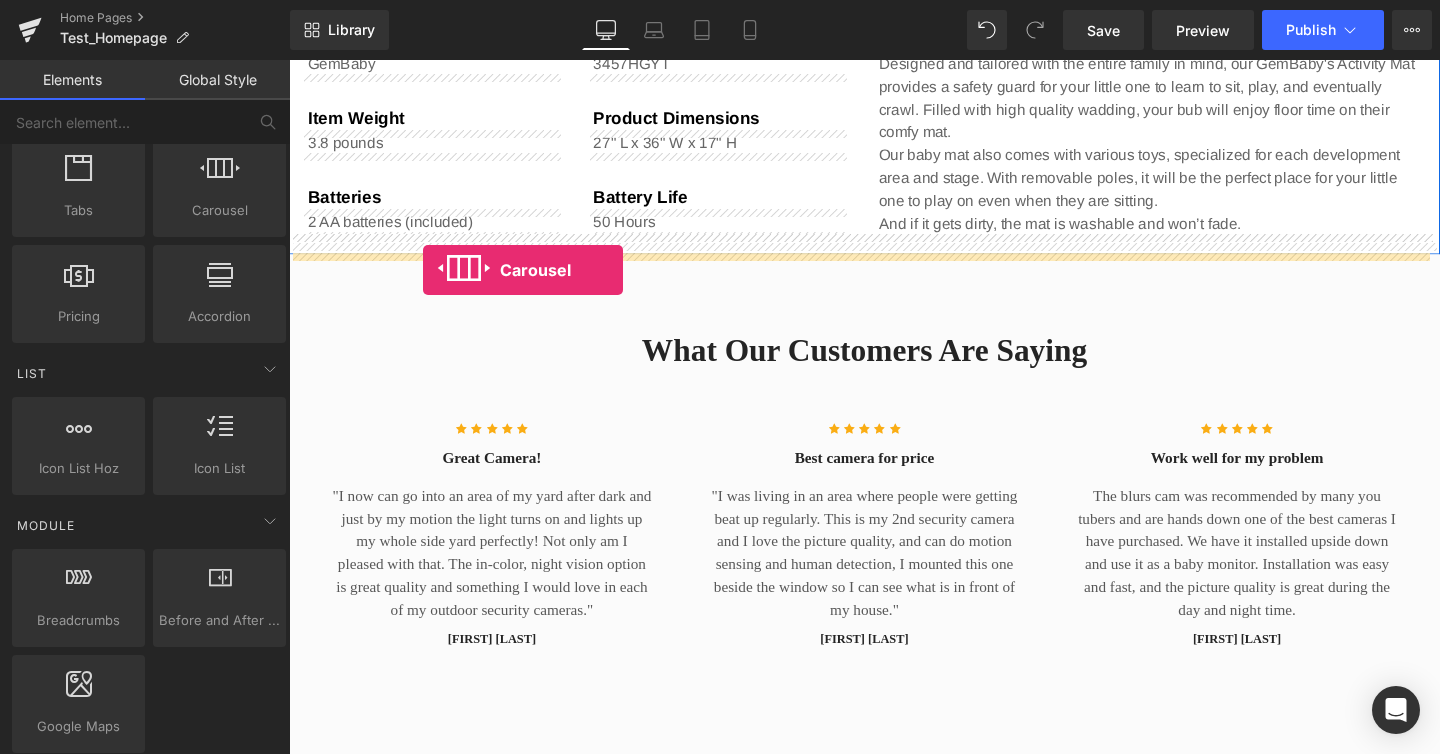 drag, startPoint x: 510, startPoint y: 241, endPoint x: 430, endPoint y: 280, distance: 89 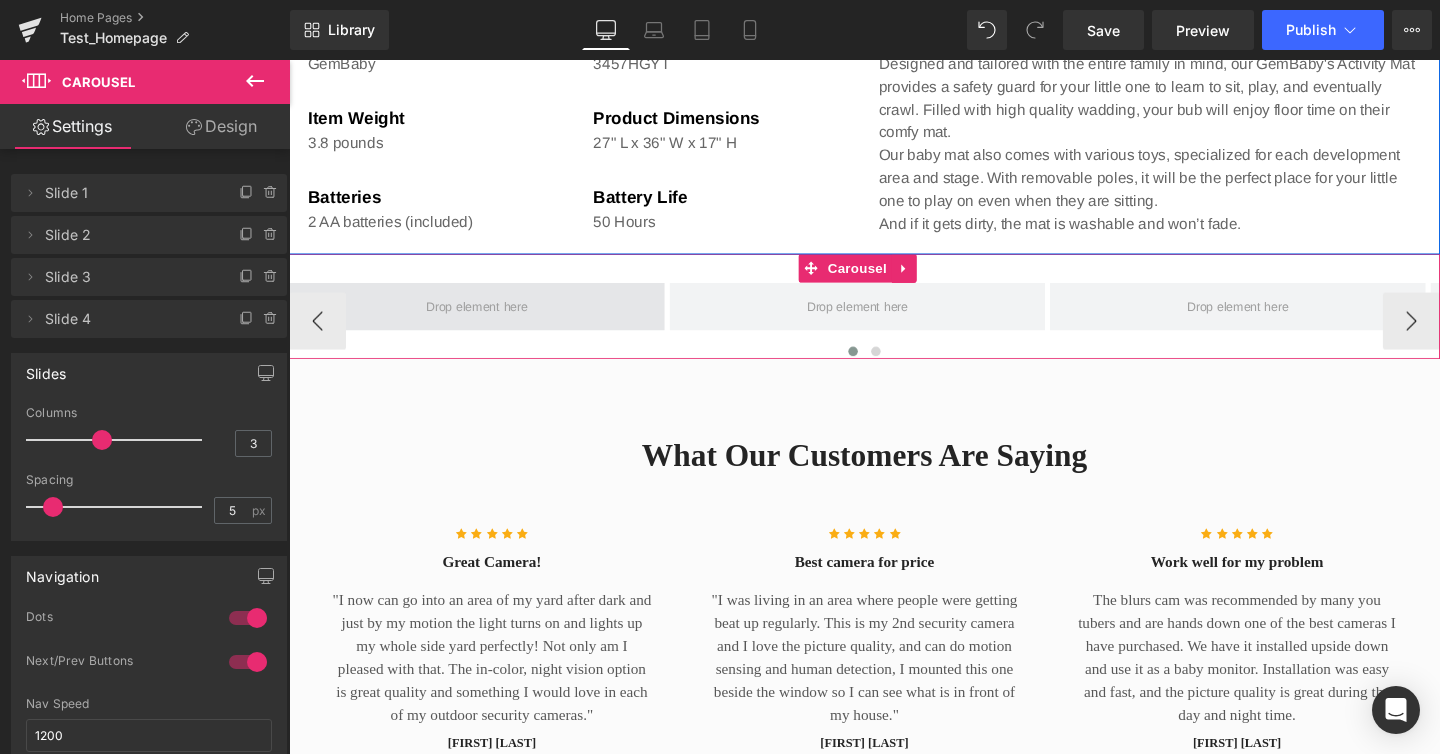 click at bounding box center [487, 319] 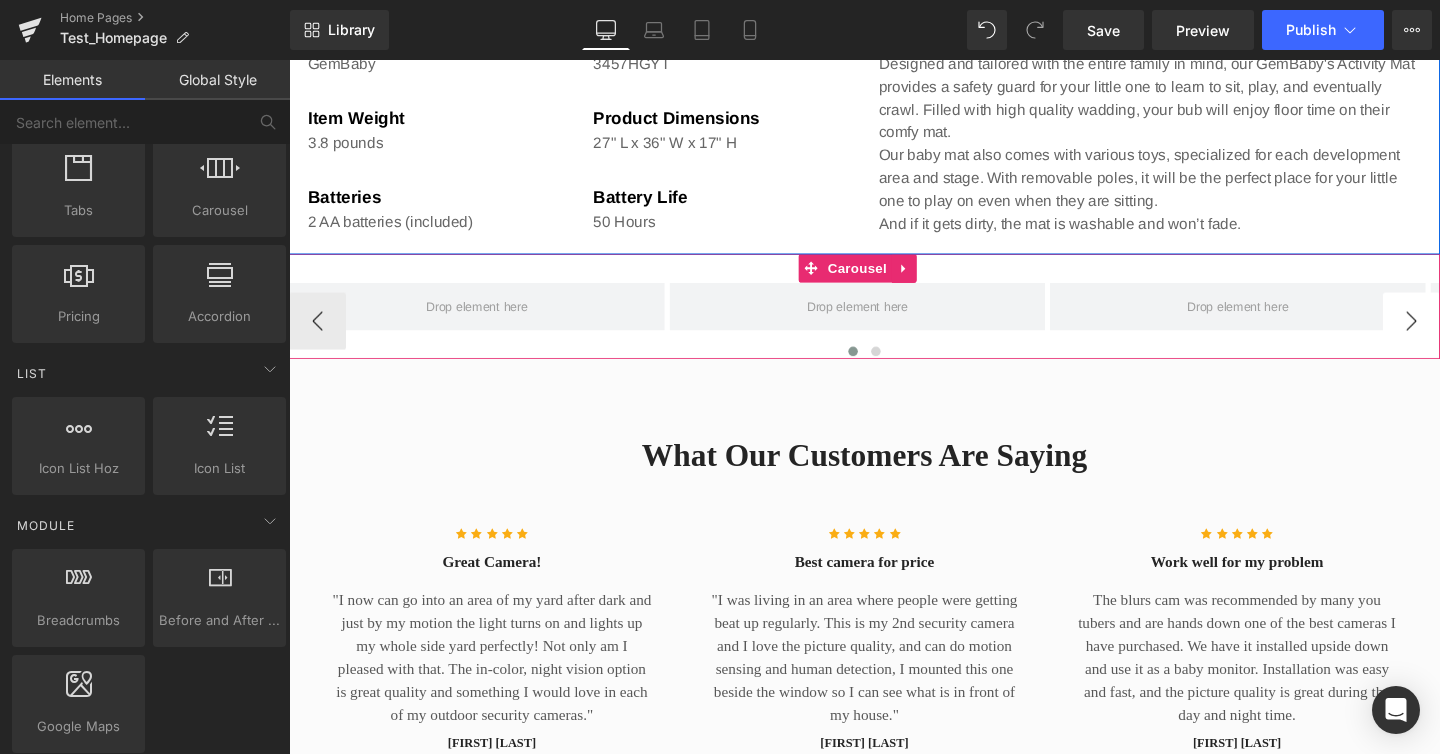 click on "›" at bounding box center [1469, 334] 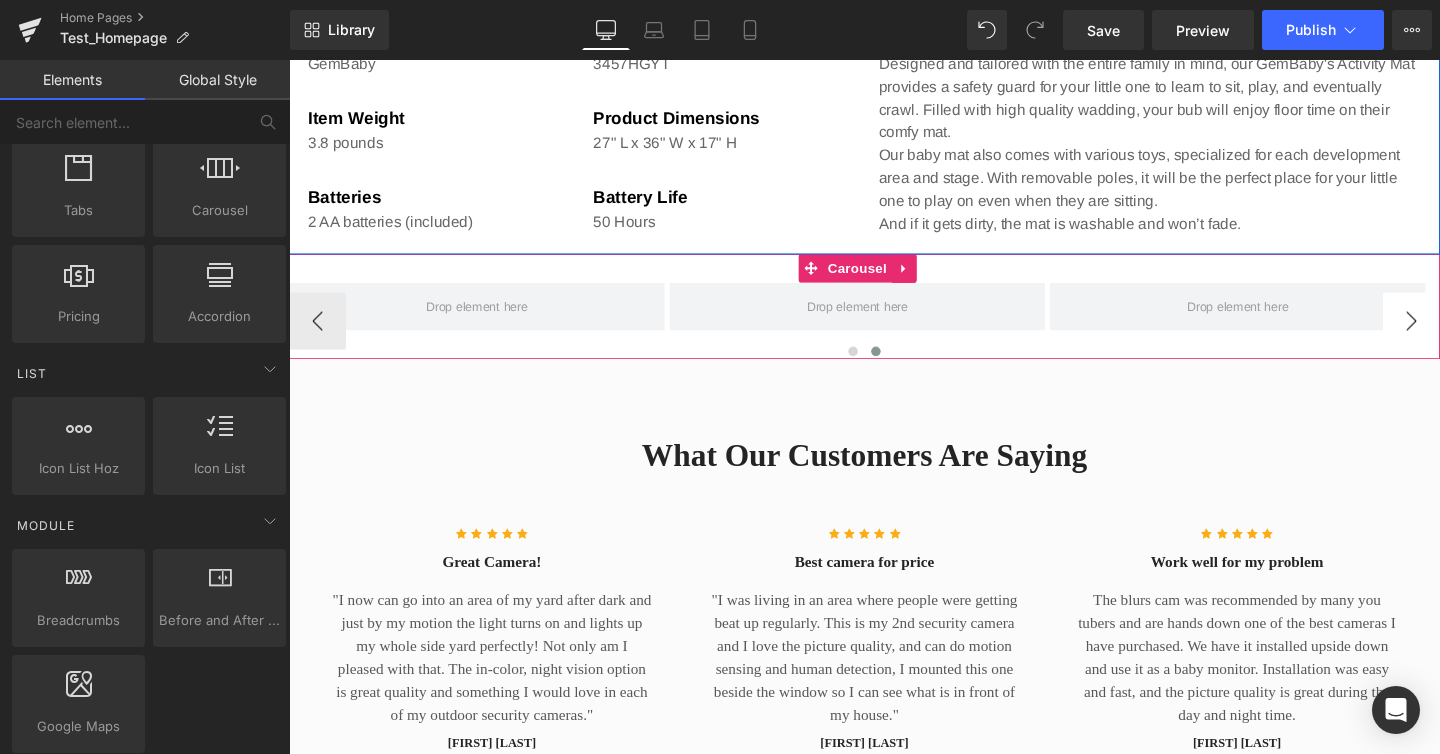 click on "›" at bounding box center [1469, 334] 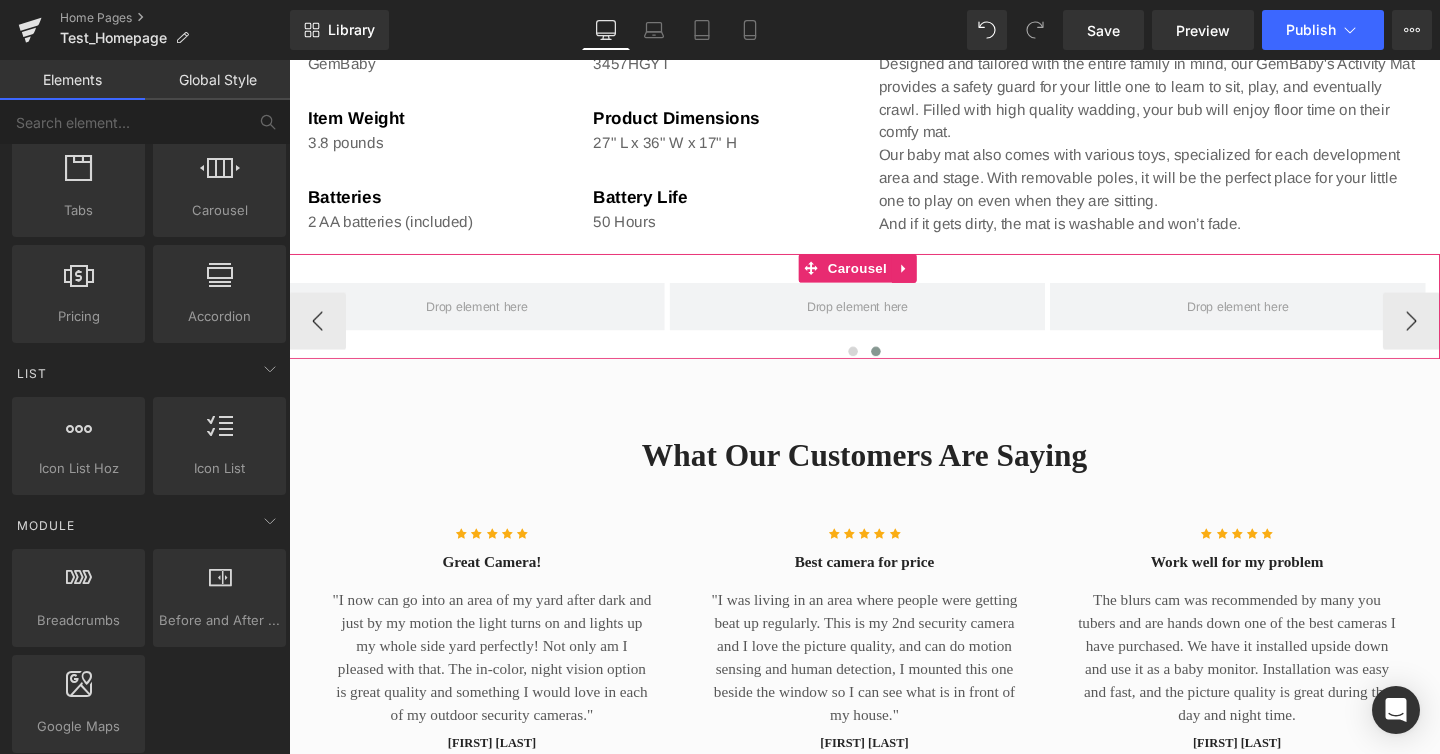 click on "‹ ›
Carousel" at bounding box center (894, 319) 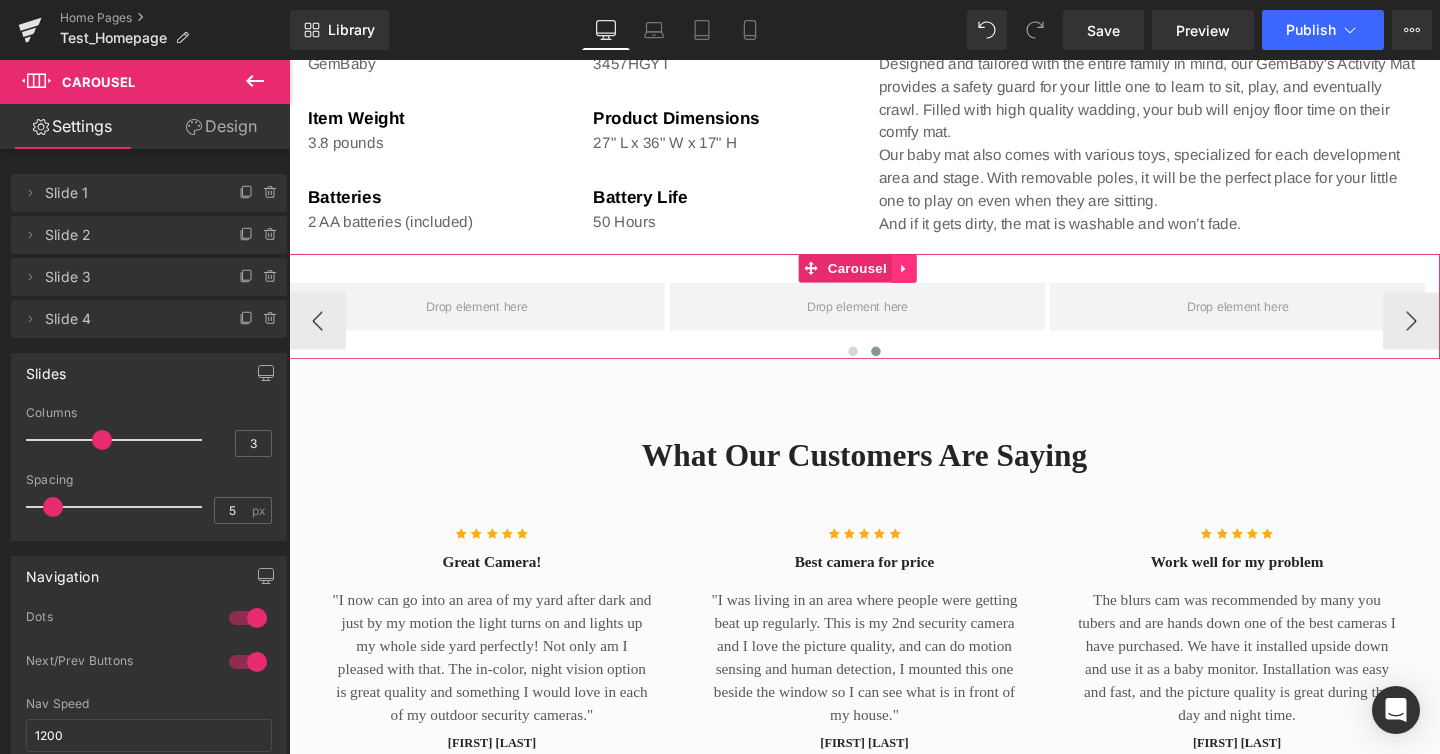 click 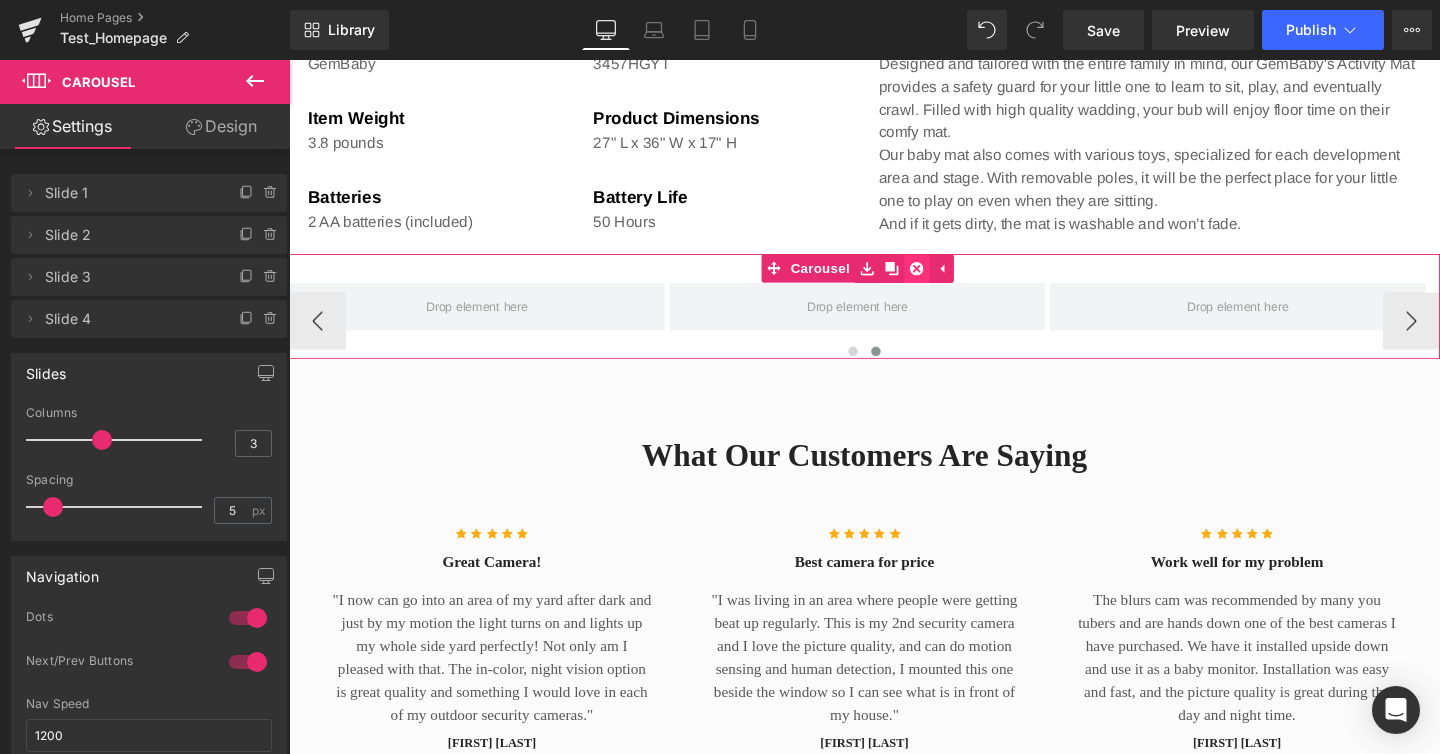 click 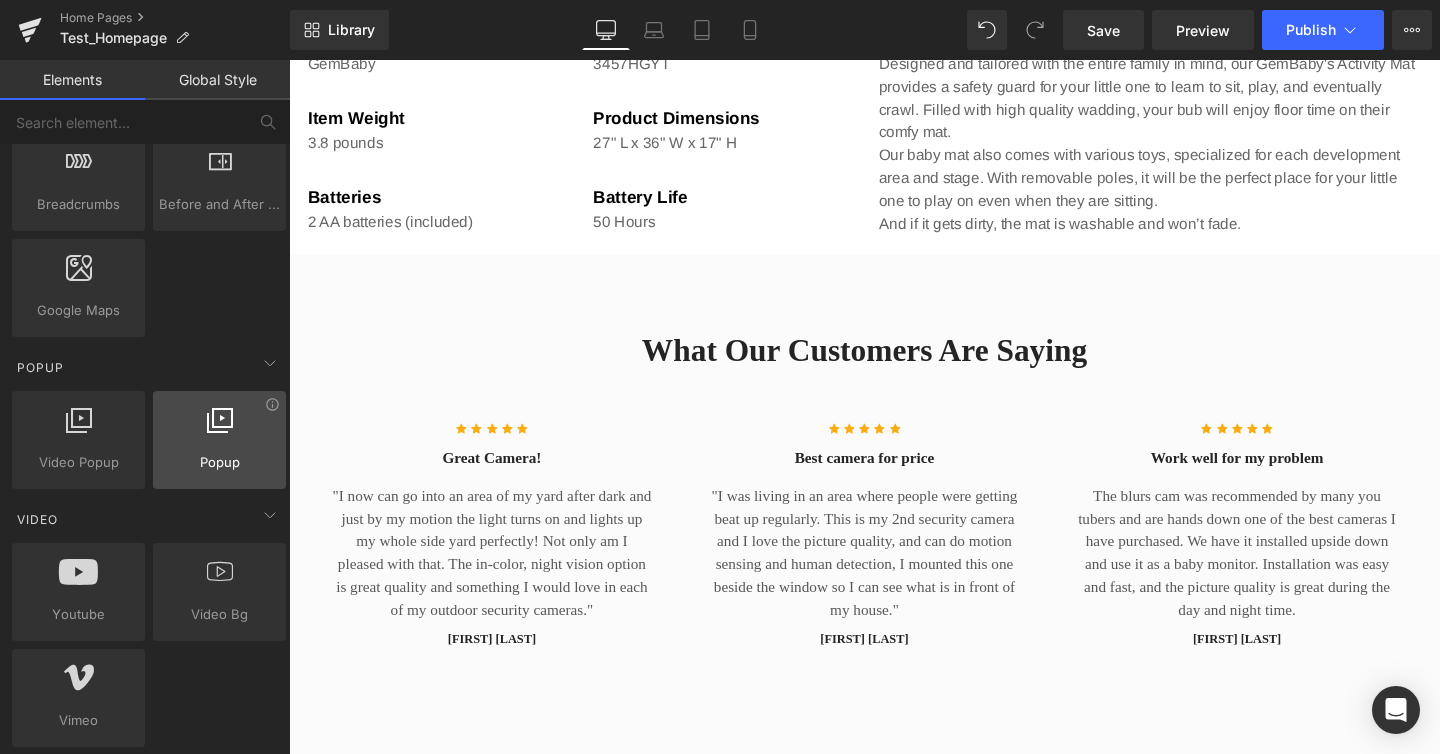 scroll, scrollTop: 1201, scrollLeft: 0, axis: vertical 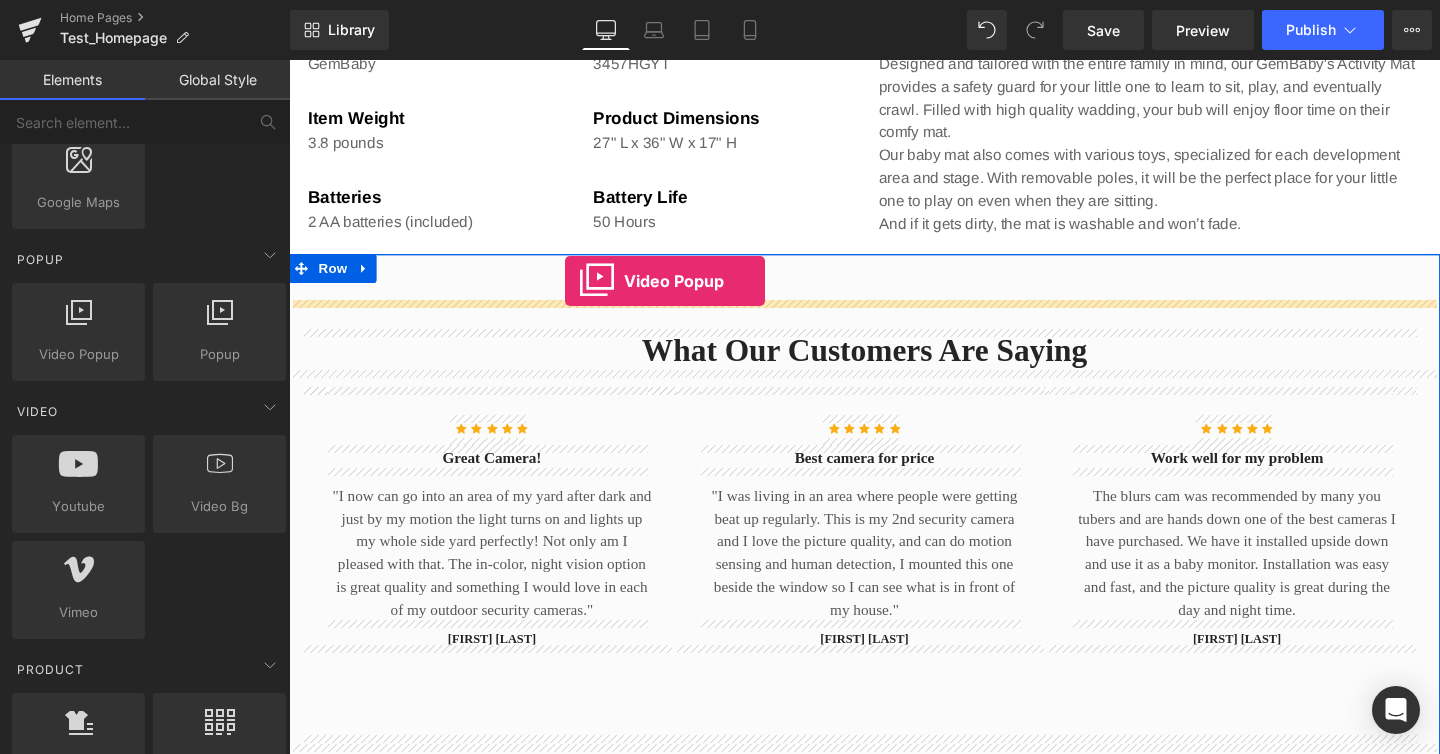 drag, startPoint x: 368, startPoint y: 389, endPoint x: 579, endPoint y: 293, distance: 231.81242 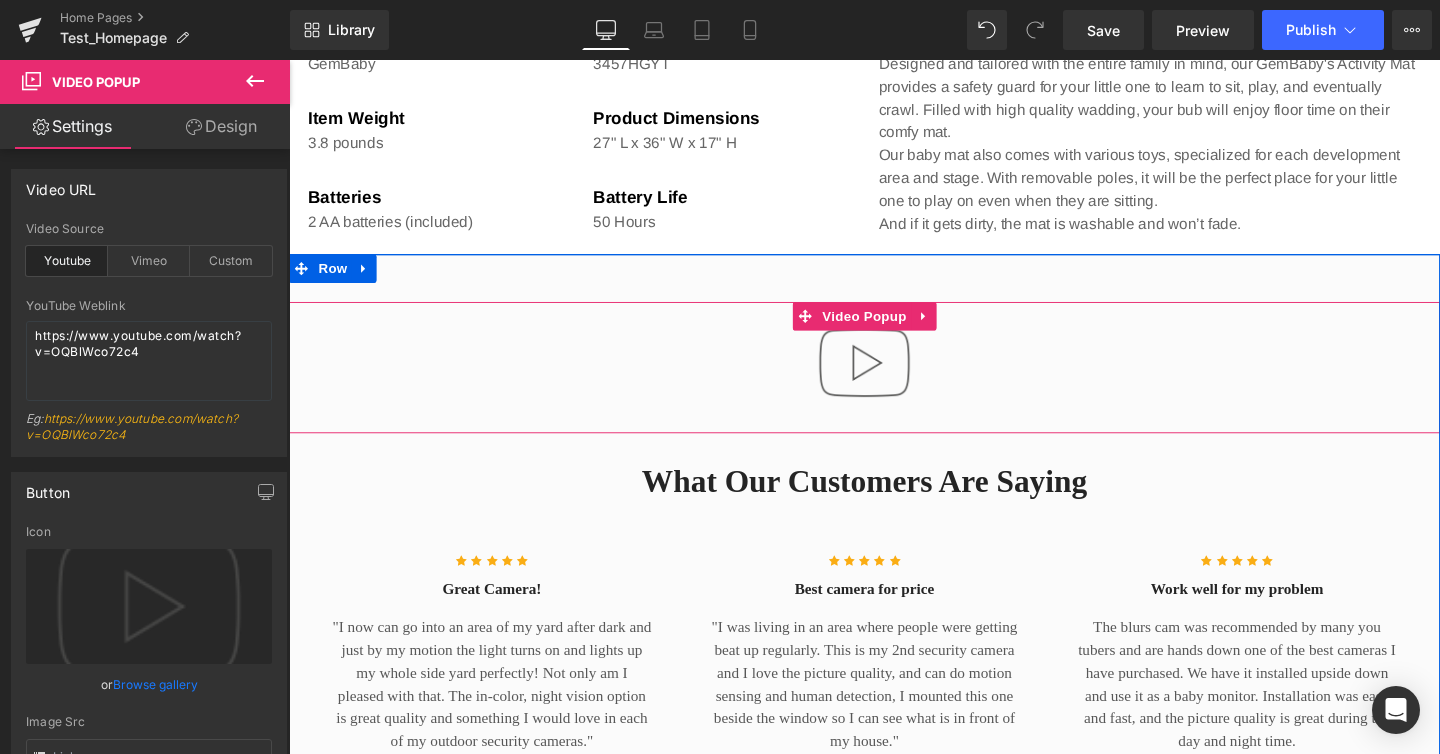 click at bounding box center (894, 378) 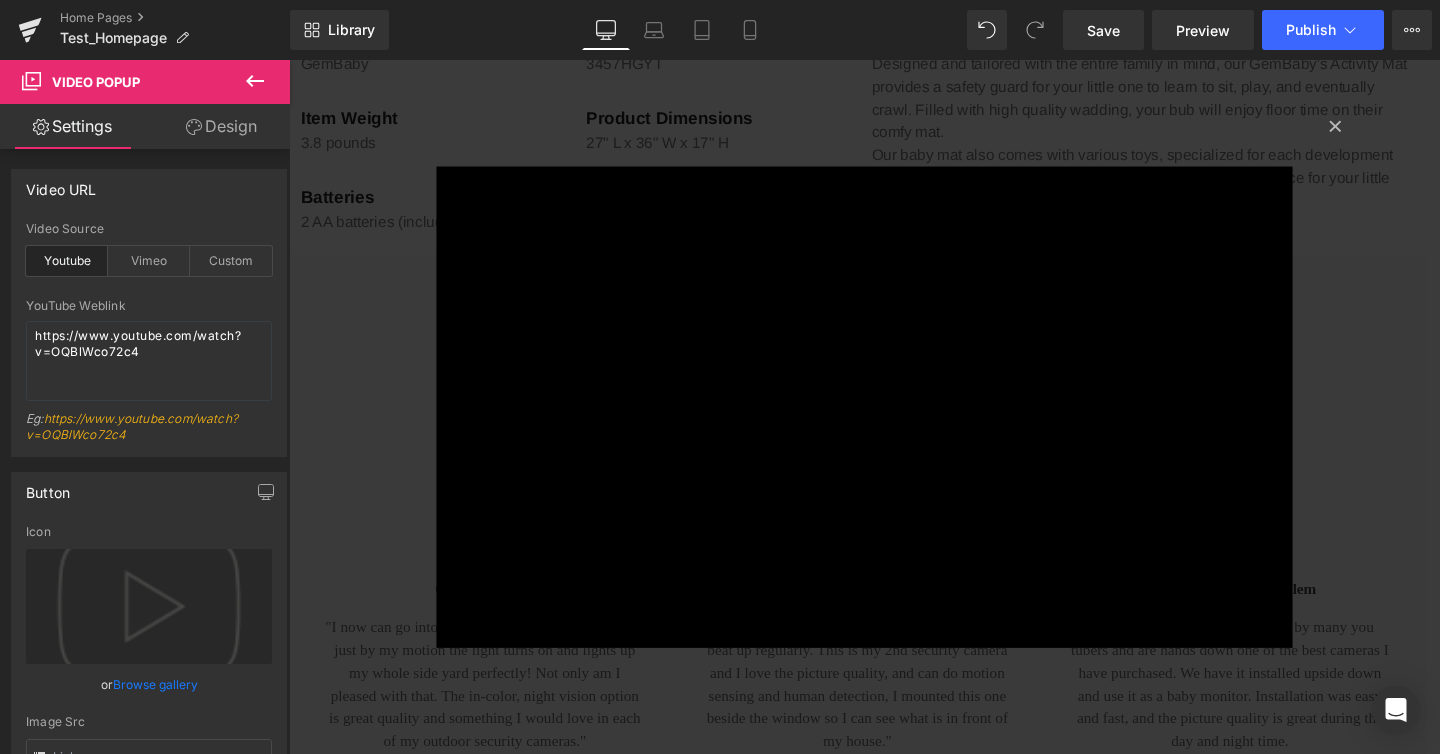 click on "× Loading..." at bounding box center [894, 425] 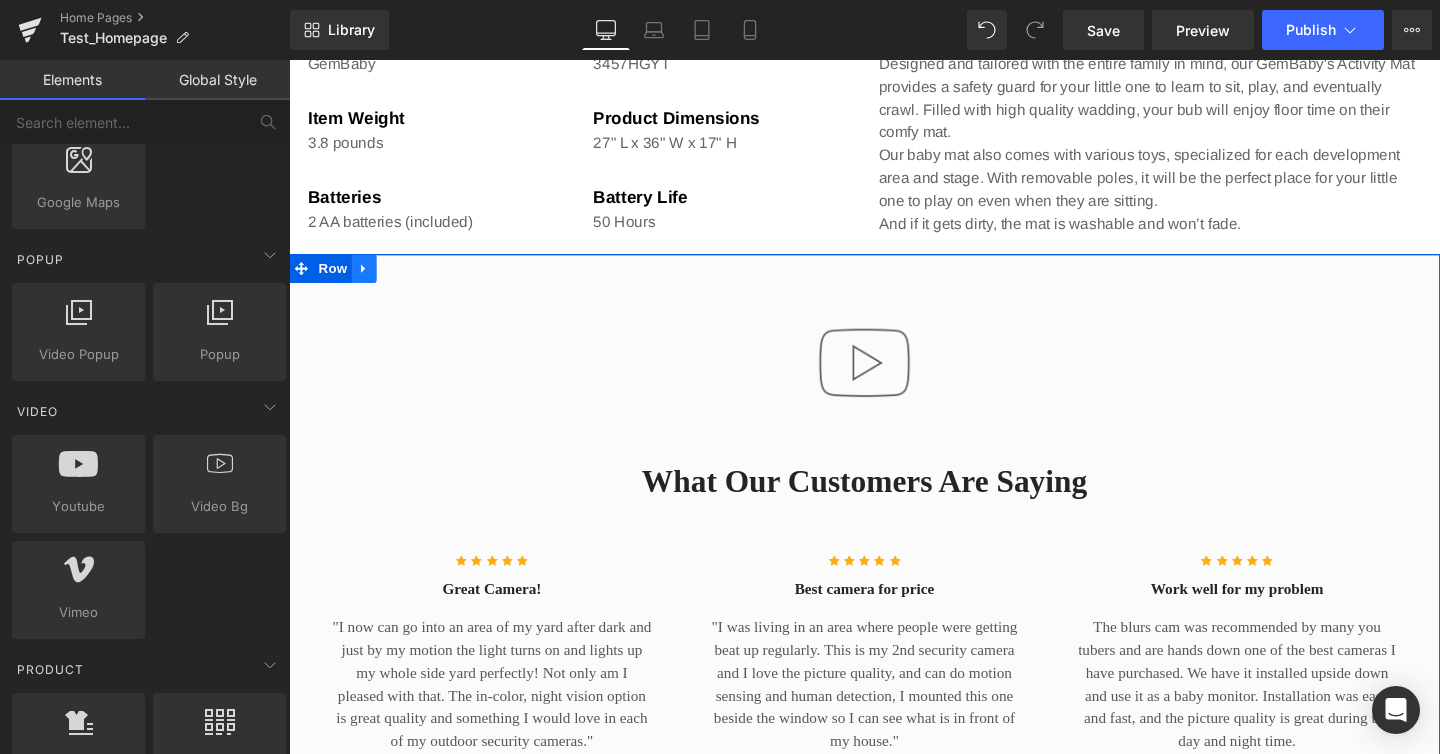 click at bounding box center [368, 279] 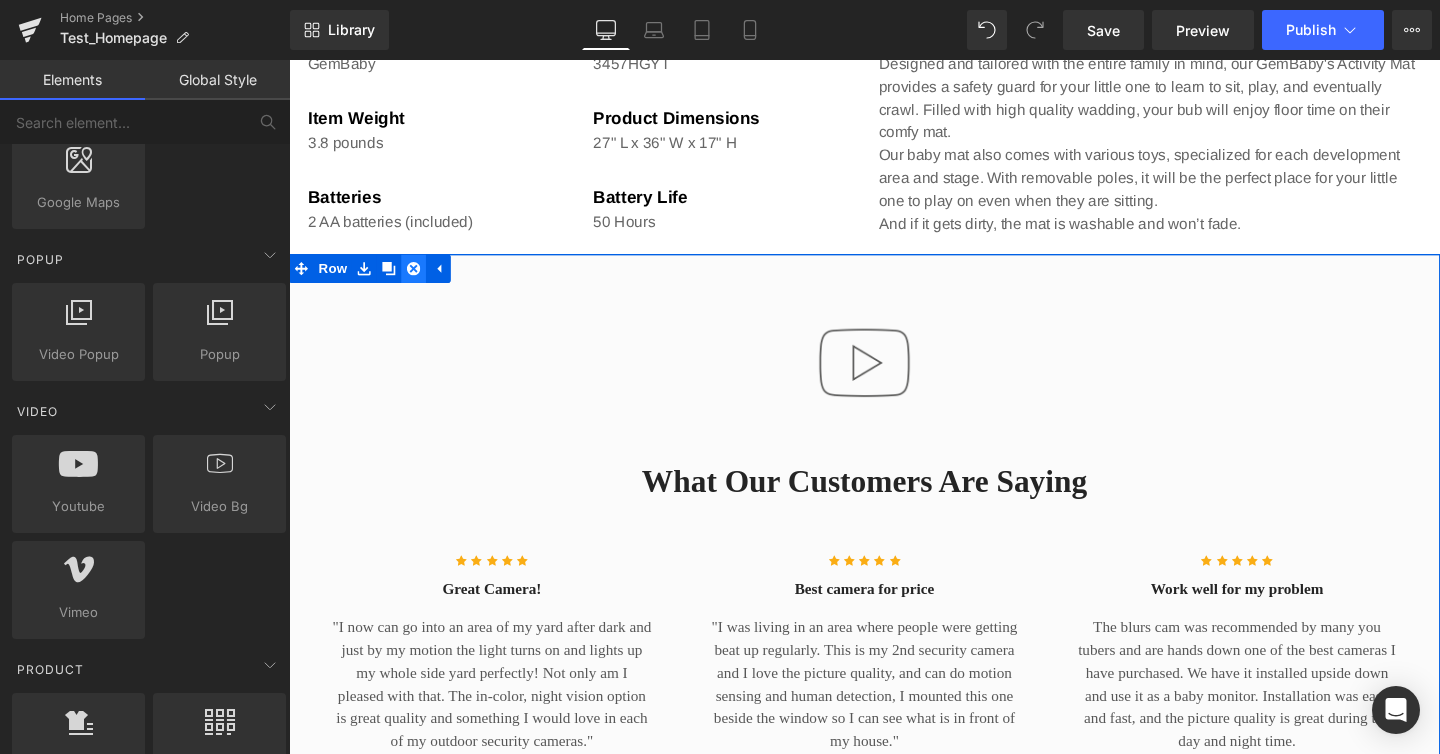 click 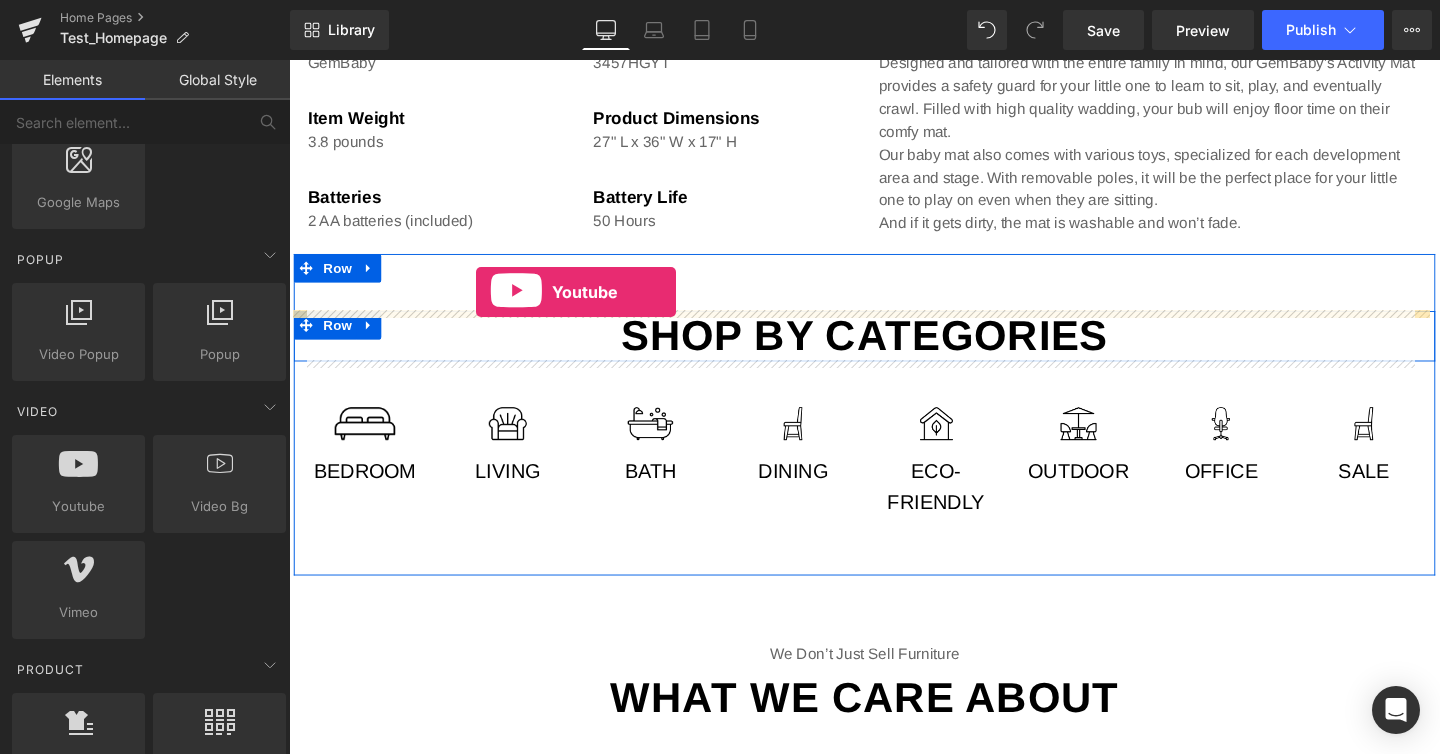 drag, startPoint x: 395, startPoint y: 568, endPoint x: 486, endPoint y: 304, distance: 279.24362 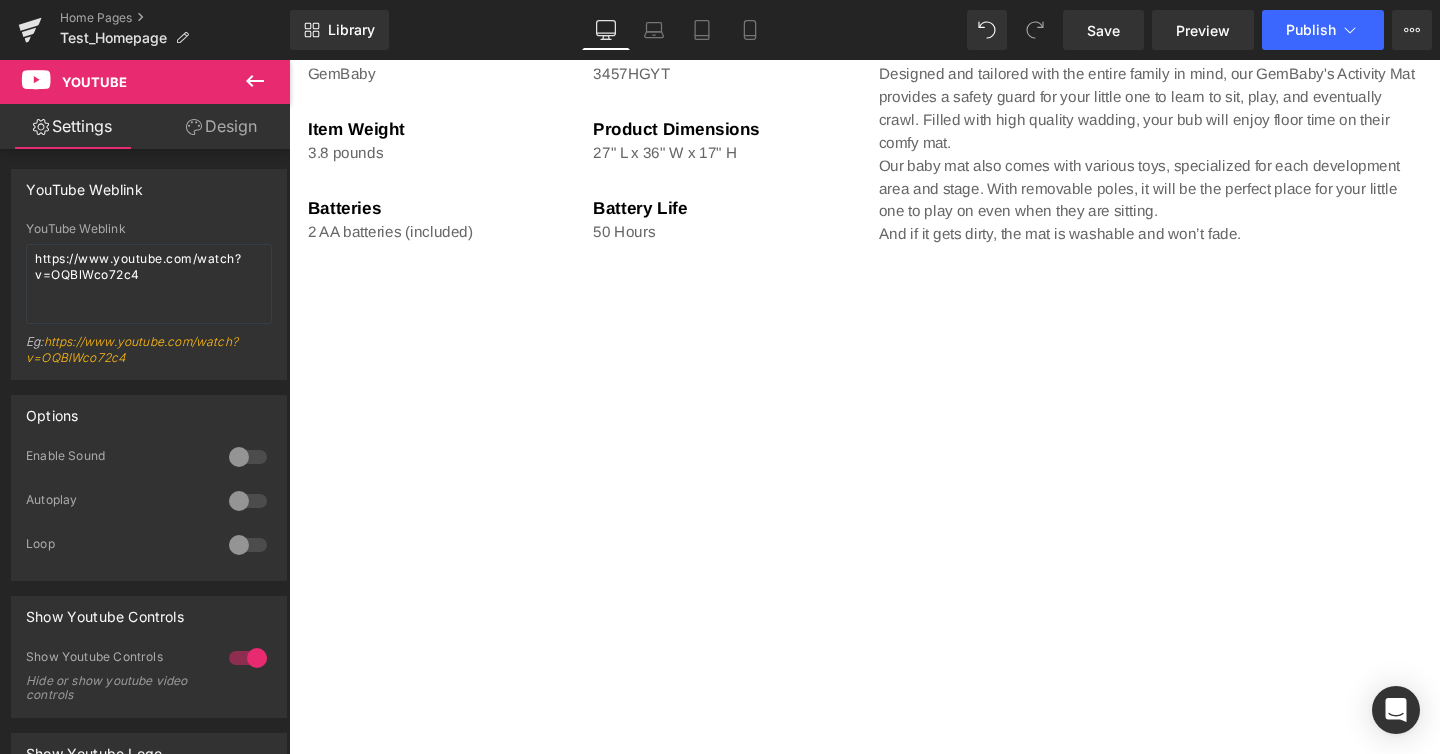scroll, scrollTop: 1040, scrollLeft: 0, axis: vertical 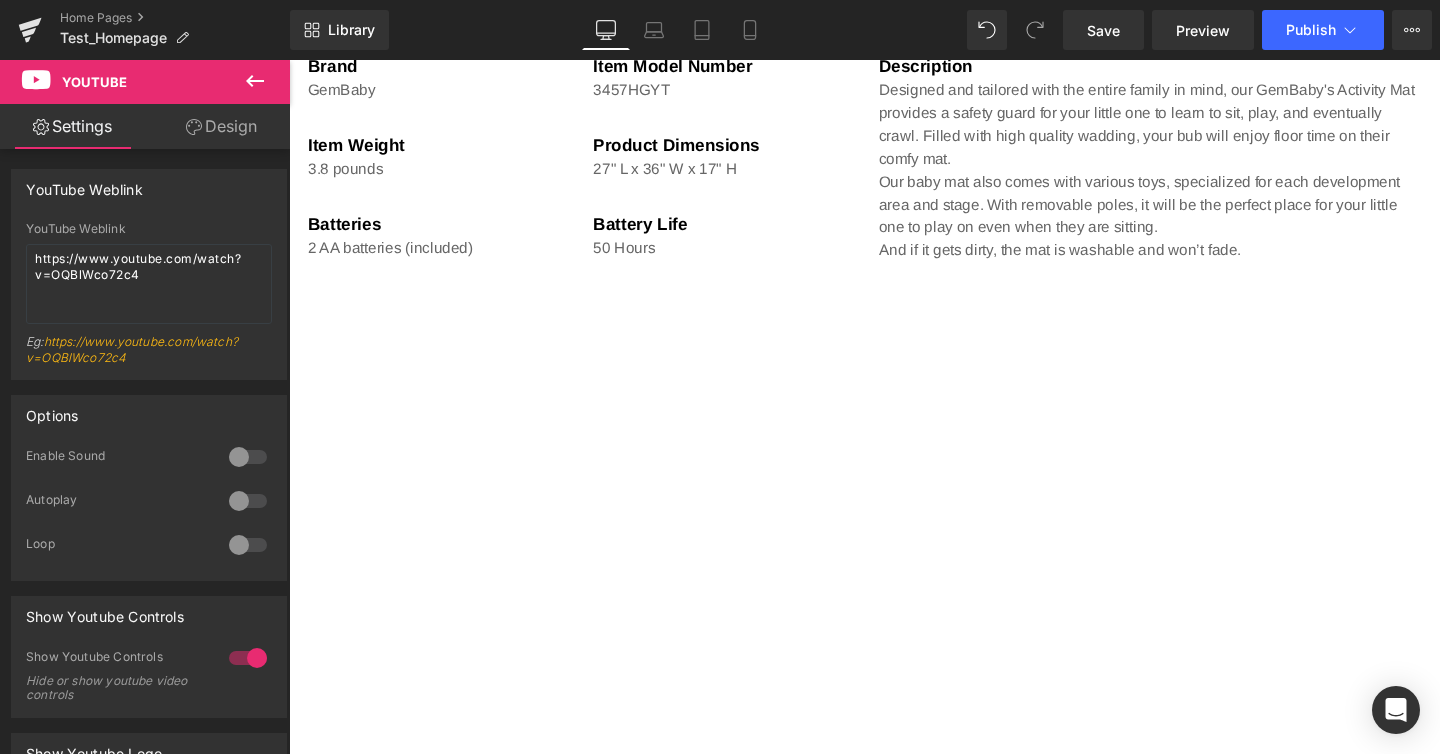 click 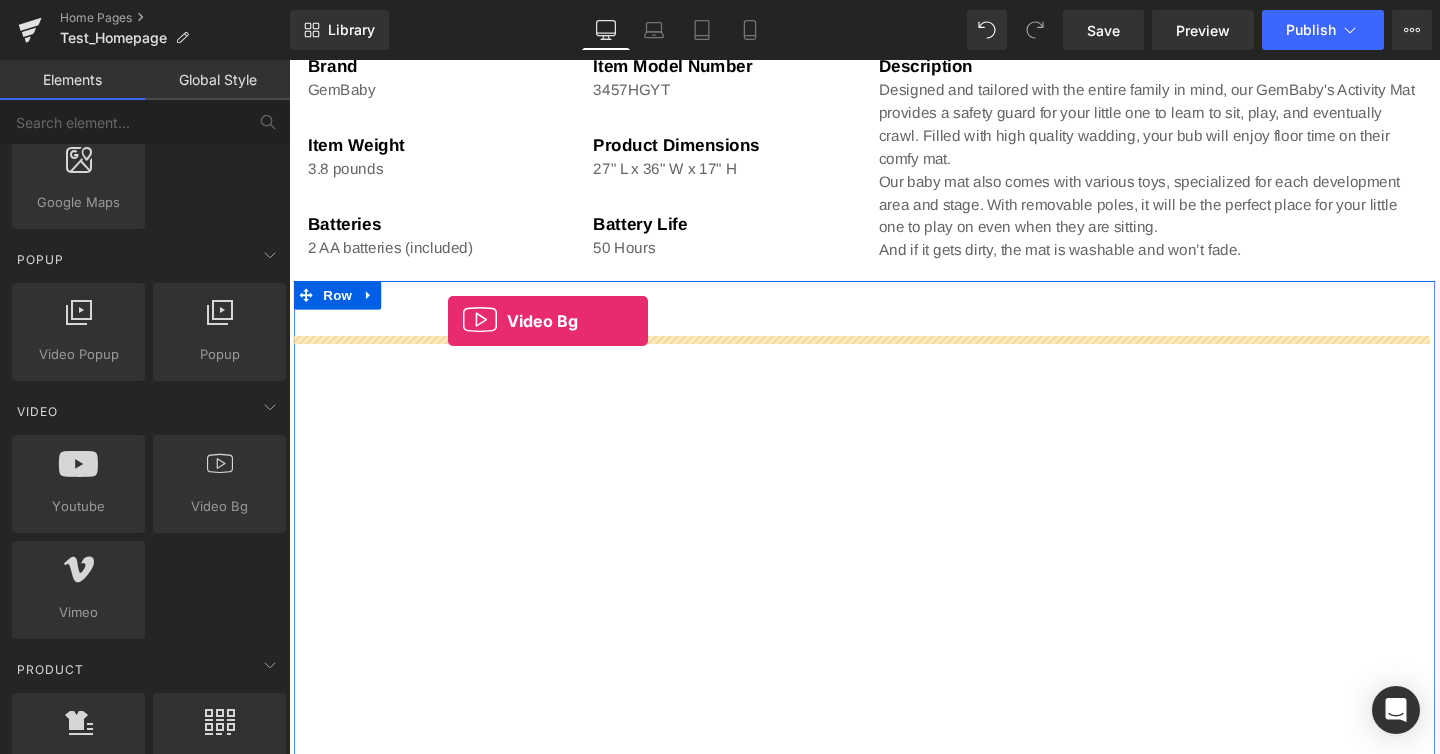 drag, startPoint x: 505, startPoint y: 544, endPoint x: 456, endPoint y: 335, distance: 214.66719 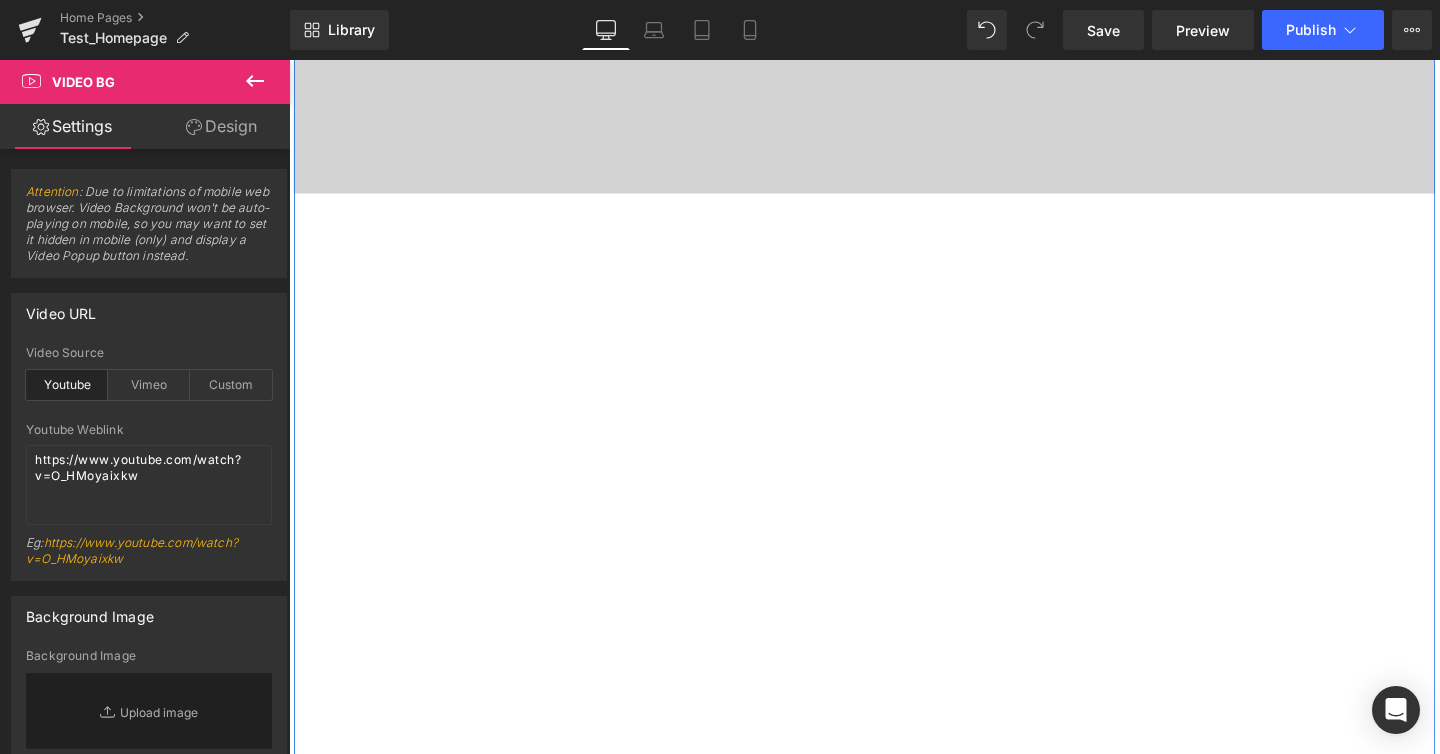scroll, scrollTop: 1989, scrollLeft: 0, axis: vertical 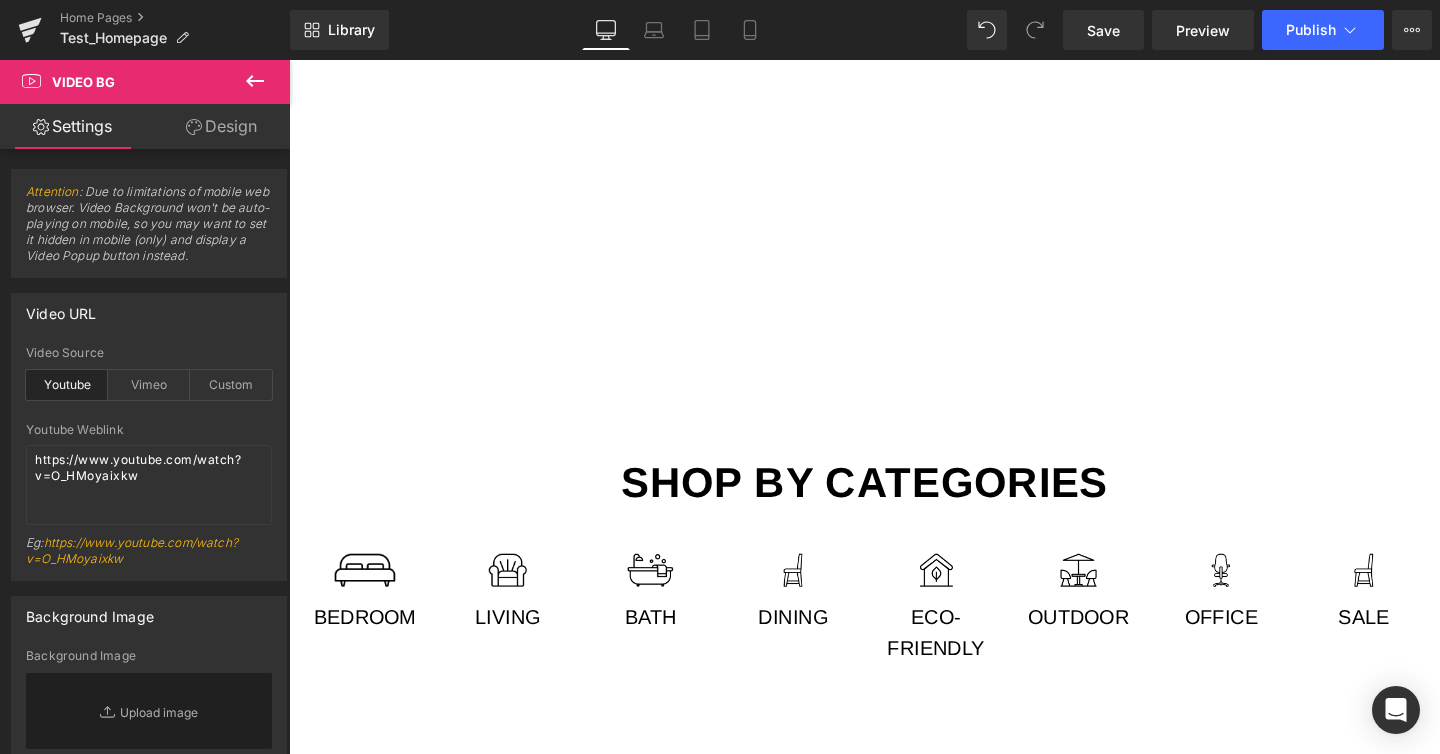 drag, startPoint x: 268, startPoint y: 75, endPoint x: 285, endPoint y: 79, distance: 17.464249 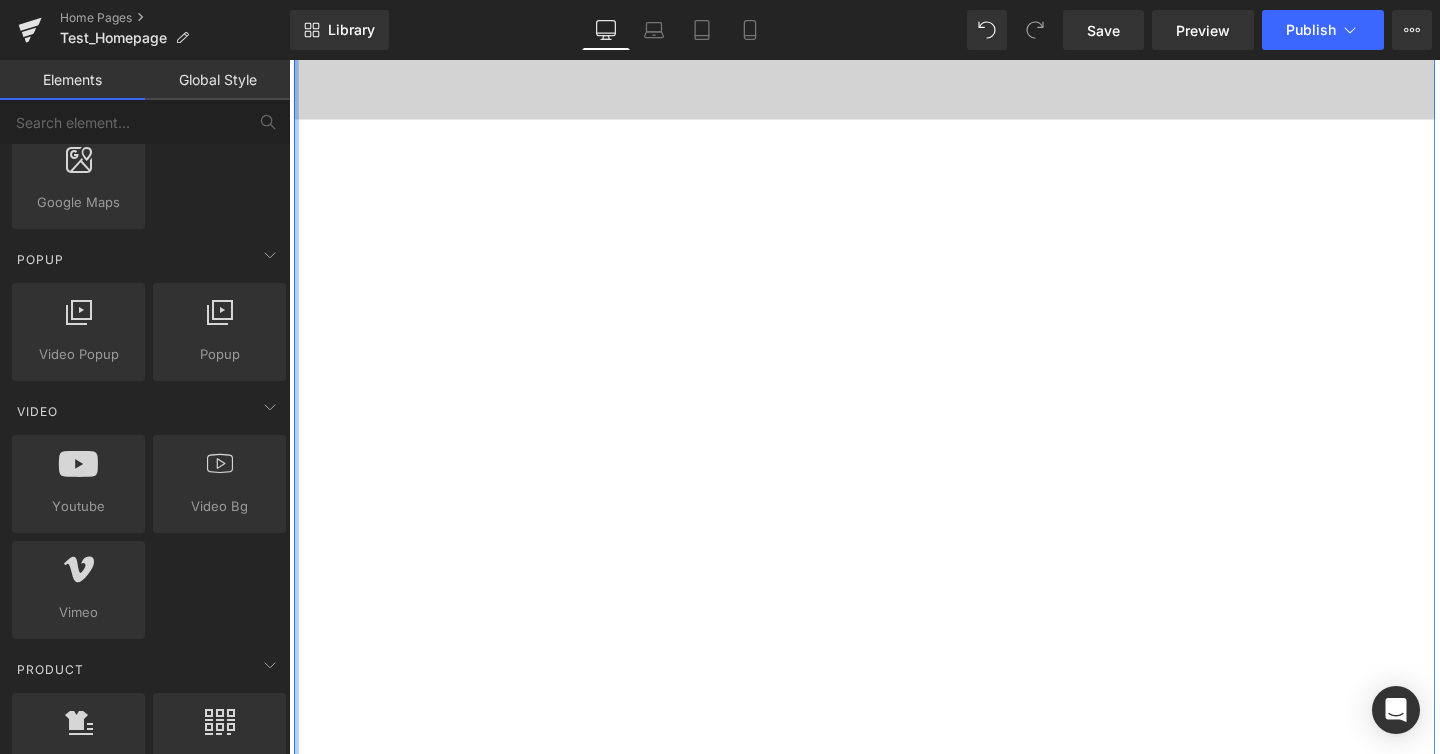 scroll, scrollTop: 1369, scrollLeft: 0, axis: vertical 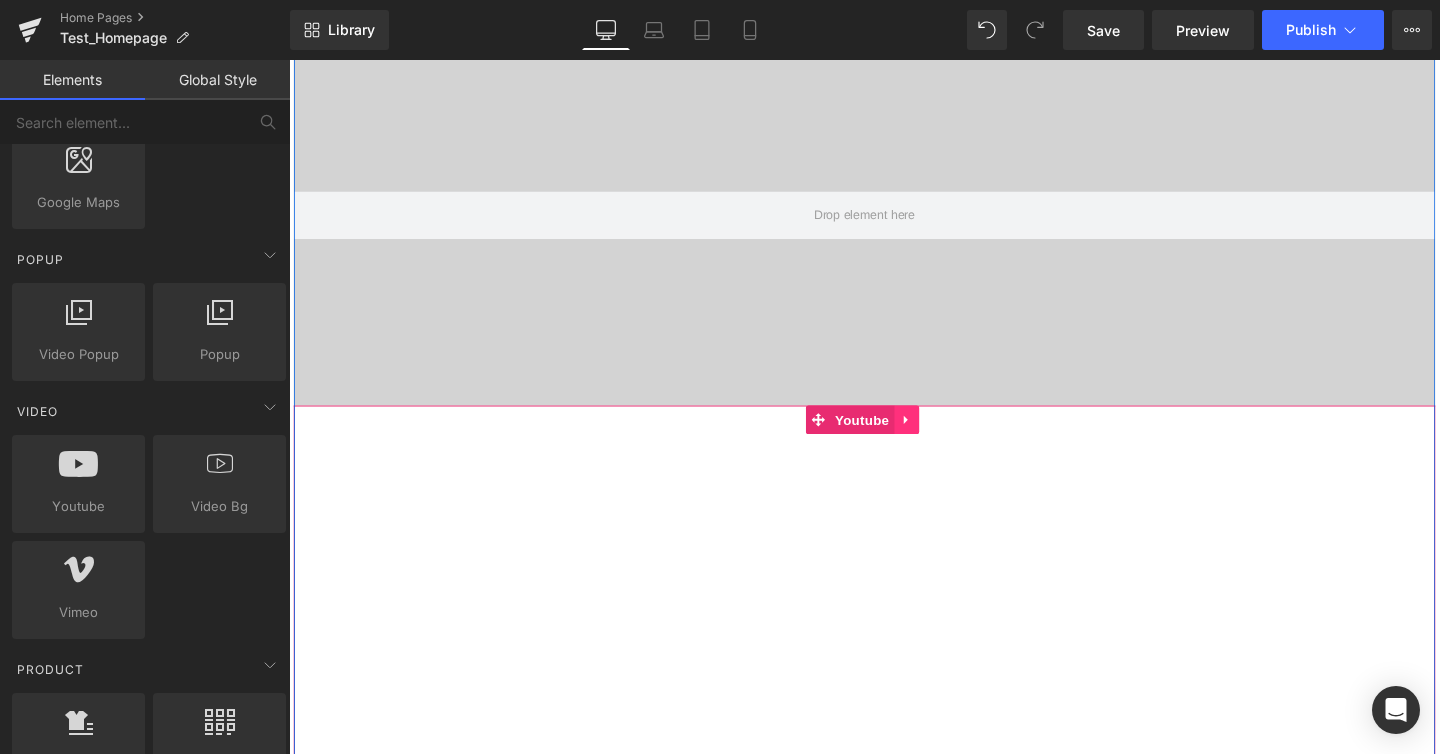 click 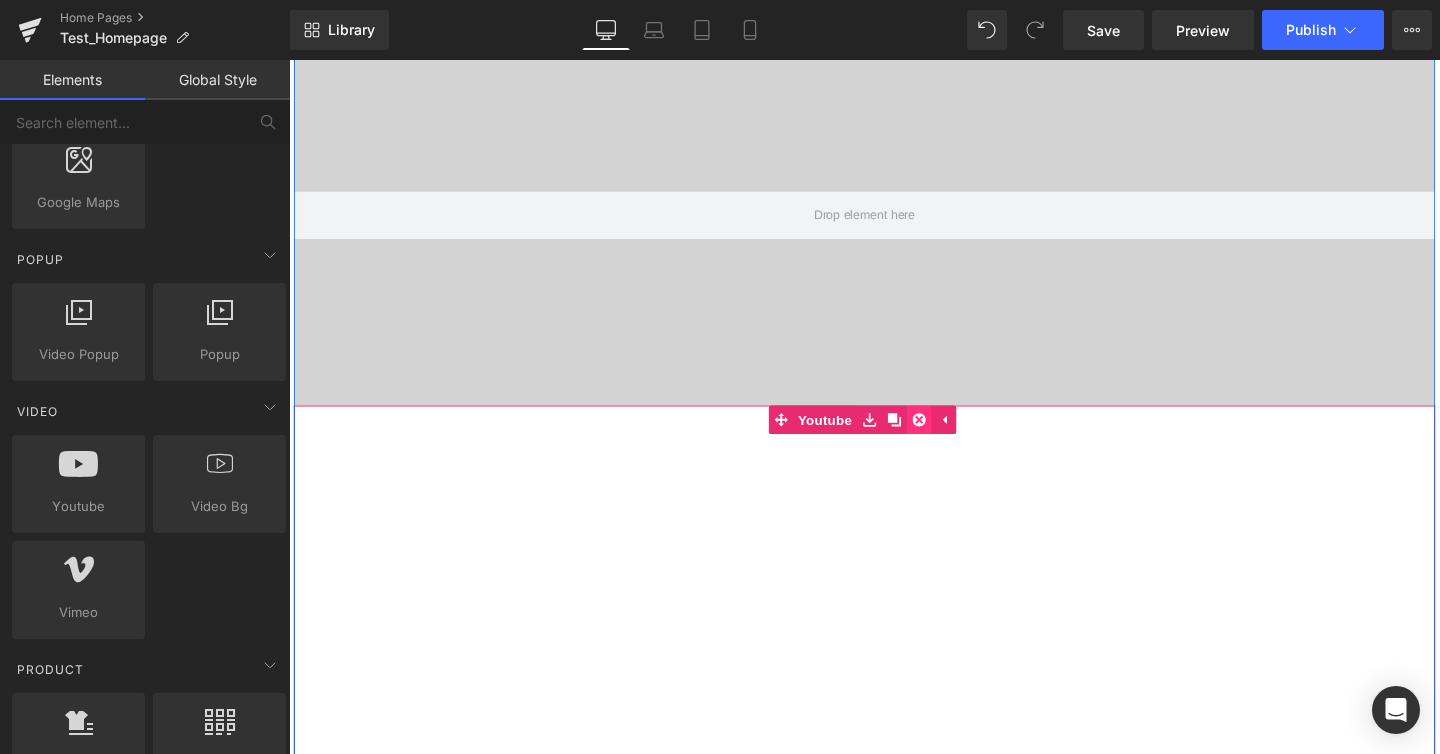 click 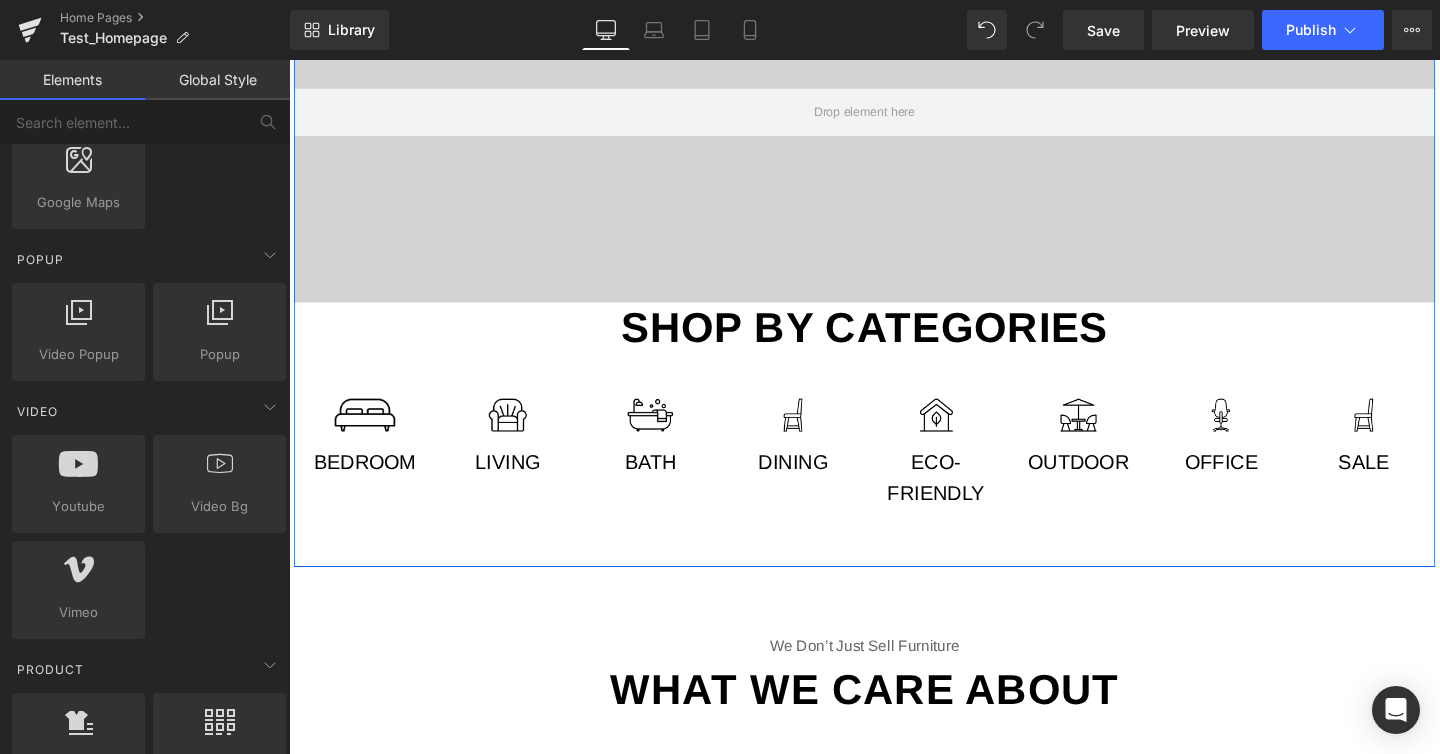scroll, scrollTop: 1480, scrollLeft: 0, axis: vertical 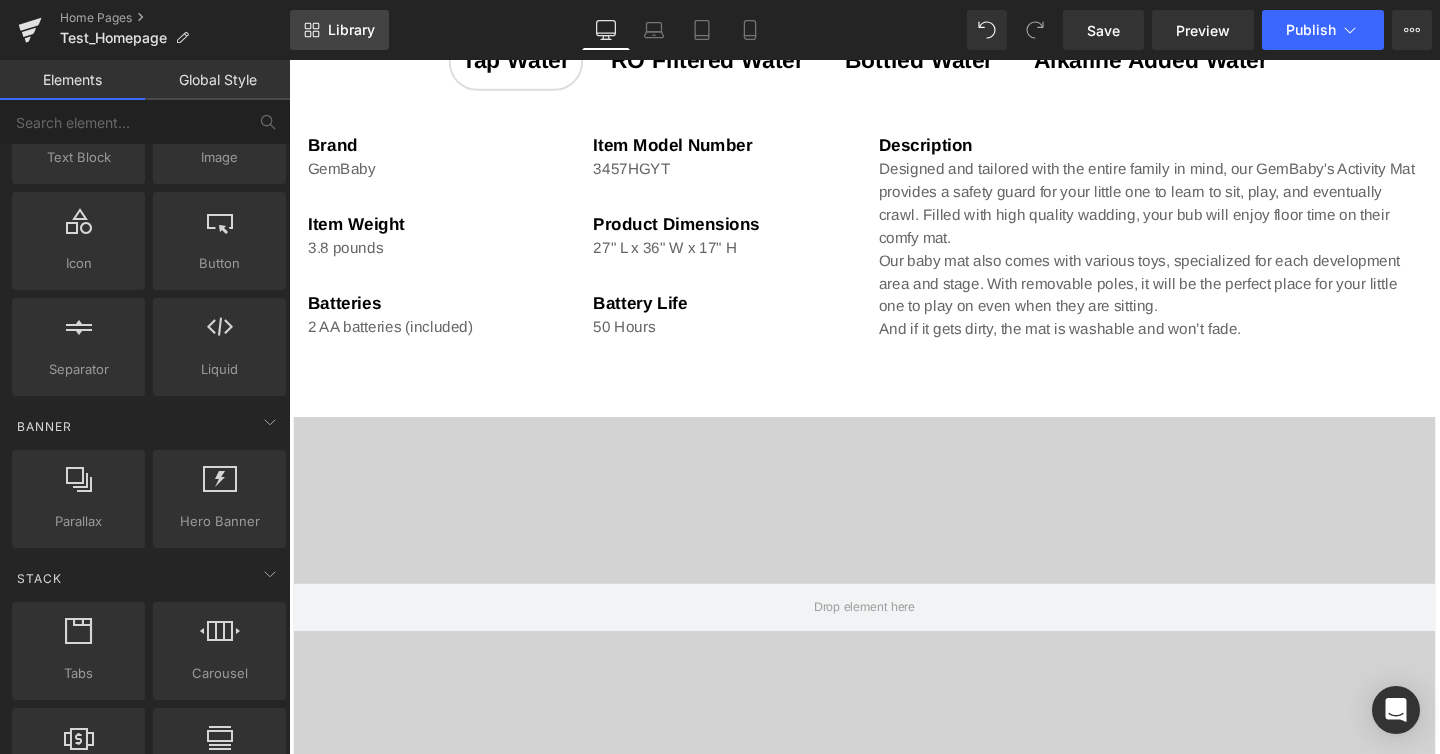 click on "Library" at bounding box center (351, 30) 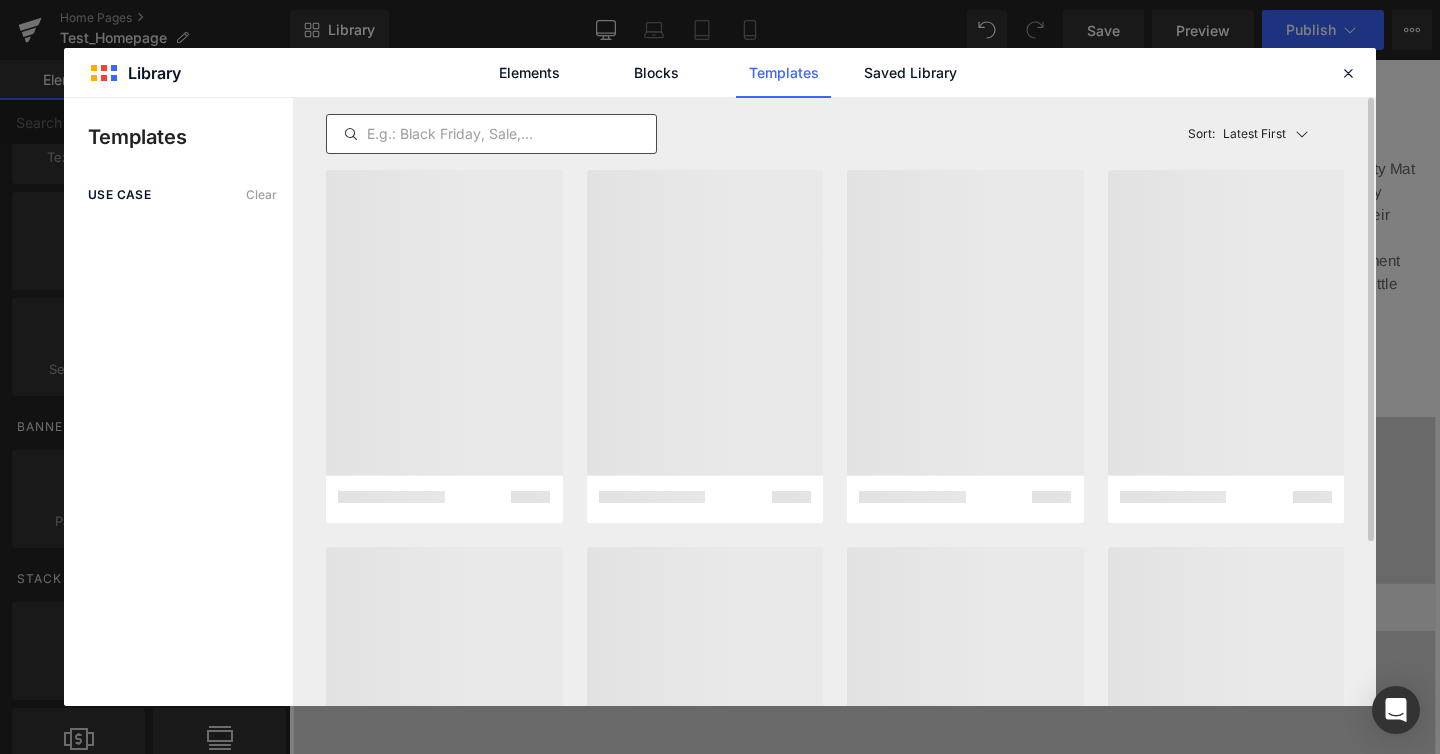 click at bounding box center (491, 134) 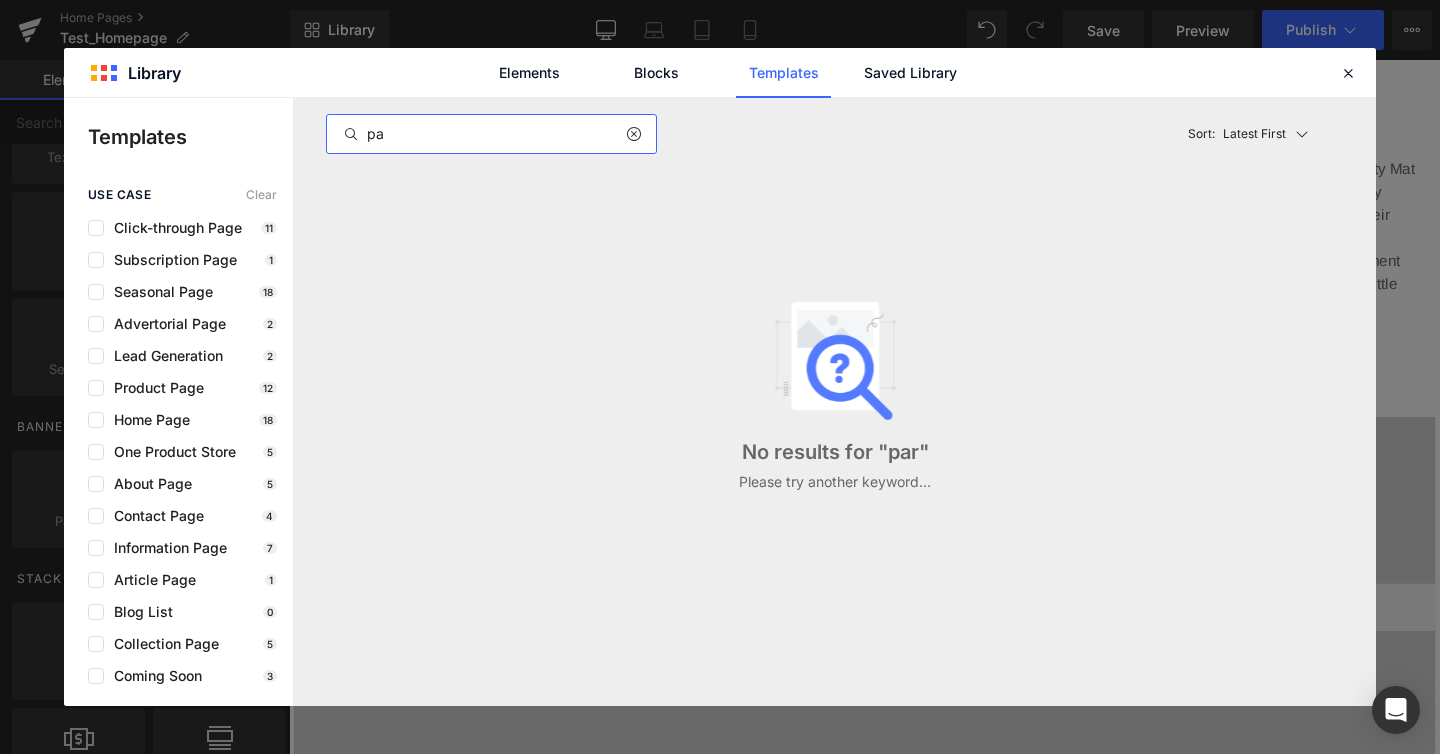 type on "p" 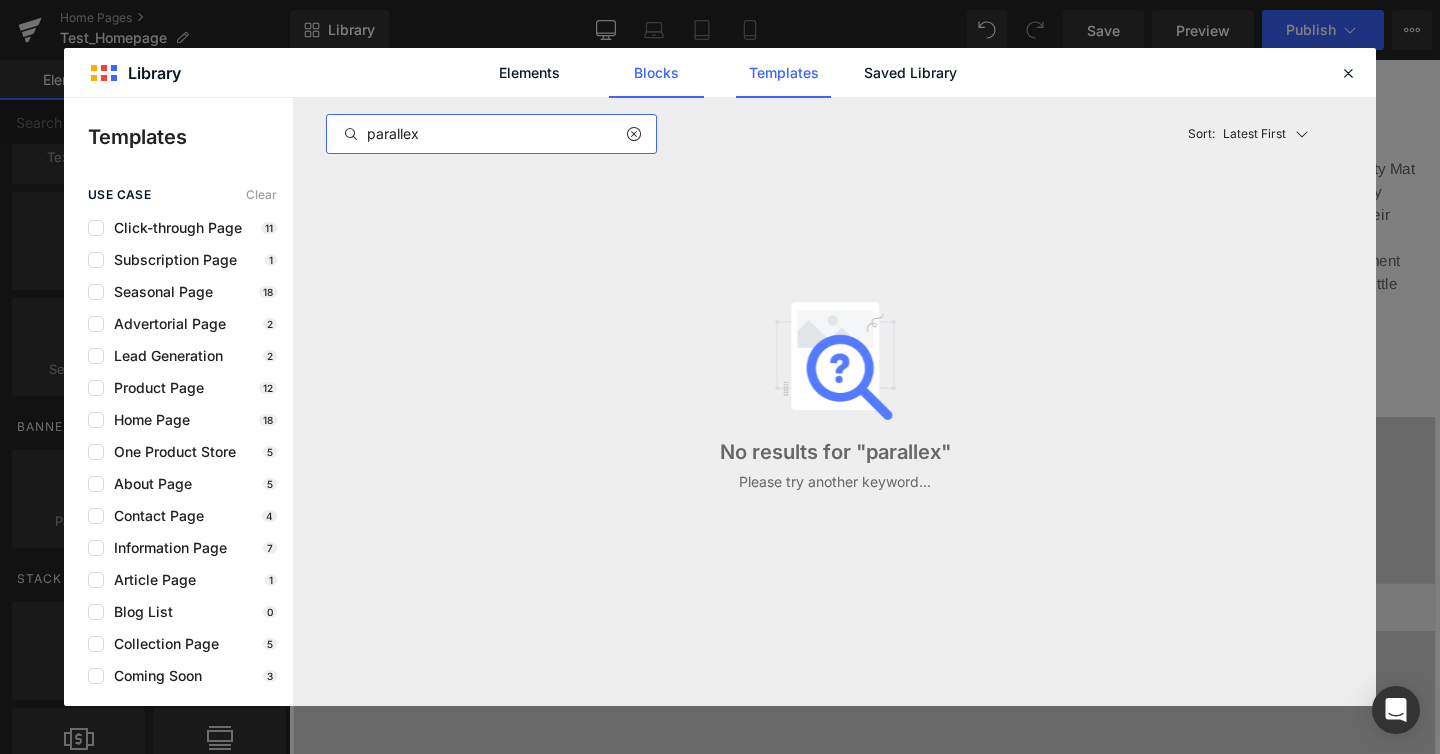 type on "parallex" 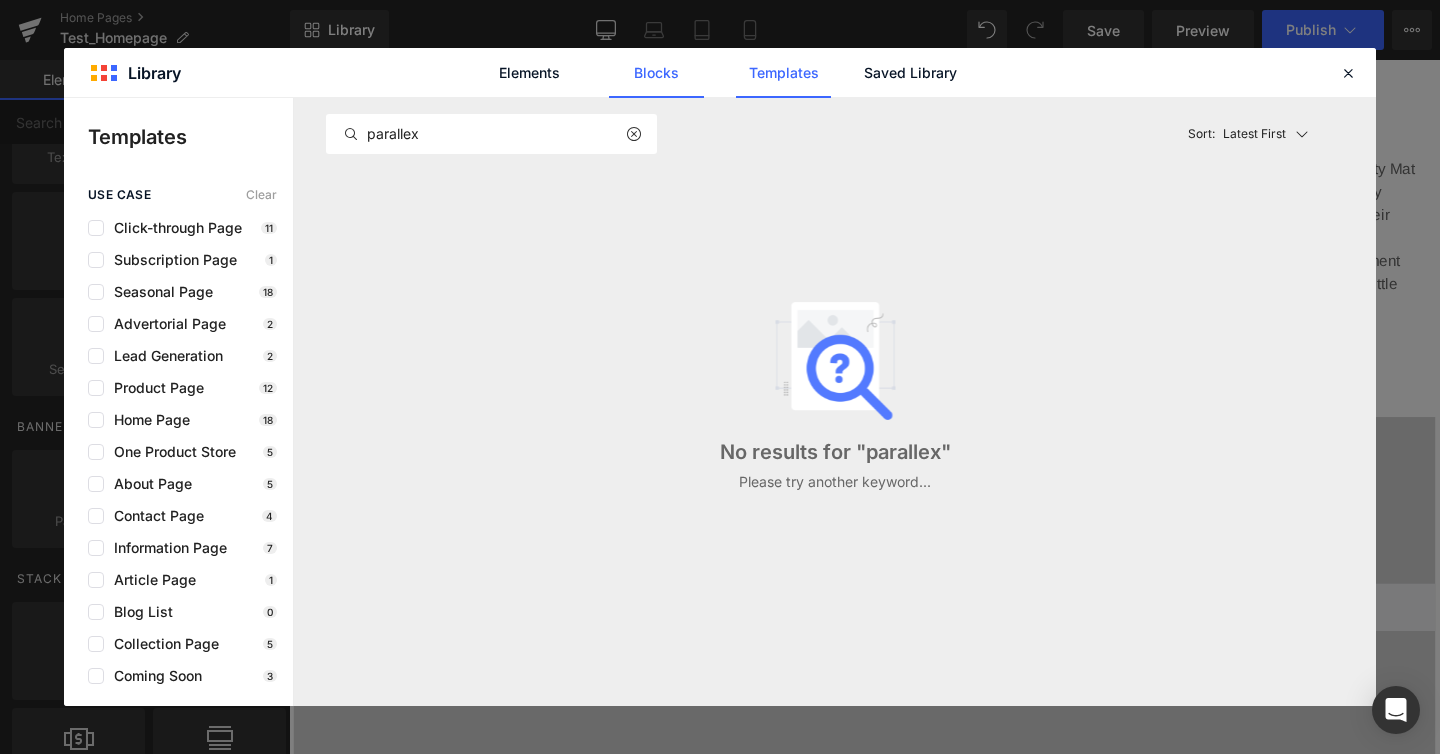 click on "Blocks" 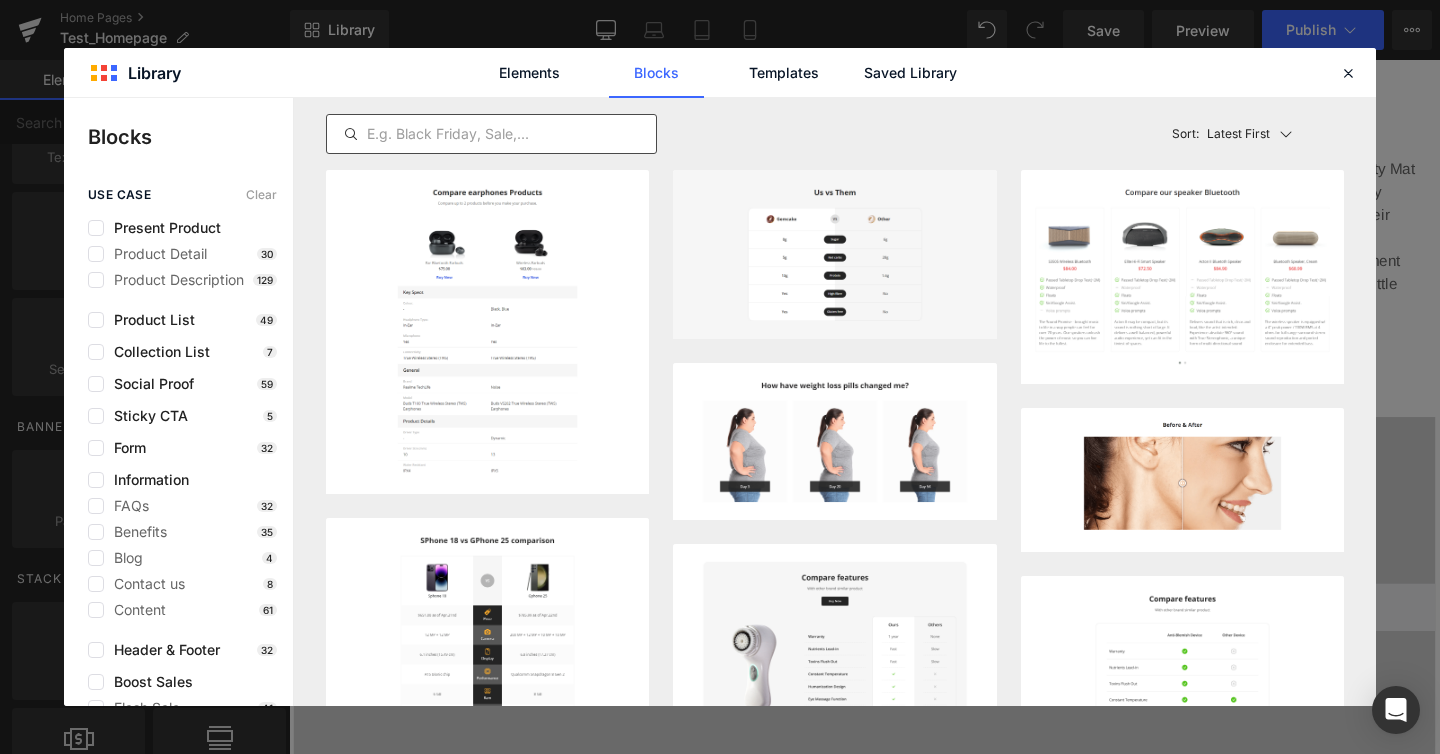 click at bounding box center [491, 134] 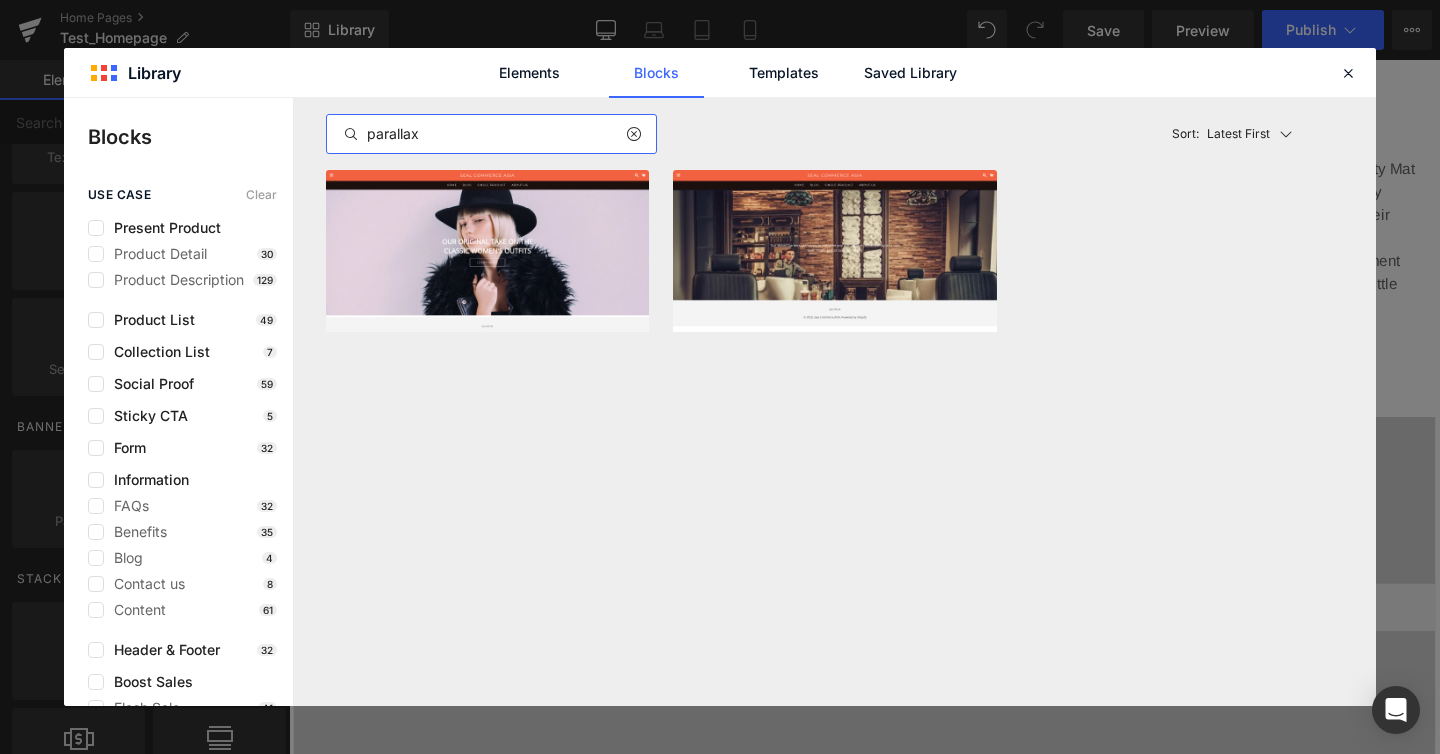 type on "parallax" 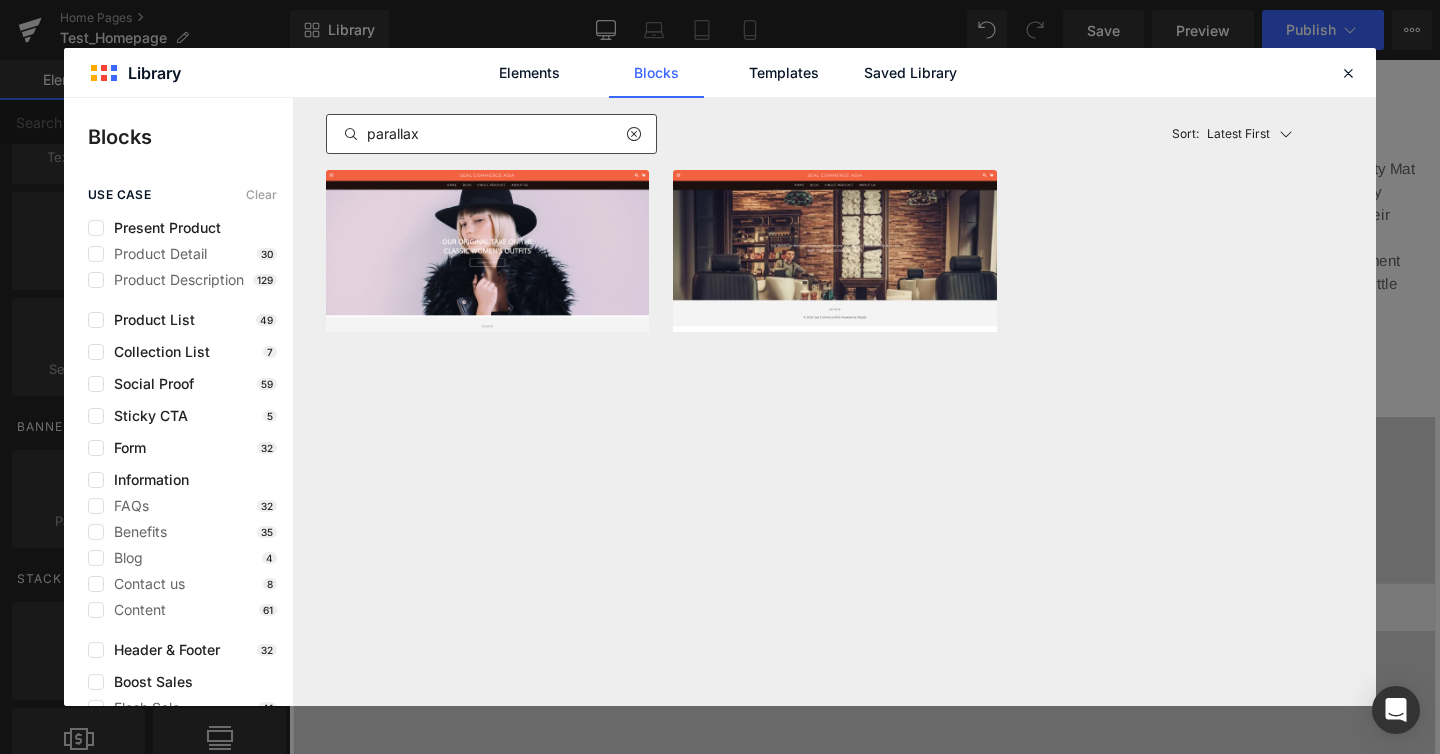 click on "parallax" at bounding box center [491, 134] 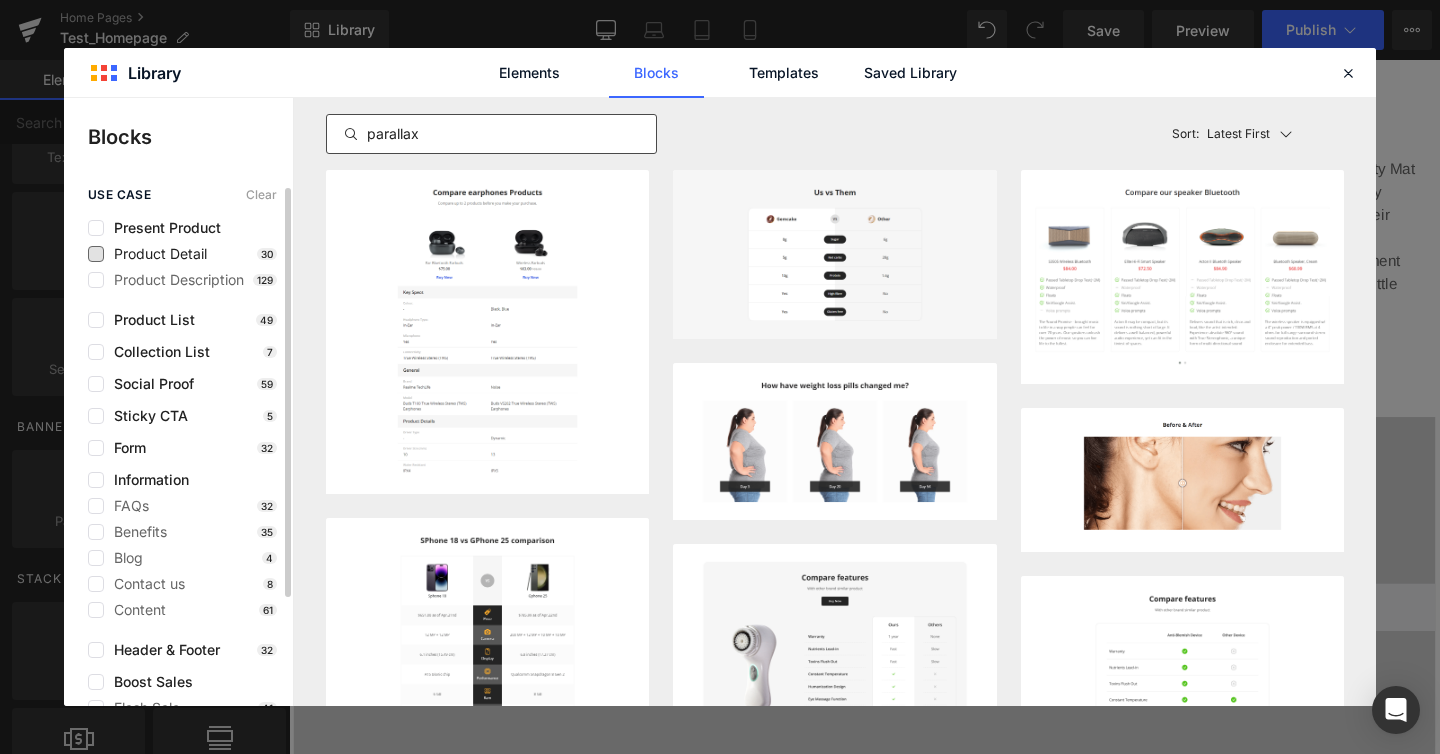 click on "Product Detail" at bounding box center [155, 254] 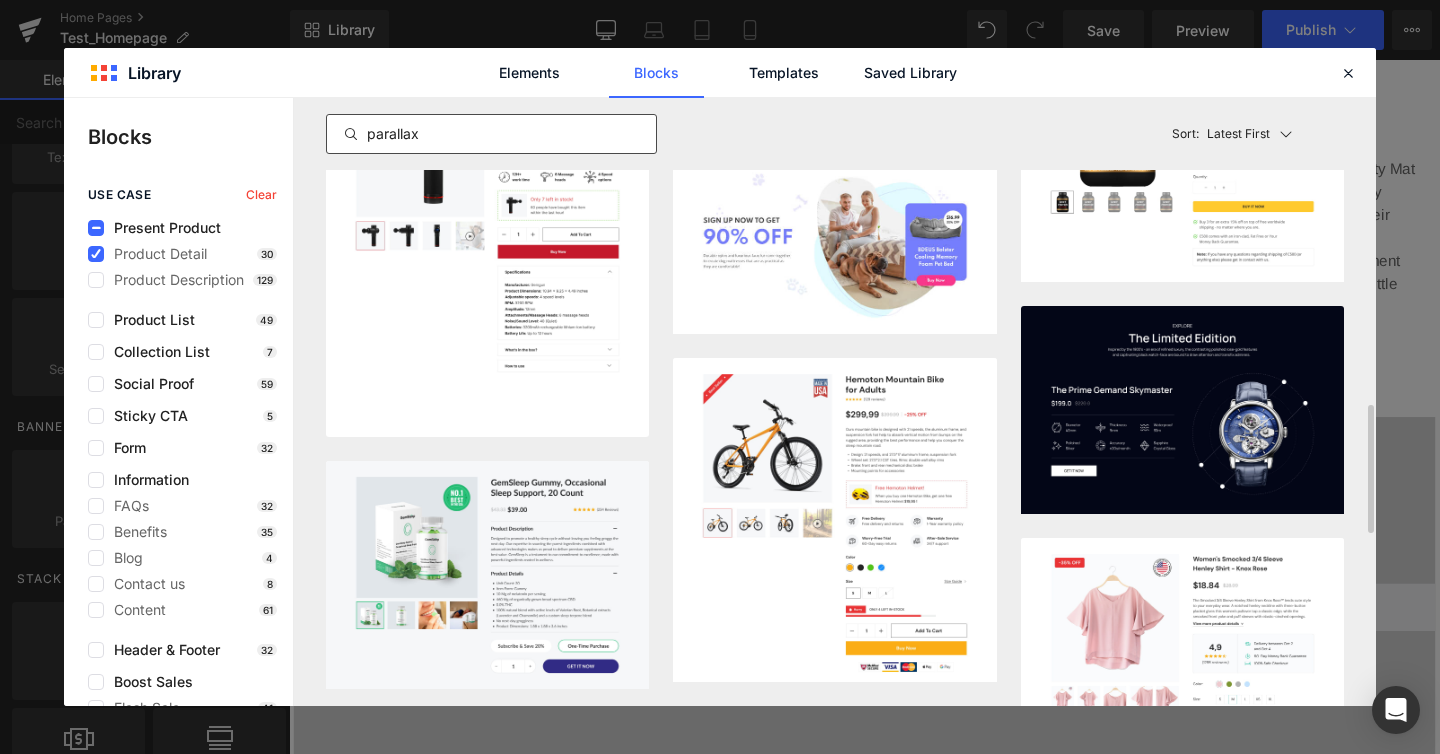 scroll, scrollTop: 1502, scrollLeft: 0, axis: vertical 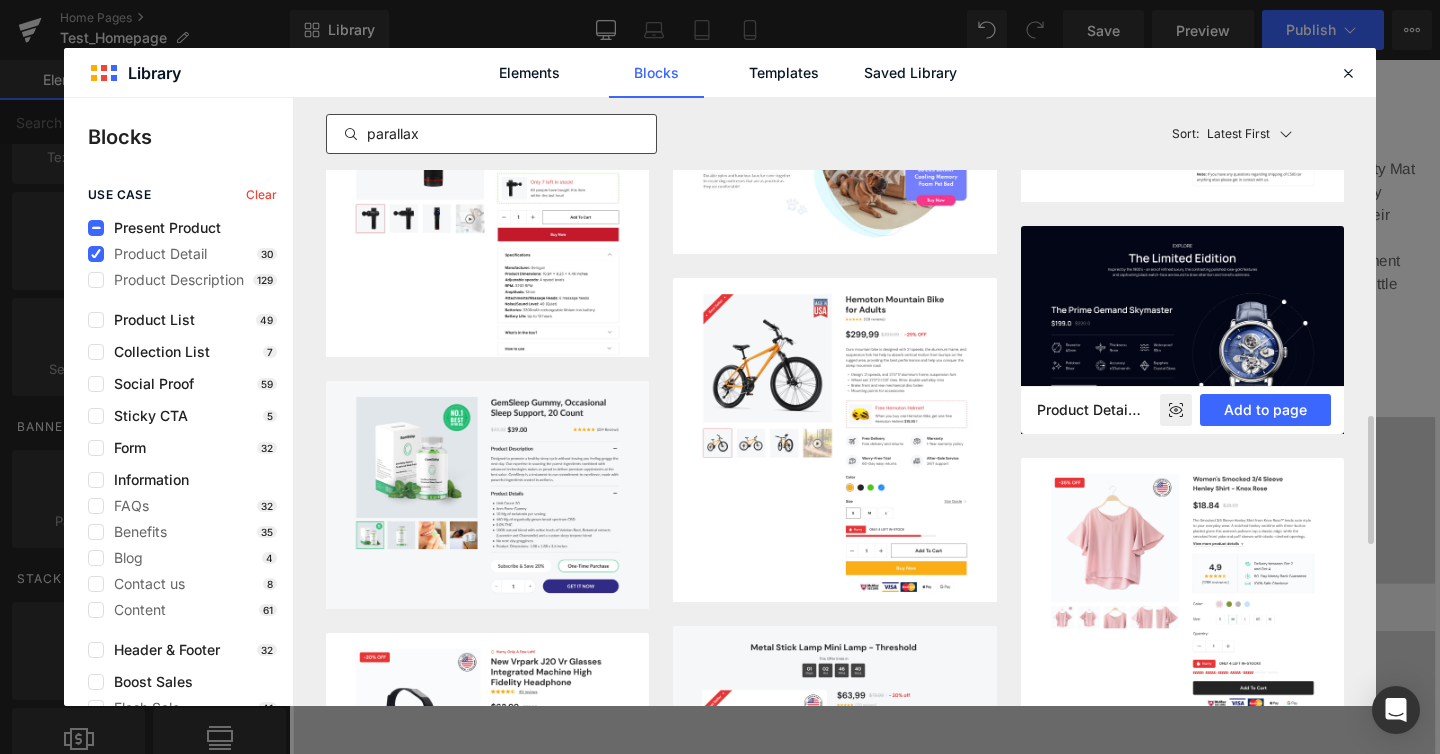 click 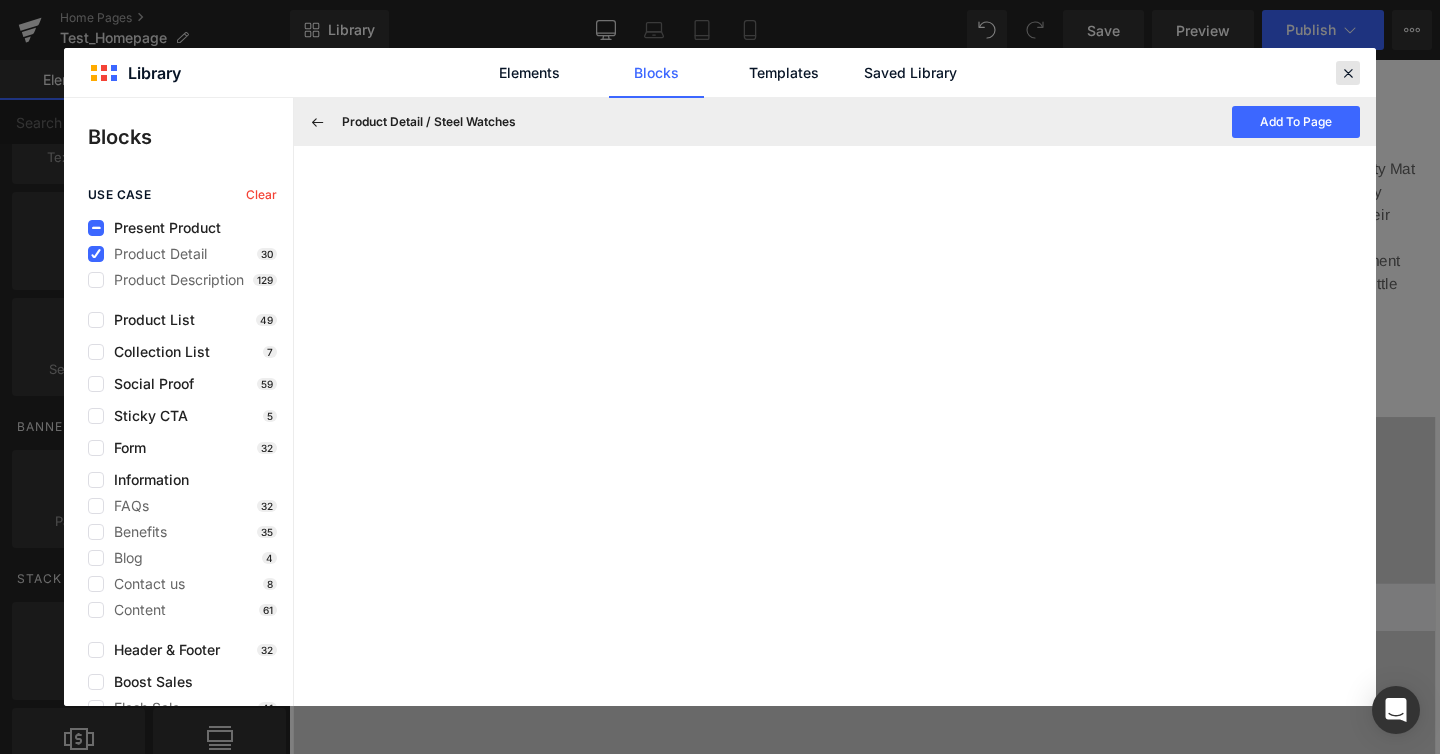 click at bounding box center [1348, 73] 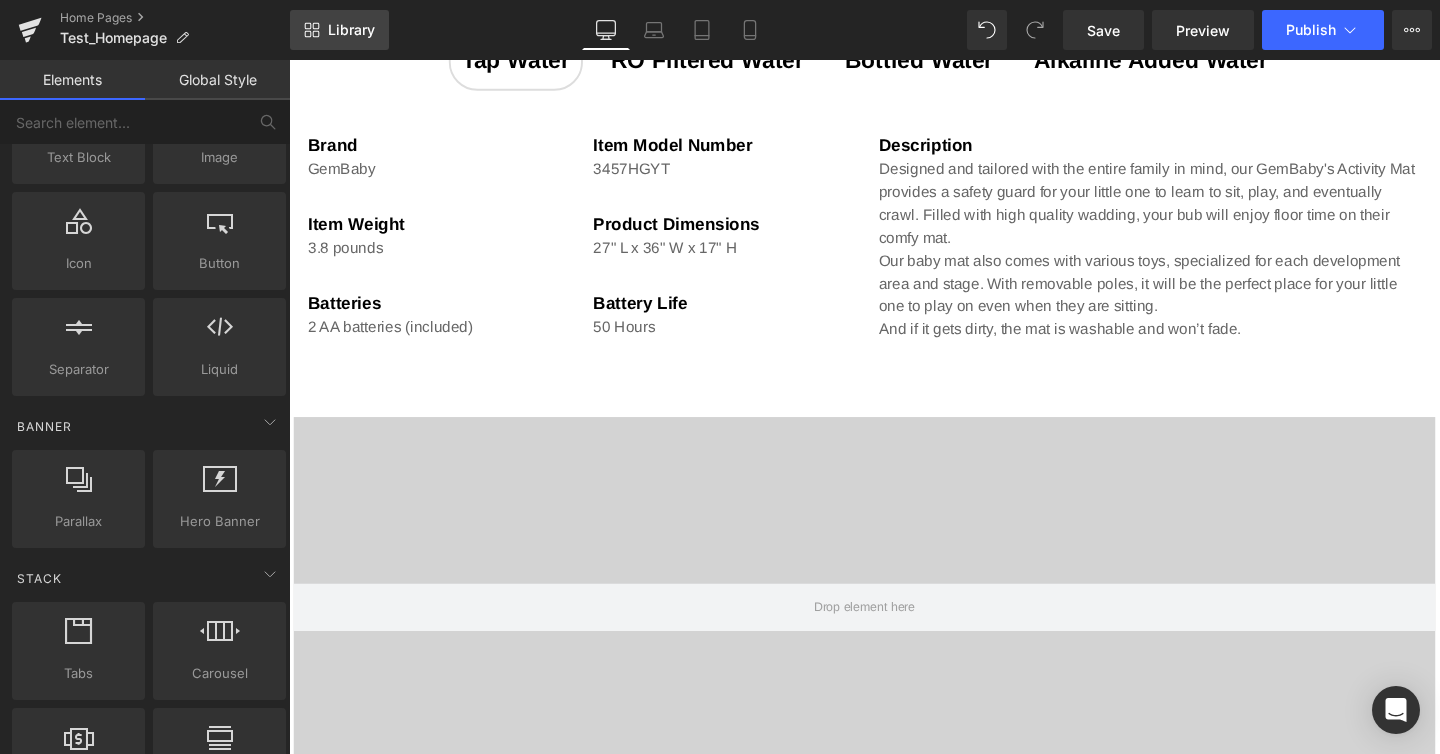 click on "Library" at bounding box center (351, 30) 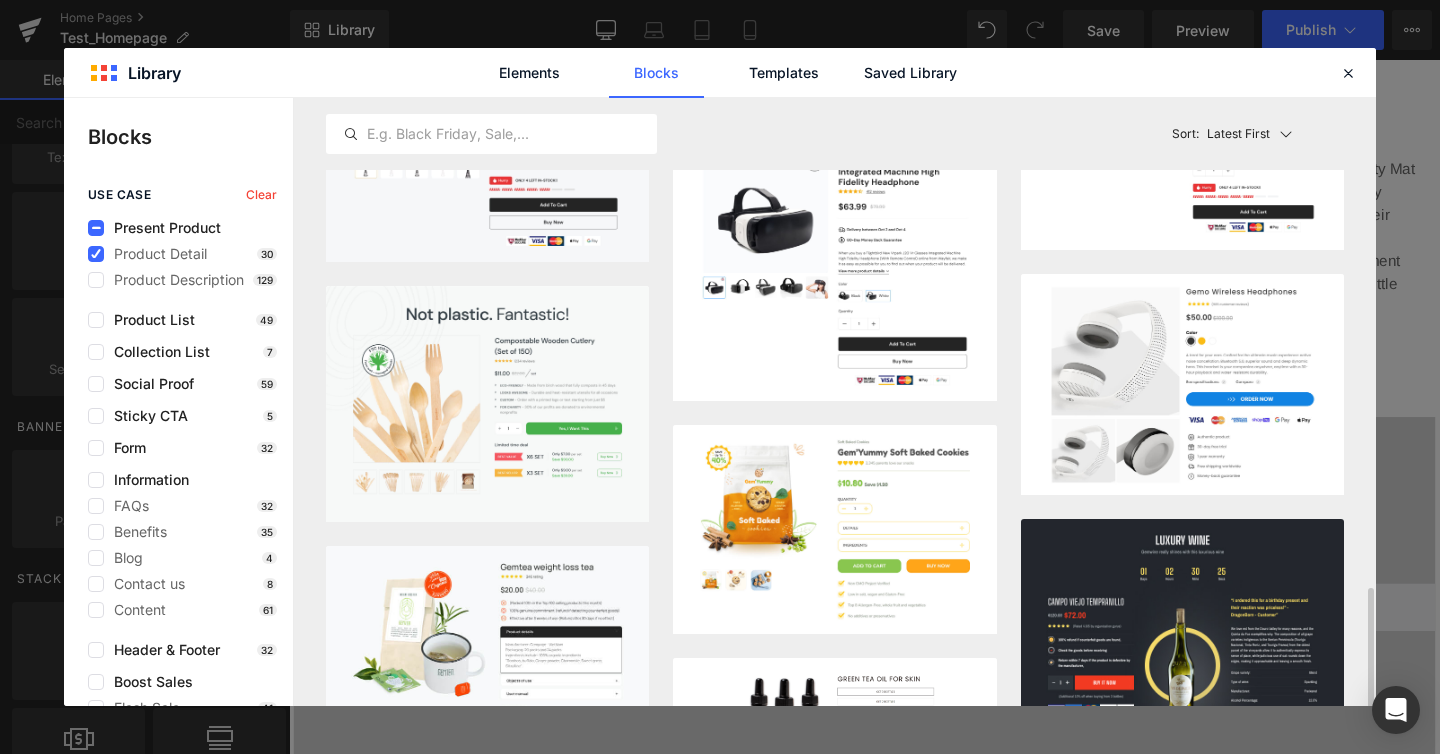scroll, scrollTop: 2191, scrollLeft: 0, axis: vertical 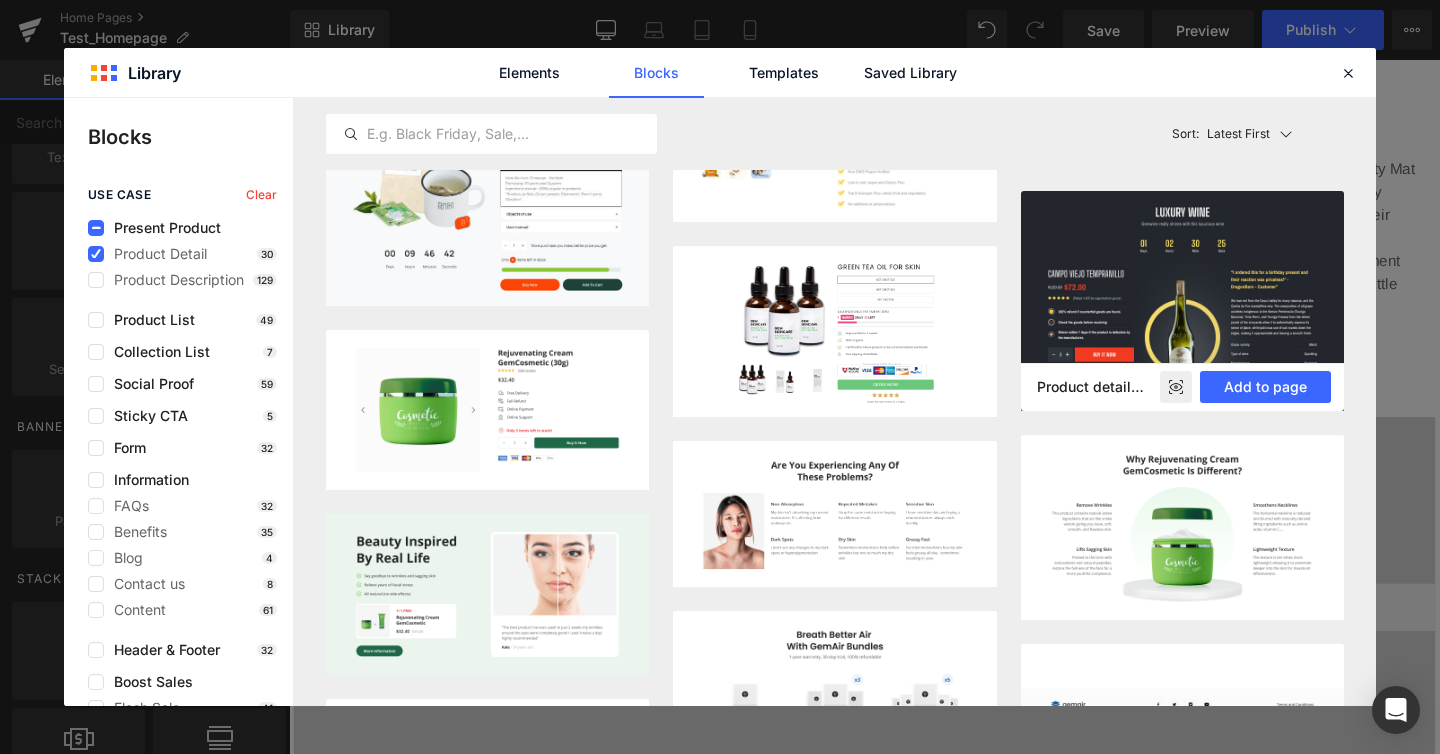 click 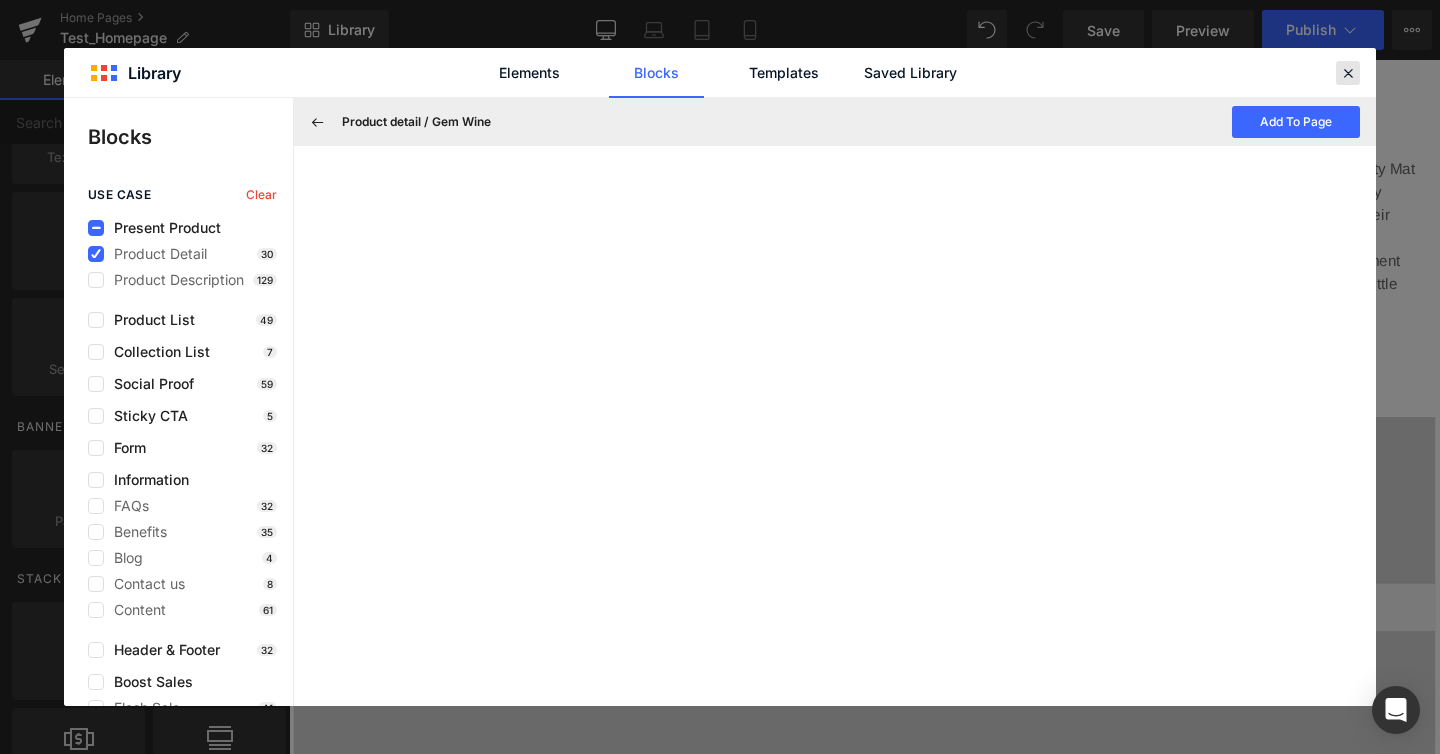 click at bounding box center (1348, 73) 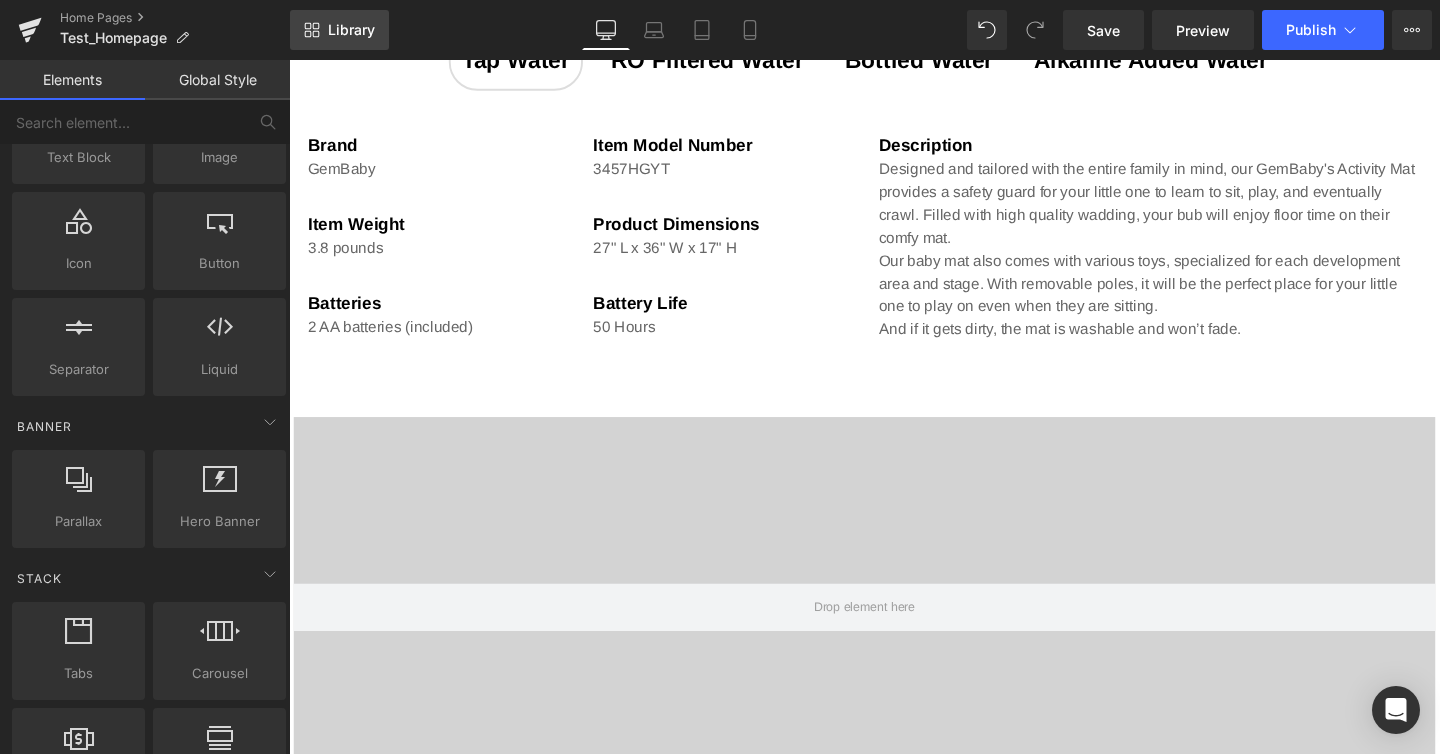 click on "Library" at bounding box center [351, 30] 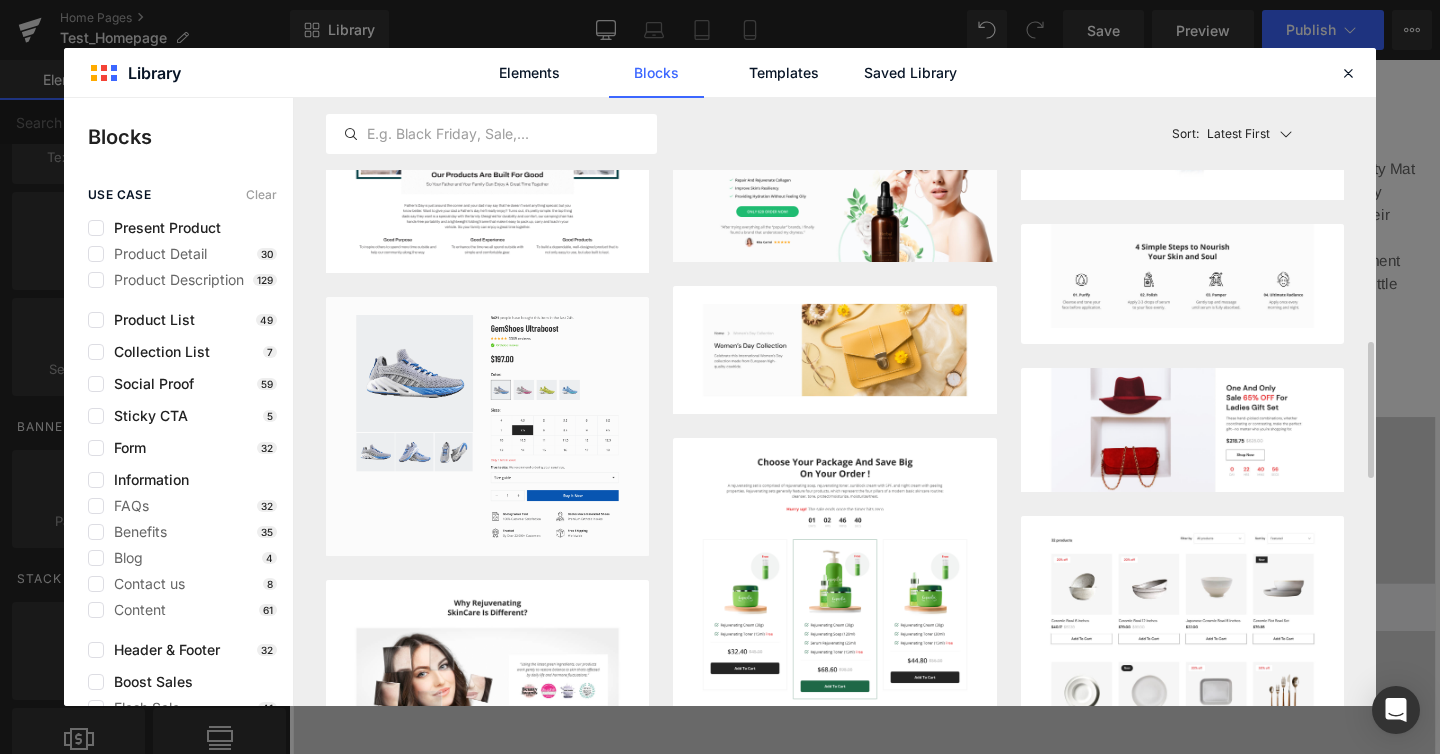 scroll, scrollTop: 1145, scrollLeft: 0, axis: vertical 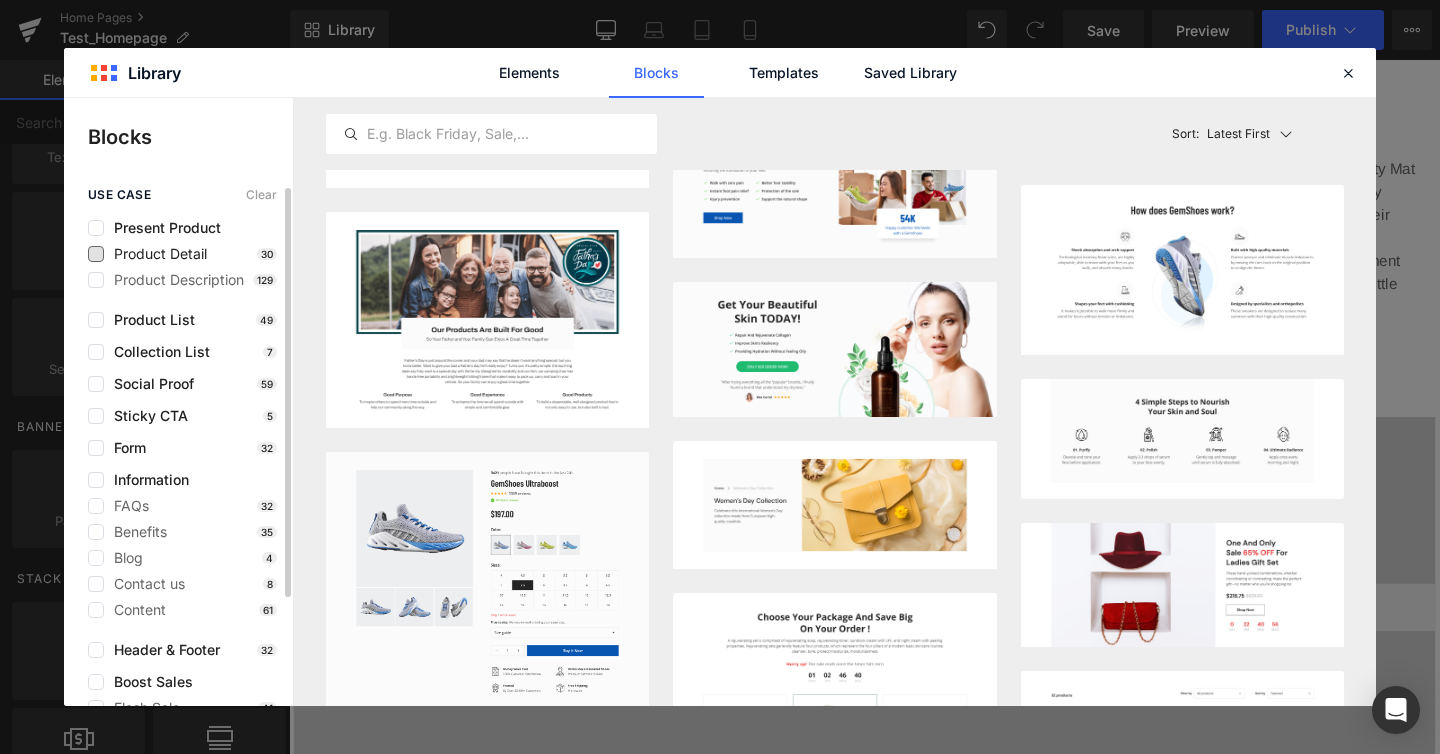 click on "Product Detail" at bounding box center (155, 254) 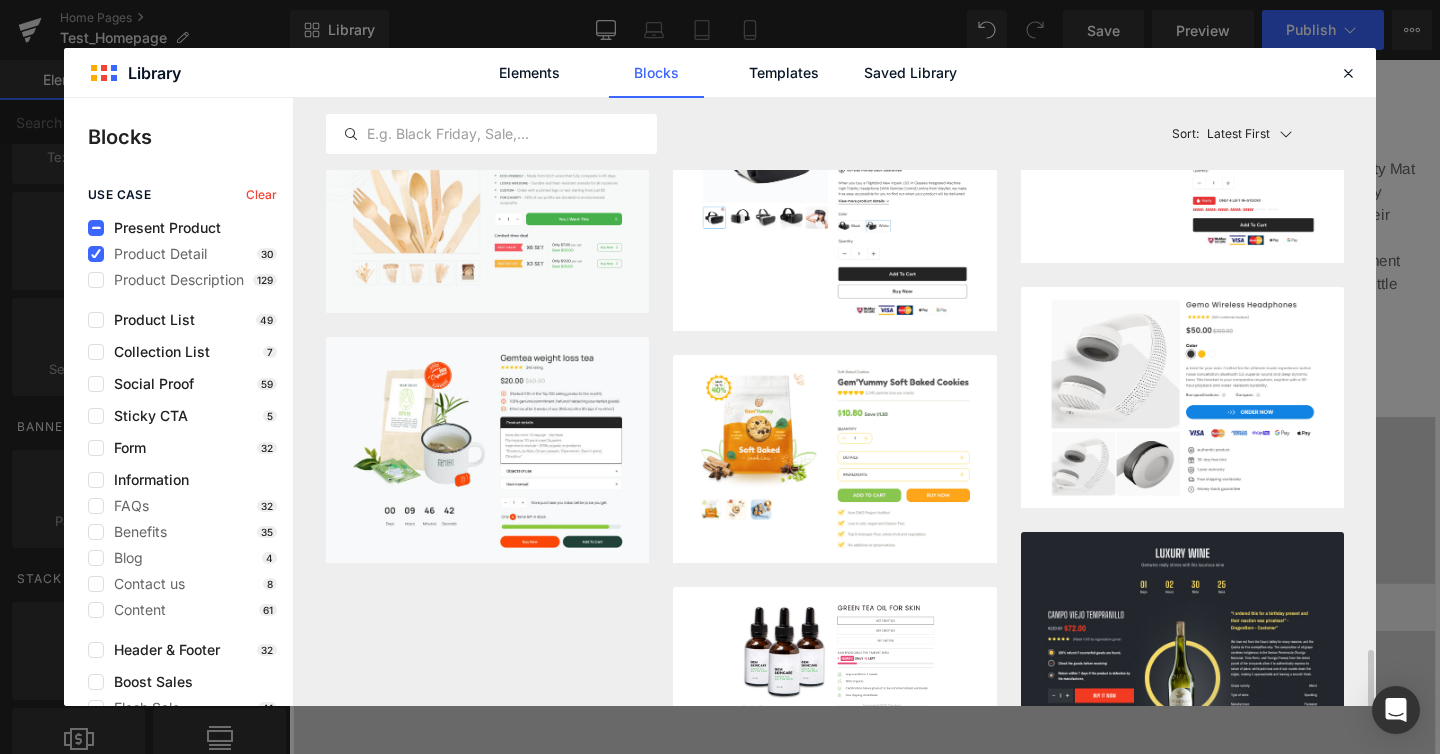 scroll, scrollTop: 2018, scrollLeft: 0, axis: vertical 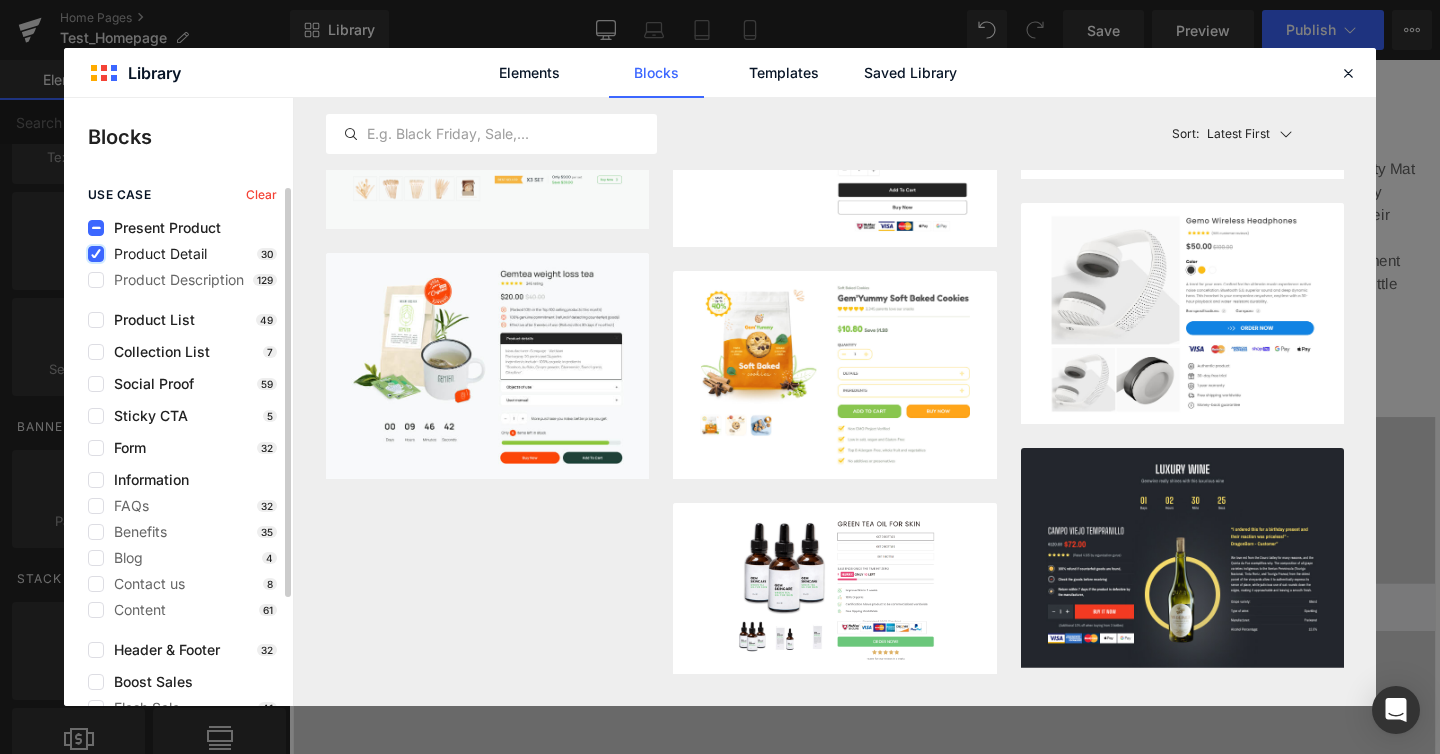 click at bounding box center [96, 254] 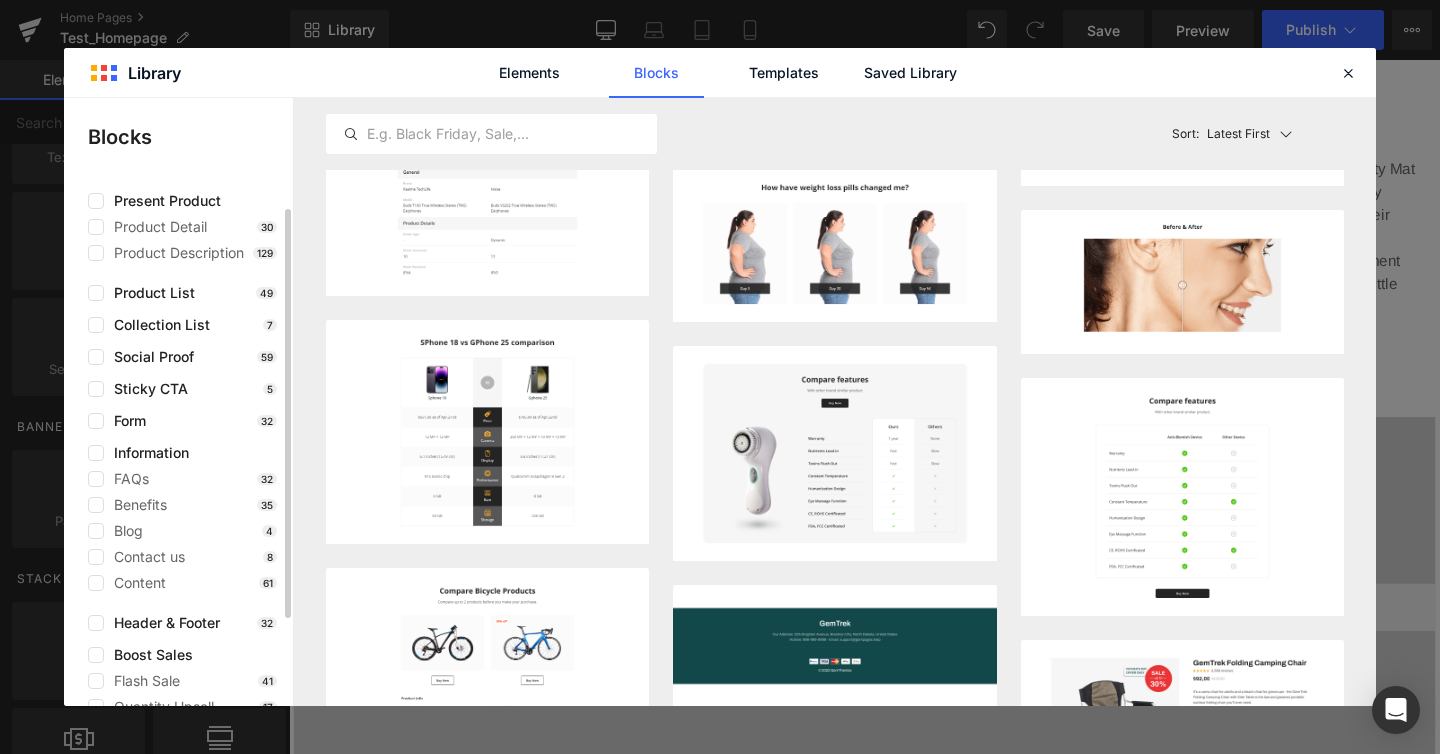 scroll, scrollTop: 0, scrollLeft: 0, axis: both 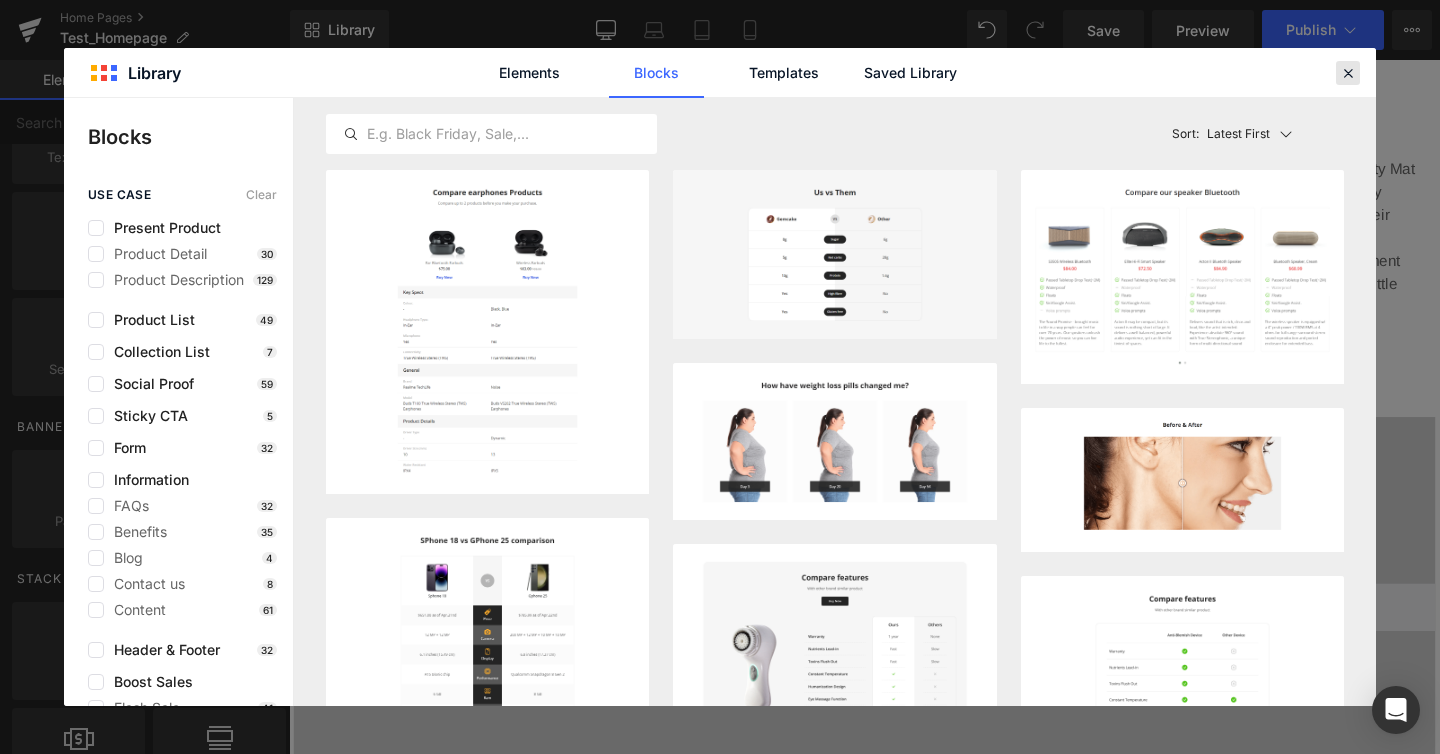 click at bounding box center (1348, 73) 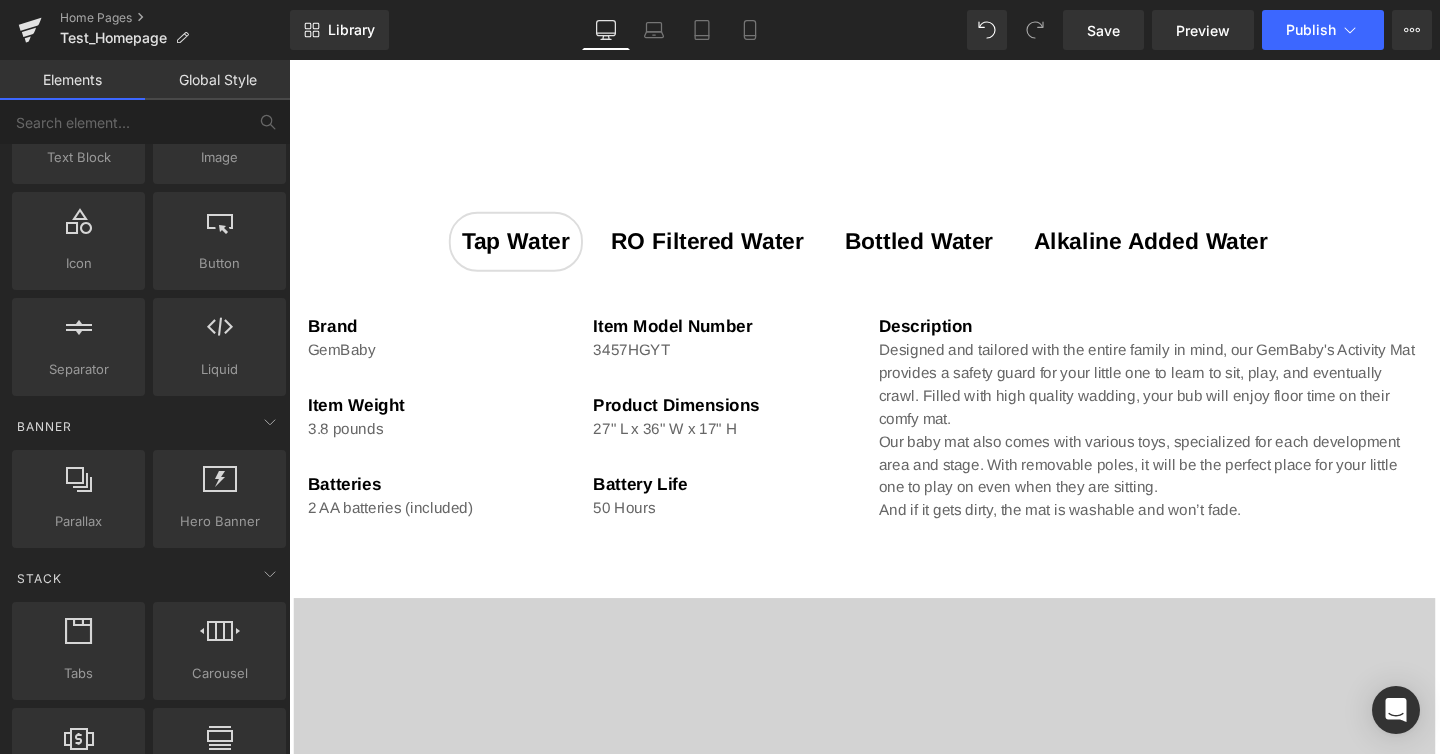 scroll, scrollTop: 765, scrollLeft: 0, axis: vertical 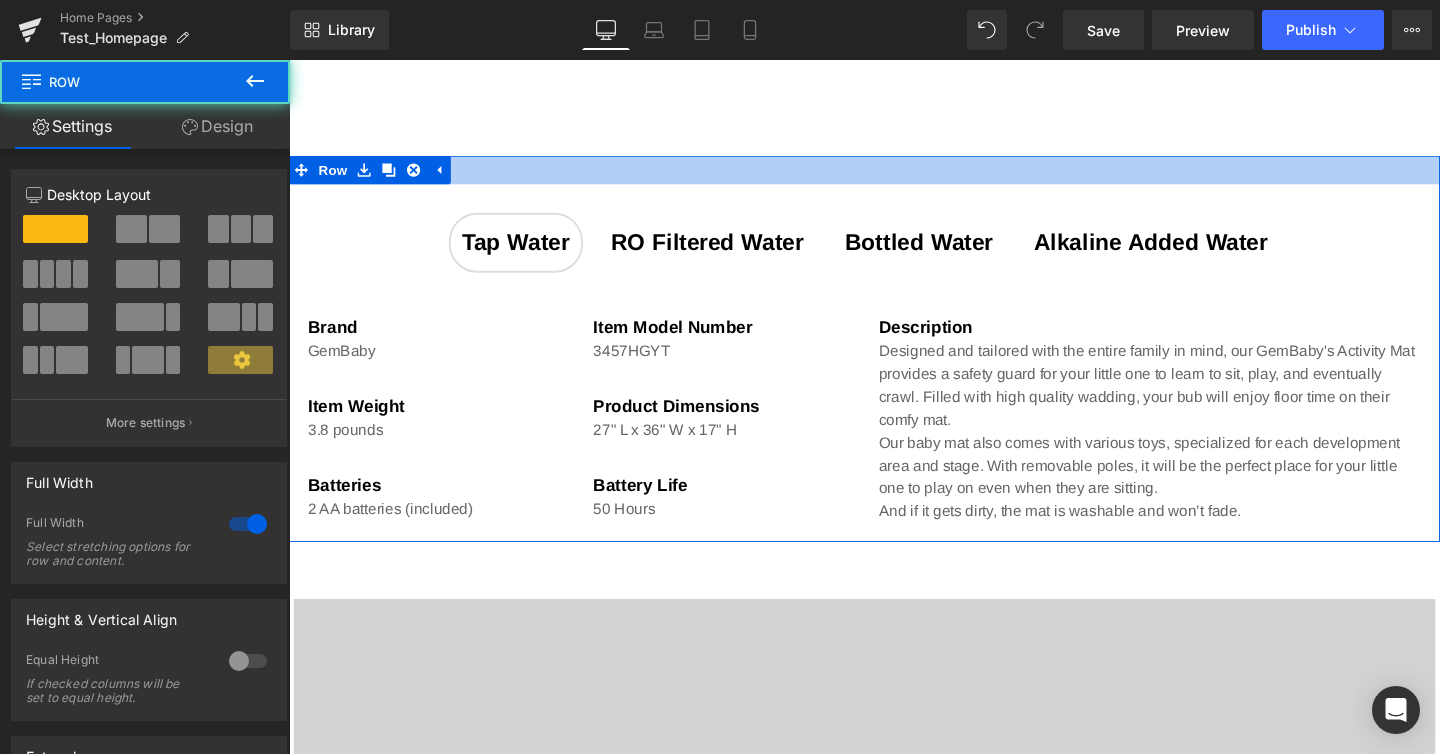 click at bounding box center (894, 176) 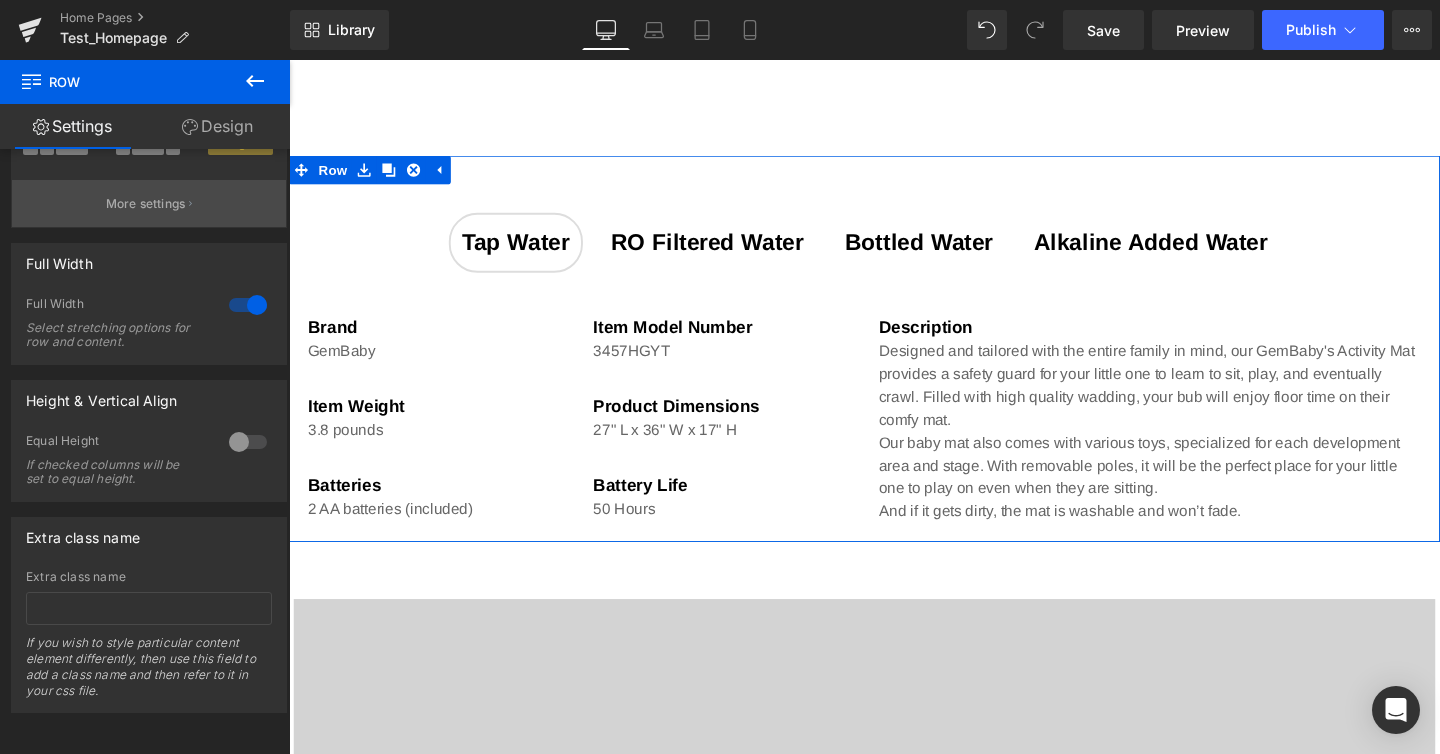 scroll, scrollTop: 234, scrollLeft: 0, axis: vertical 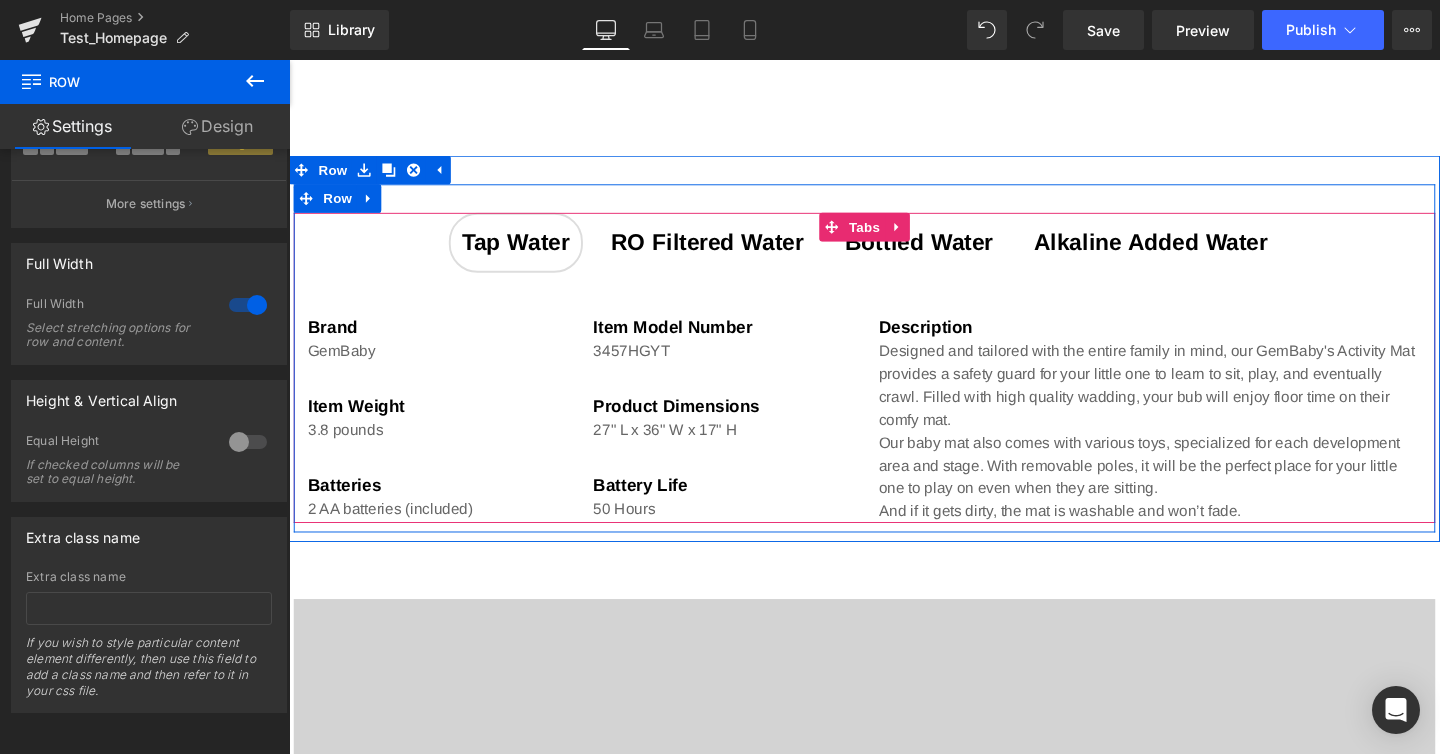 click on "Tap Water
Text Block
RO filtered Water Text Block
Bottled Water Text Block
Alkaline added water Text Block" at bounding box center [894, 252] 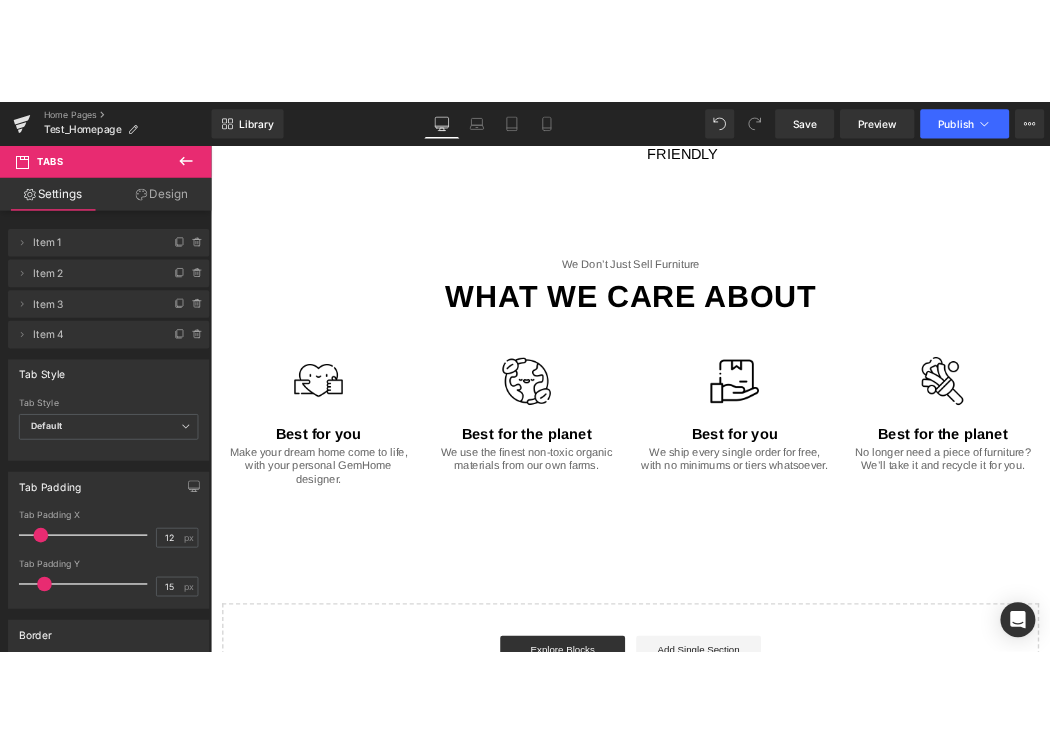 scroll, scrollTop: 1910, scrollLeft: 0, axis: vertical 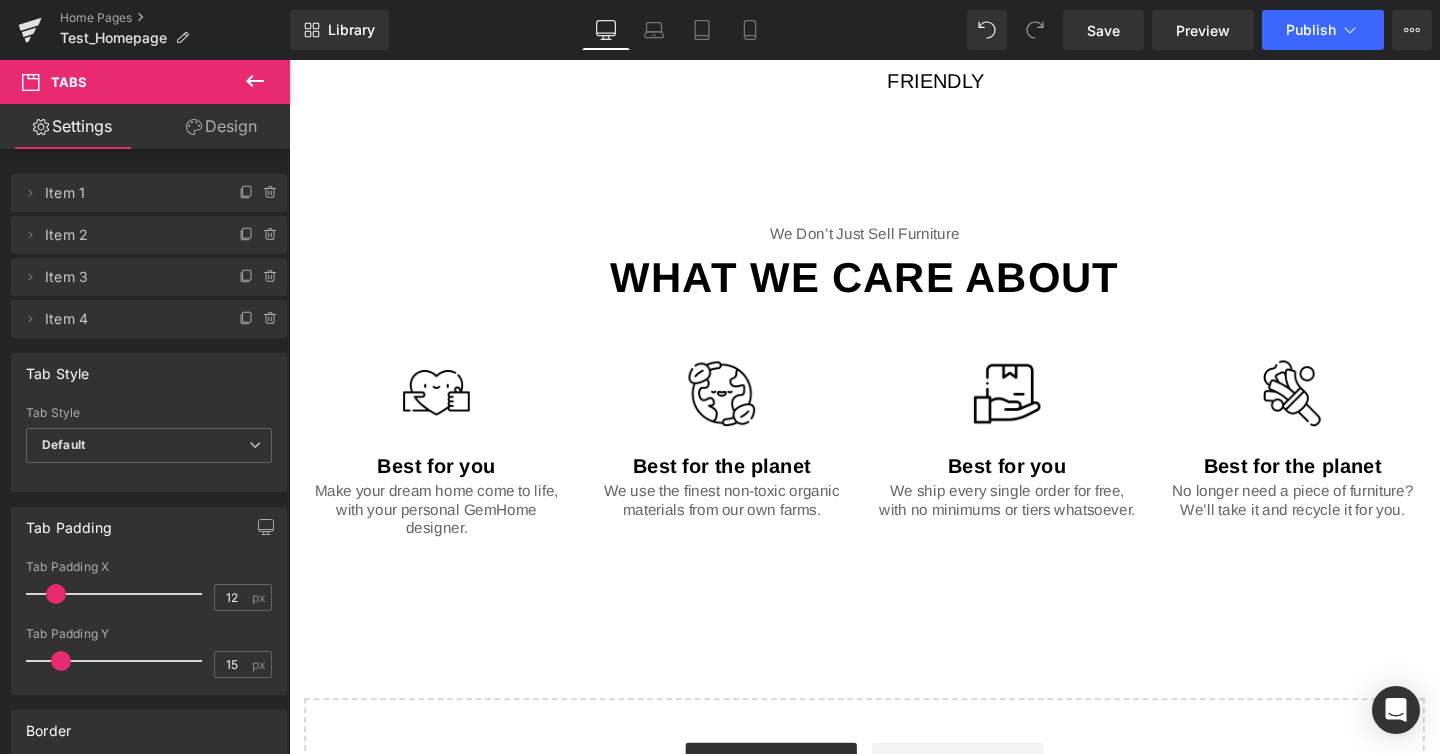 click on "We don’t just sell furniture Text Block What we care about Image Best for you Text Block Make your dream home come to life, with your personal GemHome designer. Text Block Image Best for the planet Text Block We use the finest non-toxic organic materials from our own farms. Text Block Row Image Best for you Text Block We ship every single order for free, with no minimums or tiers whatsoever. Text Block Image Best for the planet Text Block No longer need a piece of furniture? We’ll take it and recycle it for you. Text Block Row Row Row" at bounding box center [894, 396] 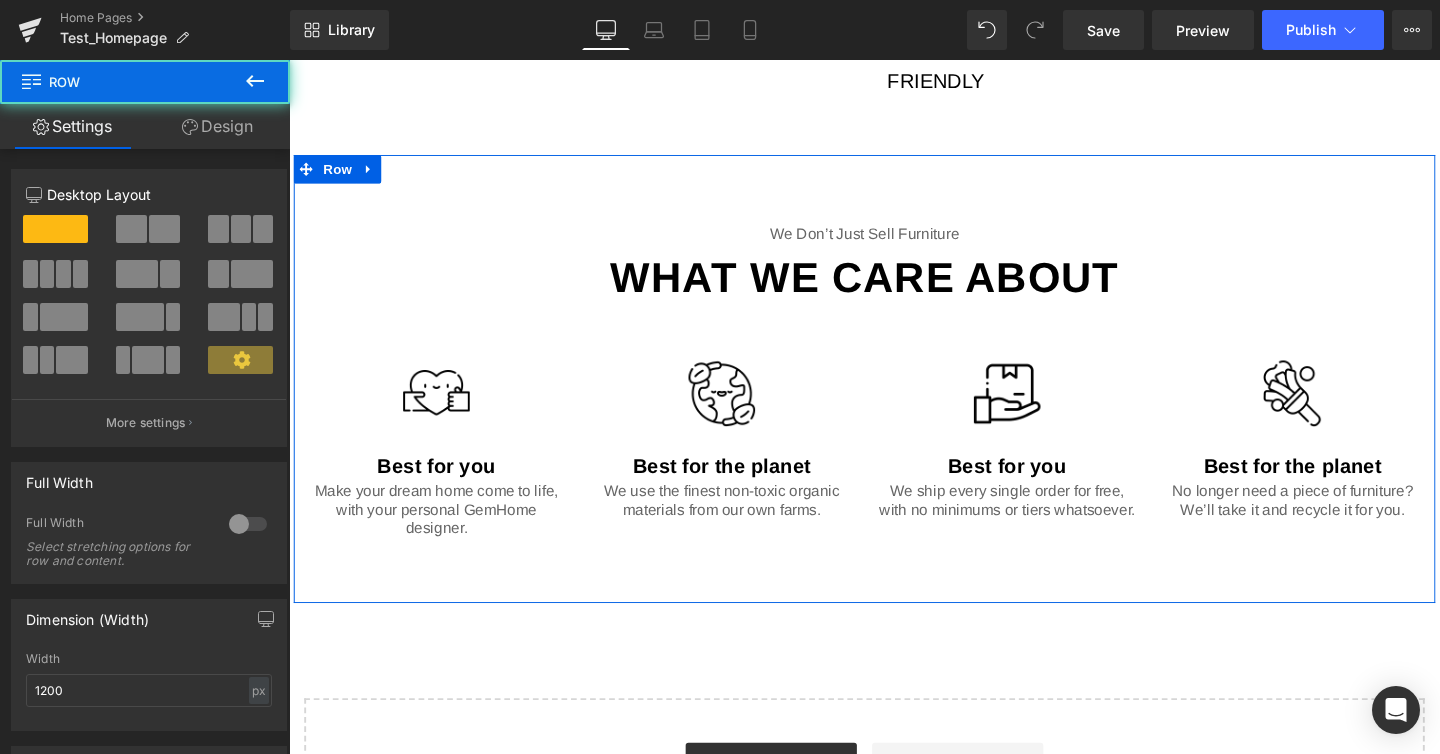 click at bounding box center [289, 60] 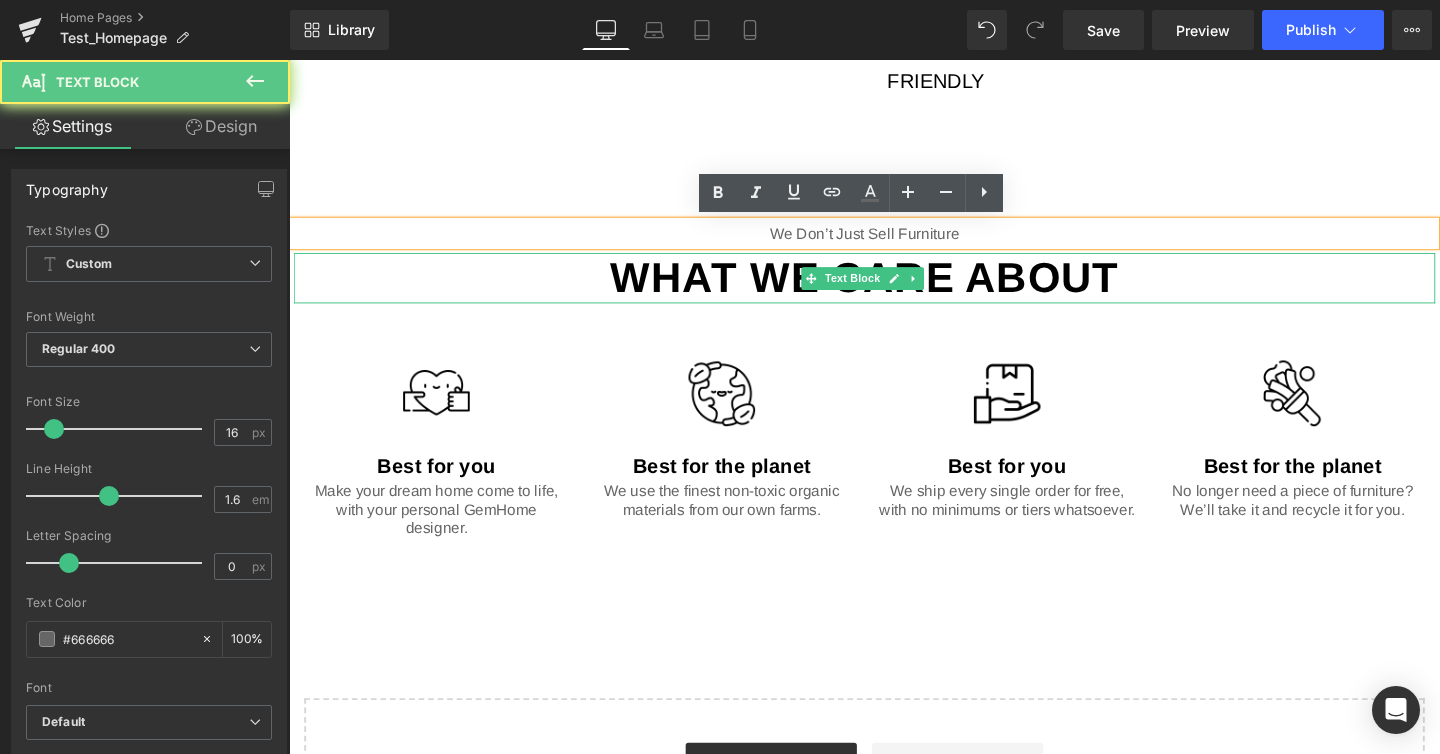 click on "What we care about" at bounding box center (894, 288) 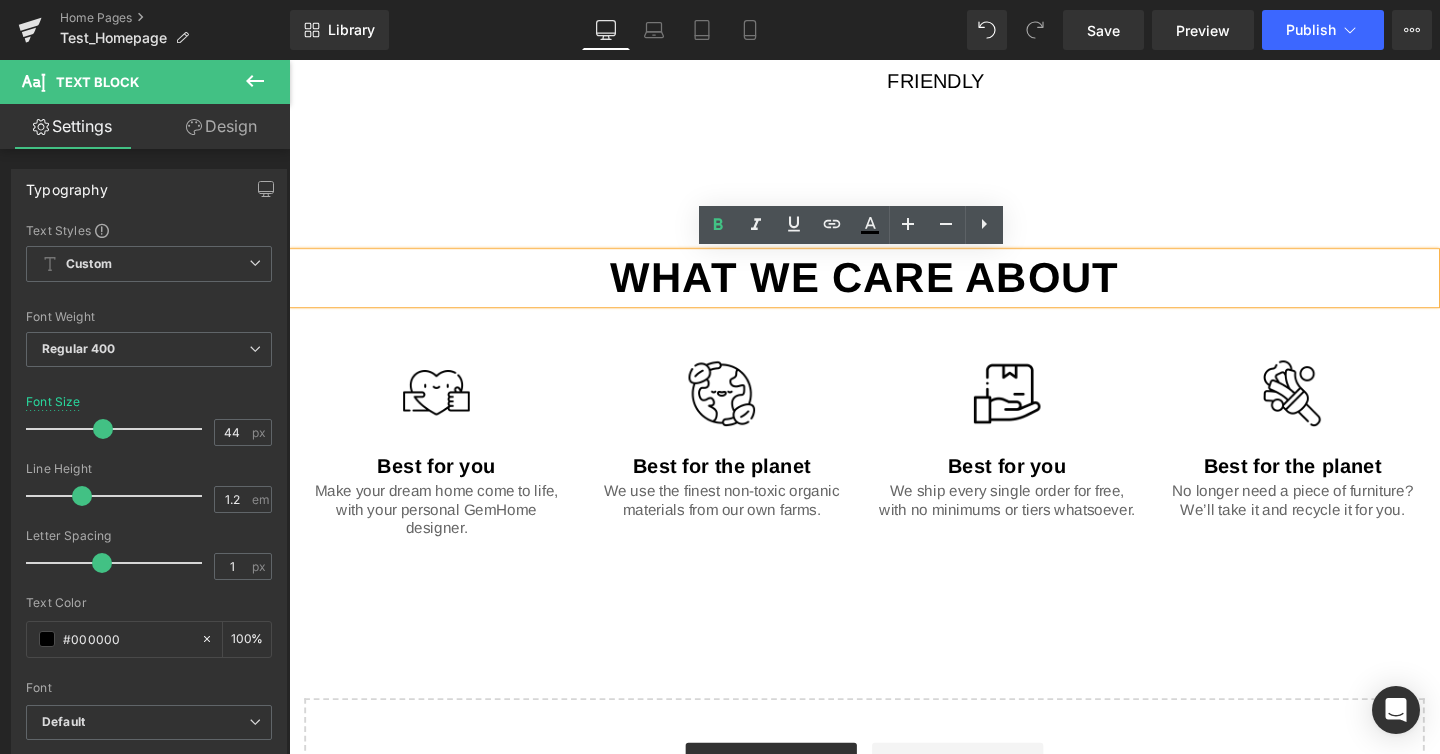 click on "What we care about" at bounding box center [894, 288] 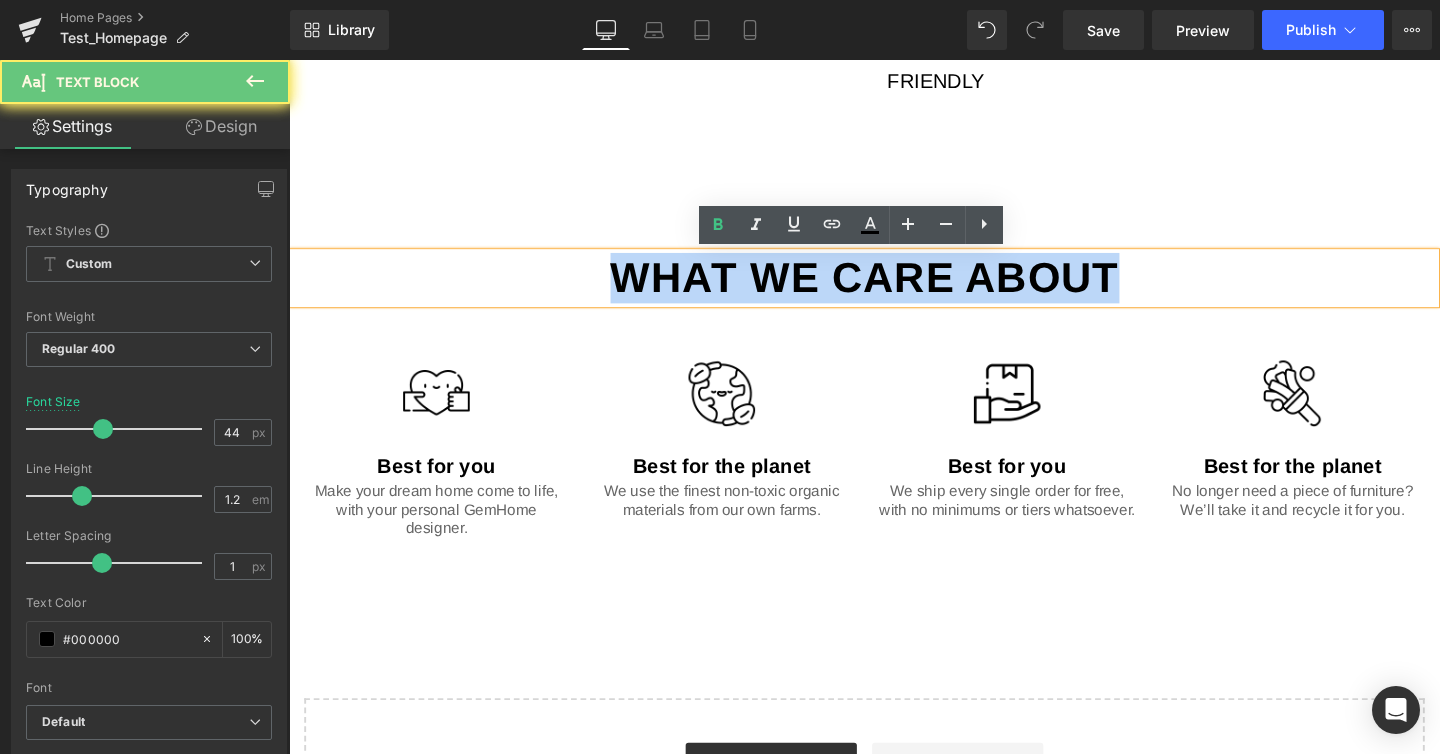 drag, startPoint x: 1193, startPoint y: 291, endPoint x: 652, endPoint y: 263, distance: 541.7241 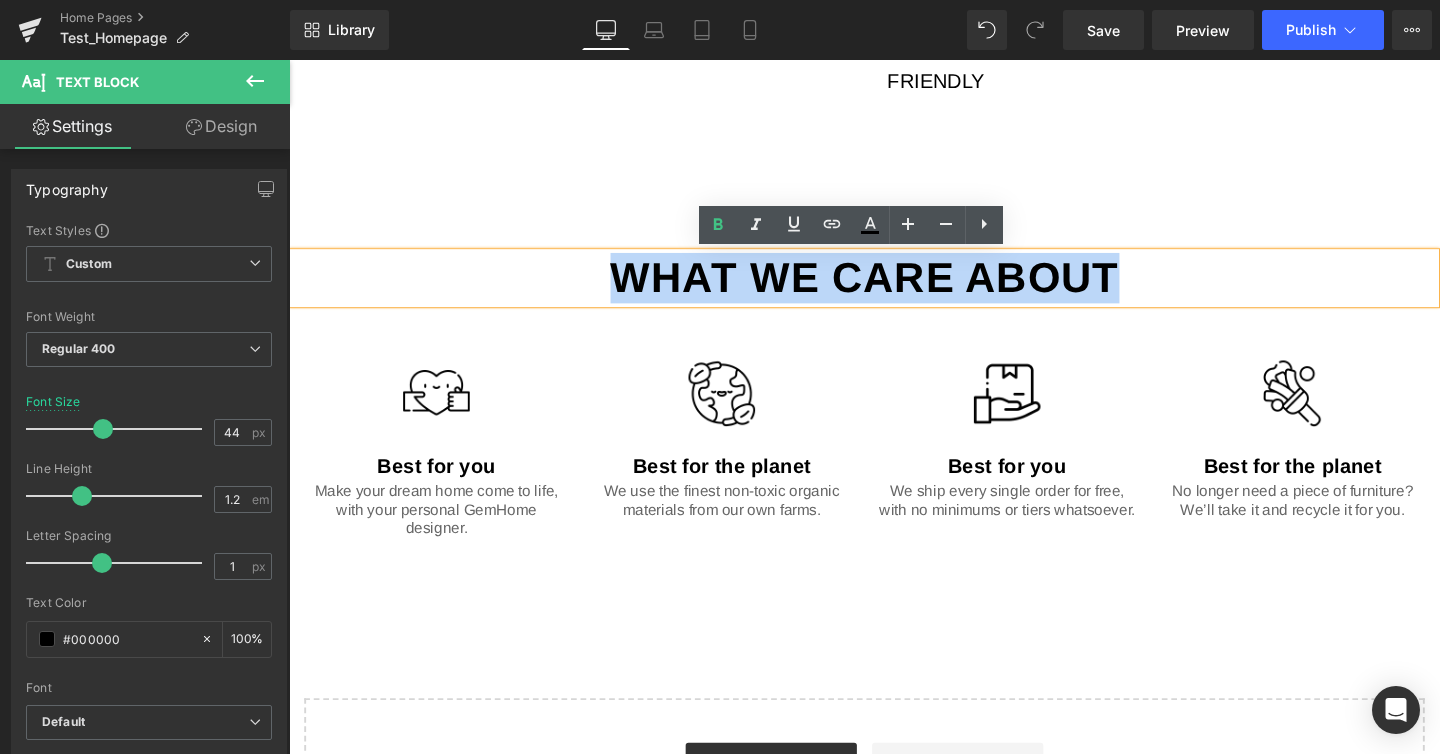click on "Image         Best for you Text Block         Make your dream home come to life, with your personal GemHome designer. Text Block         Image         Best for the planet Text Block         We use the finest non-toxic organic materials from our own farms. Text Block         Row         Image         Best for you Text Block         We ship every single order for free, with no minimums or tiers whatsoever. Text Block         Image         Best for the planet Text Block         No longer need a piece of furniture? We’ll take it and recycle it for you. Text Block         Row         Row" at bounding box center (894, 438) 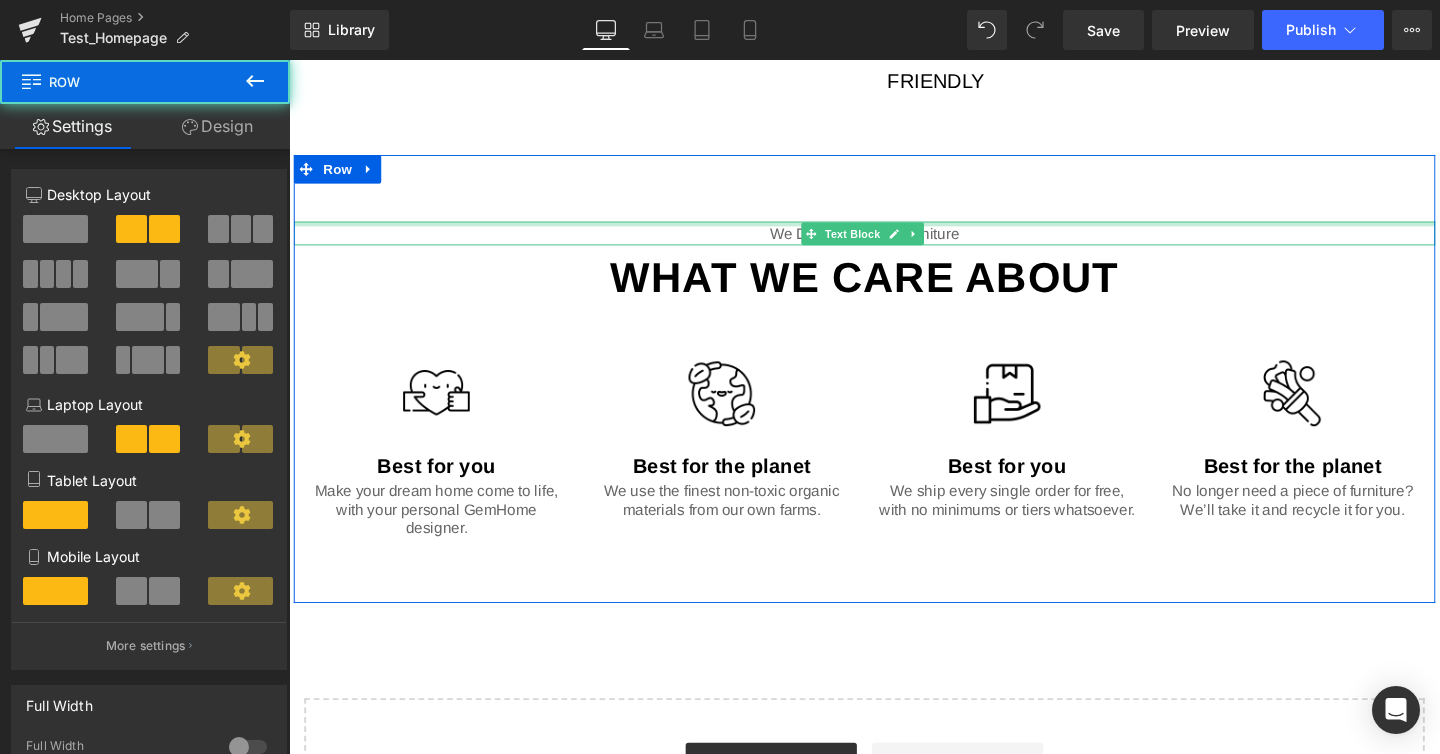 click on "We don’t just sell furniture Text Block" at bounding box center [894, 243] 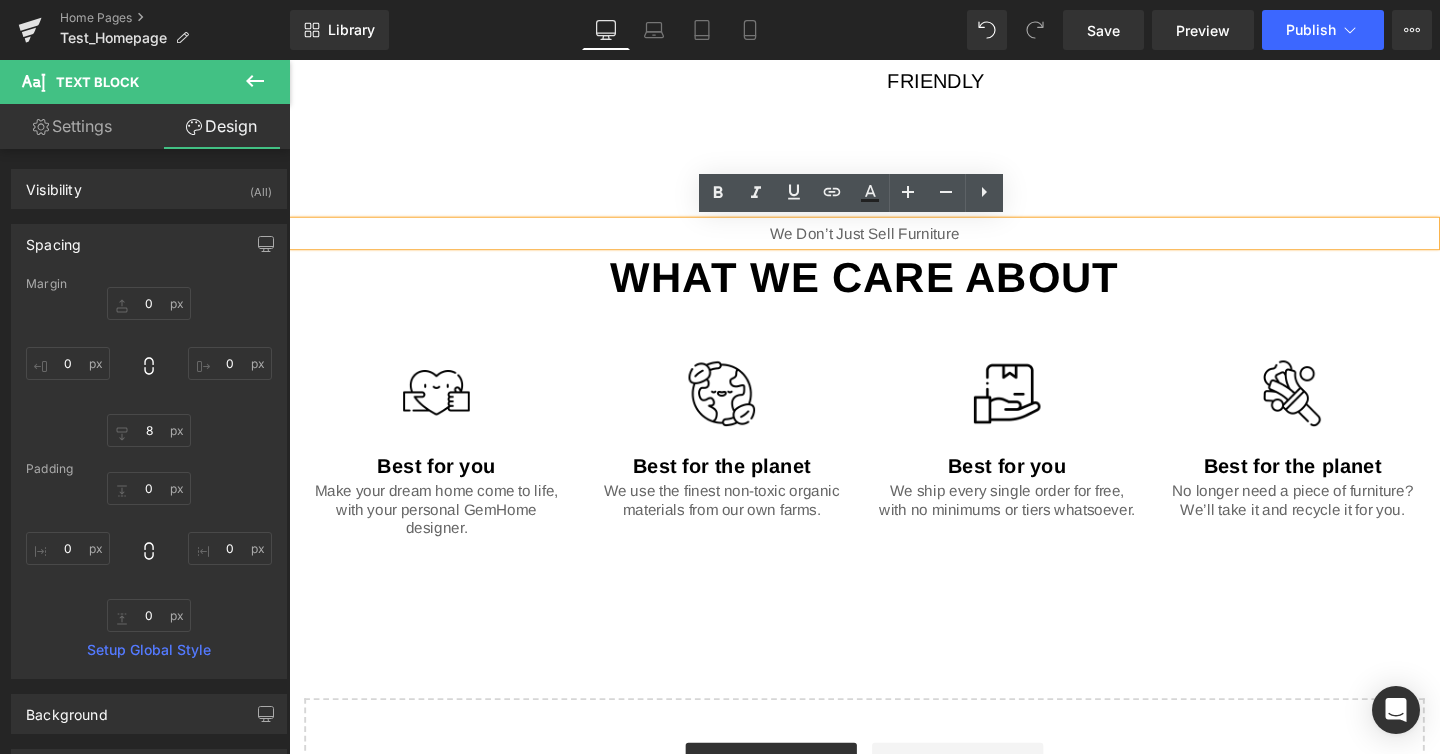 click on "We don’t just sell furniture" at bounding box center [894, 243] 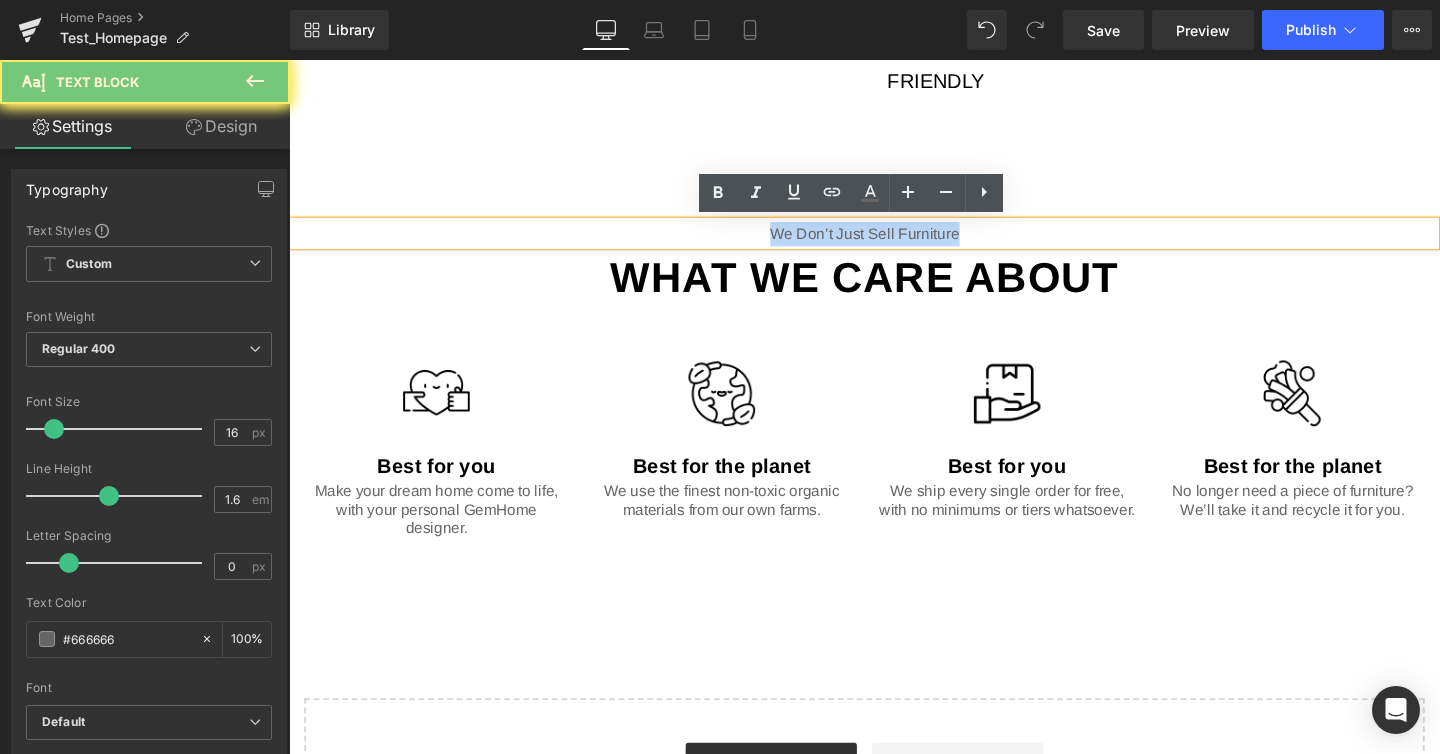 drag, startPoint x: 1023, startPoint y: 244, endPoint x: 785, endPoint y: 241, distance: 238.0189 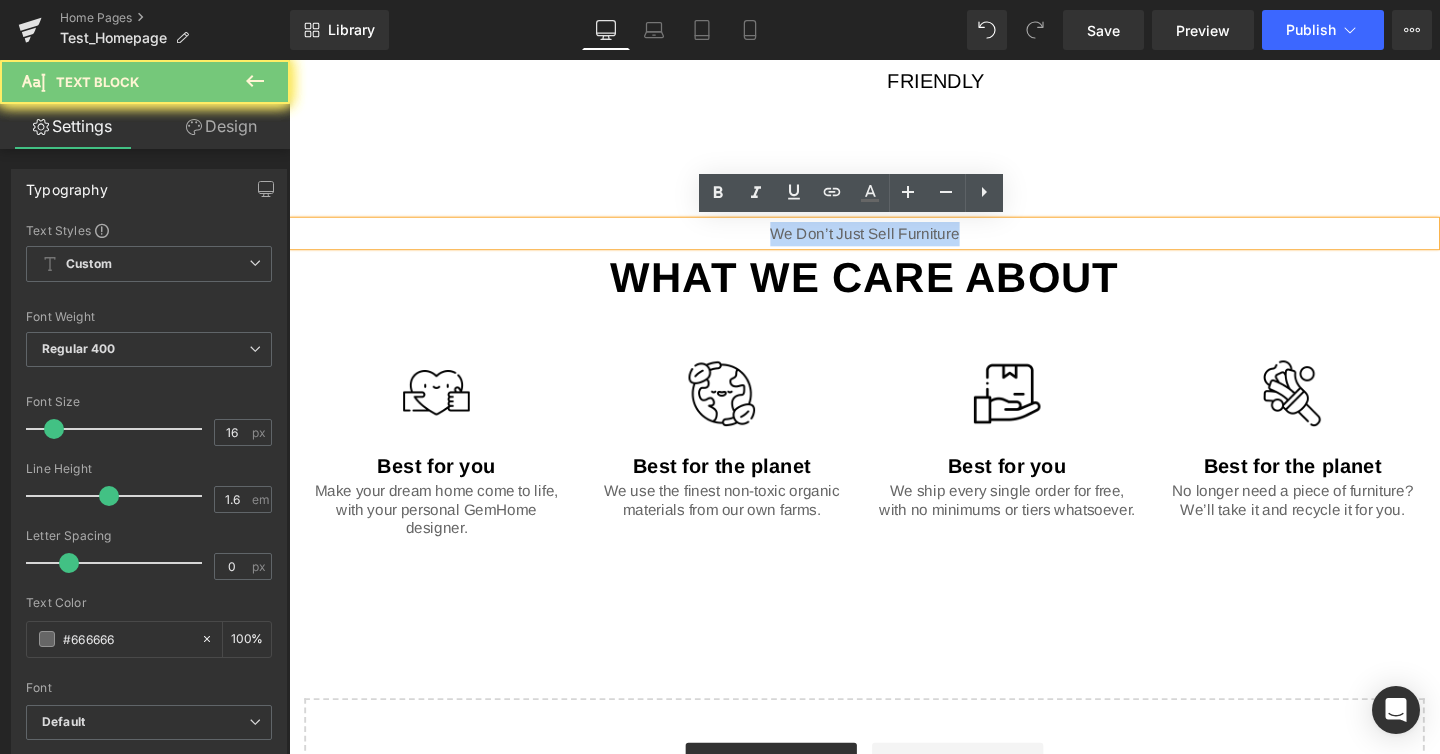 click on "We don’t just sell furniture" at bounding box center [894, 243] 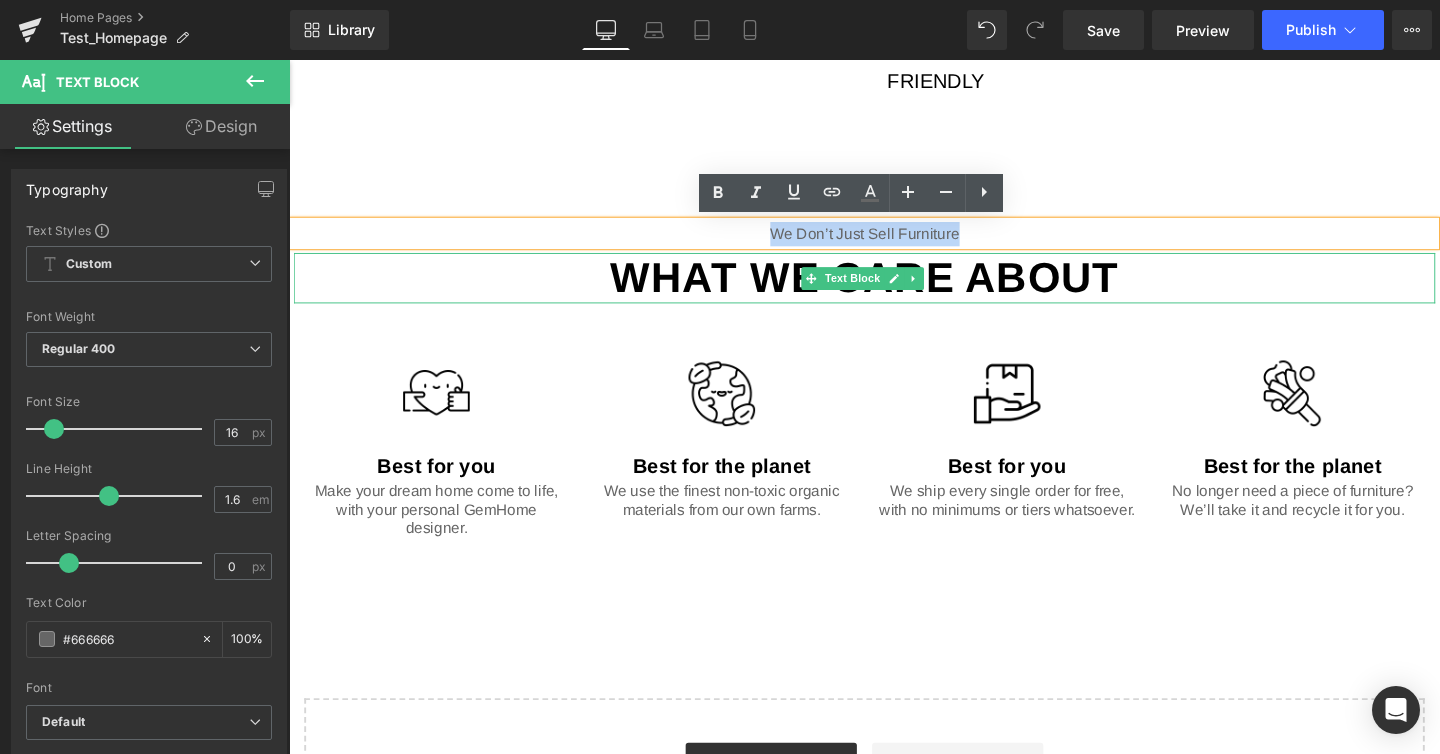click on "What we care about" at bounding box center (894, 289) 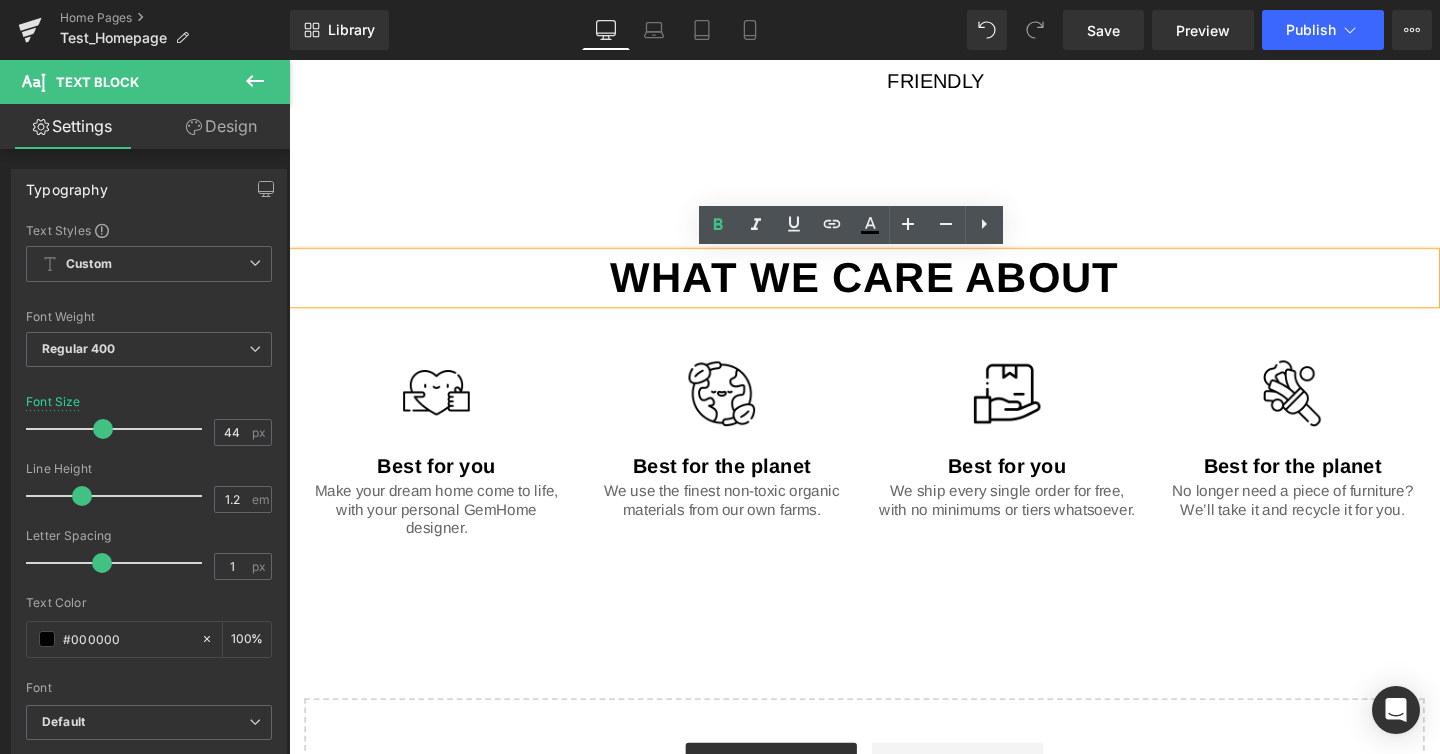 click on "What we care about" at bounding box center (894, 288) 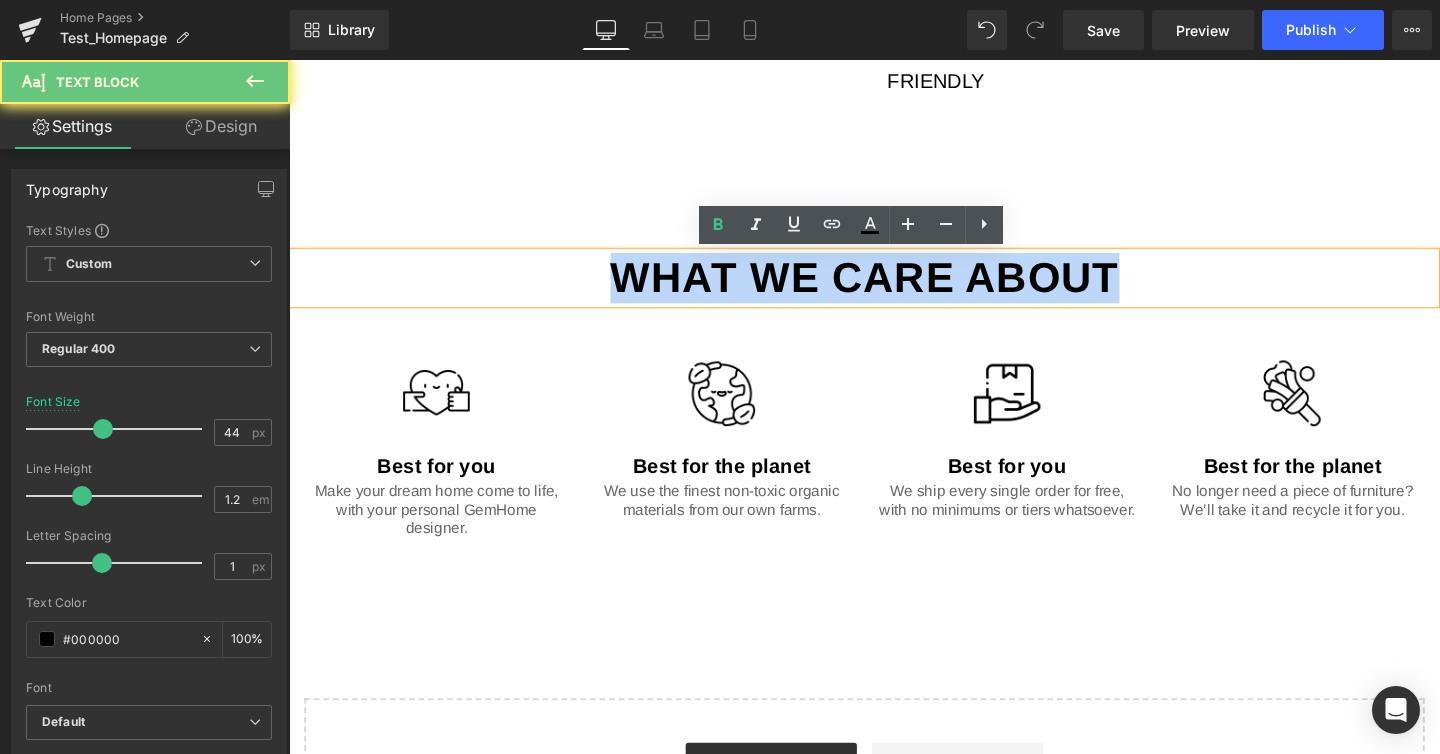 drag, startPoint x: 1186, startPoint y: 284, endPoint x: 385, endPoint y: 219, distance: 803.633 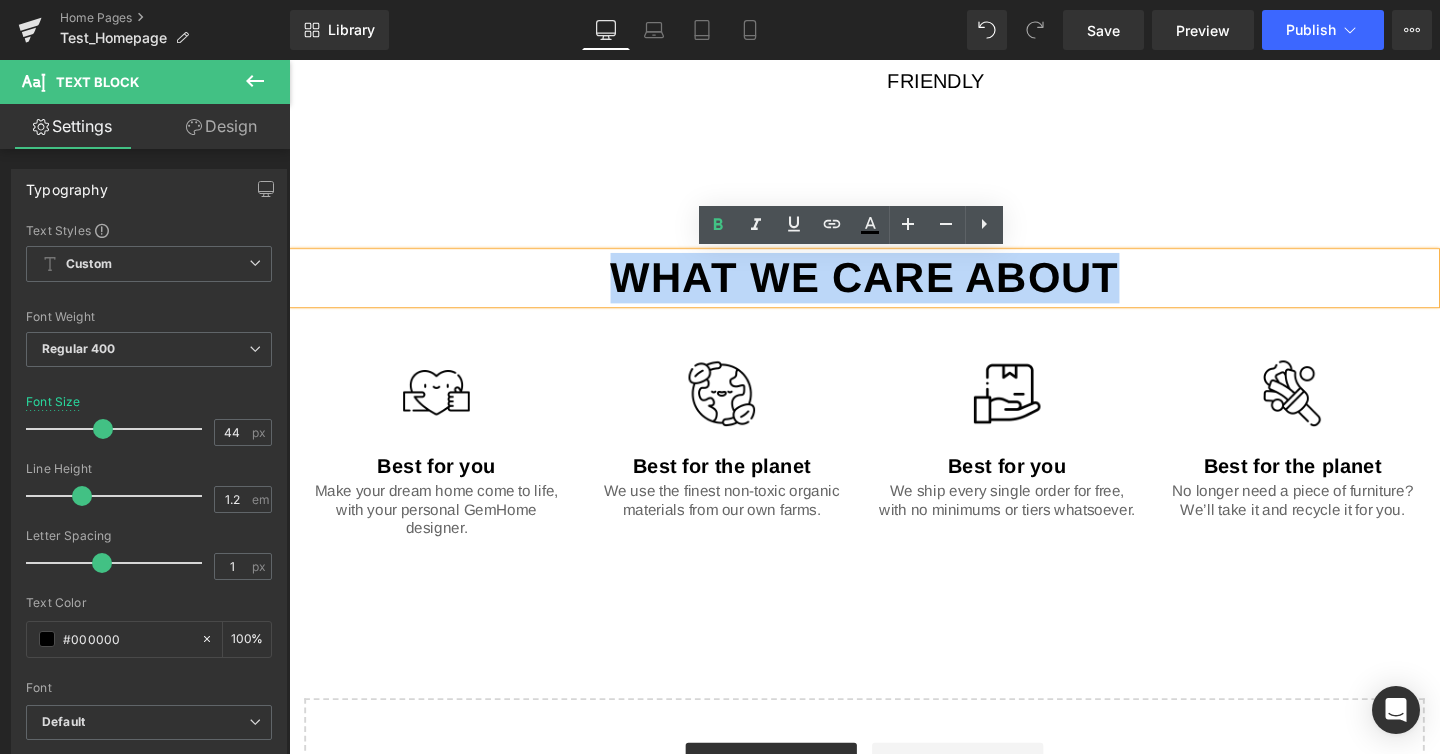 click on "What we care about" at bounding box center [894, 289] 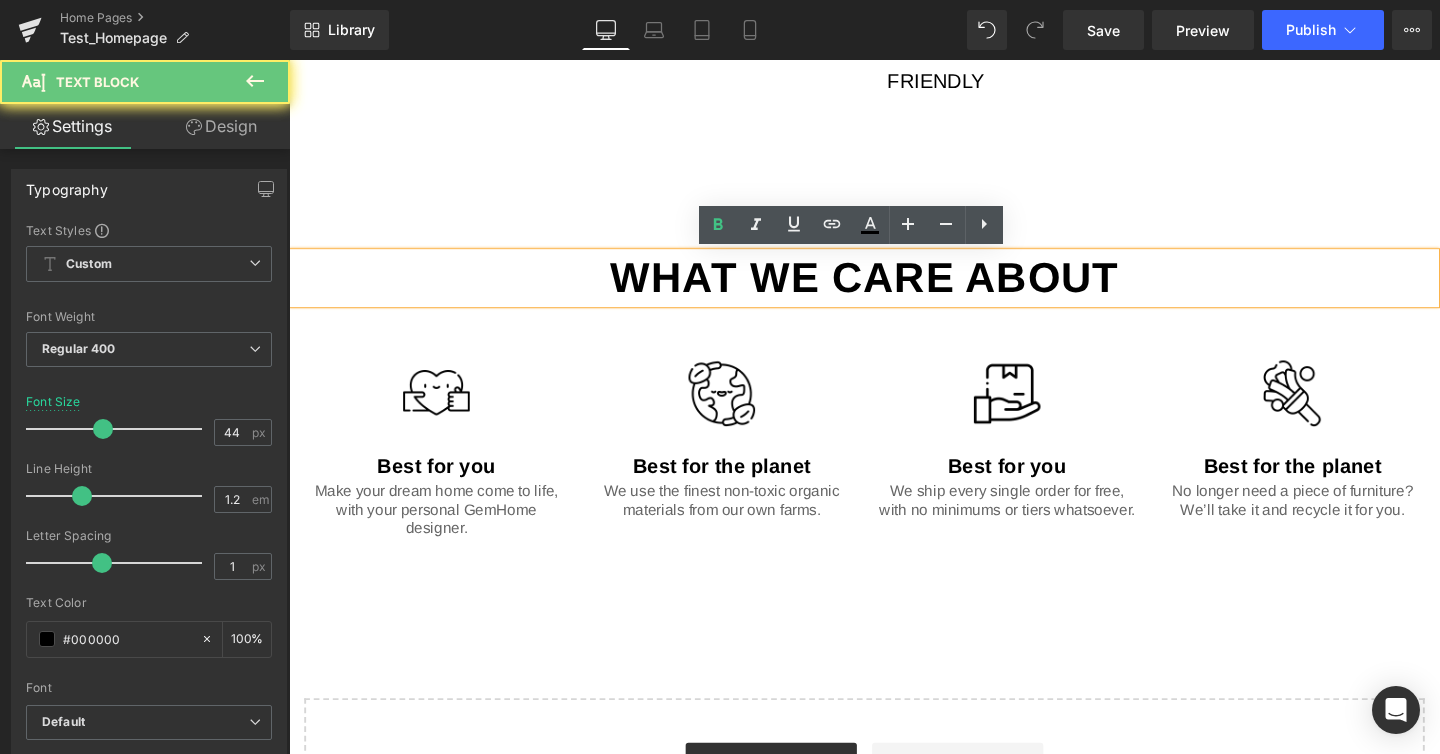 click on "What we care about" at bounding box center (894, 289) 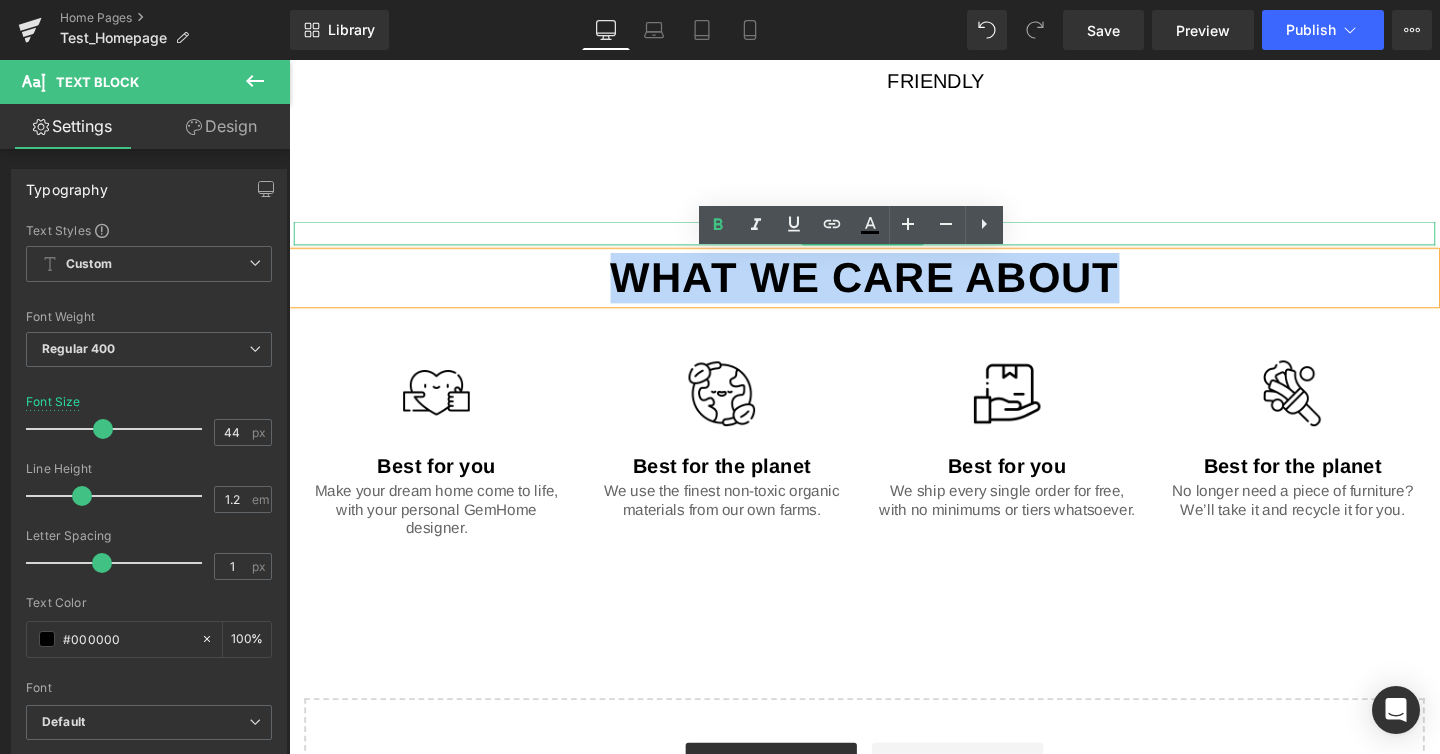 drag, startPoint x: 1272, startPoint y: 296, endPoint x: 590, endPoint y: 267, distance: 682.6163 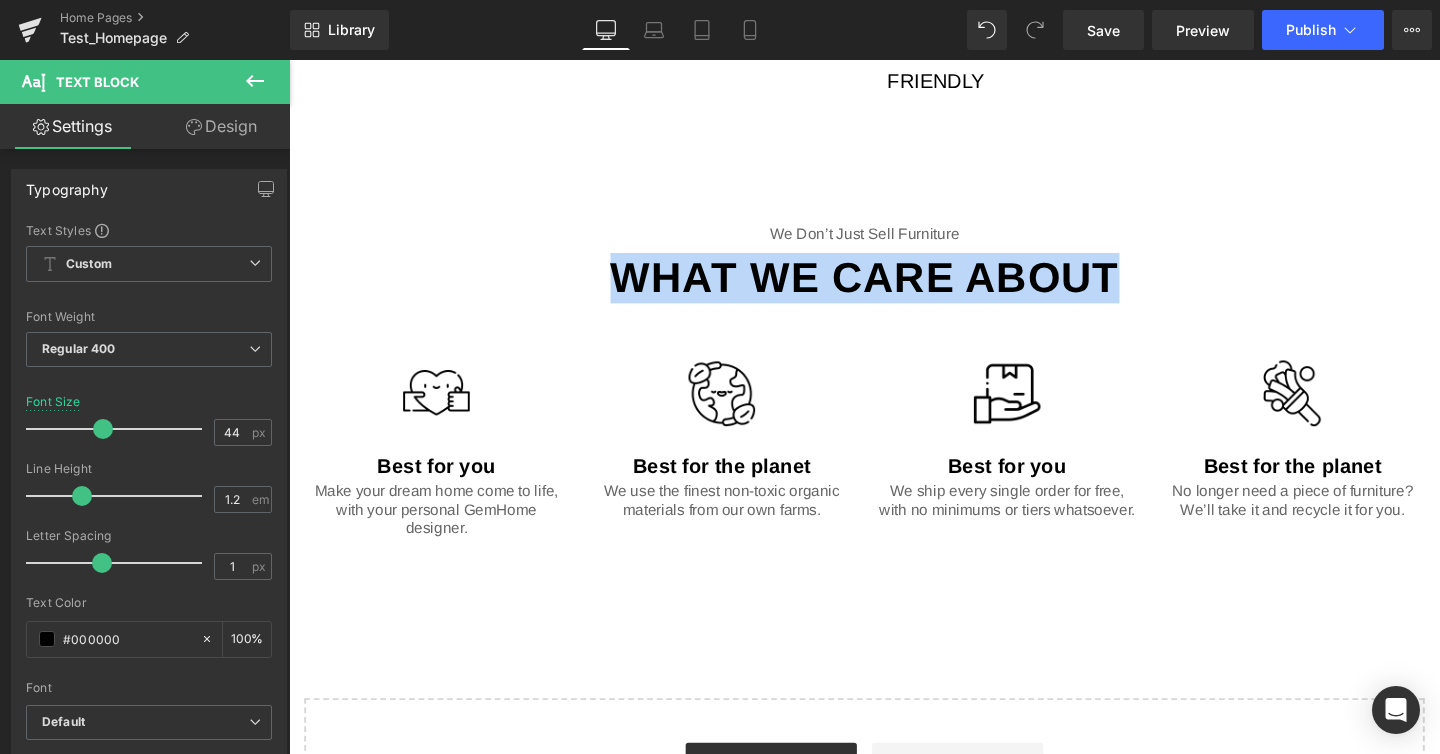 click on "What we care about" at bounding box center (894, 289) 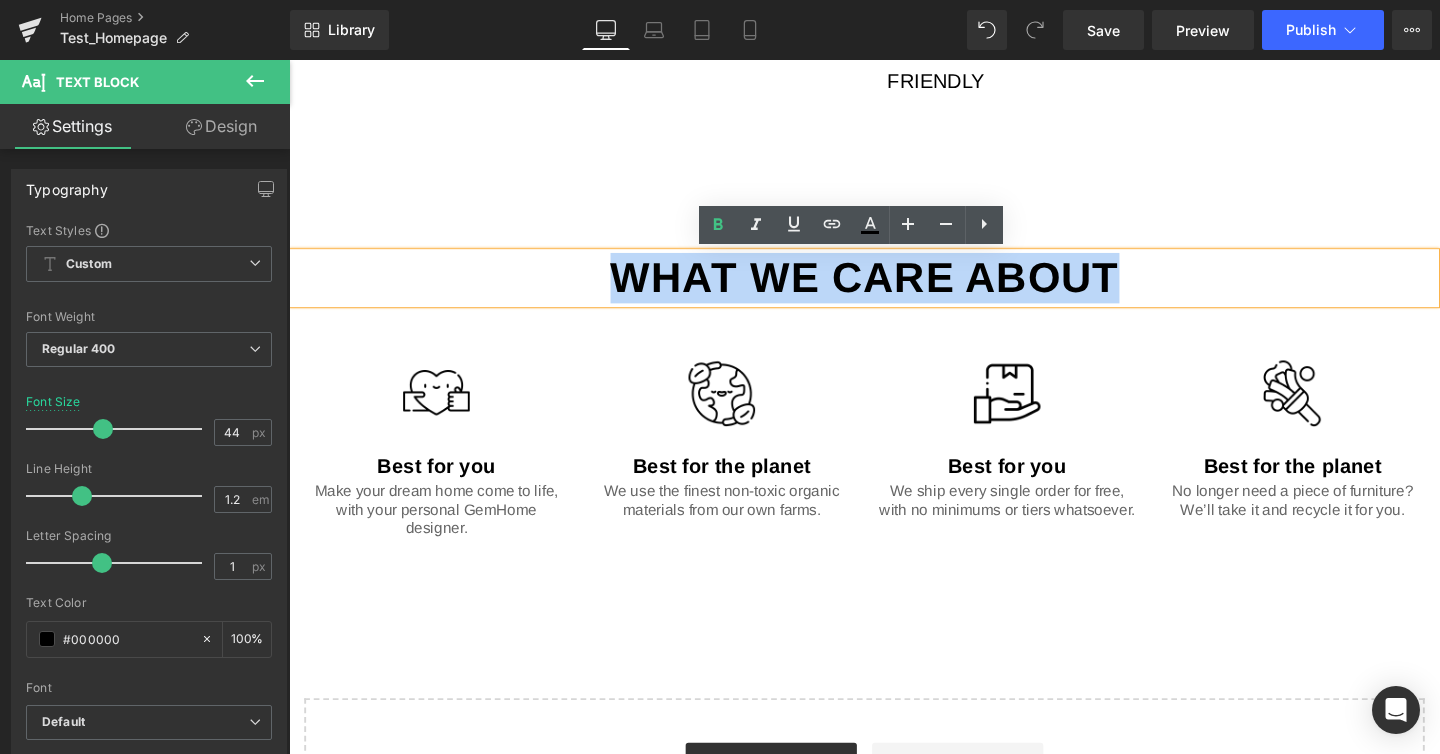 drag, startPoint x: 606, startPoint y: 275, endPoint x: 1203, endPoint y: 274, distance: 597.00085 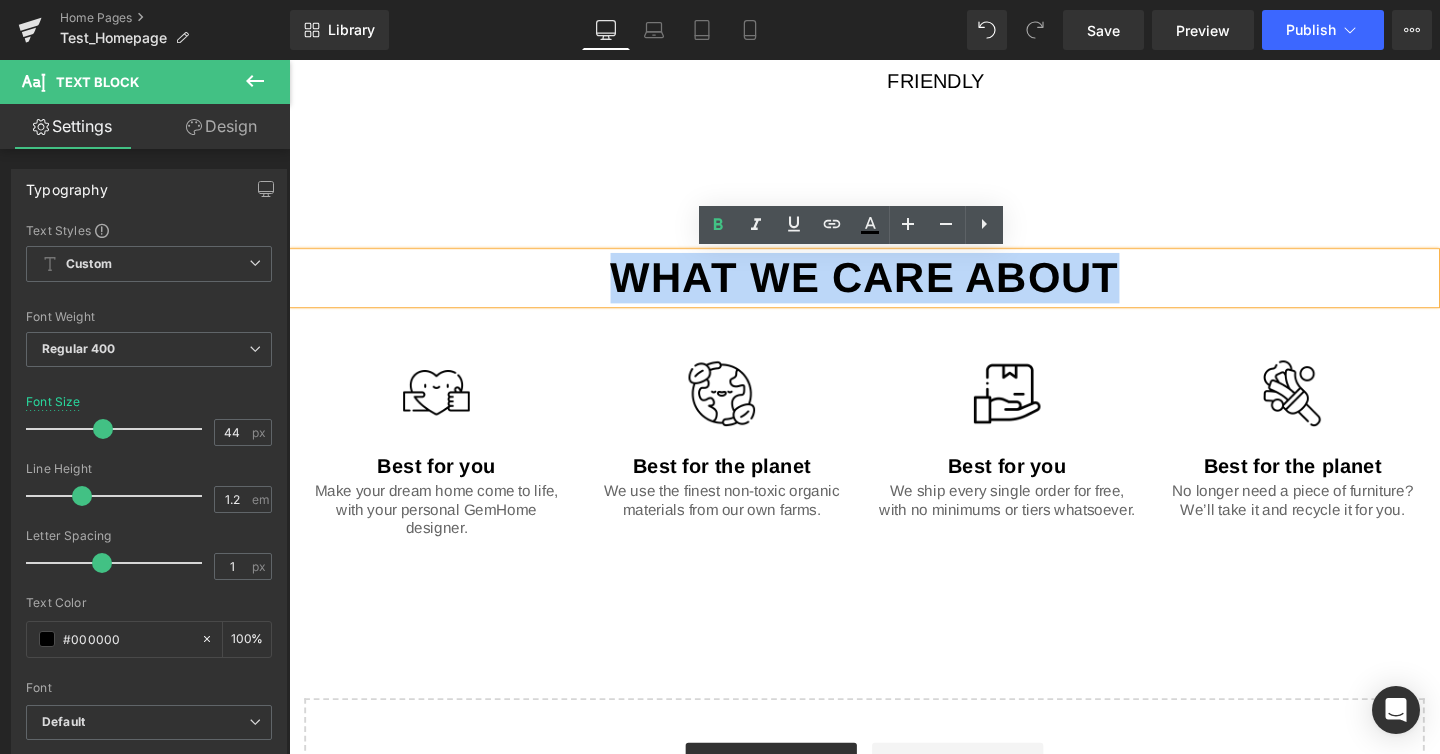 type 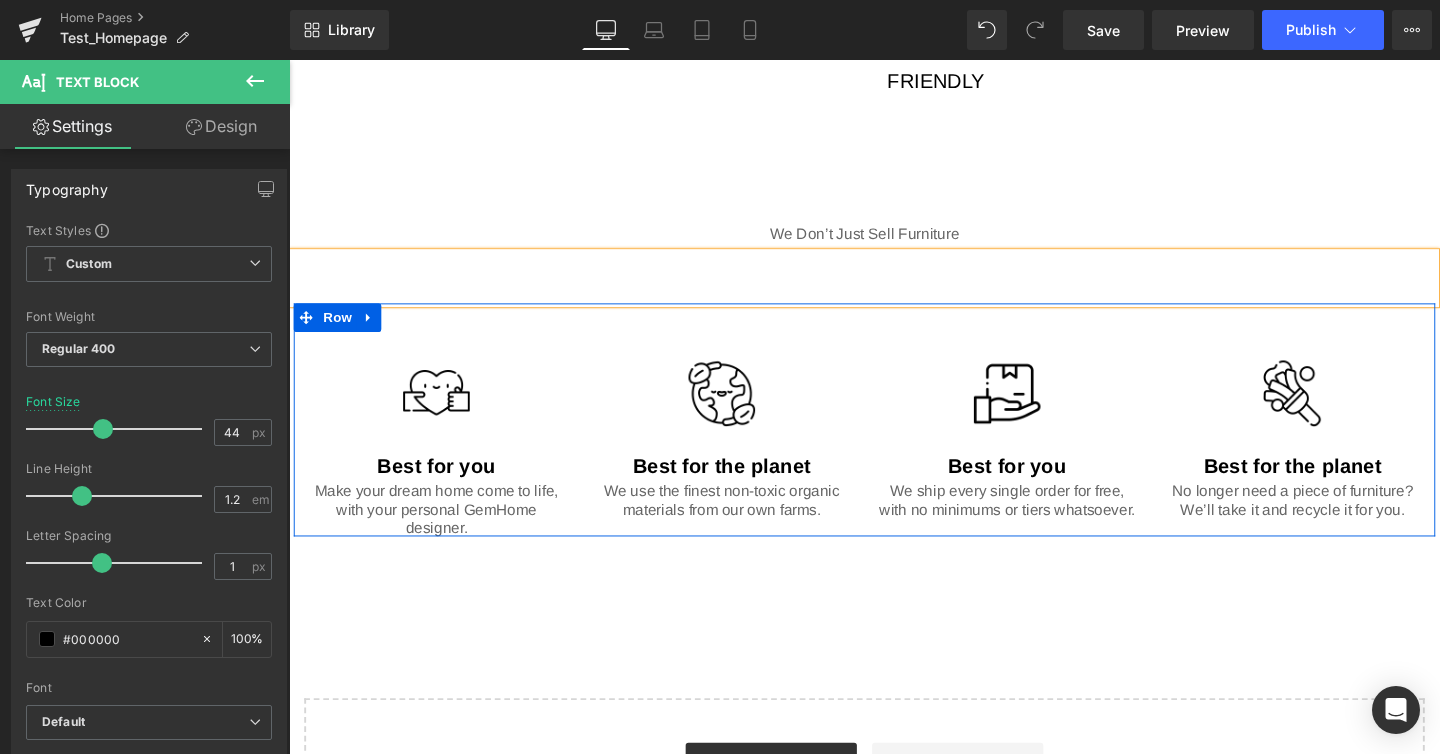 click on "Row" at bounding box center [940, 361] 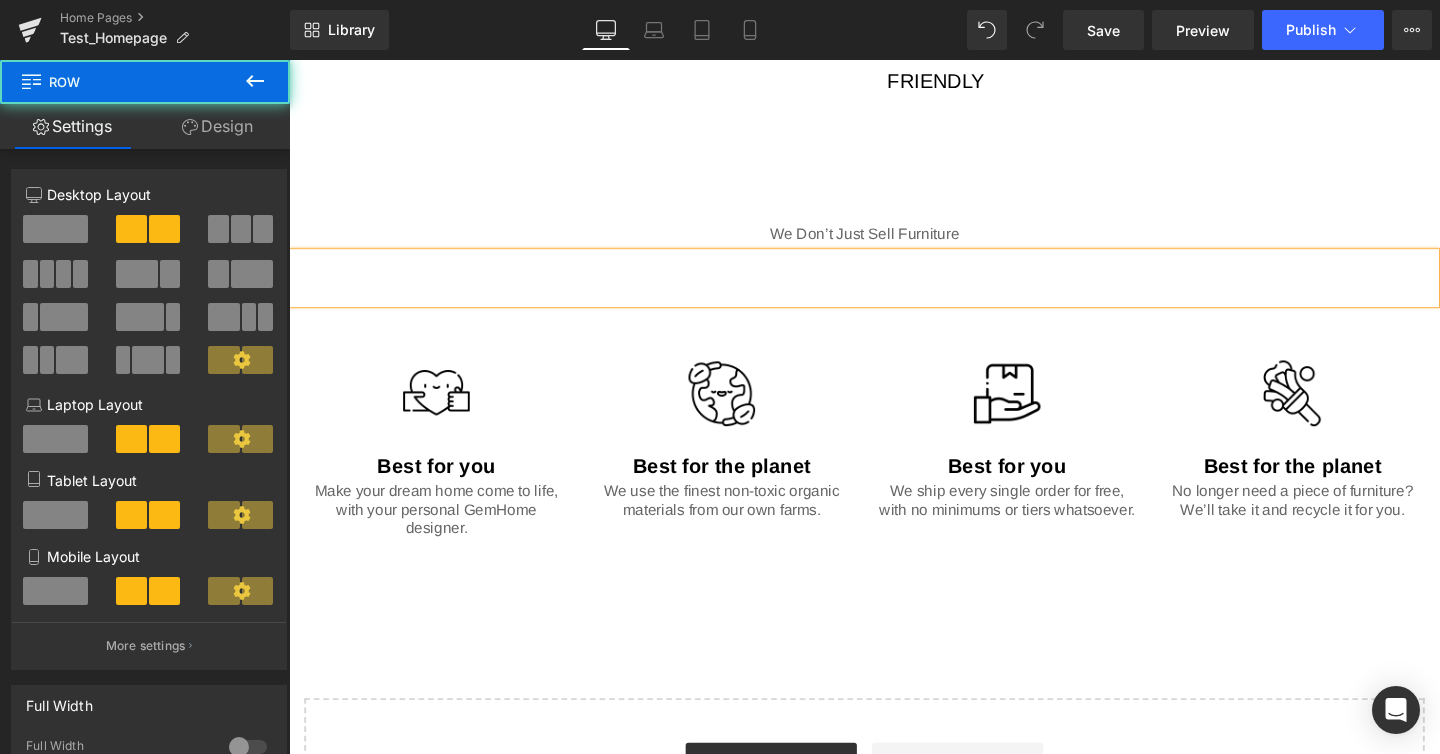click at bounding box center (945, 243) 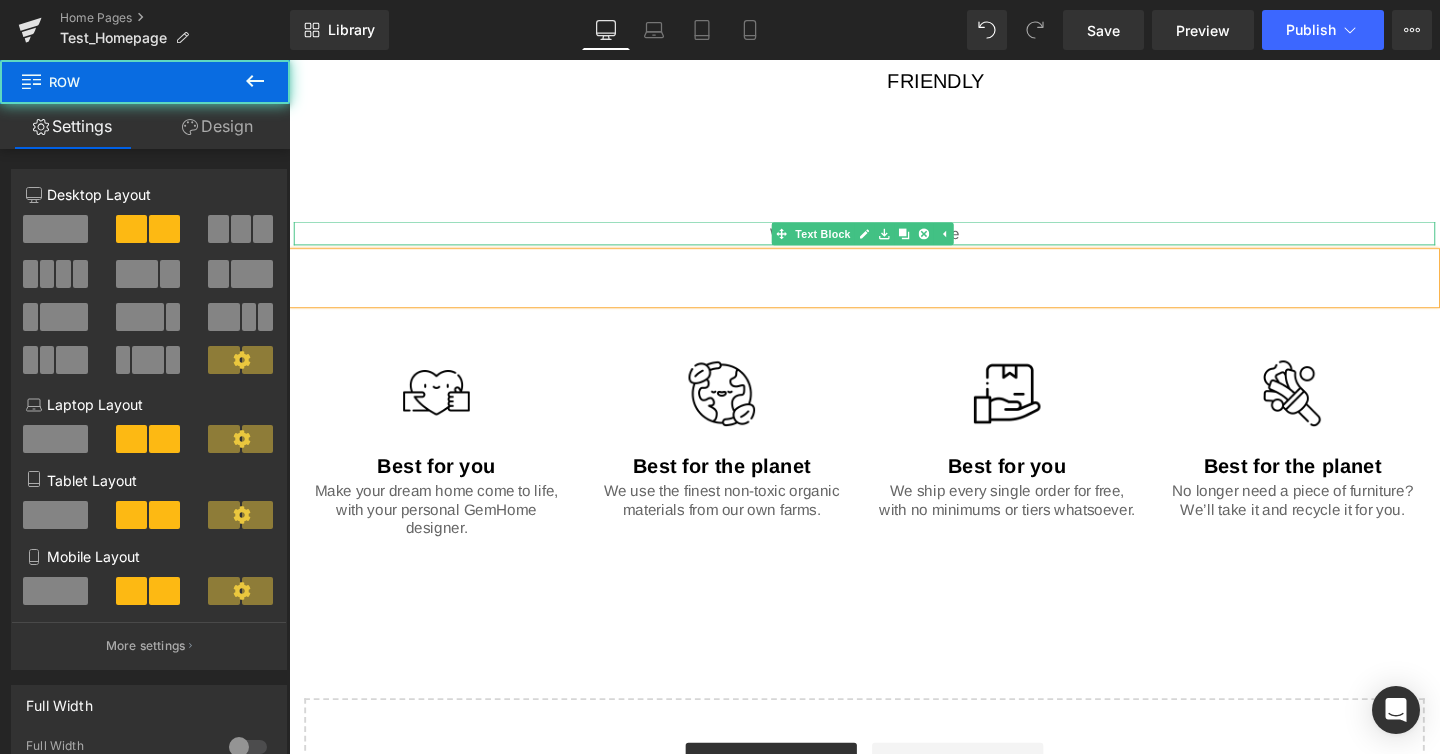 click at bounding box center [894, 252] 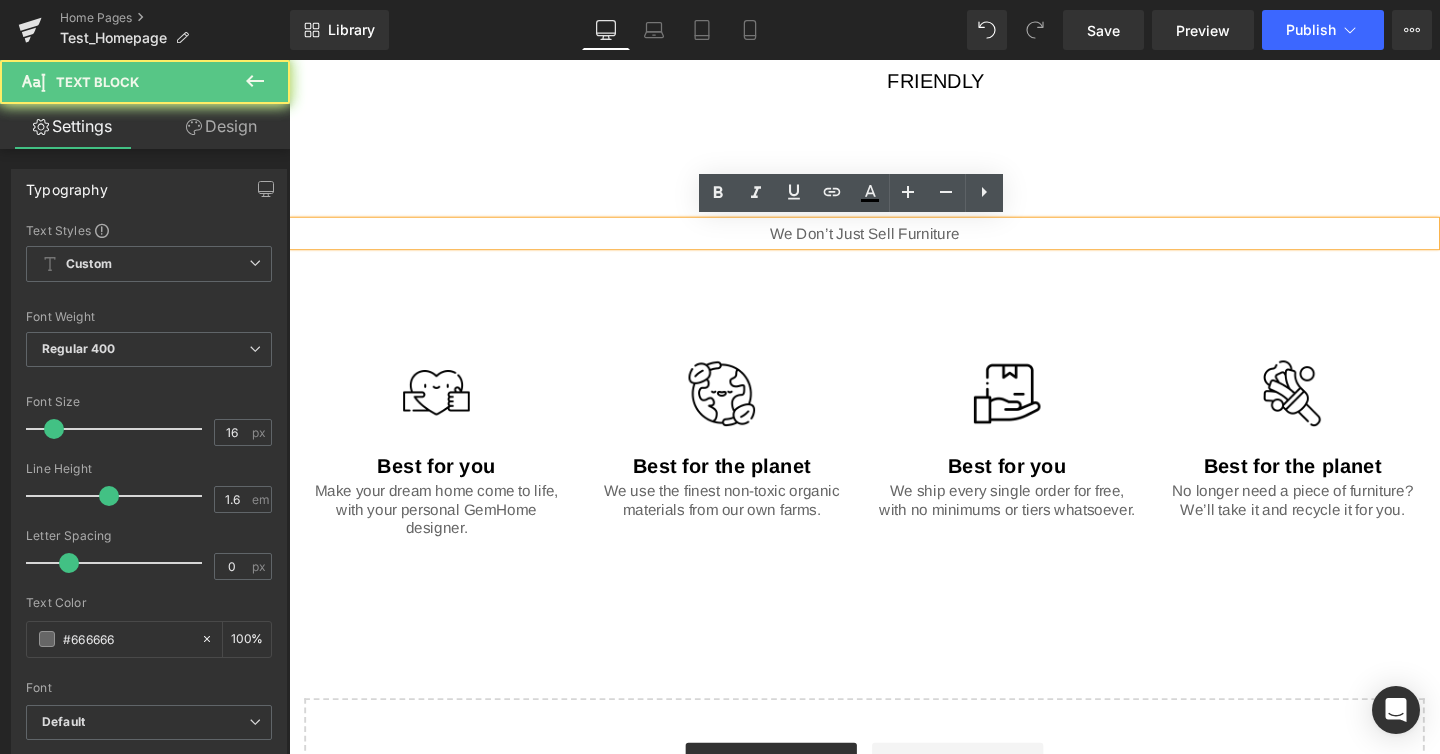 click on "We don’t just sell furniture" at bounding box center (894, 243) 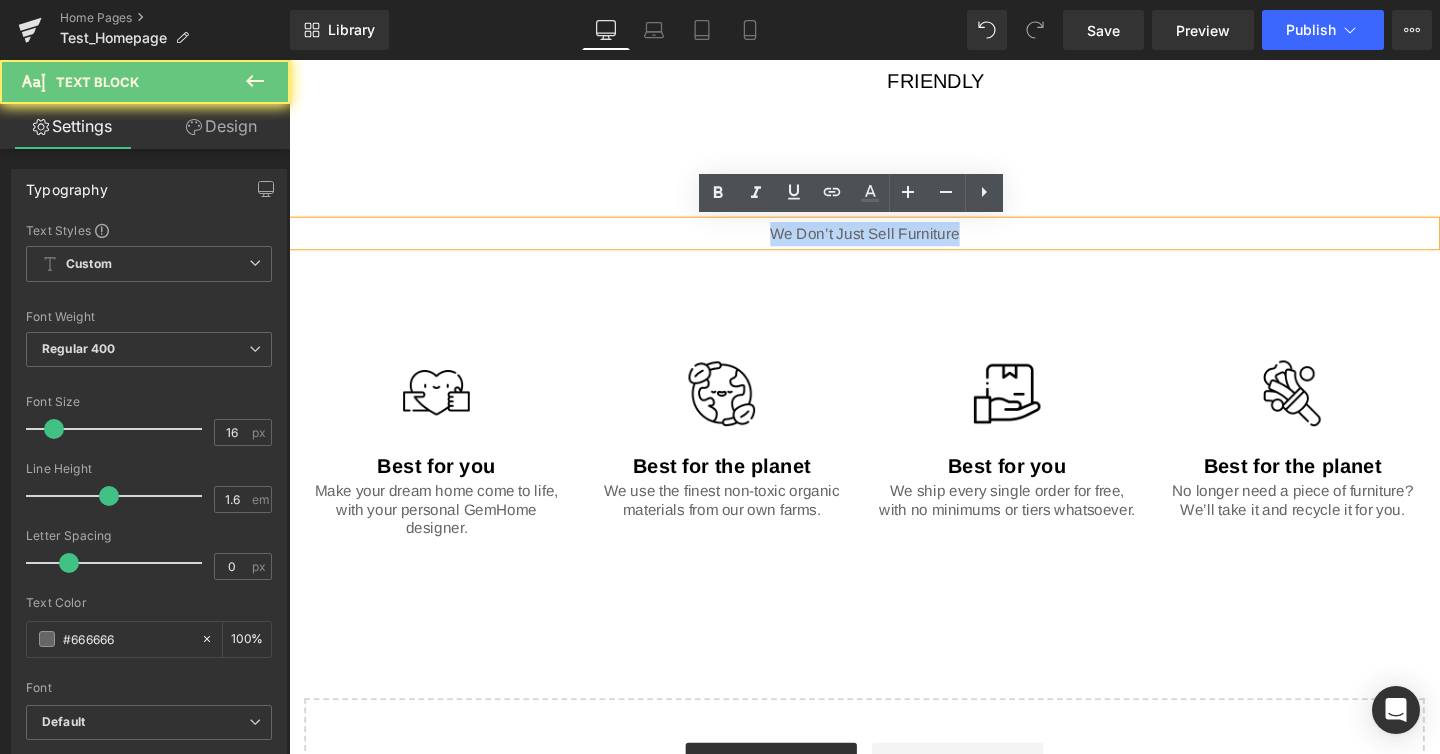 drag, startPoint x: 1065, startPoint y: 246, endPoint x: 671, endPoint y: 236, distance: 394.1269 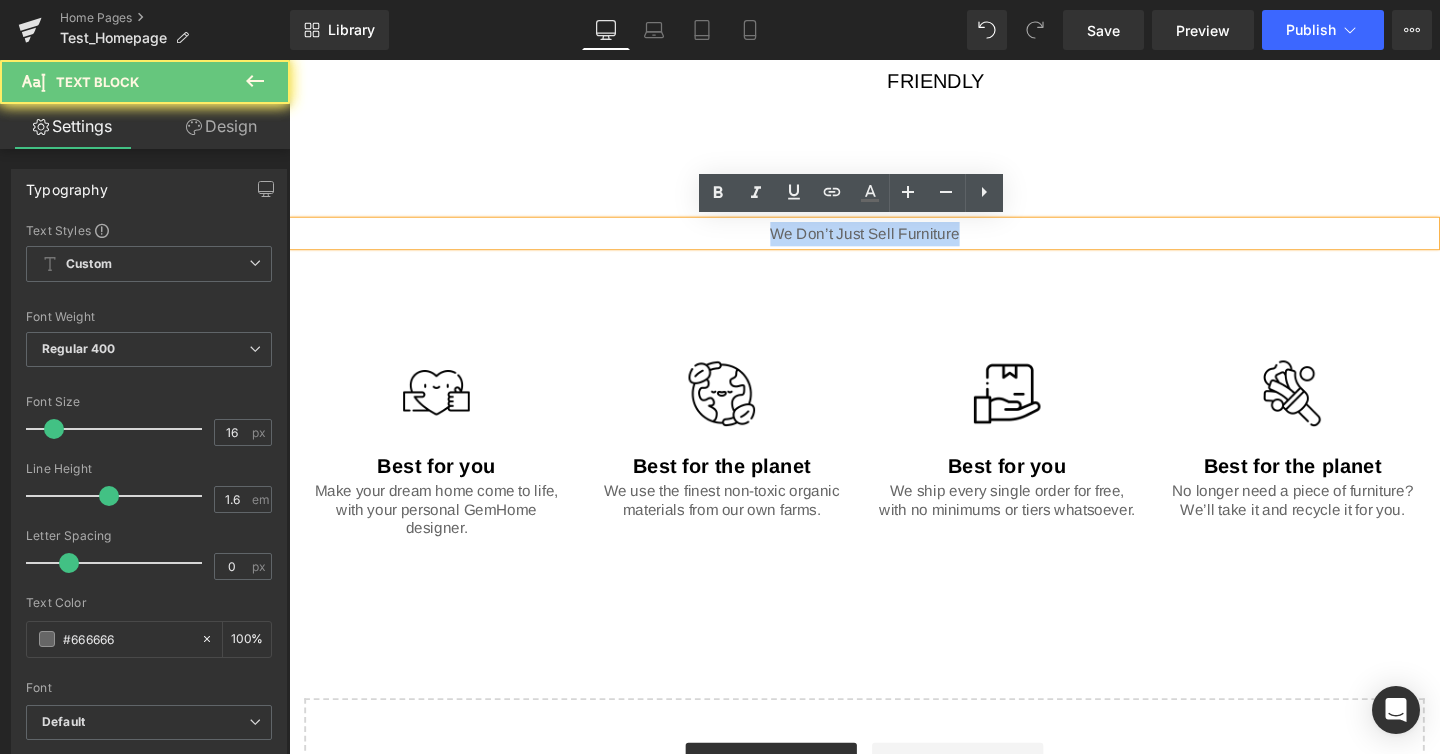 click on "We don’t just sell furniture" at bounding box center [894, 243] 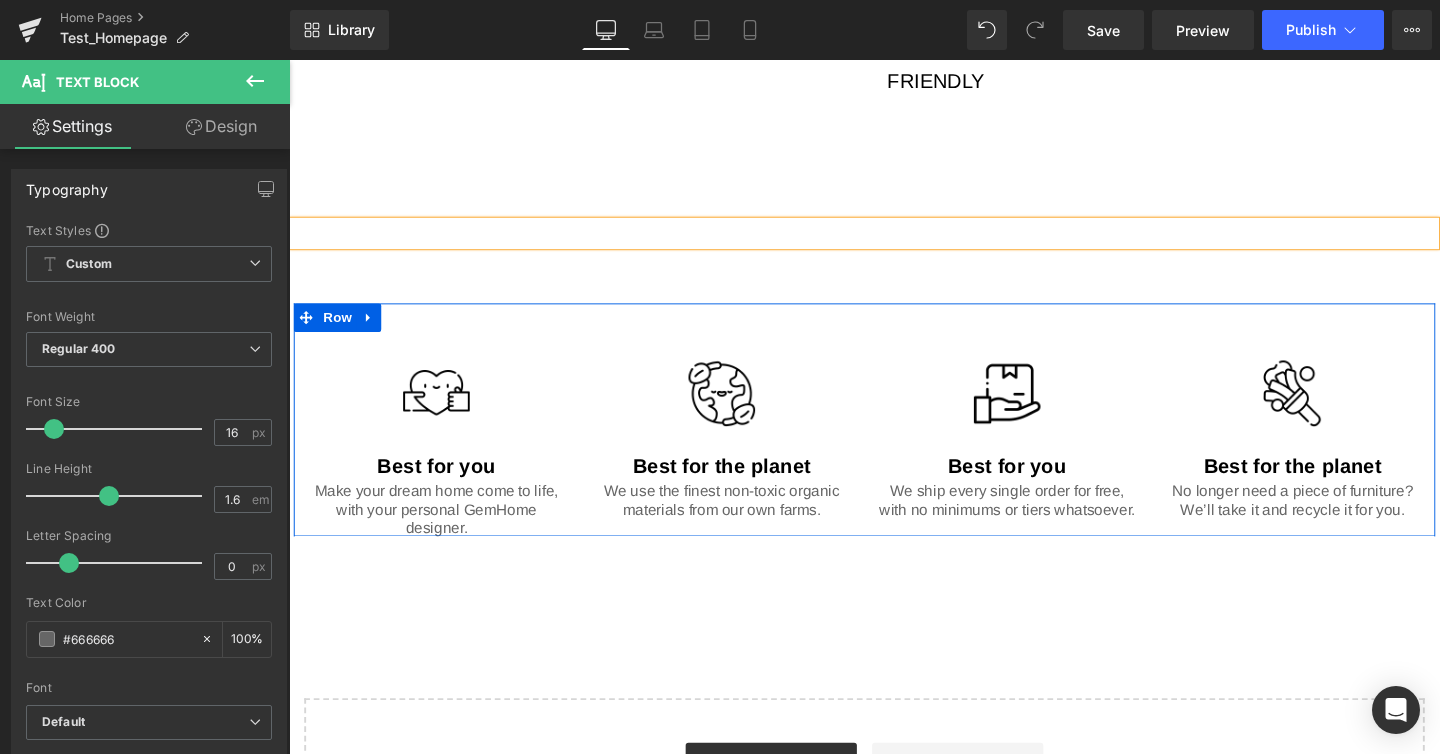 click on "Image         Best for you Text Block         Make your dream home come to life, with your personal GemHome designer. Text Block         Image         Best for the planet Text Block         We use the finest non-toxic organic materials from our own farms. Text Block         Row         Image         Best for you Text Block         We ship every single order for free, with no minimums or tiers whatsoever. Text Block         Image         Best for the planet Text Block         No longer need a piece of furniture? We’ll take it and recycle it for you. Text Block         Row         Row" at bounding box center [894, 438] 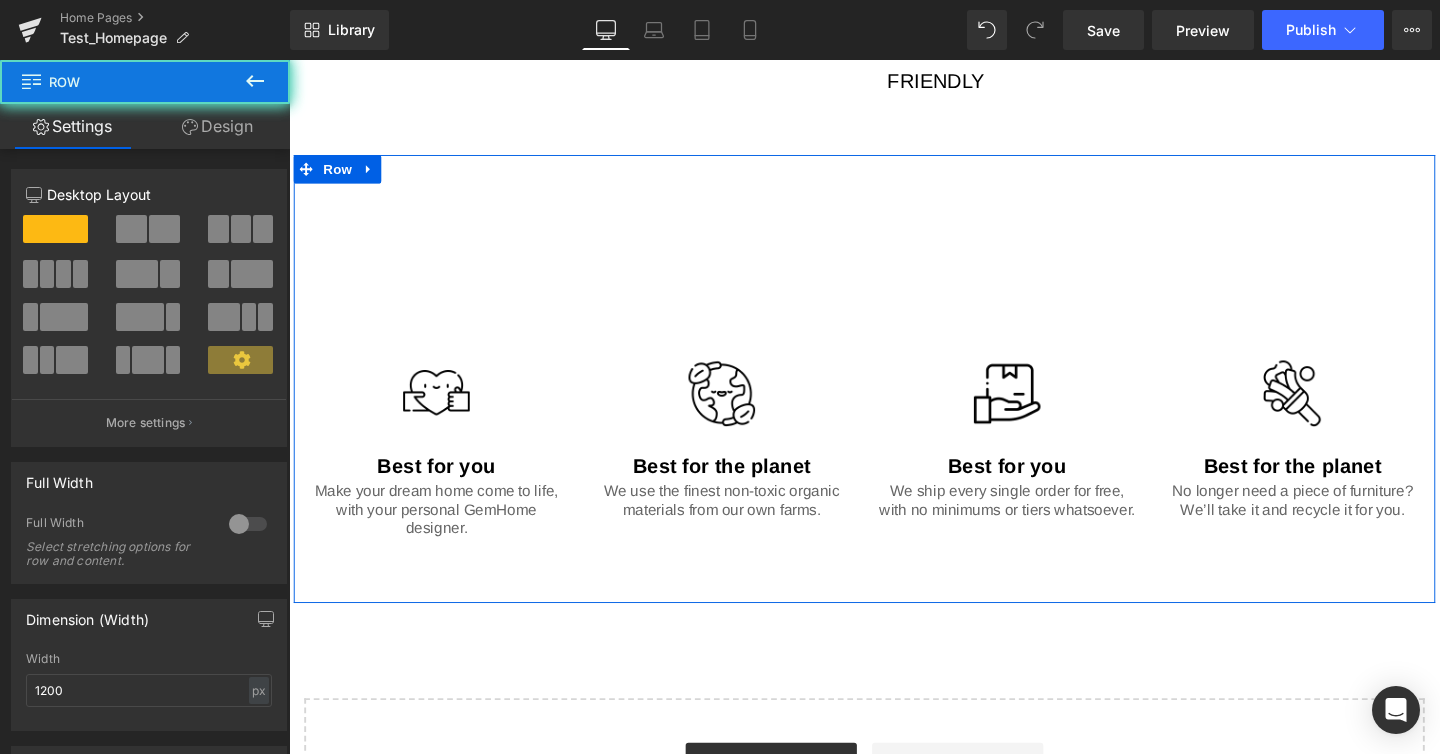 click on "Text Block         Text Block         Image         Best for you Text Block         Make your dream home come to life, with your personal GemHome designer. Text Block         Image         Best for the planet Text Block         We use the finest non-toxic organic materials from our own farms. Text Block         Row         Image         Best for you Text Block         We ship every single order for free, with no minimums or tiers whatsoever. Text Block         Image         Best for the planet Text Block         No longer need a piece of furniture? We’ll take it and recycle it for you. Text Block         Row         Row" at bounding box center (894, 396) 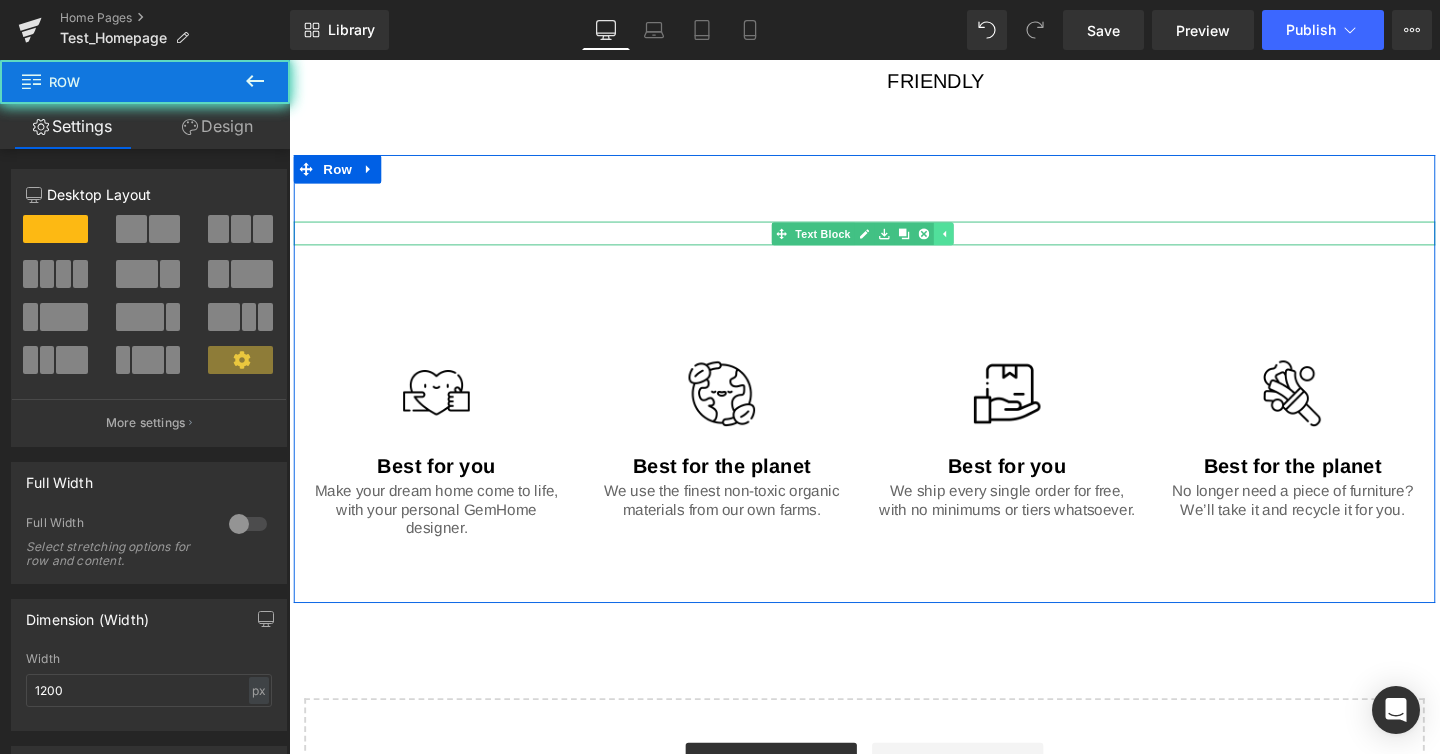 click 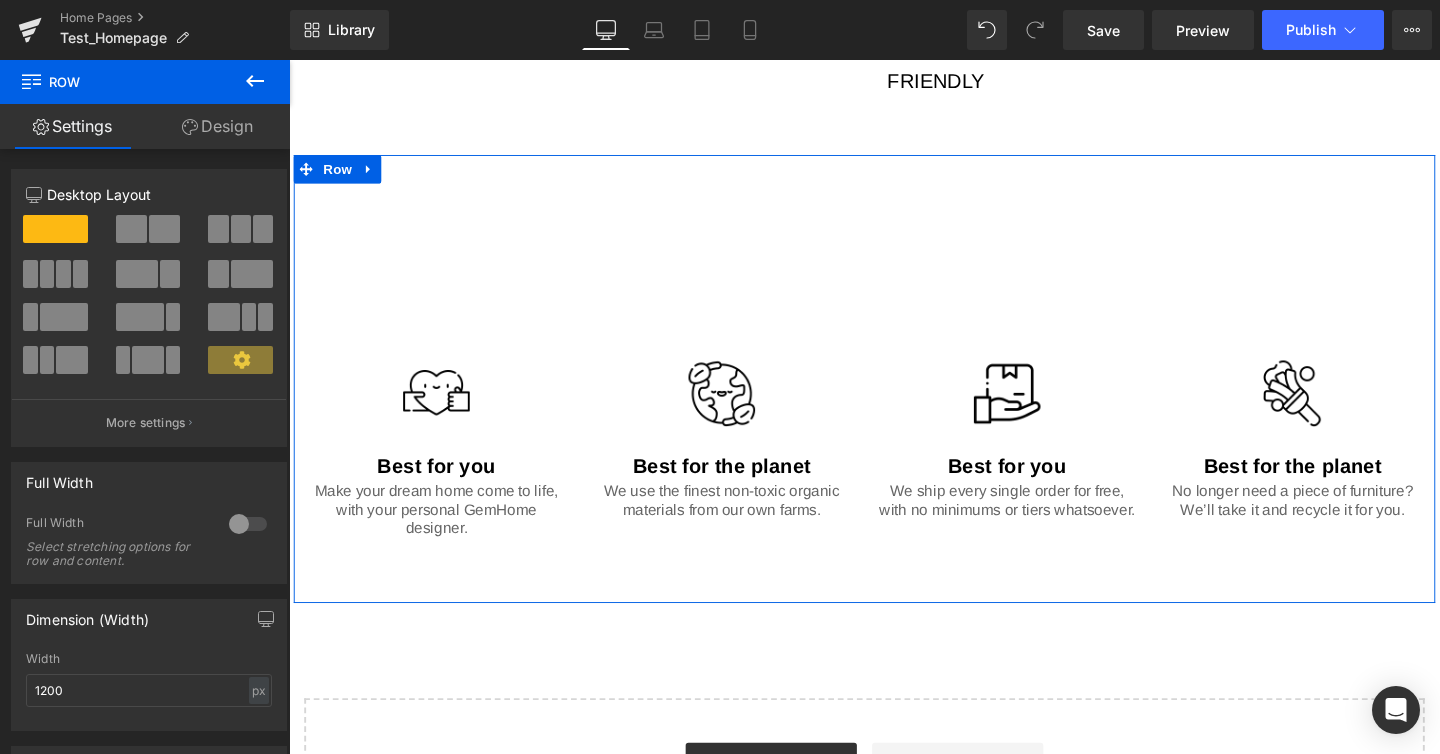 click at bounding box center (289, 60) 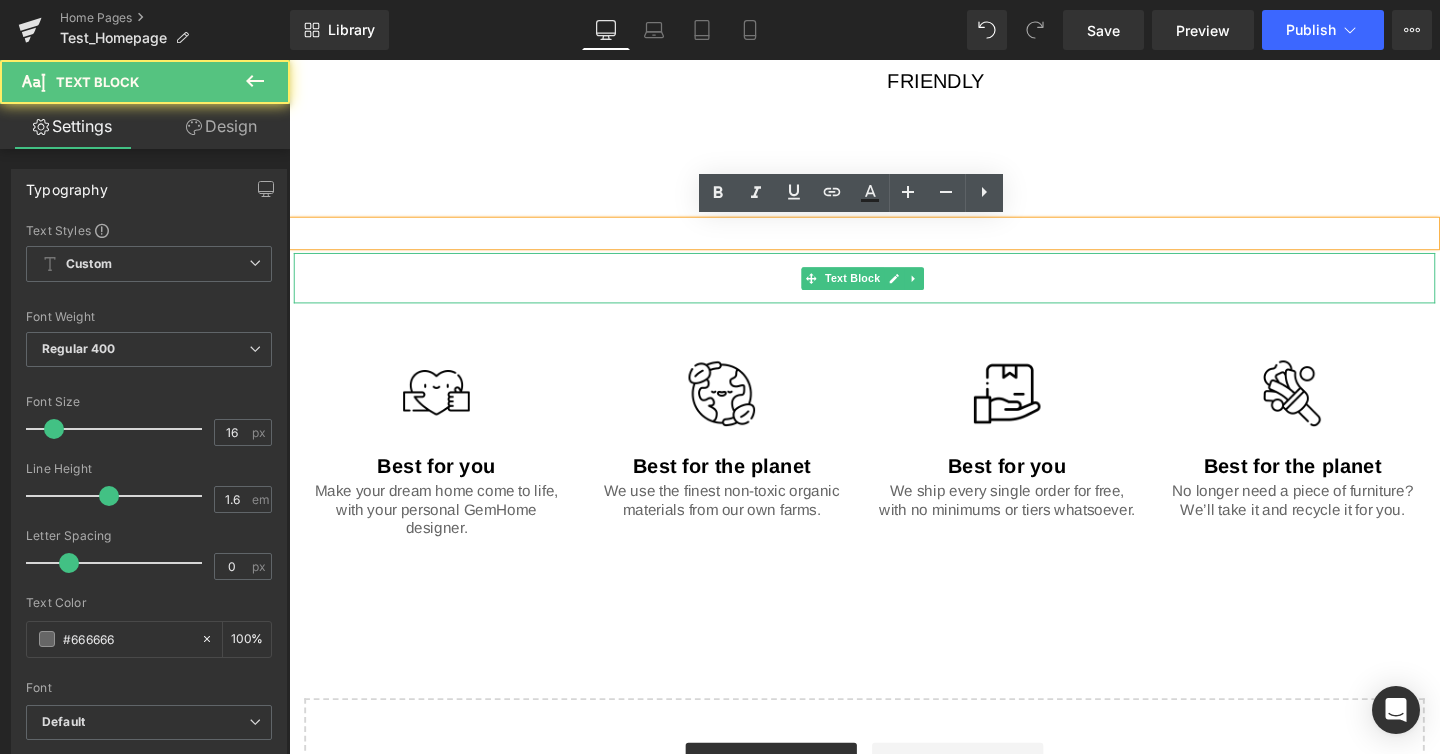click at bounding box center (894, 289) 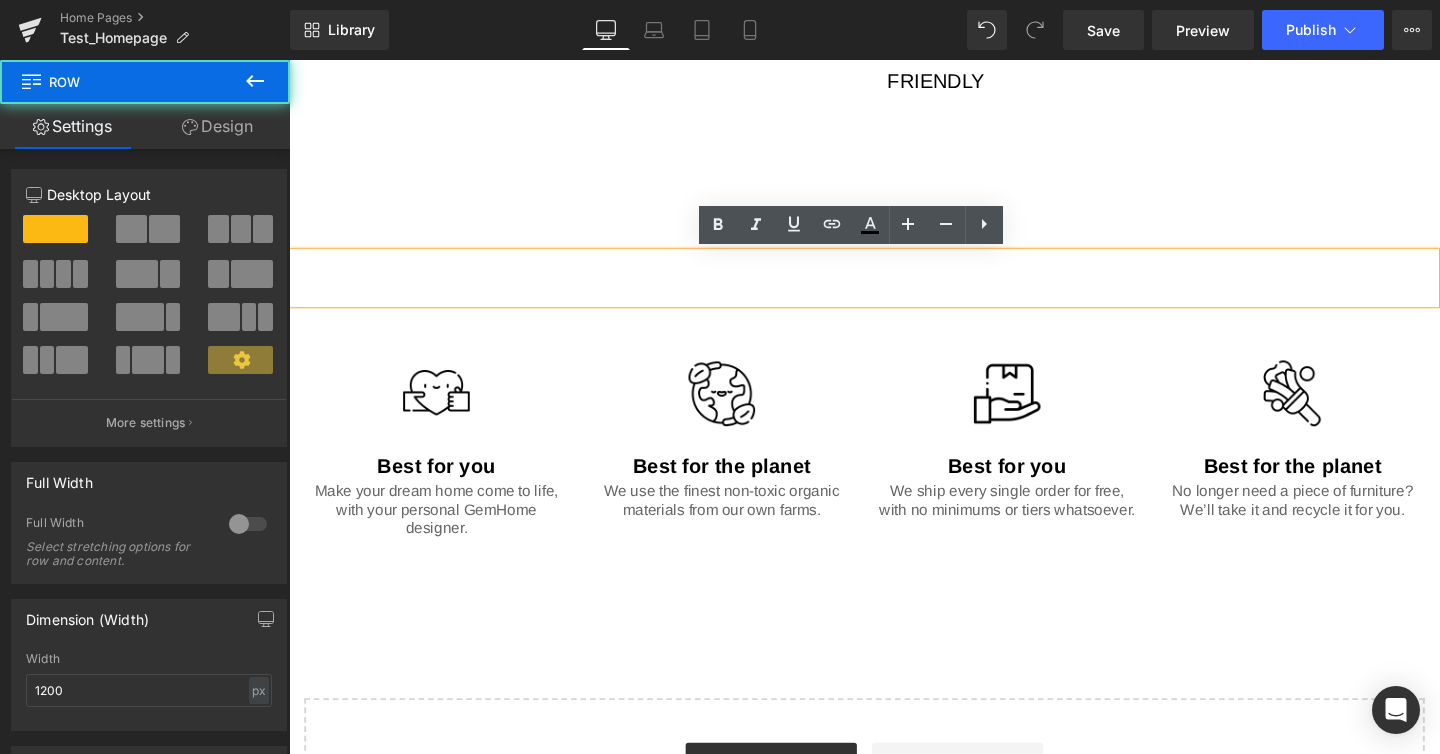 click on "Text Block         Text Block         Image         Best for you Text Block         Make your dream home come to life, with your personal GemHome designer. Text Block         Image         Best for the planet Text Block         We use the finest non-toxic organic materials from our own farms. Text Block         Row         Image         Best for you Text Block         We ship every single order for free, with no minimums or tiers whatsoever. Text Block         Image         Best for the planet Text Block         No longer need a piece of furniture? We’ll take it and recycle it for you. Text Block         Row         Row         Row" at bounding box center [894, 396] 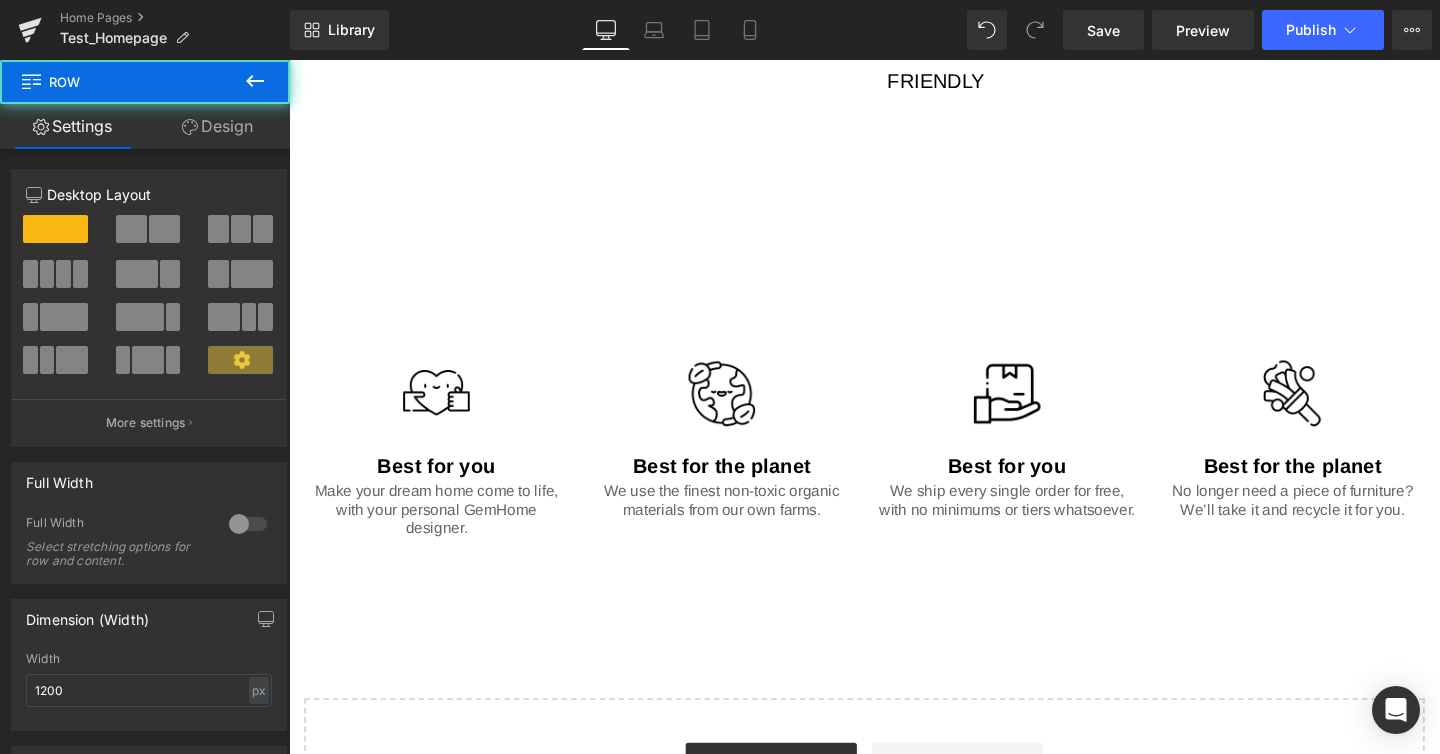 click at bounding box center (894, 243) 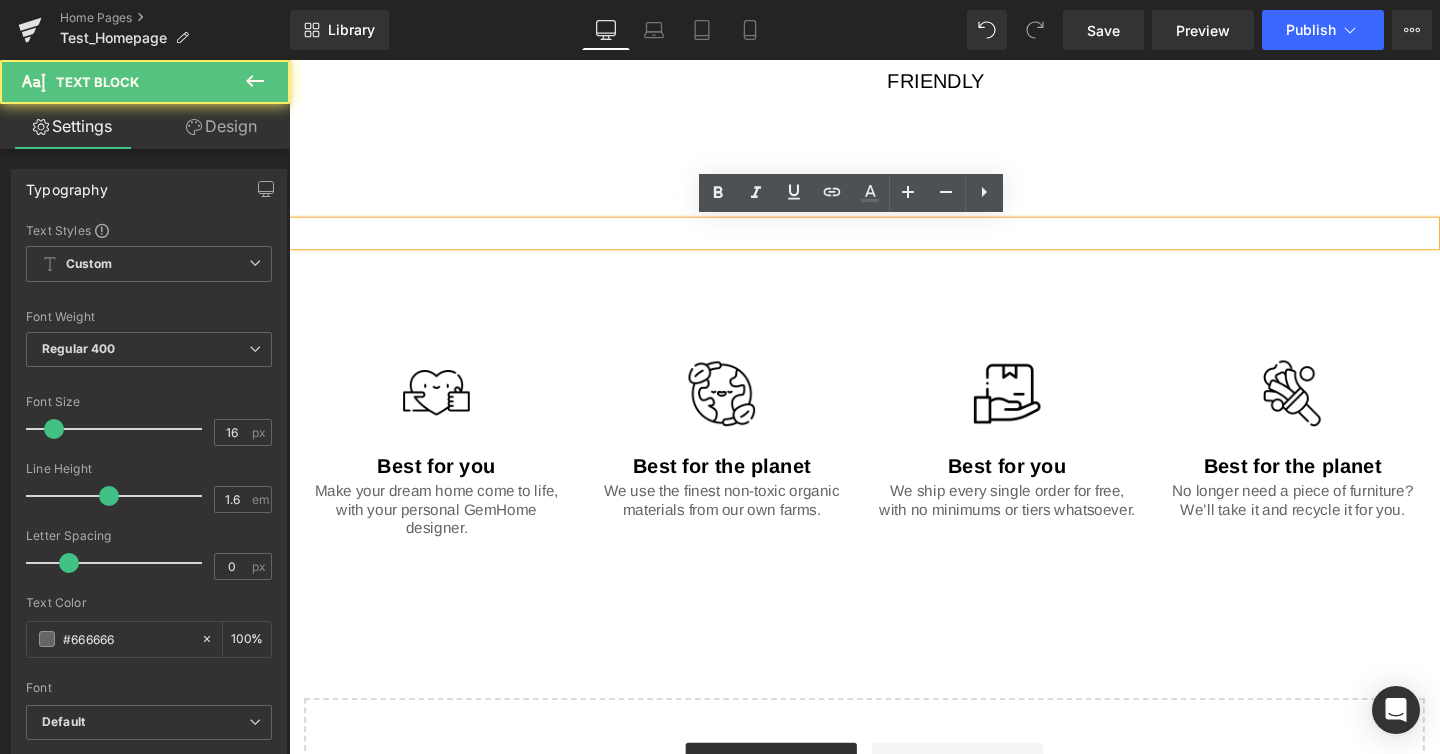 click at bounding box center (894, 289) 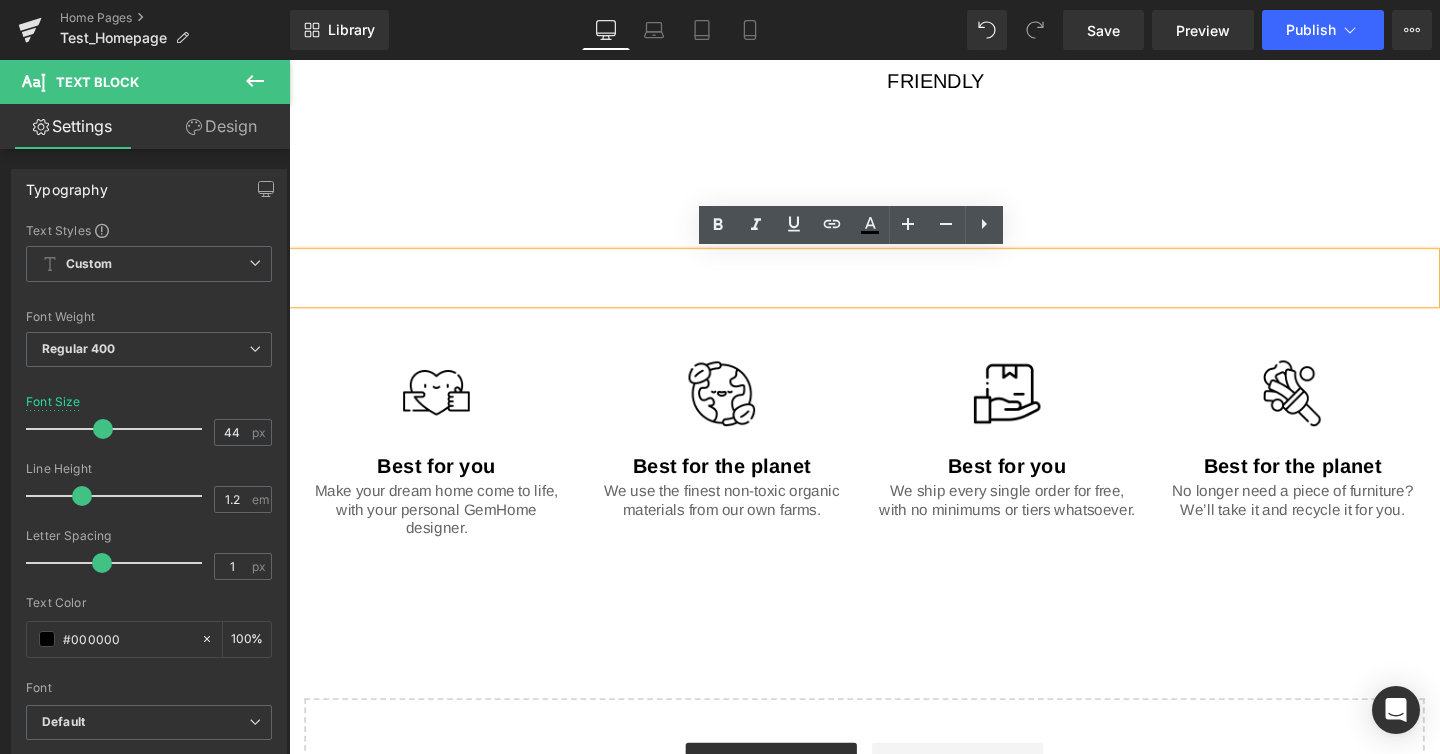 click on "Image         Best for you Text Block         We ship every single order for free, with no minimums or tiers whatsoever. Text Block         Image         Best for the planet Text Block         No longer need a piece of furniture? We’ll take it and recycle it for you. Text Block         Row" at bounding box center [1194, 444] 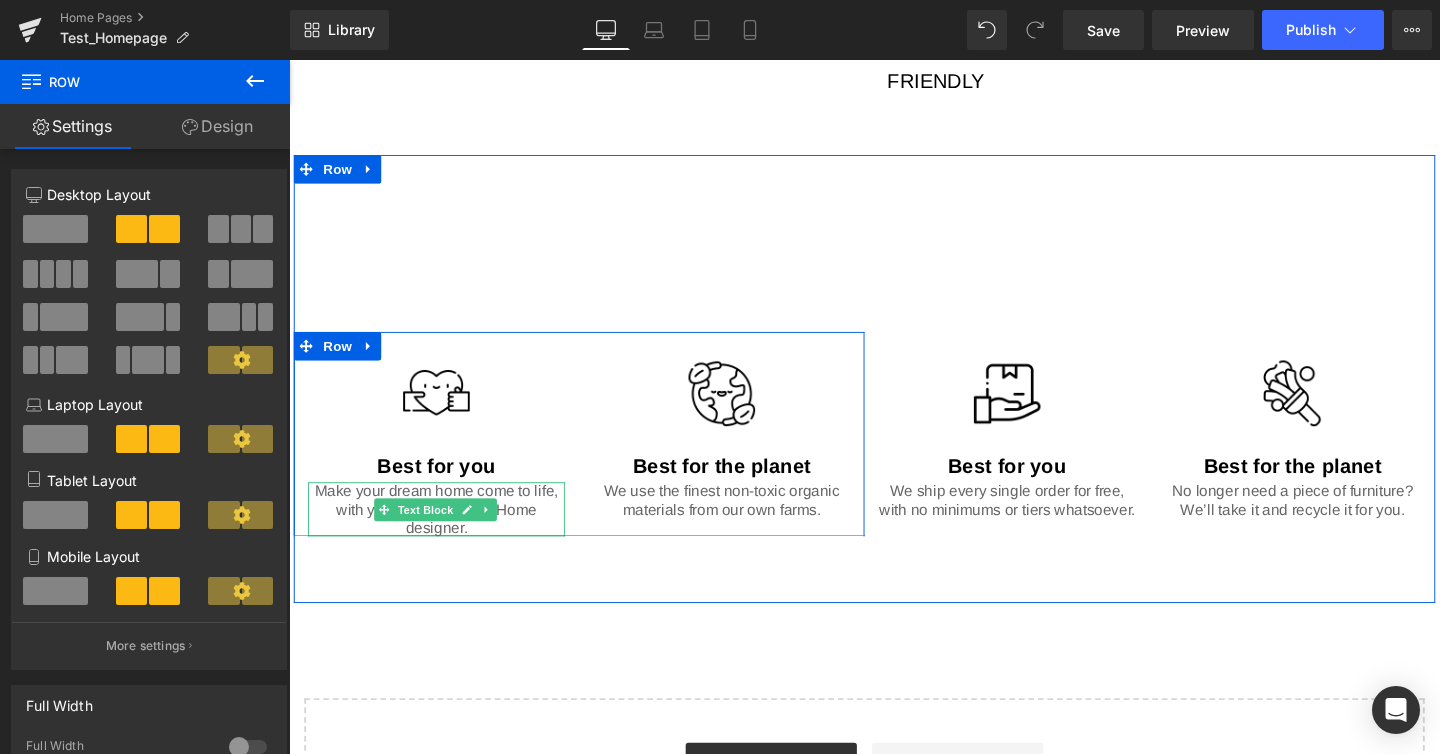 click on "Image         Best for you Text Block         Make your dream home come to life, with your personal GemHome designer. Text Block" at bounding box center [444, 468] 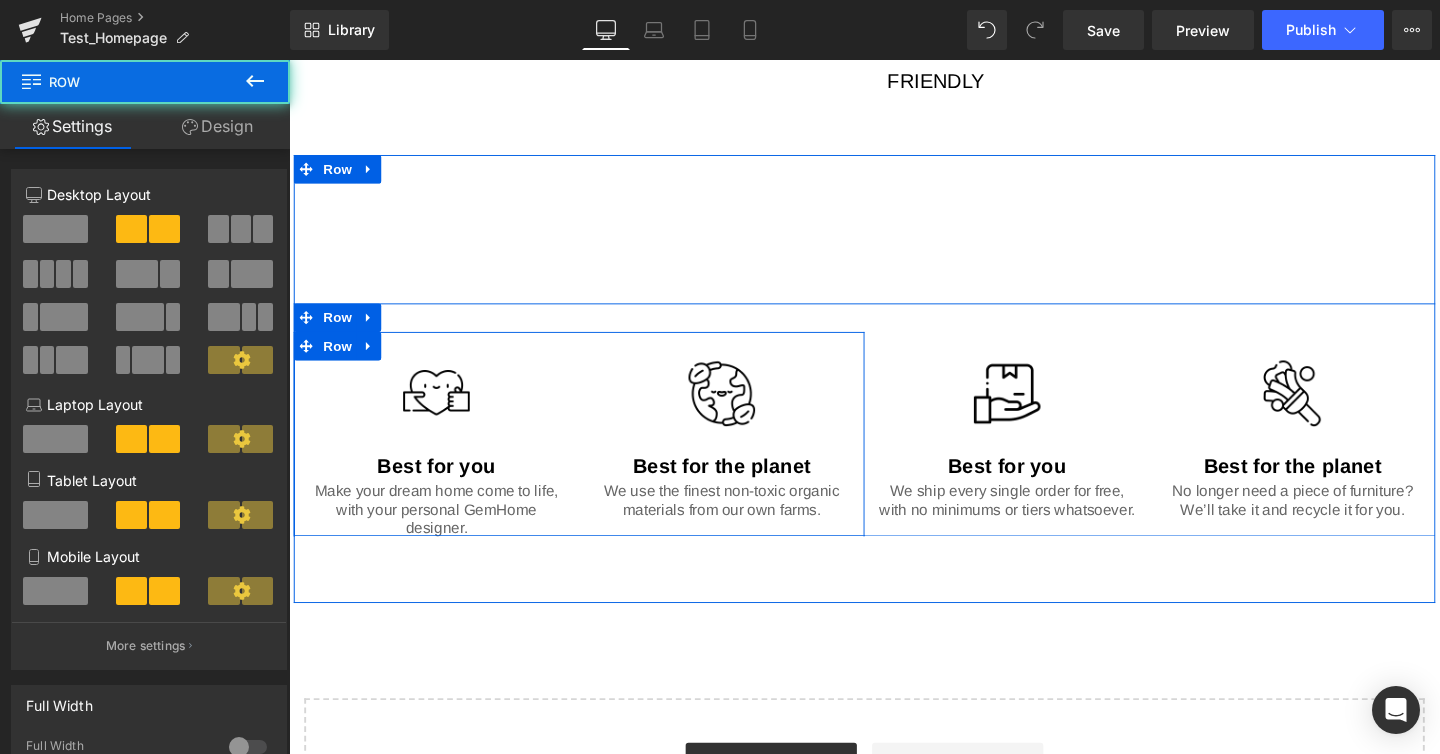 click at bounding box center [444, 411] 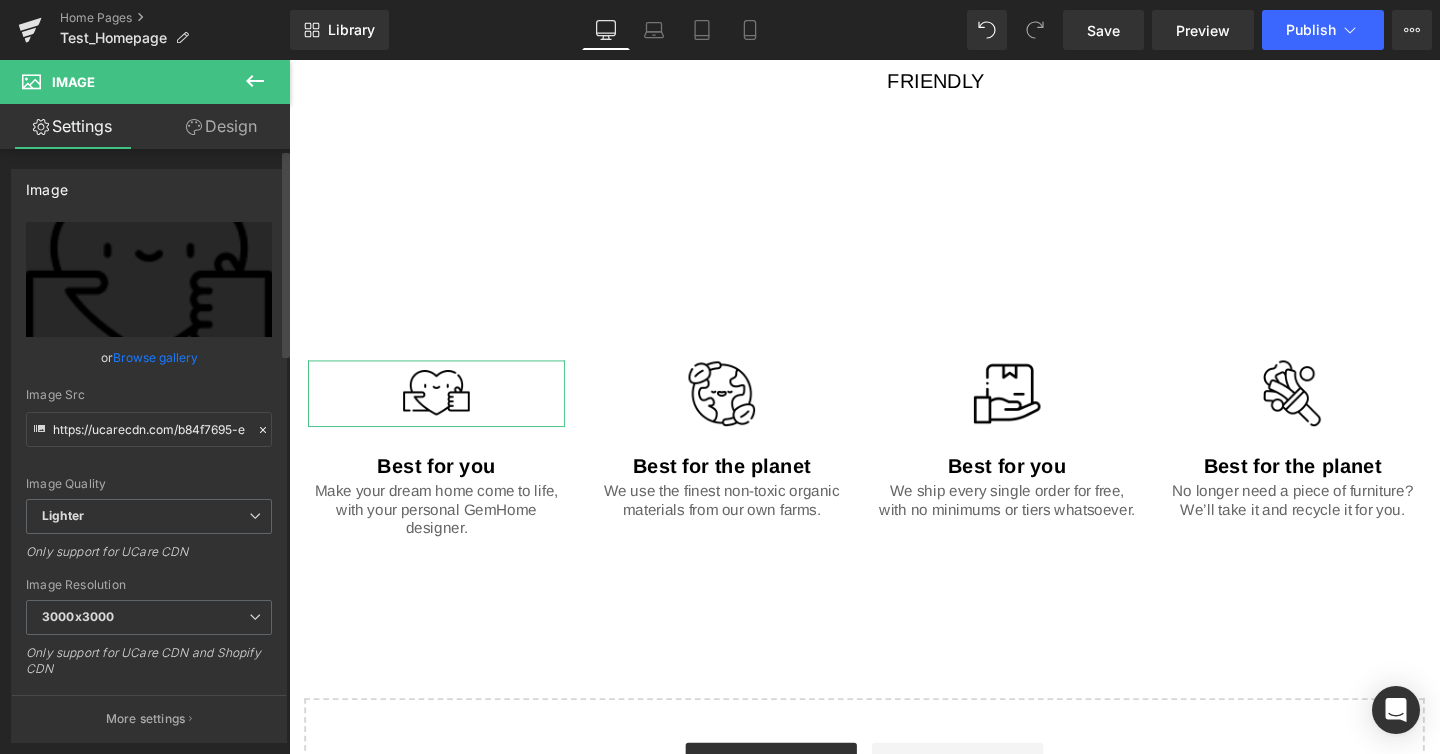 click on "Browse gallery" at bounding box center [155, 357] 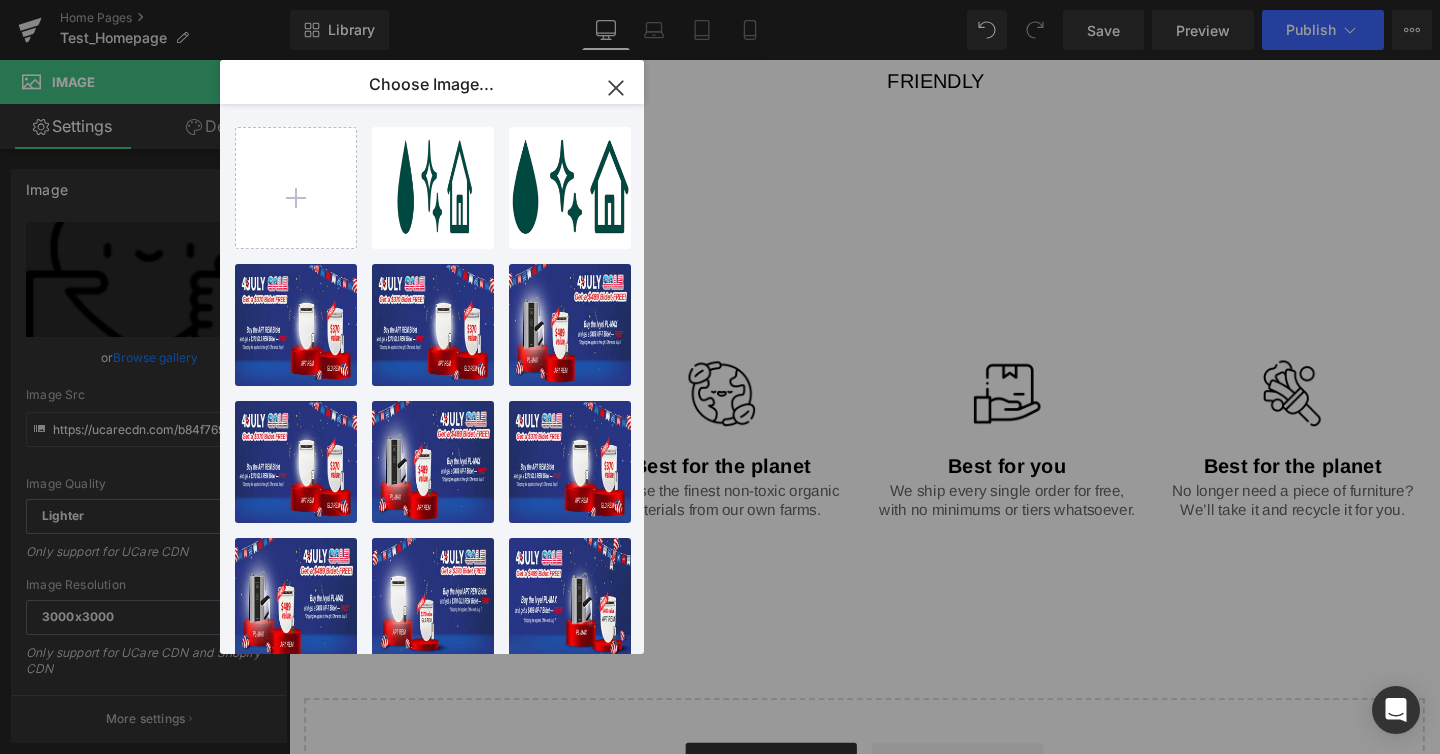 click on "Row You are previewing how the will restyle your page. You can not edit Elements in Preset Preview Mode. Home Pages Test_Homepage Library Desktop Desktop Laptop Tablet Mobile Save Preview Publish Scheduled View Live Page View with current Template Save Template to Library Schedule Publish Optimize Publish Settings Shortcuts Your page can’t be published You've reached the maximum number of published pages on your plan (0/0). You need to upgrade your plan or unpublish all your pages to get 1 publish slot. Unpublish pages Upgrade plan Elements Global Style Base Row rows, columns, layouts, div Heading headings, titles, h1,h2,h3,h4,h5,h6 Text Block texts, paragraphs, contents, blocks Image images, photos, alts, uploads Icon icons, symbols Button button, call to action, cta Separator separators, dividers, horizontal lines Liquid liquid, custom code, html, javascript, css, reviews, apps, applications, embeded, iframe Banner Parallax banner, slideshow, hero, image, cover, parallax, effect" at bounding box center (720, 0) 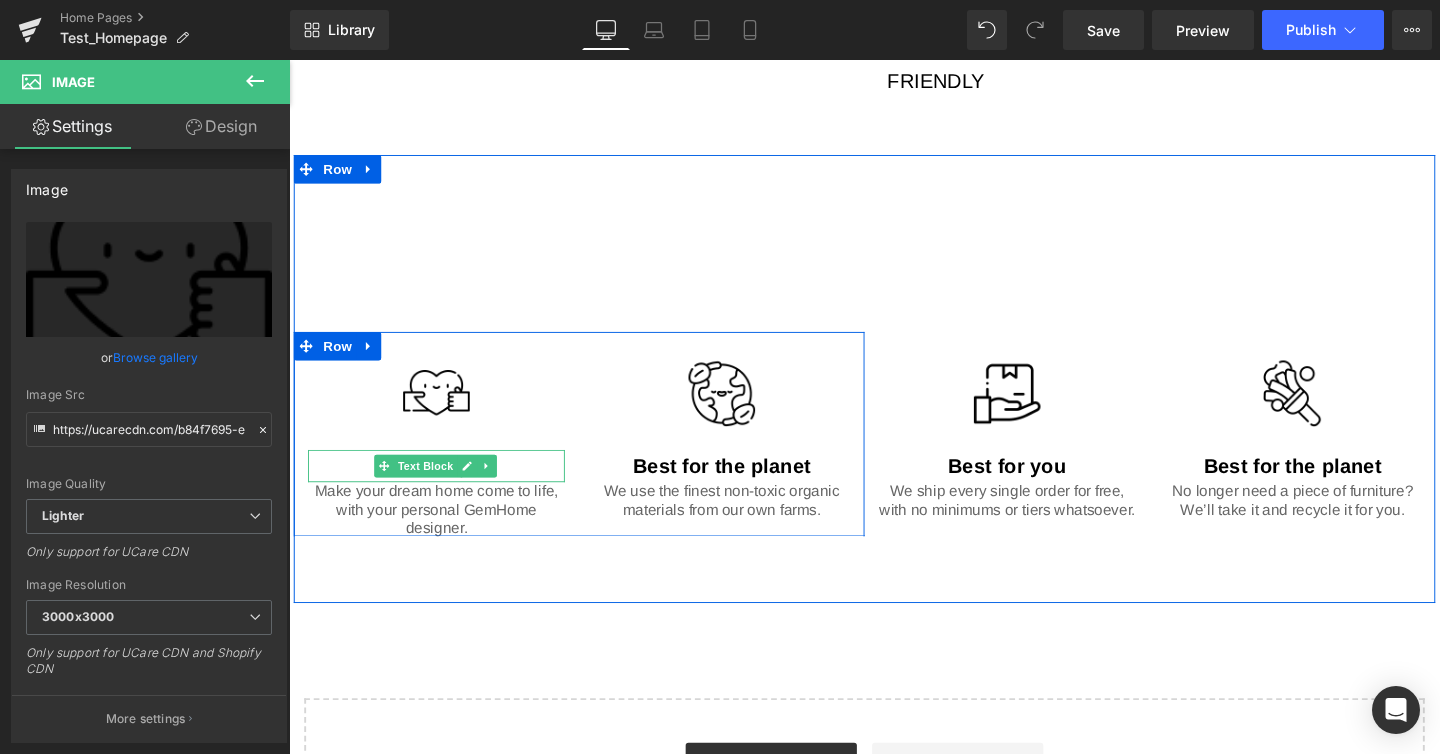 click at bounding box center (444, 501) 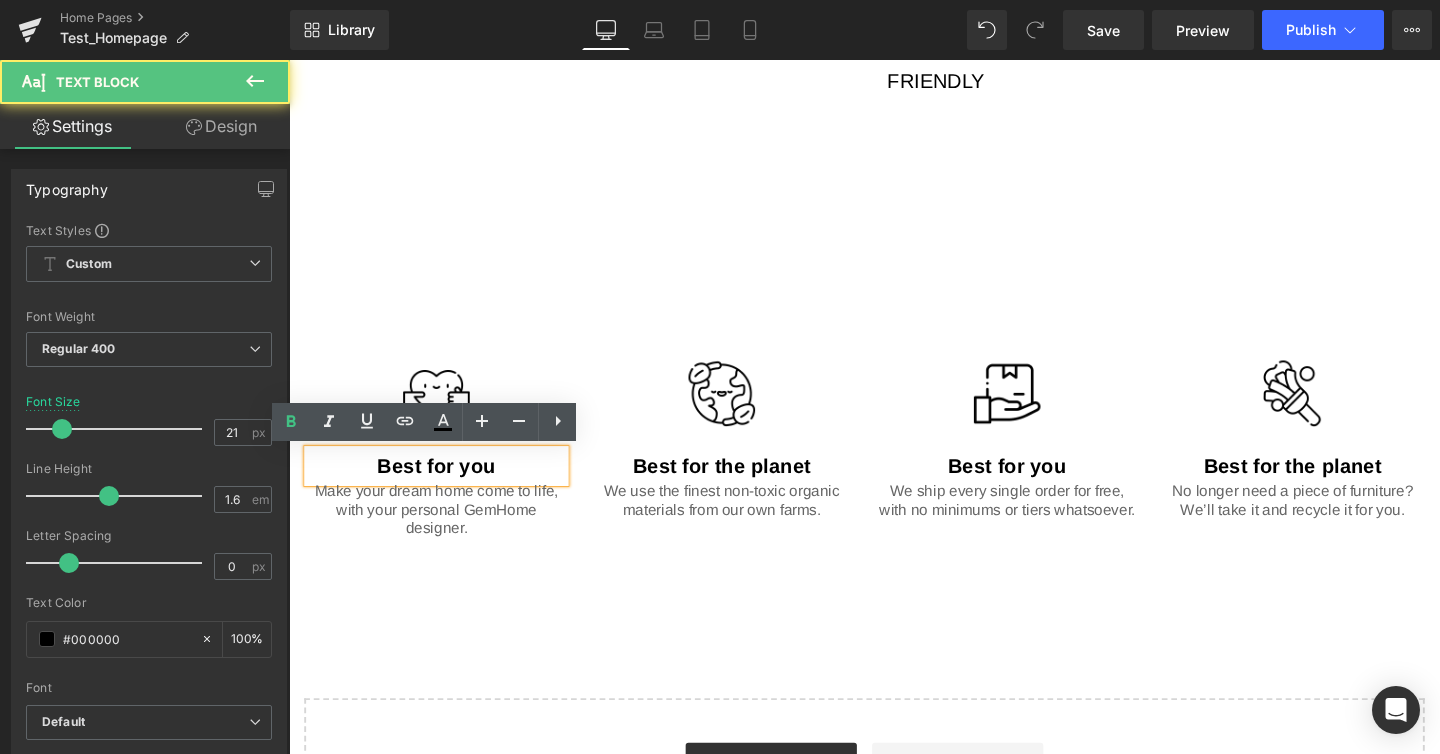 click on "Best for you" at bounding box center [444, 487] 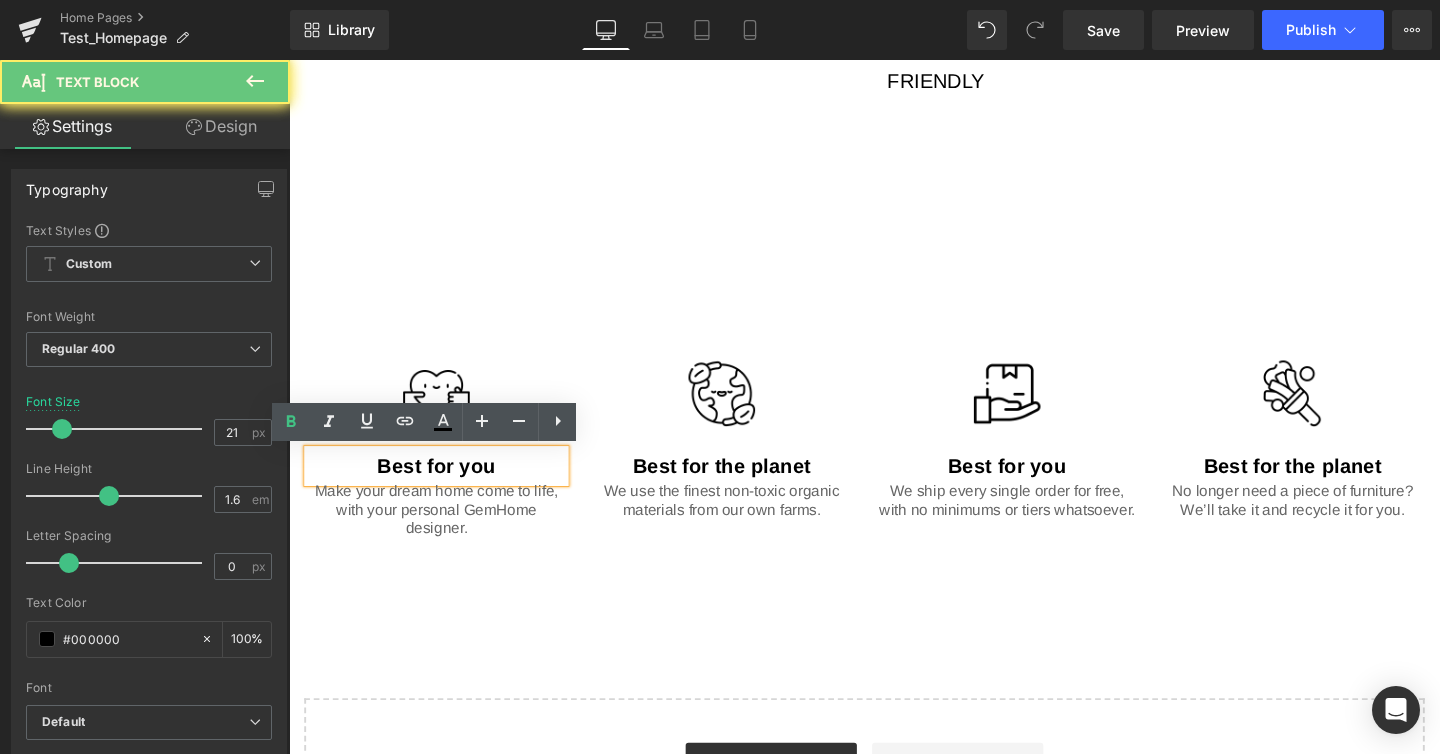 click on "Best for you" at bounding box center (444, 486) 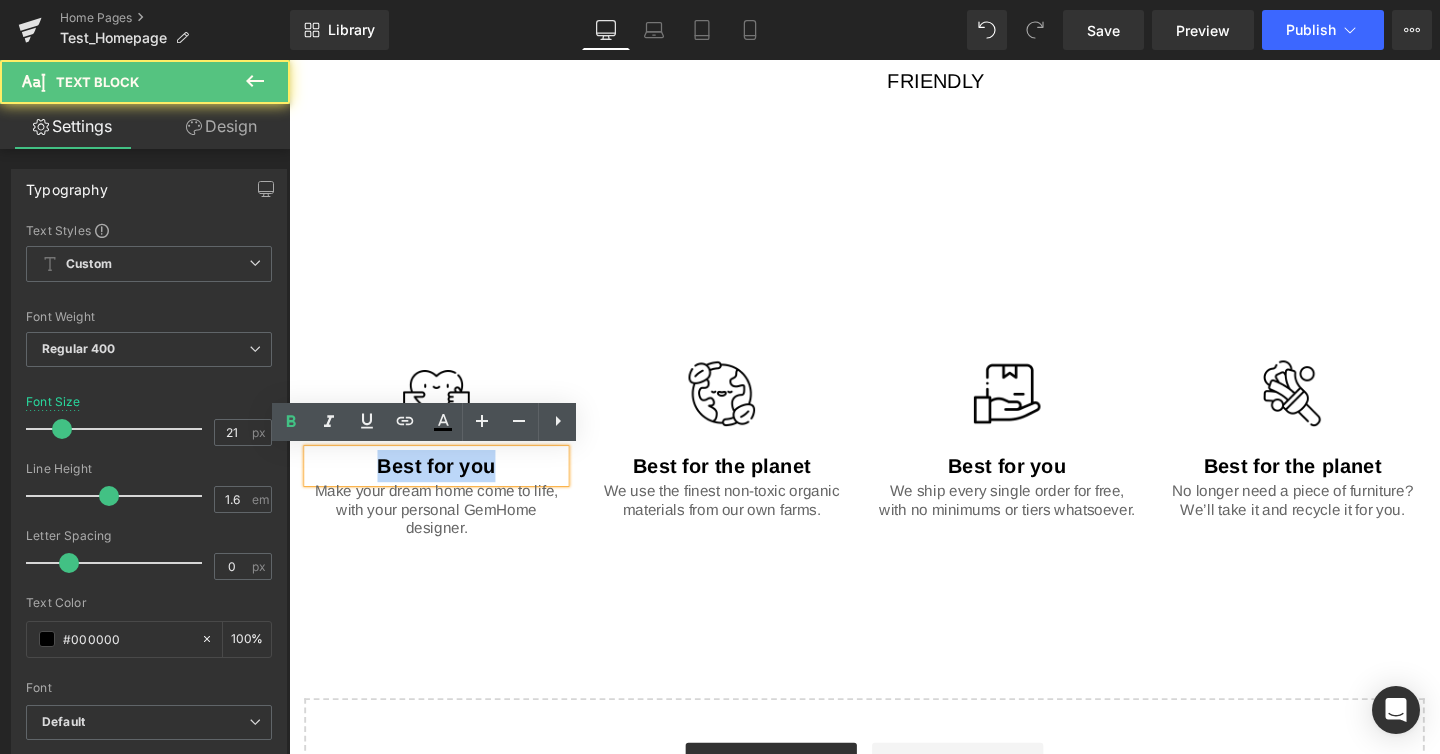 drag, startPoint x: 524, startPoint y: 489, endPoint x: 320, endPoint y: 471, distance: 204.79257 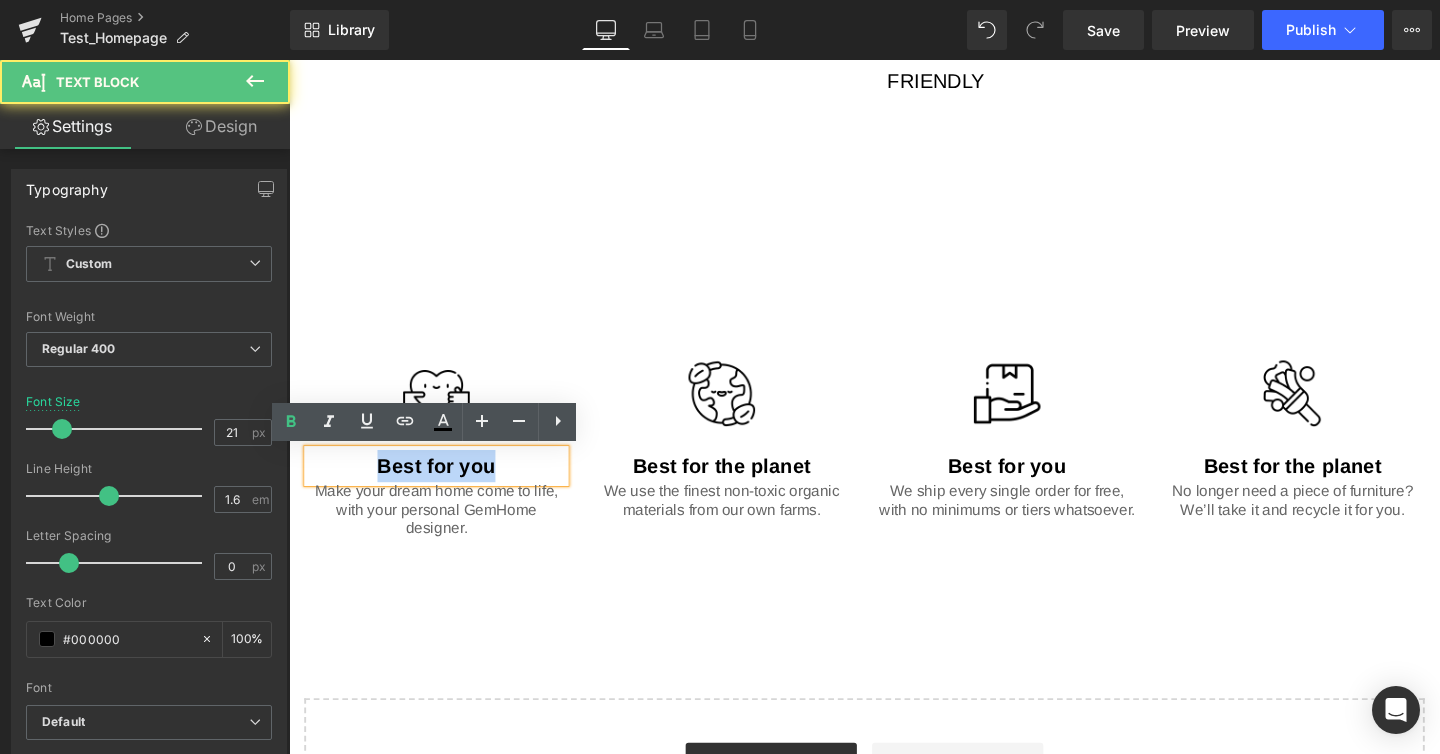 click on "Best for you" at bounding box center [444, 487] 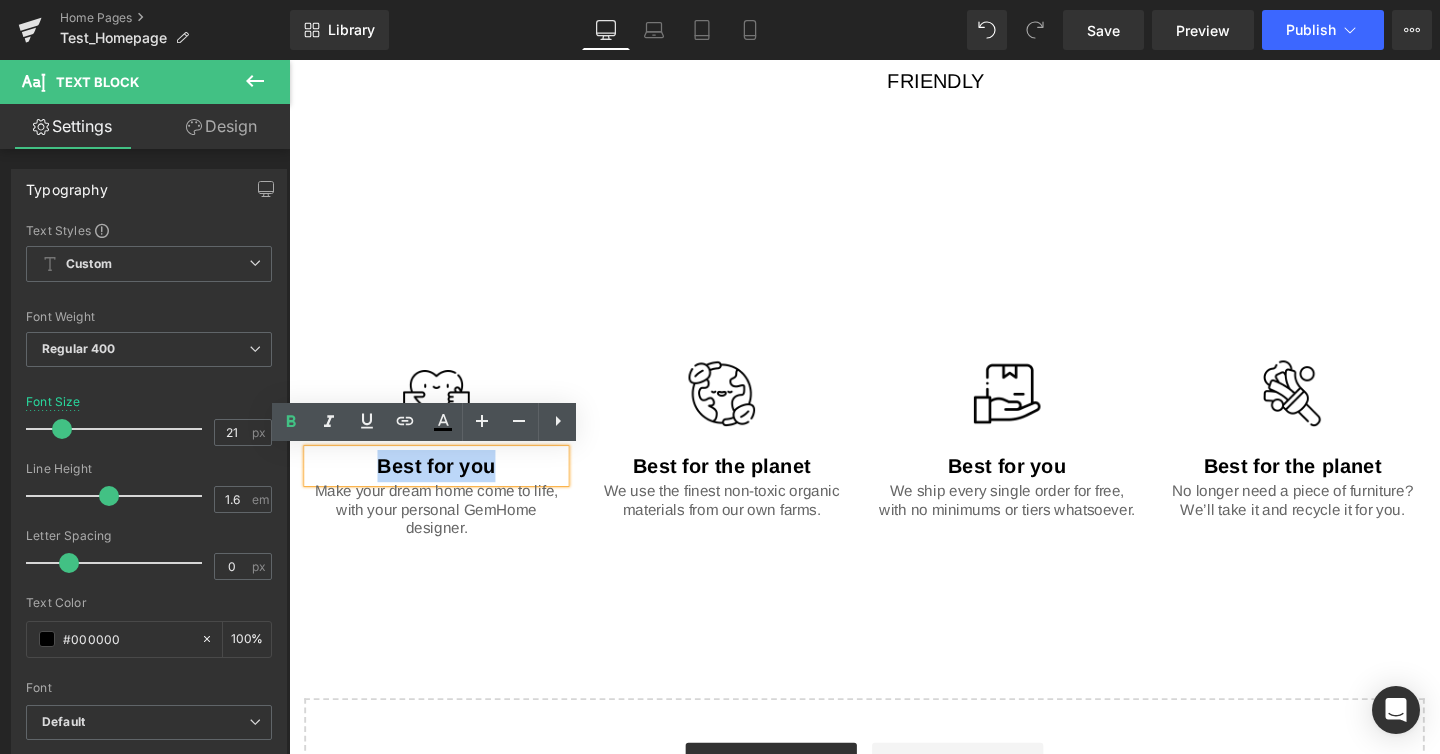 click on "Best for you" at bounding box center [444, 487] 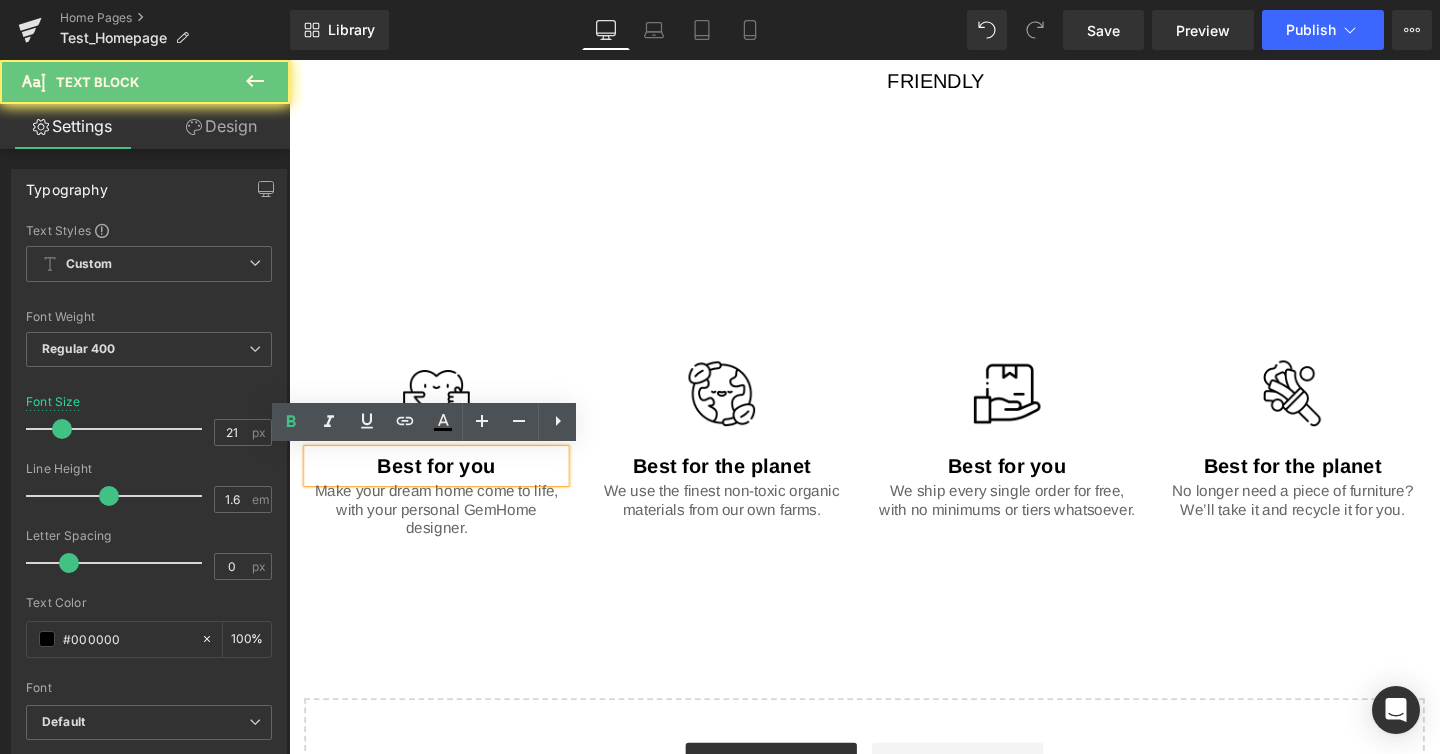 drag, startPoint x: 477, startPoint y: 491, endPoint x: 506, endPoint y: 483, distance: 30.083218 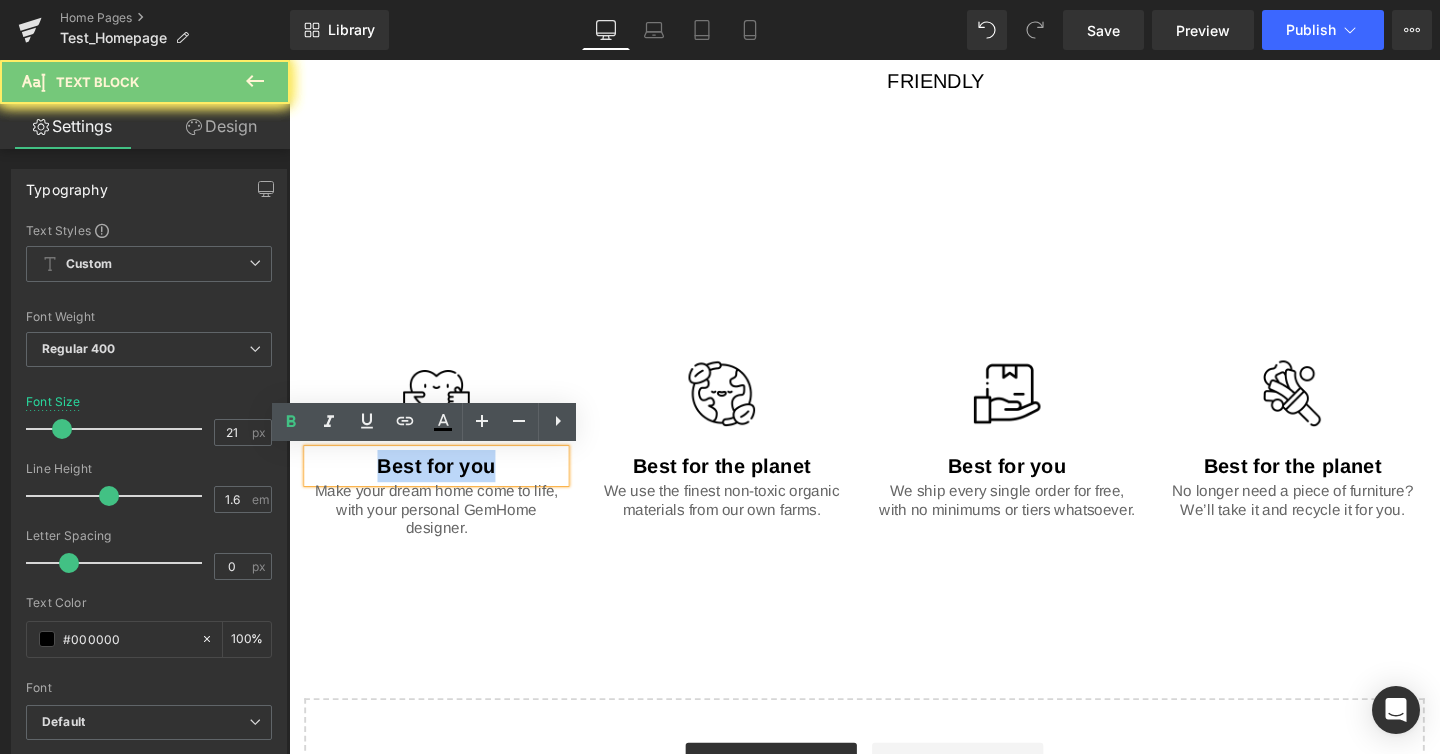 drag, startPoint x: 499, startPoint y: 472, endPoint x: 318, endPoint y: 472, distance: 181 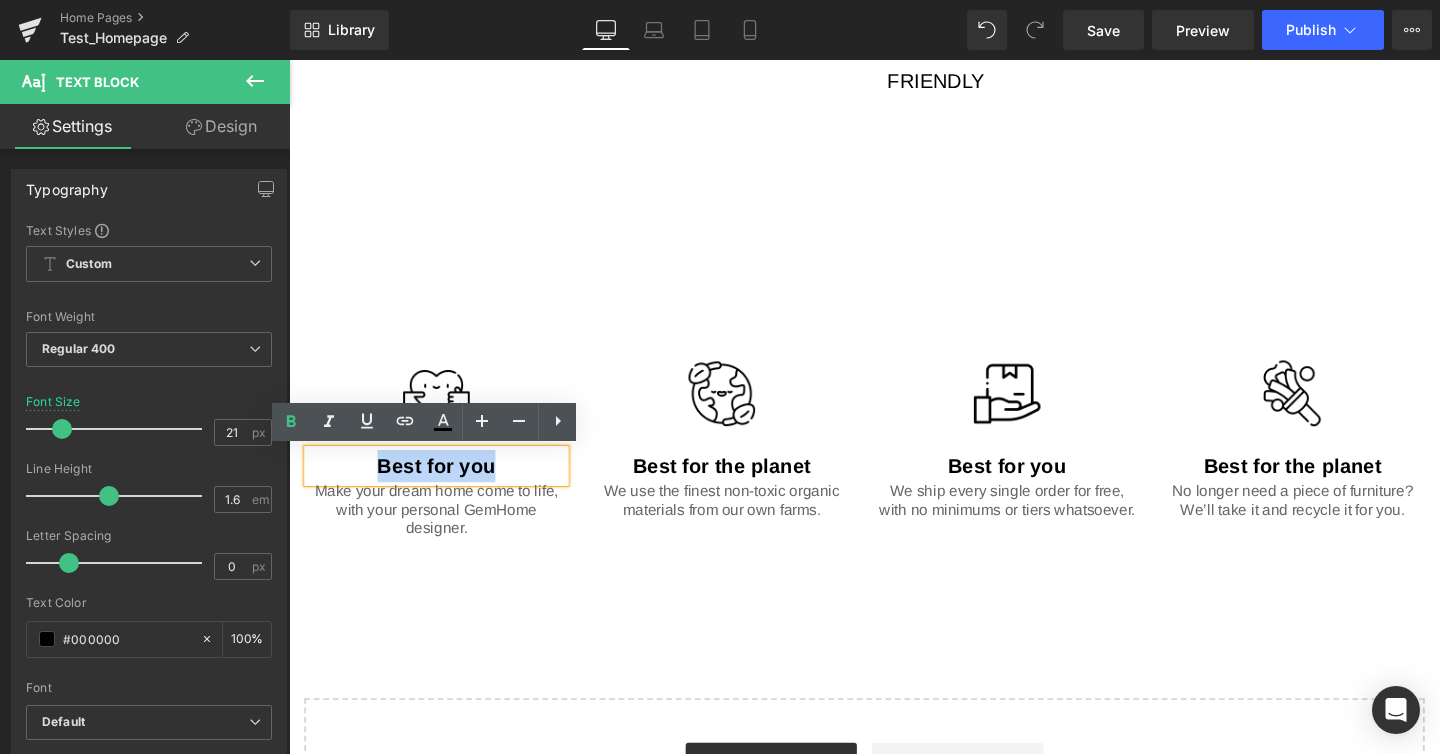 click on "Text Block         Text Block         Image         Best for you Text Block         Make your dream home come to life, with your personal GemHome designer. Text Block         Image         Best for the planet Text Block         We use the finest non-toxic organic materials from our own farms. Text Block         Row         Image         Best for you Text Block         We ship every single order for free, with no minimums or tiers whatsoever. Text Block         Image         Best for the planet Text Block         No longer need a piece of furniture? We’ll take it and recycle it for you. Text Block         Row         Row         Row" at bounding box center (894, 396) 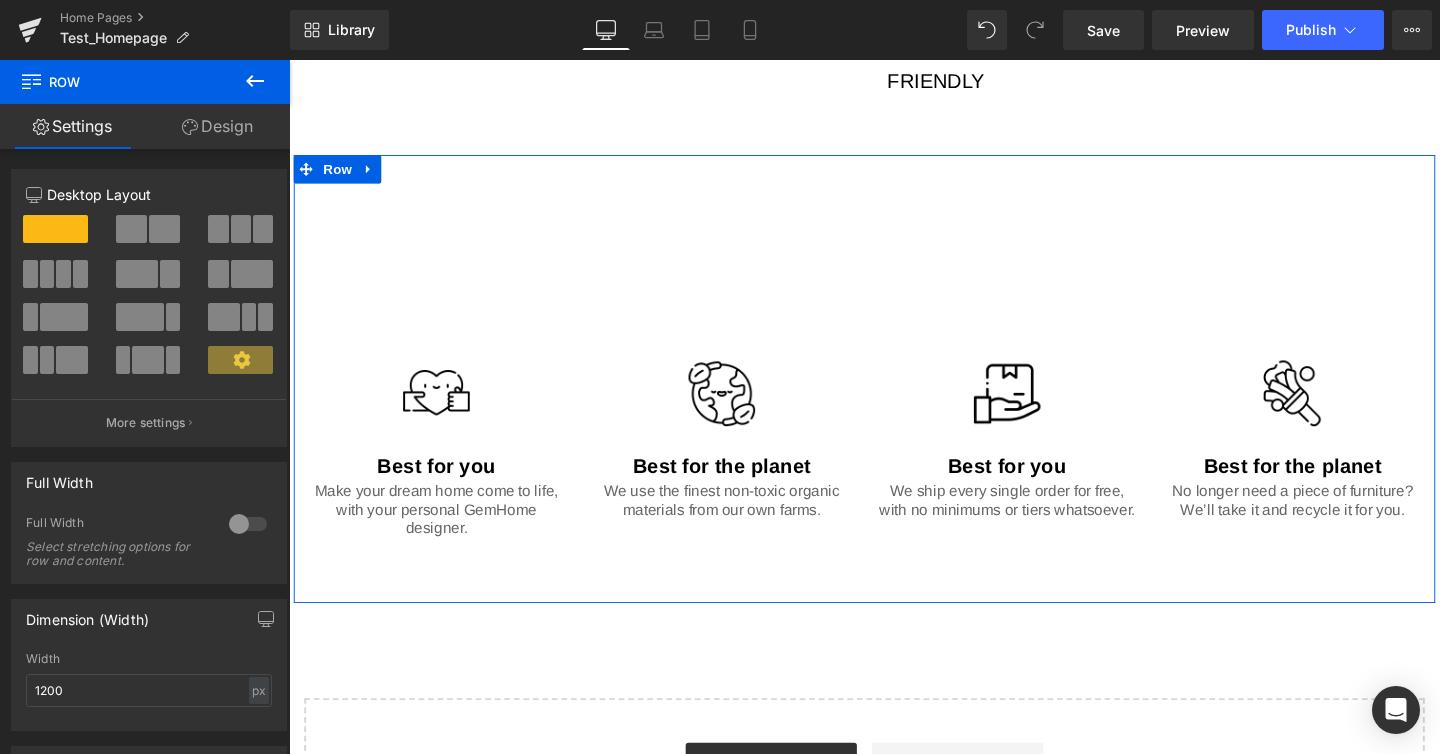 click on "Text Block" at bounding box center (433, 487) 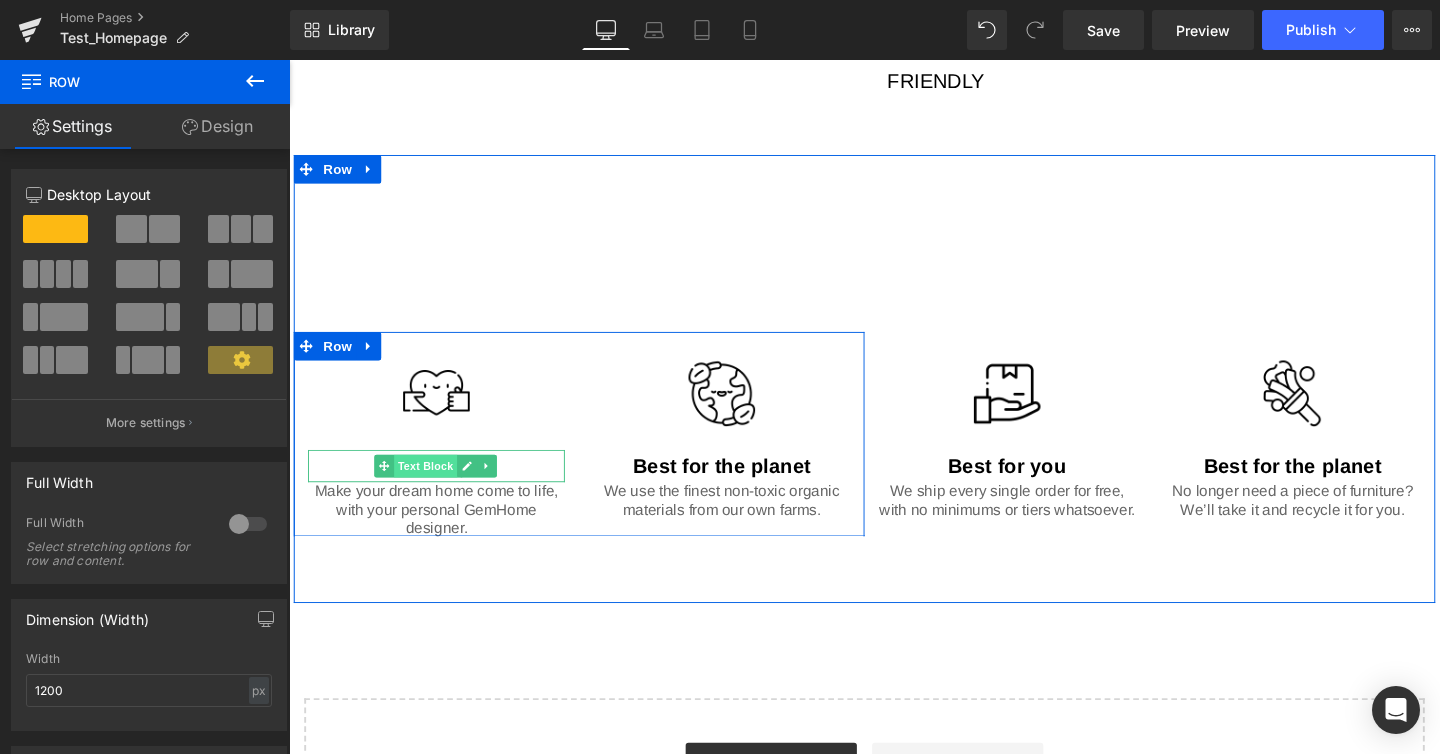 click on "Text Block" at bounding box center (433, 487) 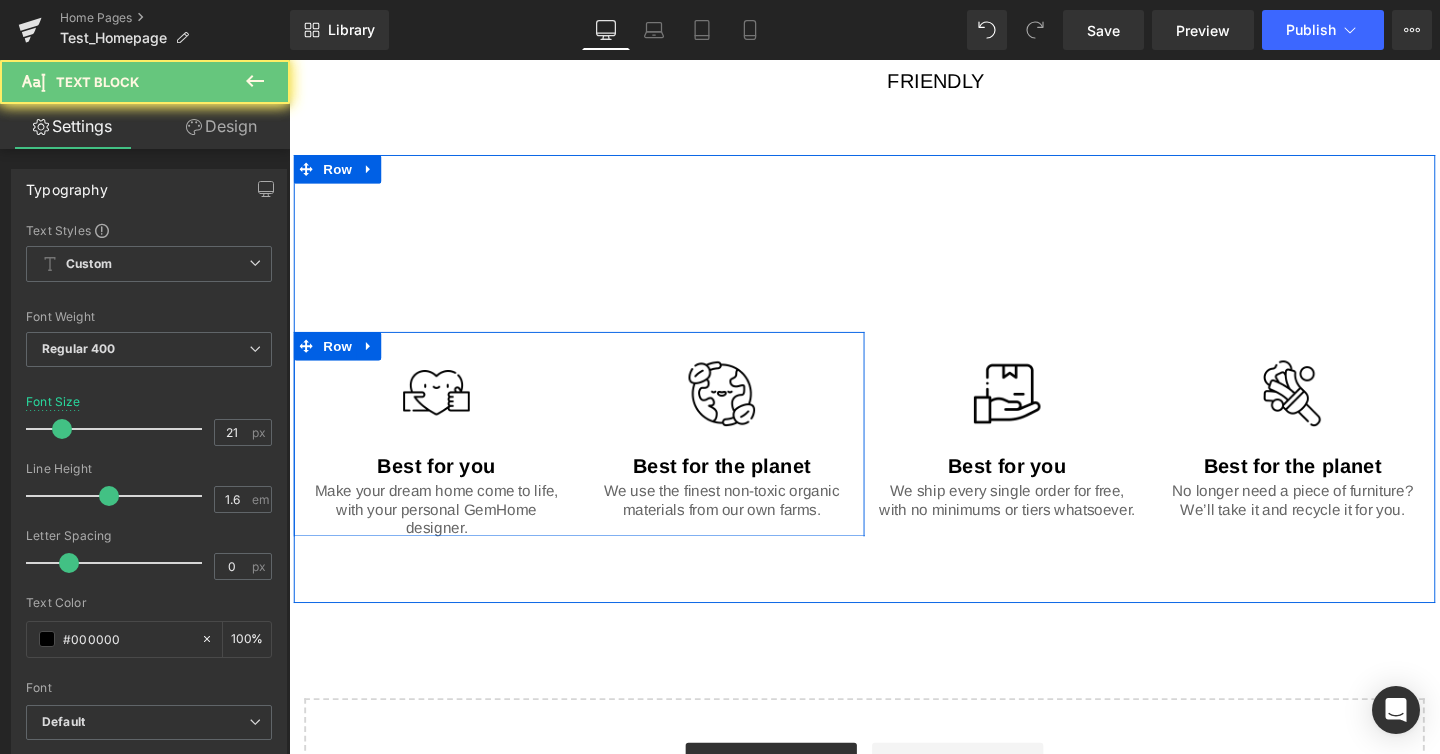 click on "Make your dream home come to life, with your personal GemHome designer." at bounding box center [444, 533] 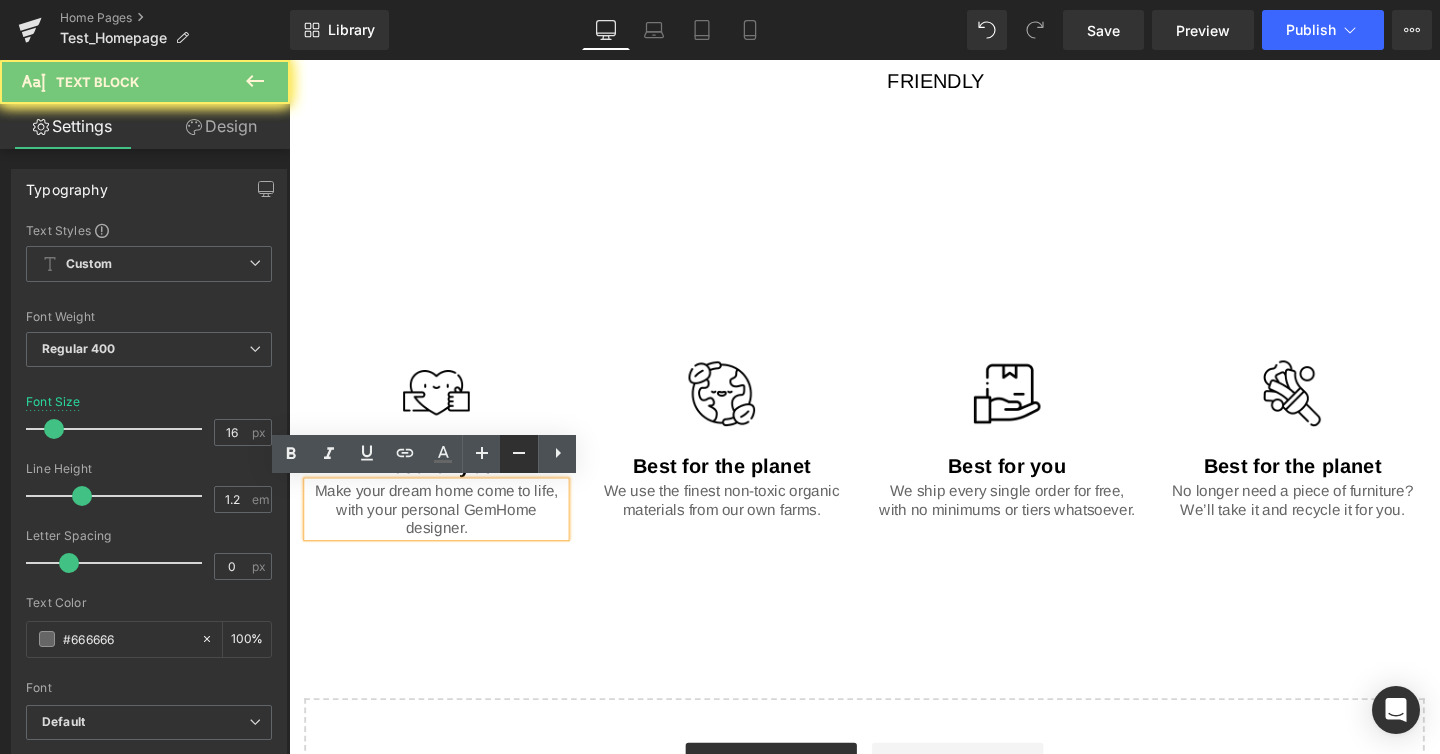 click 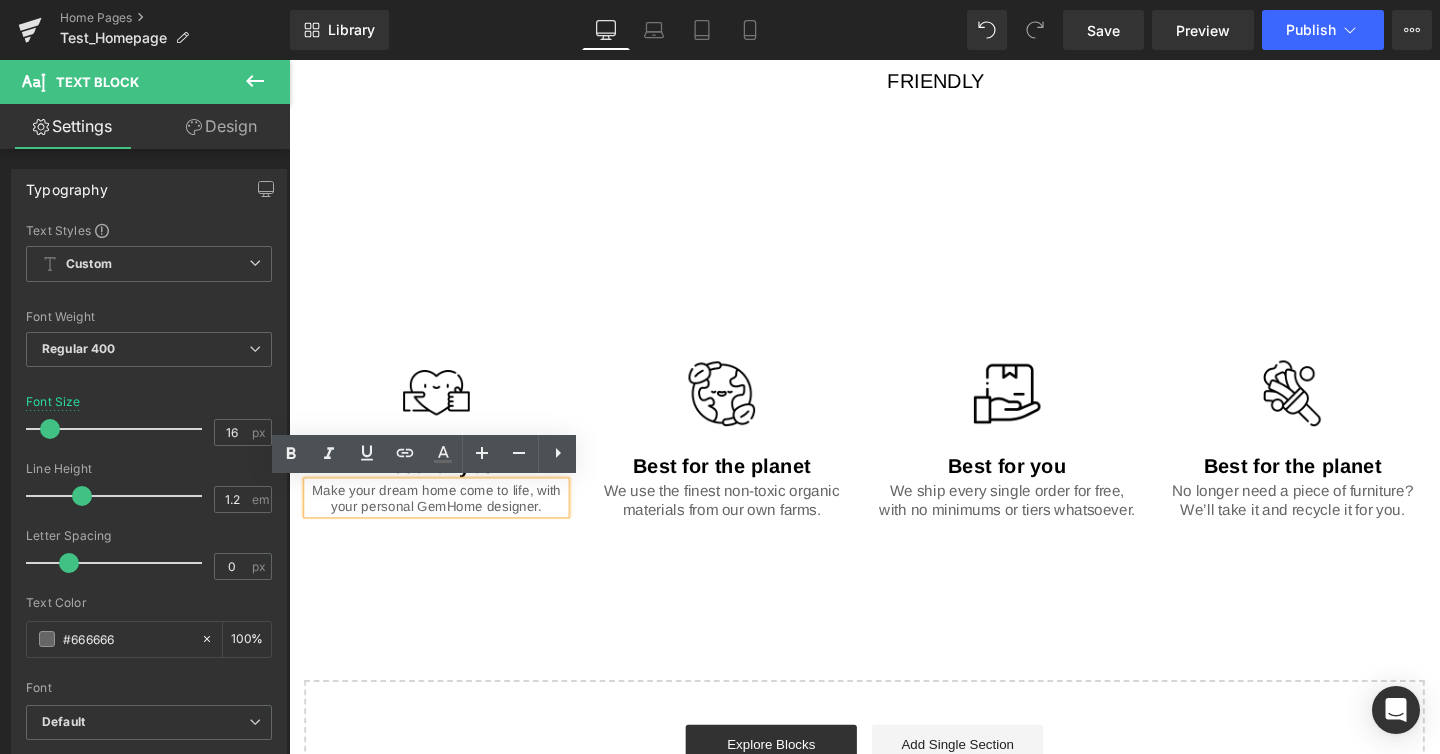 click on "Make your dream home come to life, with your personal GemHome designer." at bounding box center (444, 521) 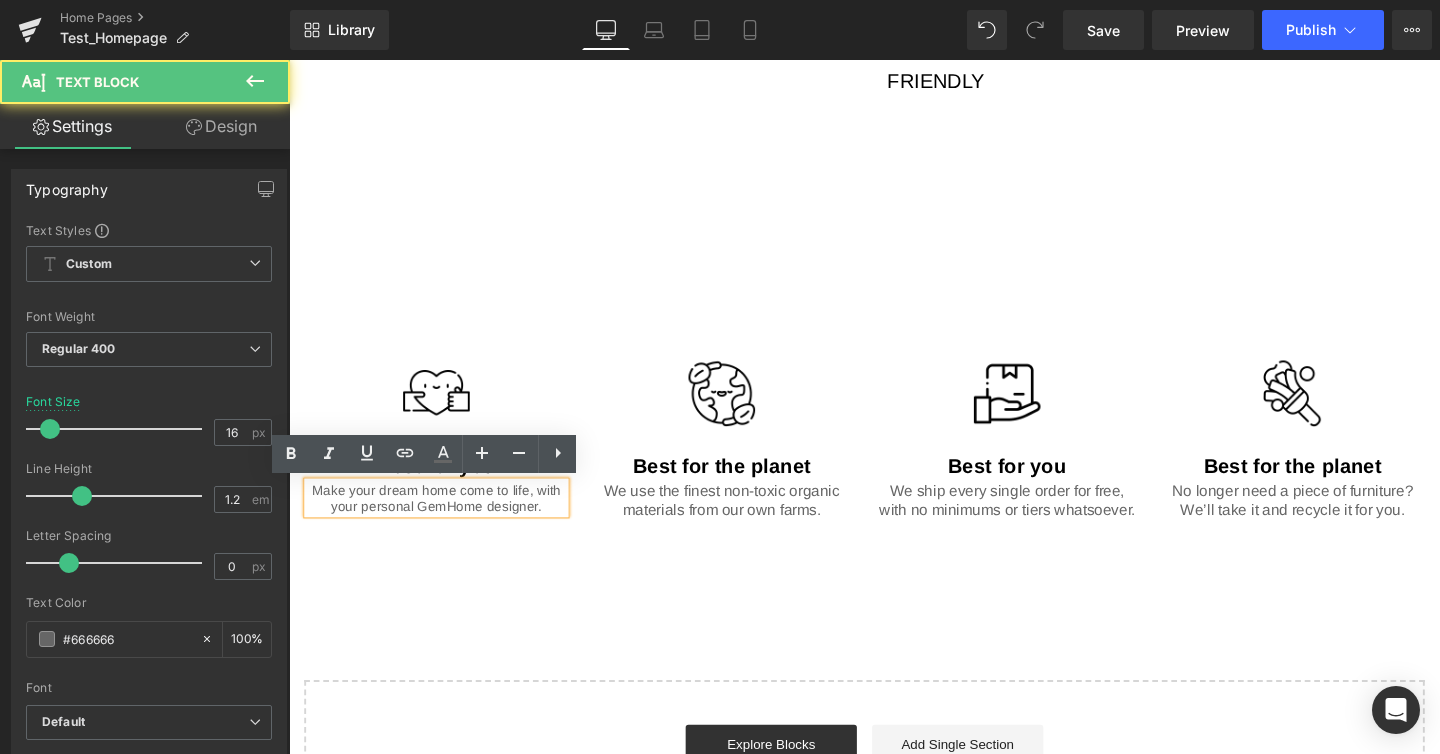 click on "Text Block         Text Block         Image         Best for you Text Block         Make your dream home come to life, with your personal GemHome designer. Text Block         Image         Best for the planet Text Block         We use the finest non-toxic organic materials from our own farms. Text Block         Row         Image         Best for you Text Block         We ship every single order for free, with no minimums or tiers whatsoever. Text Block         Image         Best for the planet Text Block         No longer need a piece of furniture? We’ll take it and recycle it for you. Text Block         Row         Row         Row" at bounding box center (894, 386) 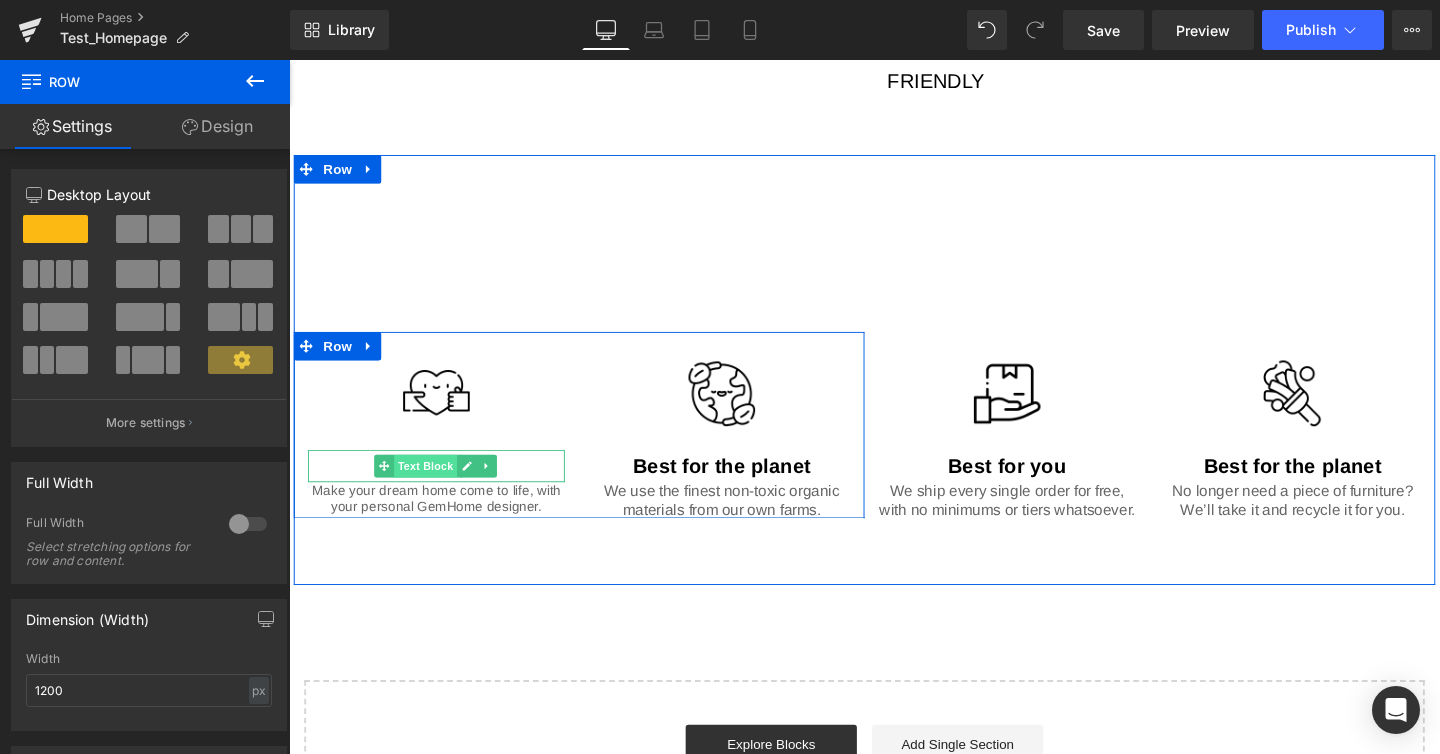 click on "Text Block" at bounding box center [433, 487] 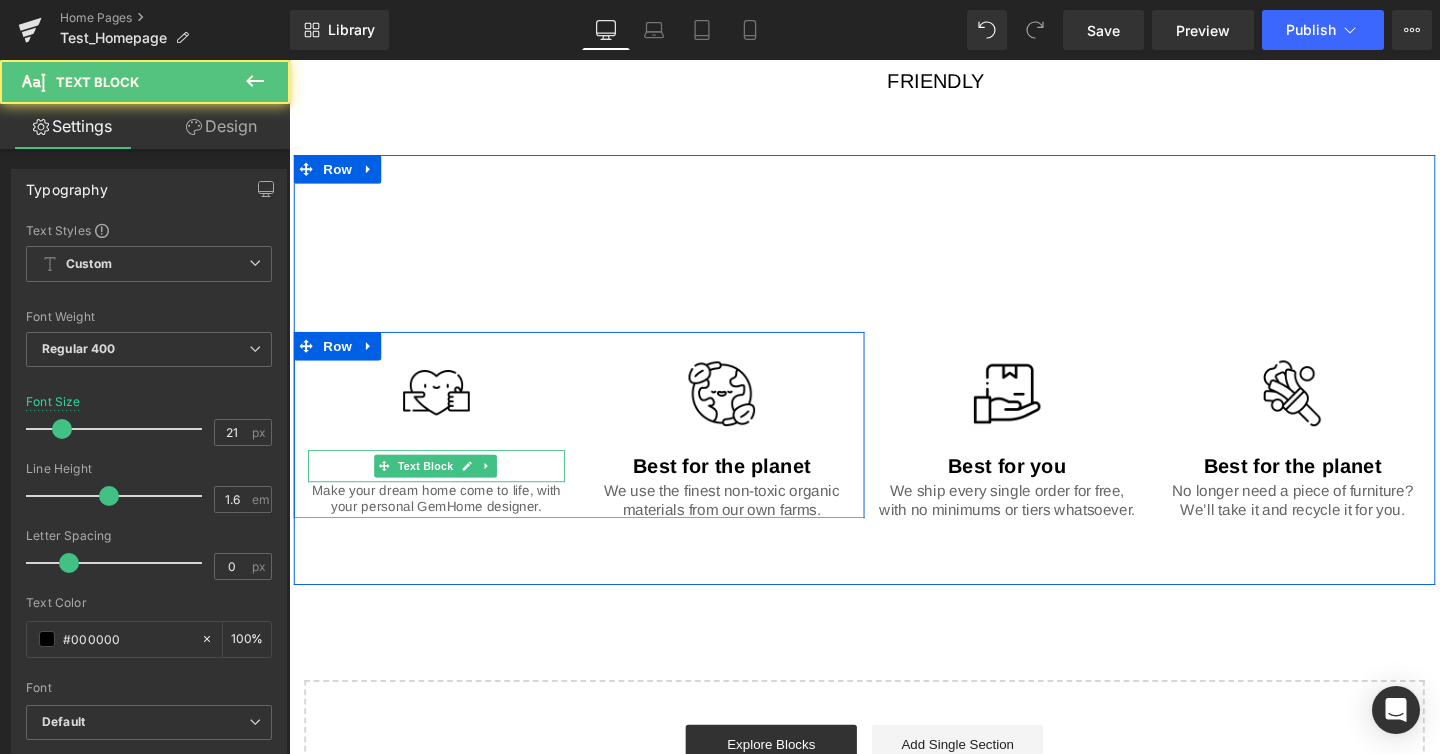 click on "Best for you" at bounding box center (444, 487) 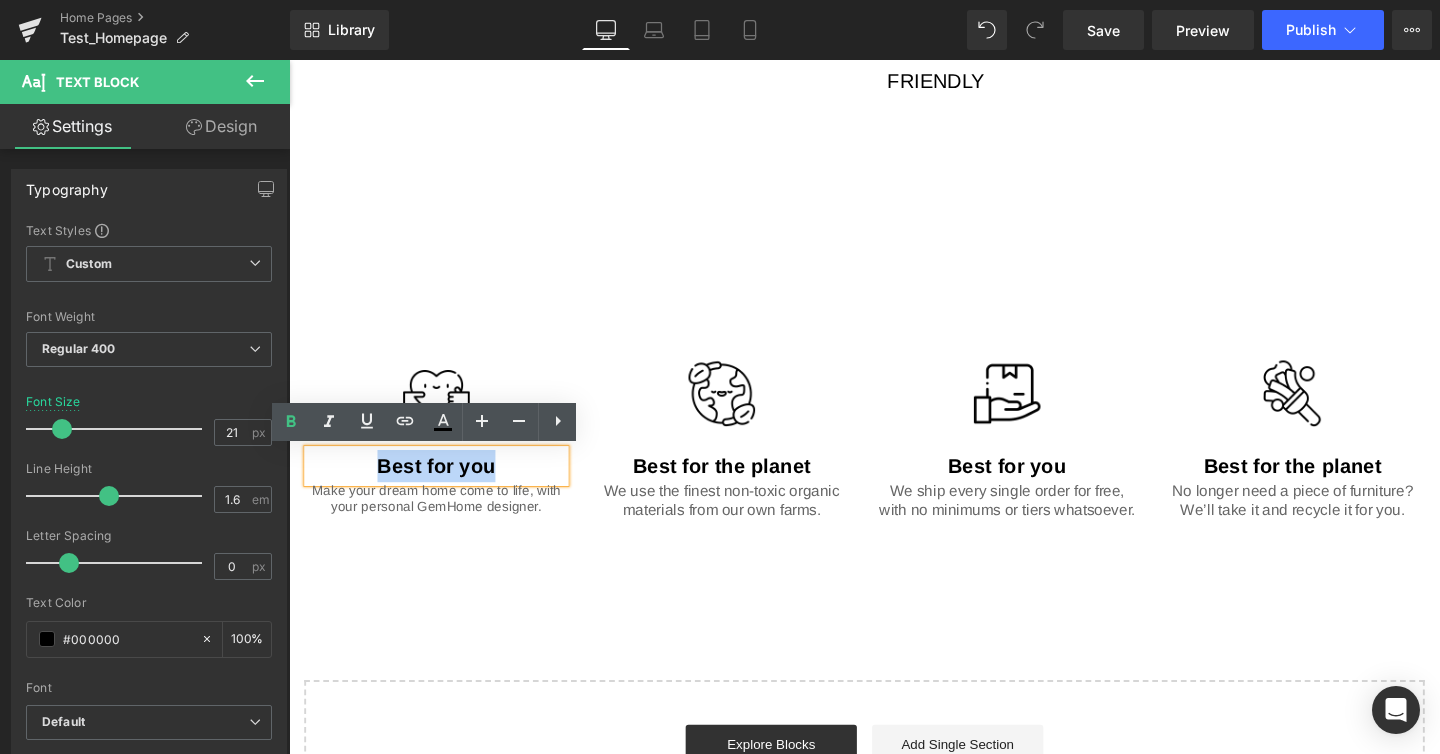 drag, startPoint x: 549, startPoint y: 490, endPoint x: 367, endPoint y: 488, distance: 182.01099 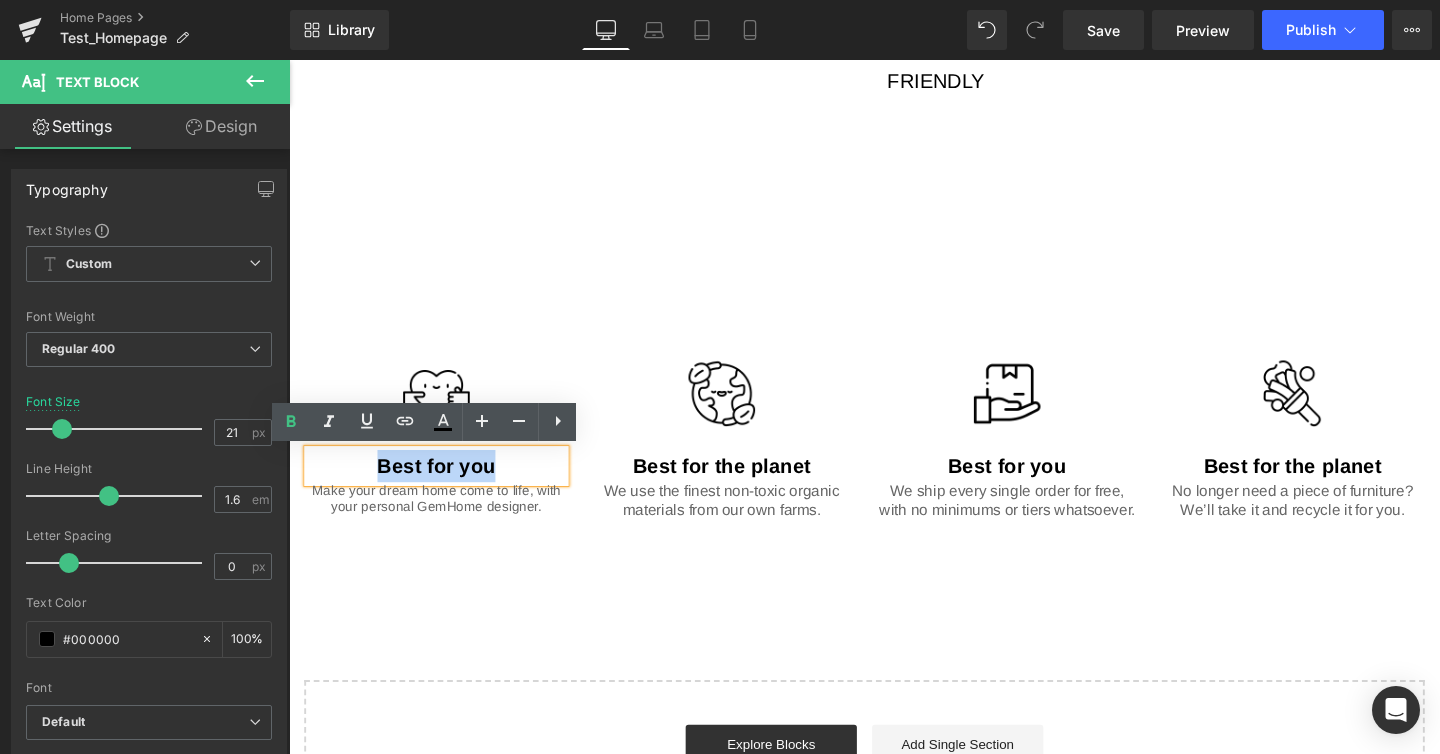 click on "Best for you" at bounding box center [444, 487] 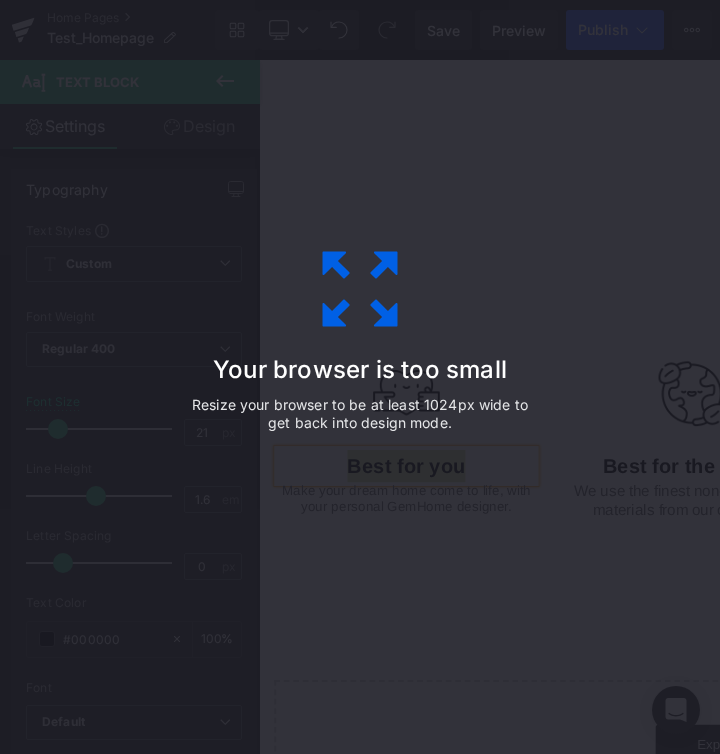 click on "Your browser is too small Resize your browser to be at least 1024px wide to get back into design mode." at bounding box center (360, 377) 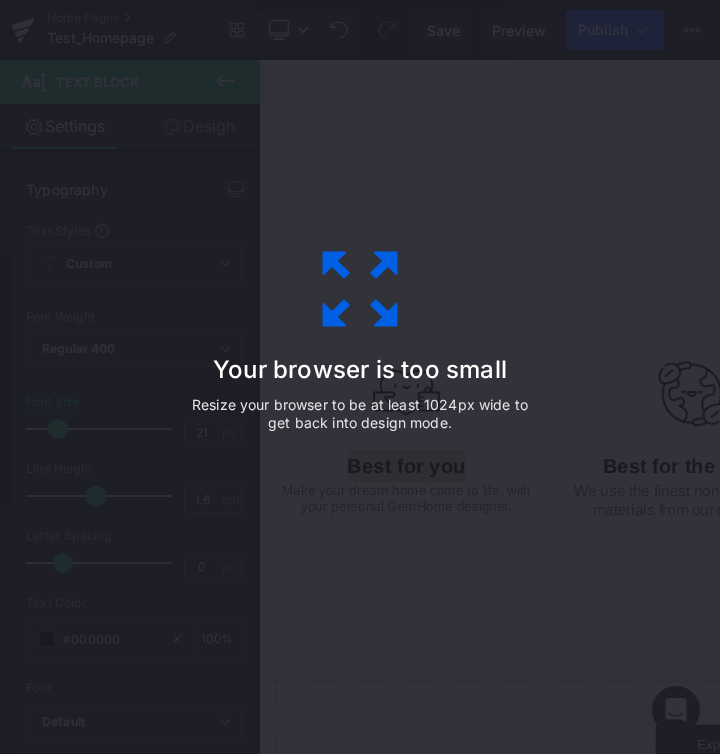 click on "Your browser is too small Resize your browser to be at least 1024px wide to get back into design mode." at bounding box center (360, 377) 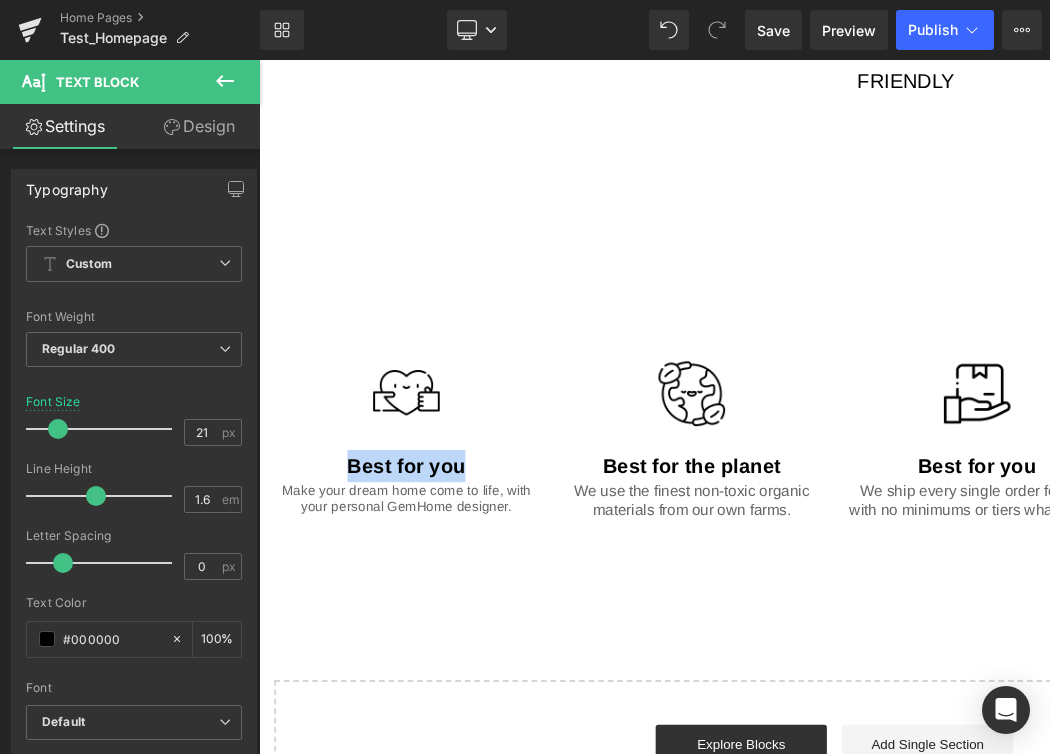 click on "Best for you Text Block" at bounding box center (414, 487) 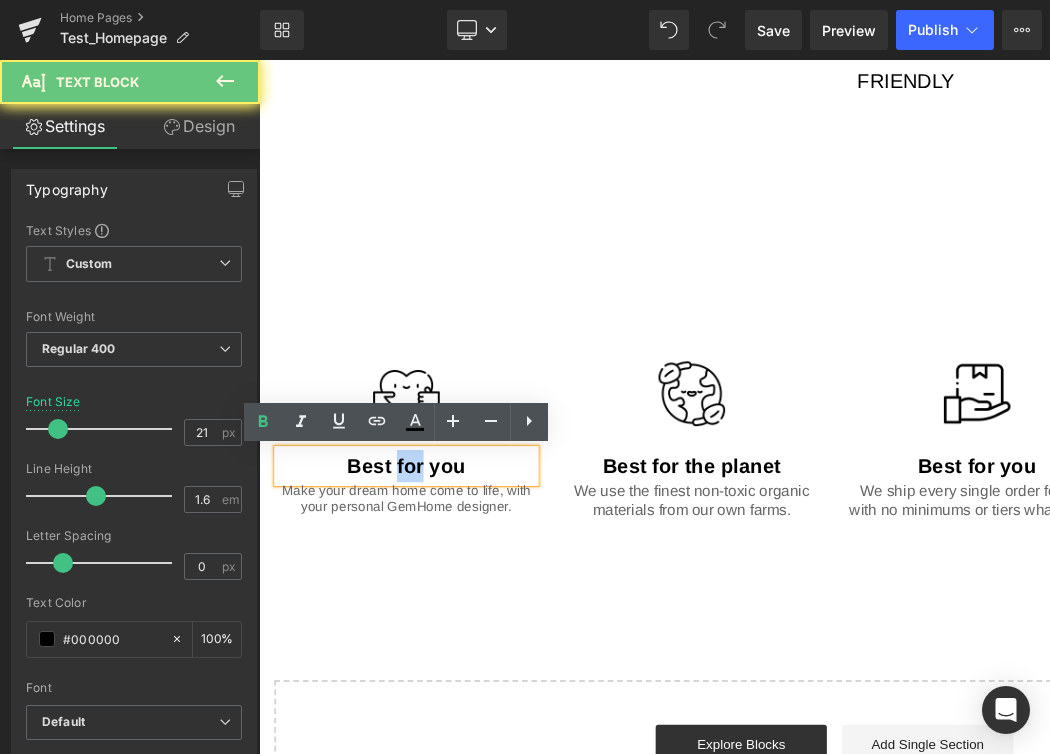 click on "Best for you" at bounding box center [414, 486] 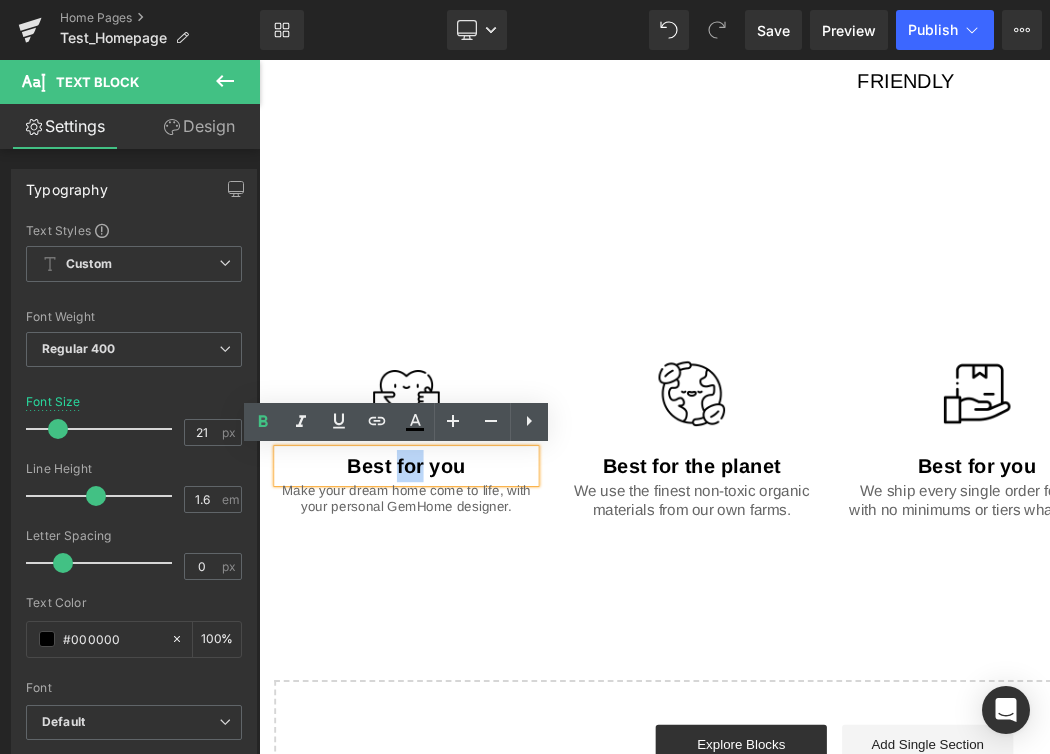 click on "Best for you" at bounding box center [414, 486] 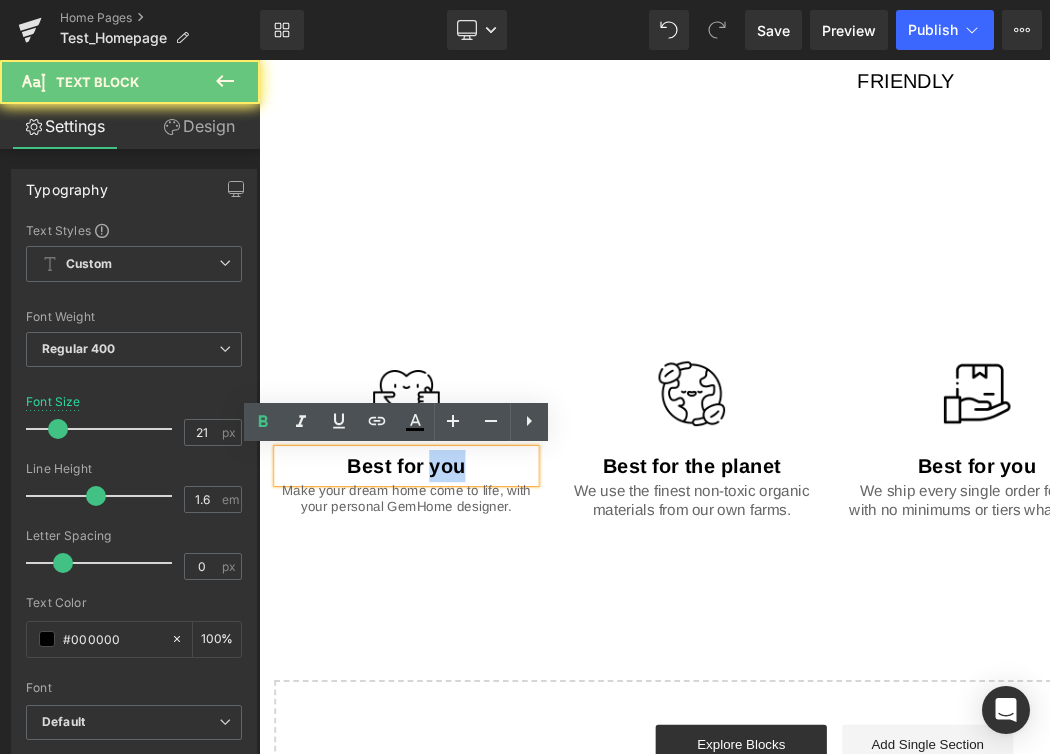 click on "Best for you" at bounding box center [414, 486] 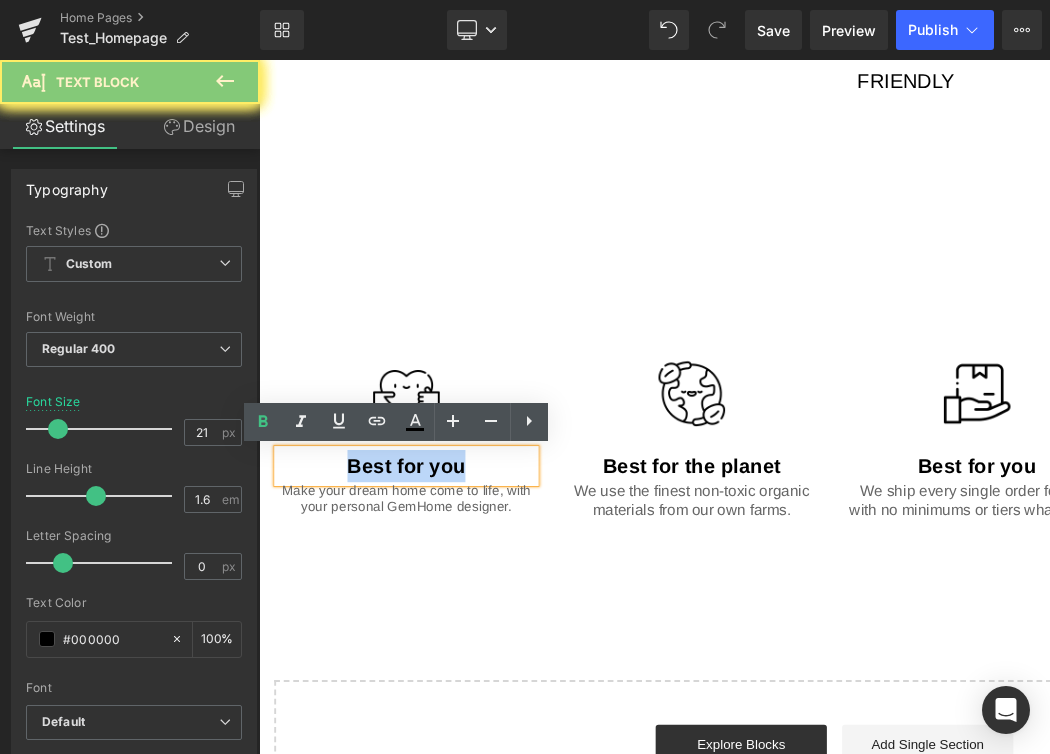 drag, startPoint x: 467, startPoint y: 487, endPoint x: 302, endPoint y: 476, distance: 165.36626 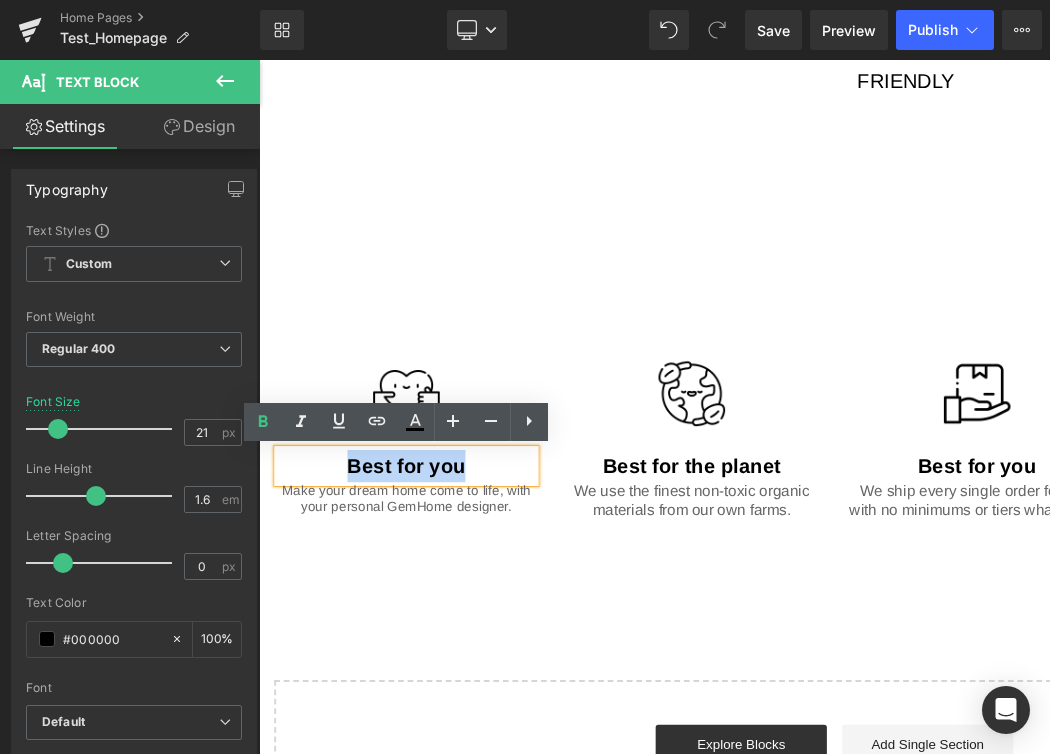 type 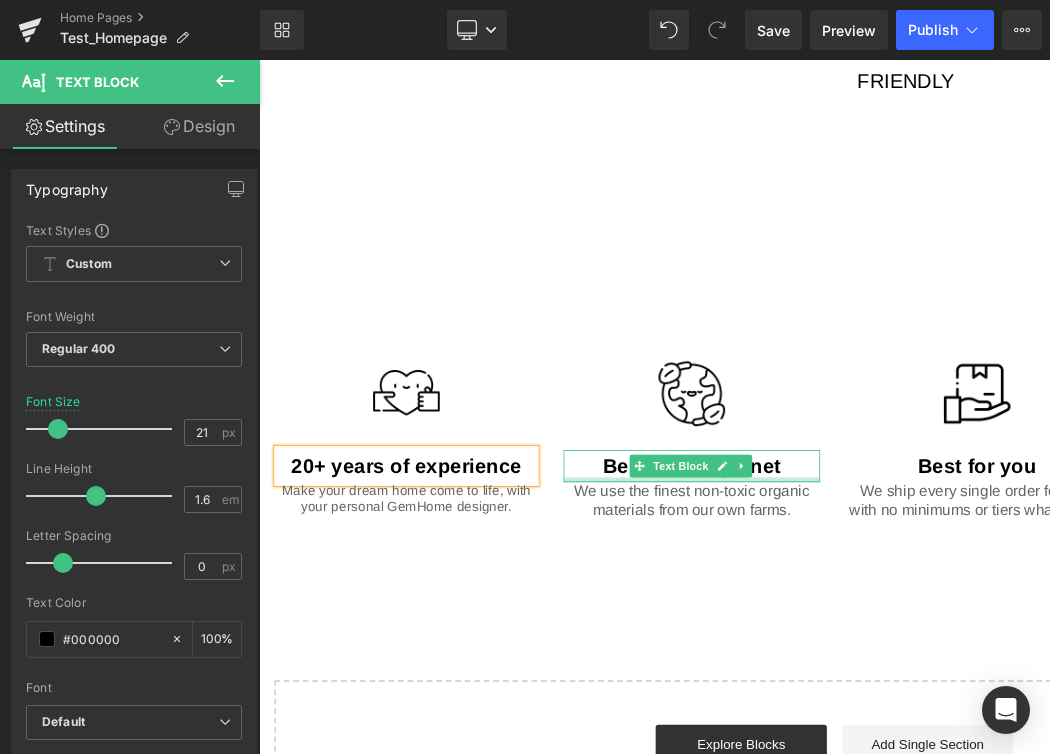 click at bounding box center [714, 501] 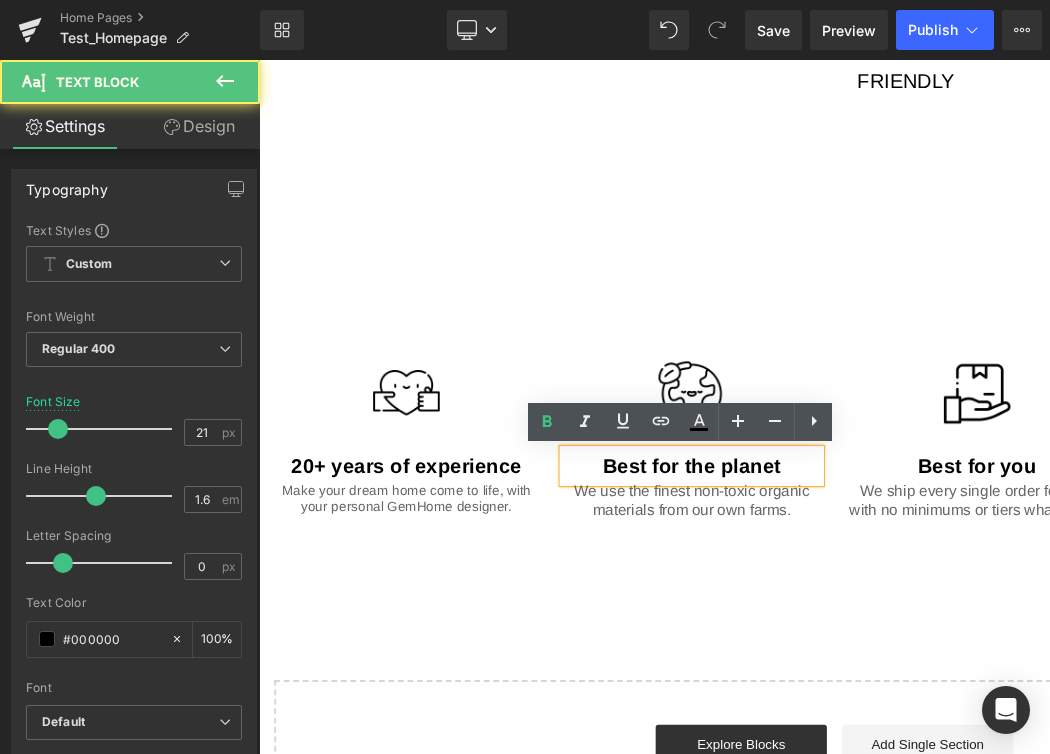 click on "Best for the planet" at bounding box center [714, 487] 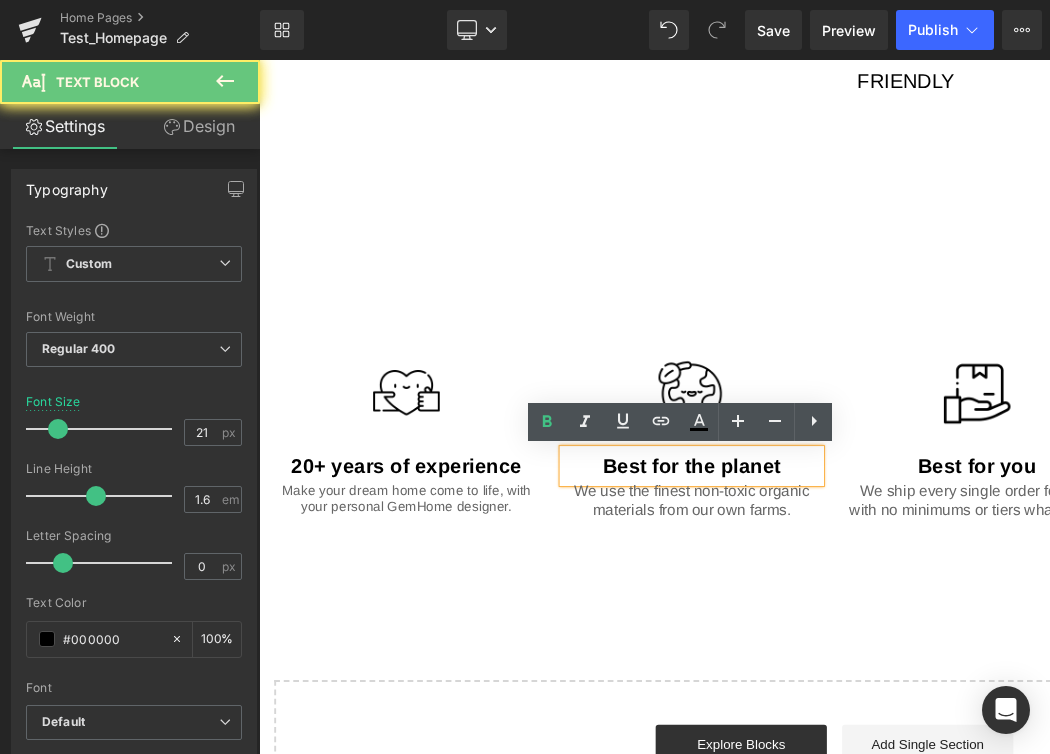 click on "Best for the planet" at bounding box center (714, 486) 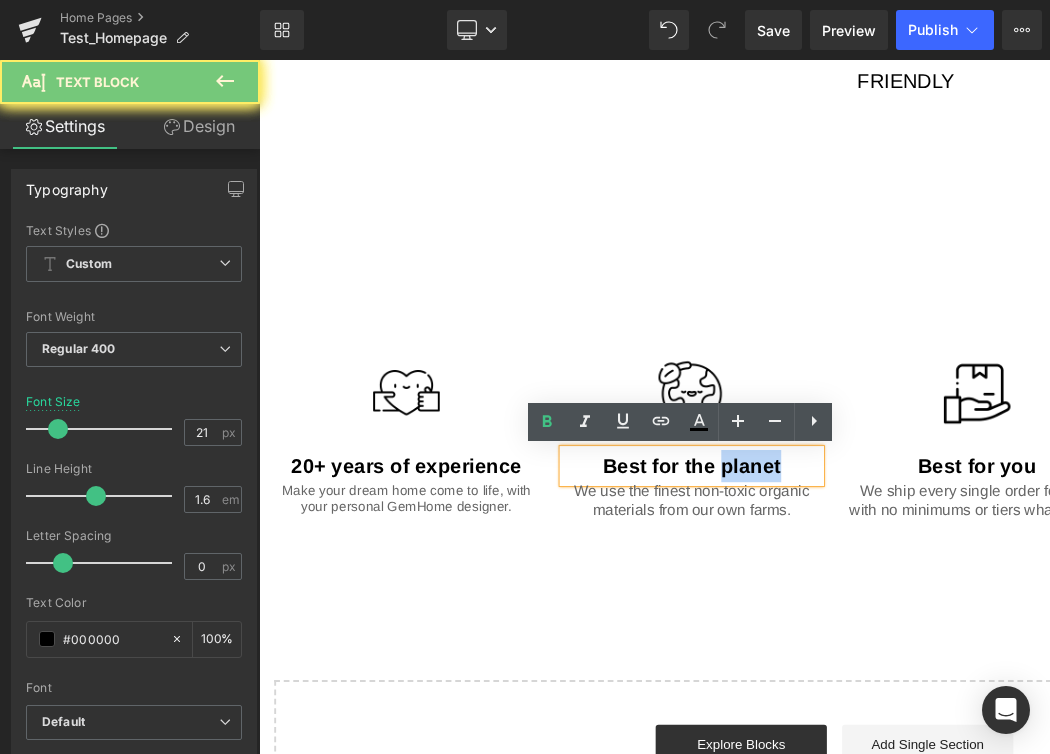click on "Best for the planet" at bounding box center [714, 486] 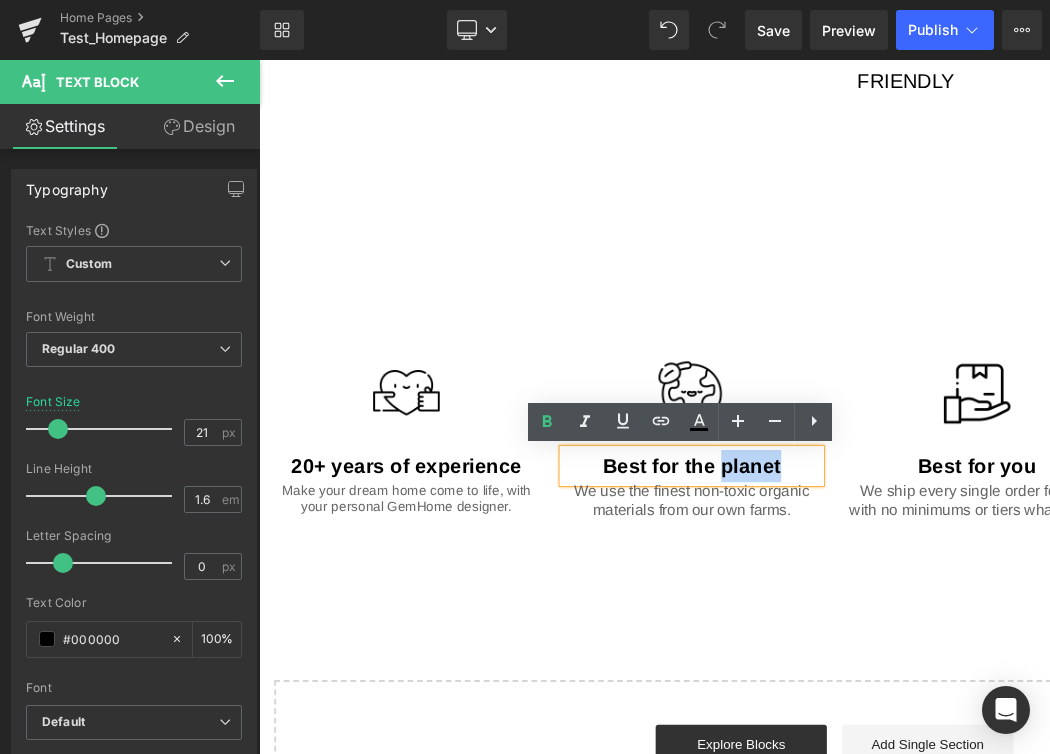 click on "Best for the planet" at bounding box center (714, 486) 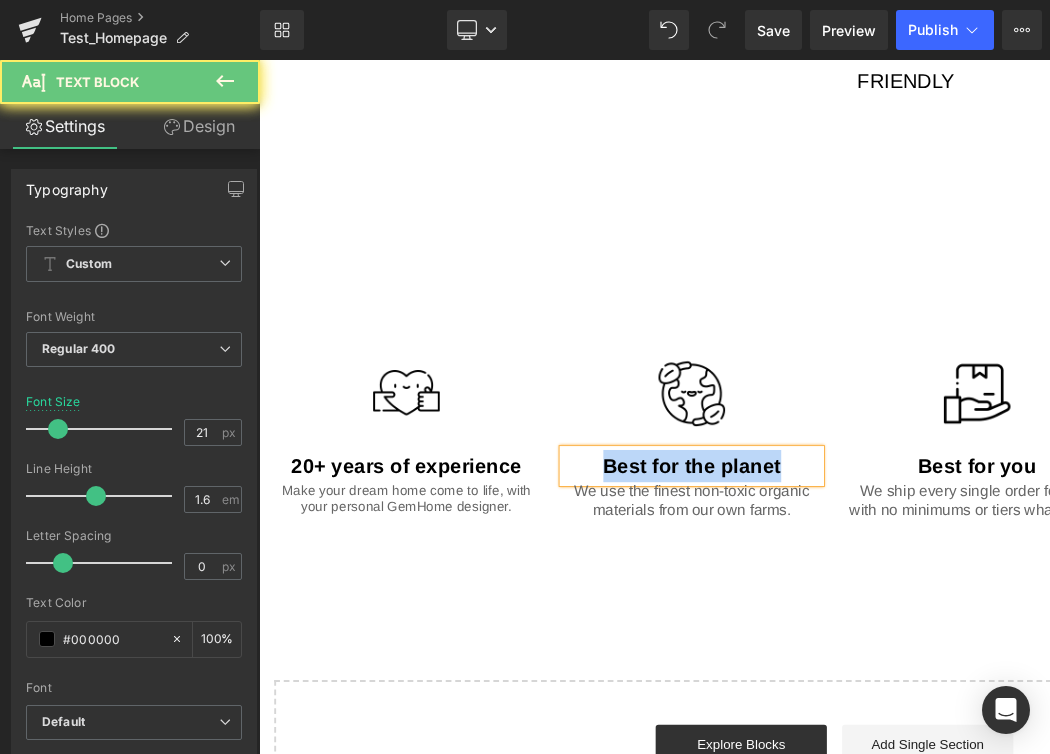 type 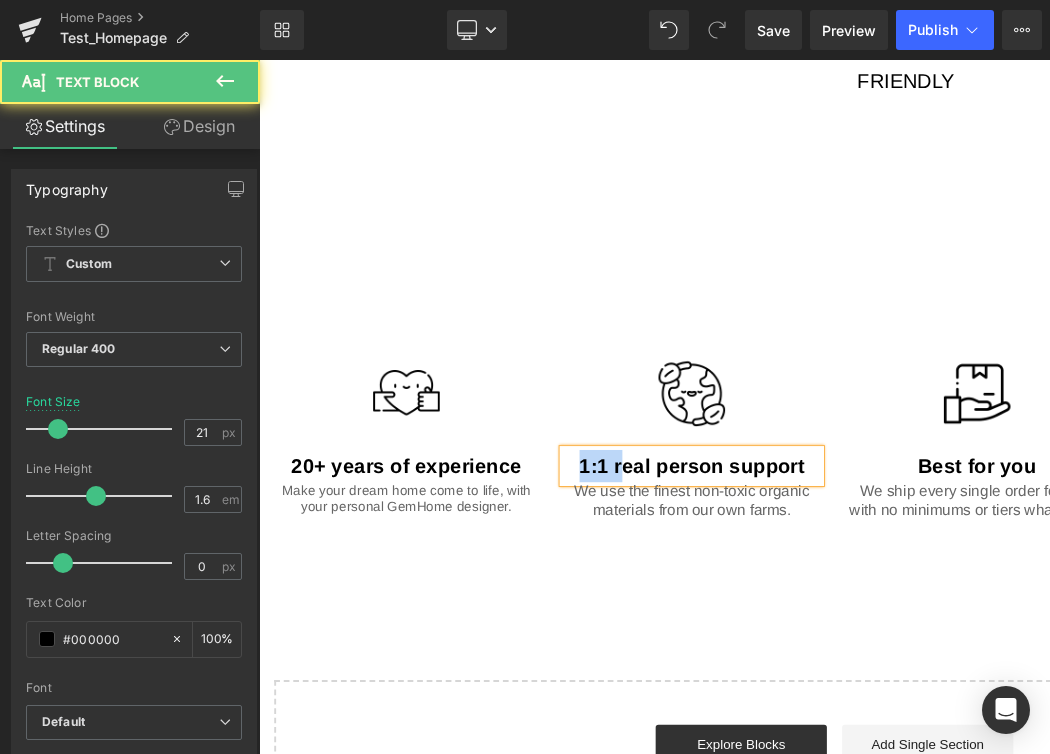 drag, startPoint x: 633, startPoint y: 485, endPoint x: 562, endPoint y: 486, distance: 71.00704 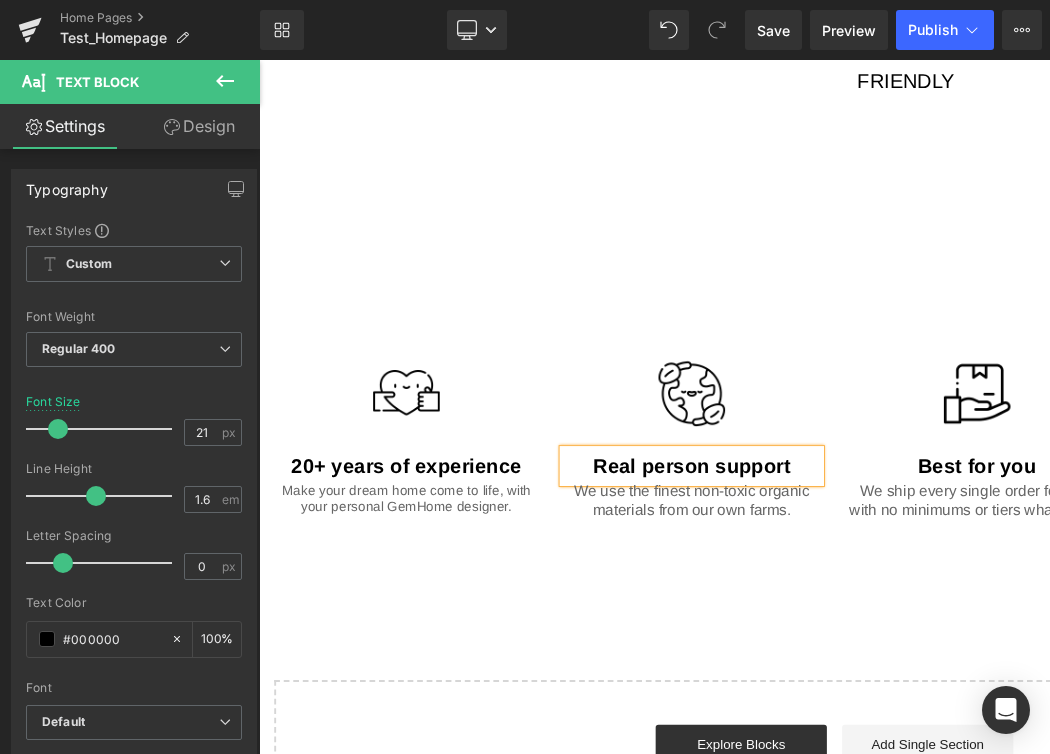 click on "Text Block" at bounding box center [1003, 487] 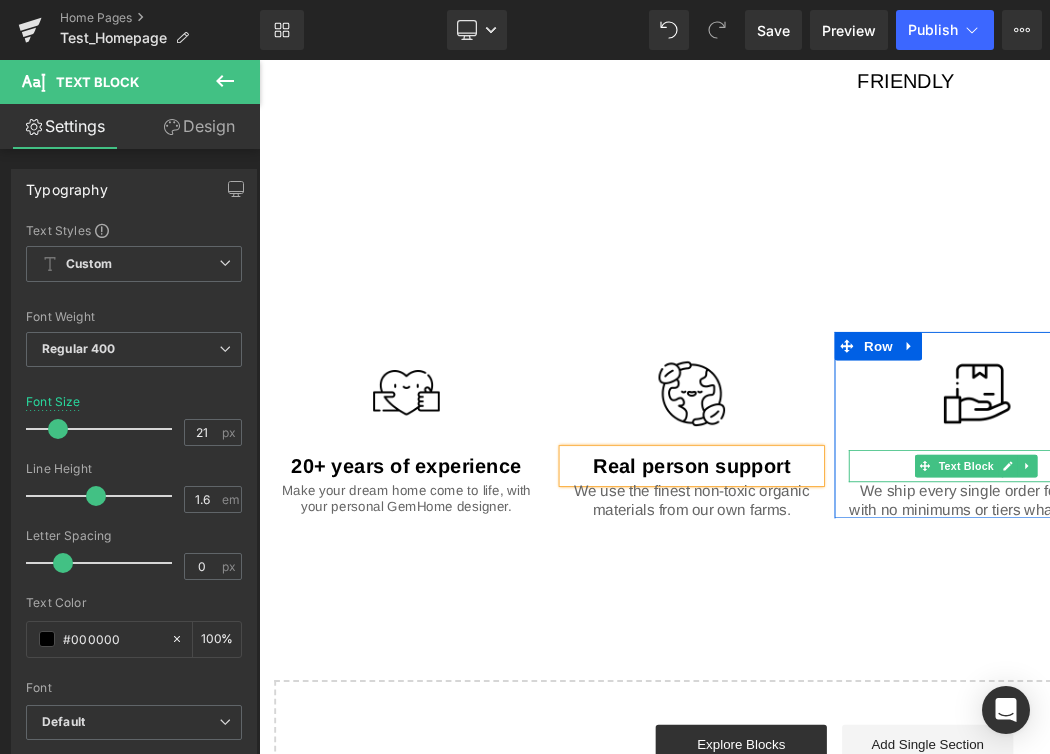 click on "Best for you" at bounding box center (1014, 487) 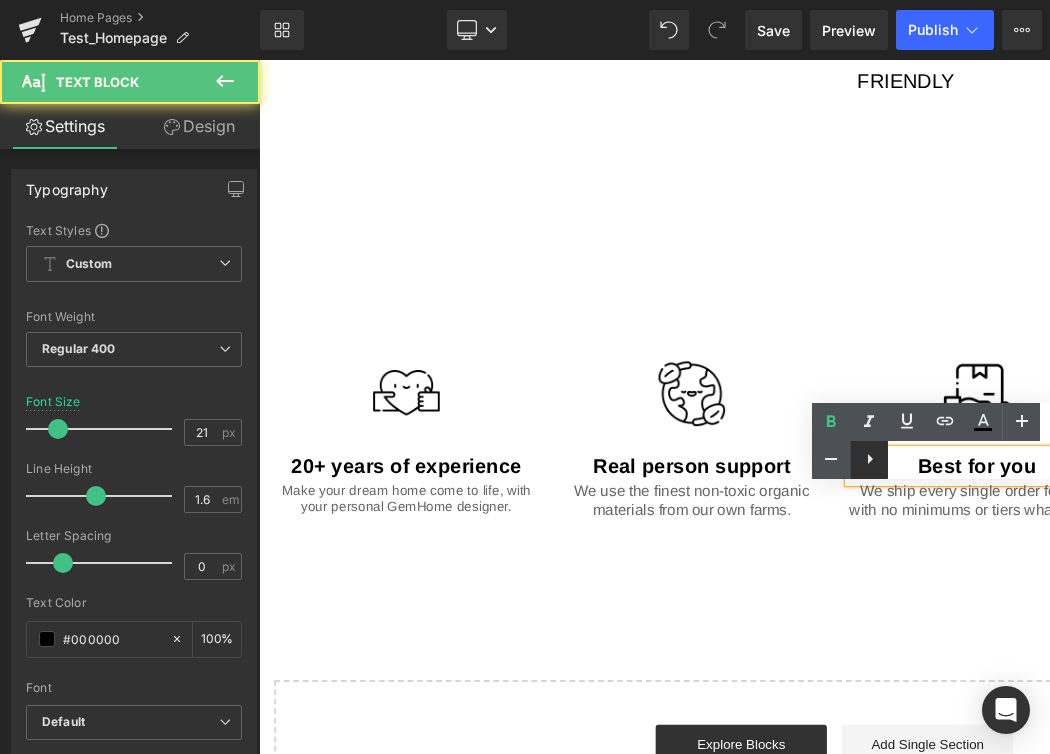 click at bounding box center (869, 460) 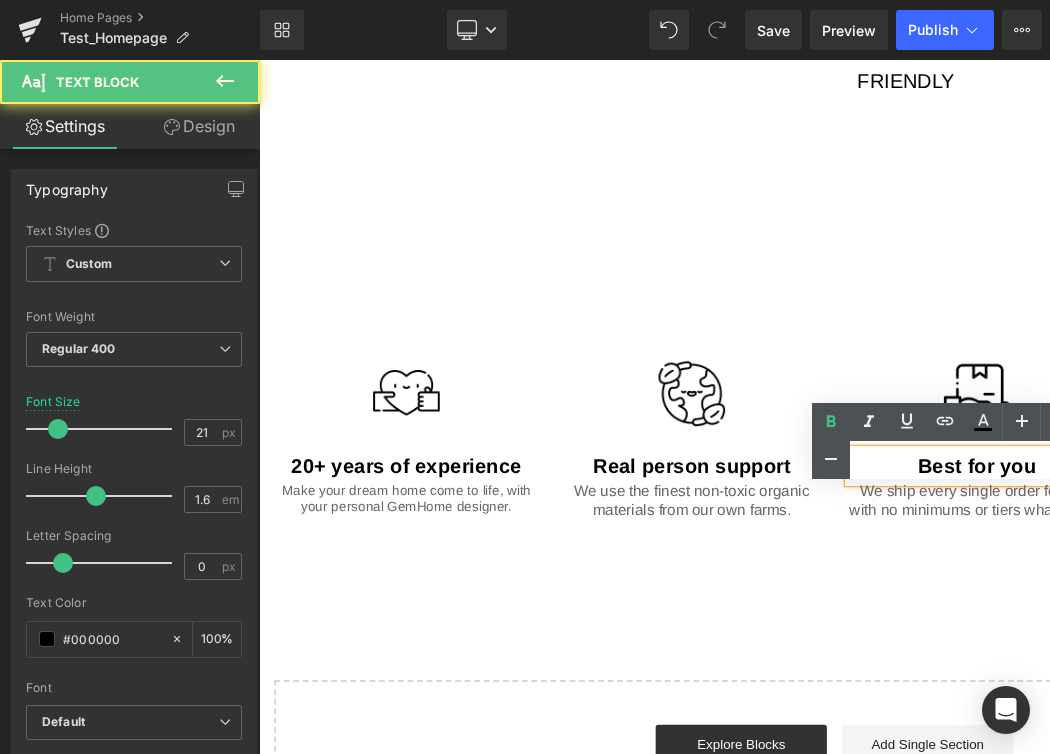 click on "Text Color Highlight Color #333333" at bounding box center [931, 441] 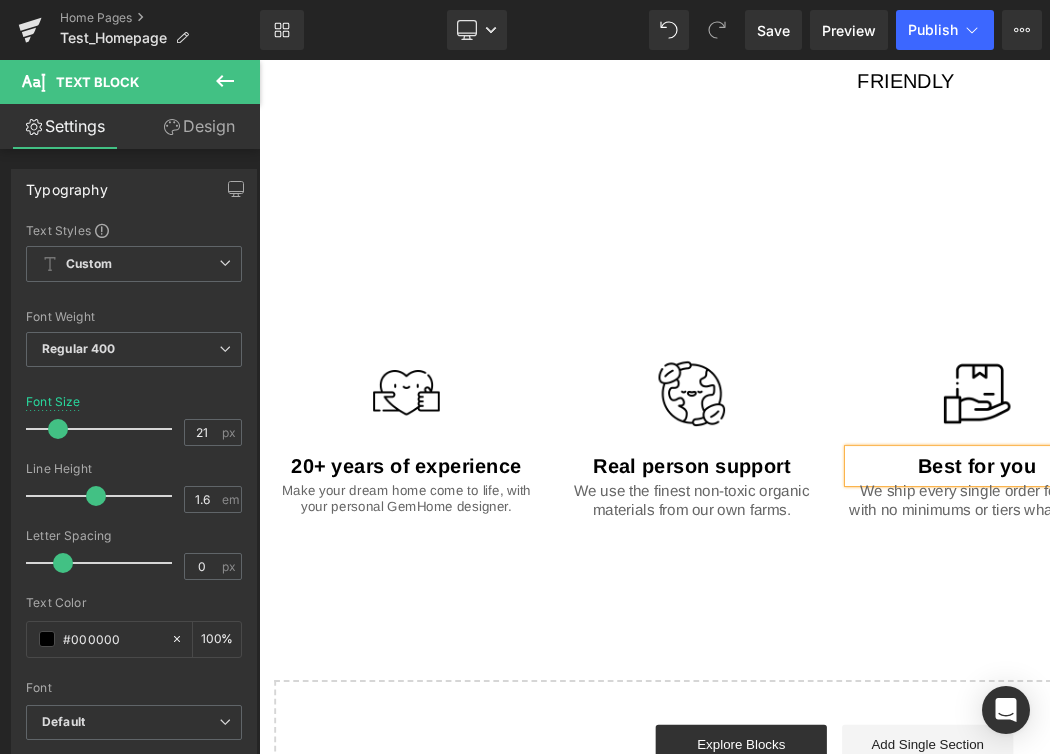 click on "Best for you" at bounding box center (1014, 486) 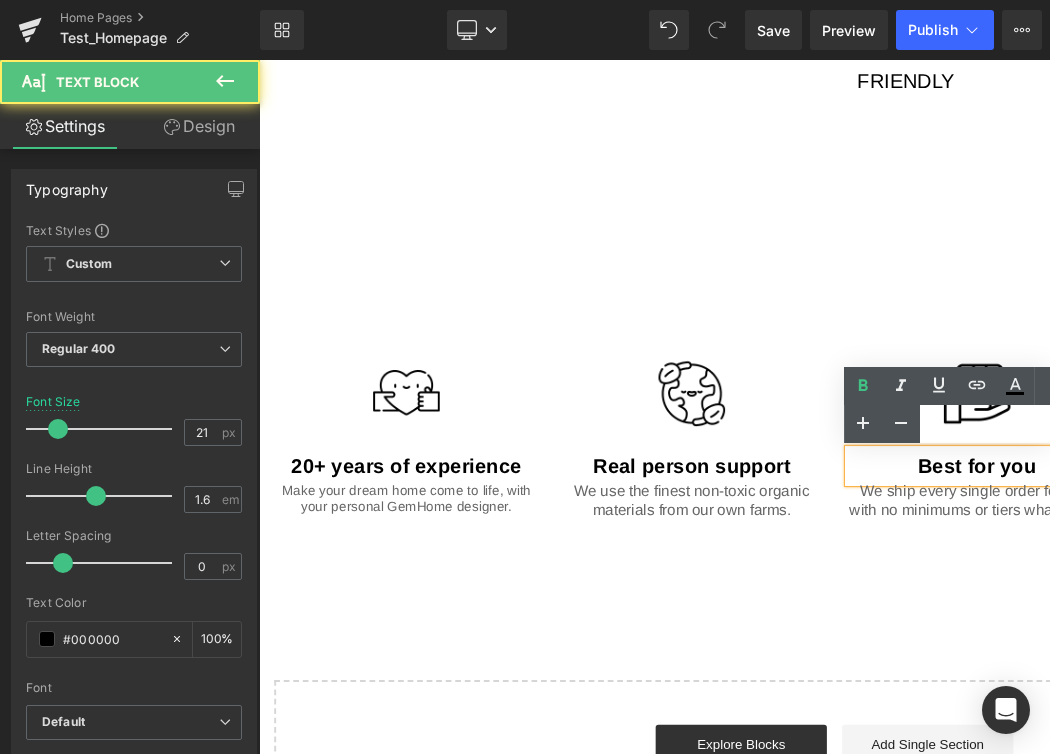 click on "Best for you" at bounding box center [1014, 486] 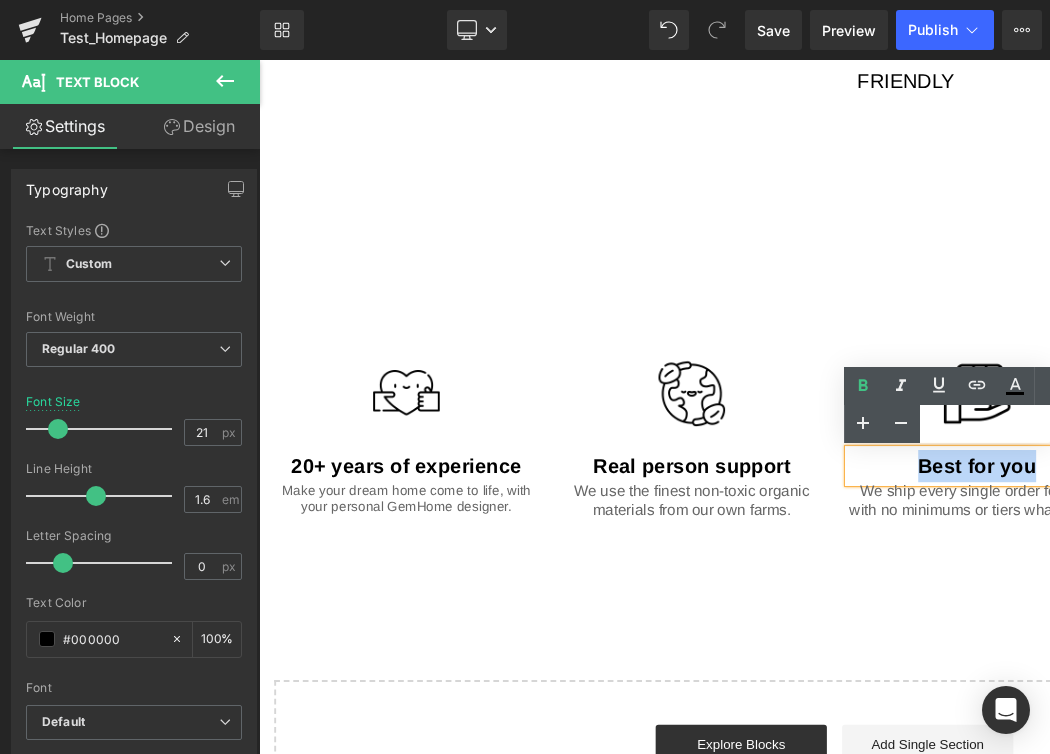 drag, startPoint x: 1069, startPoint y: 483, endPoint x: 898, endPoint y: 484, distance: 171.00293 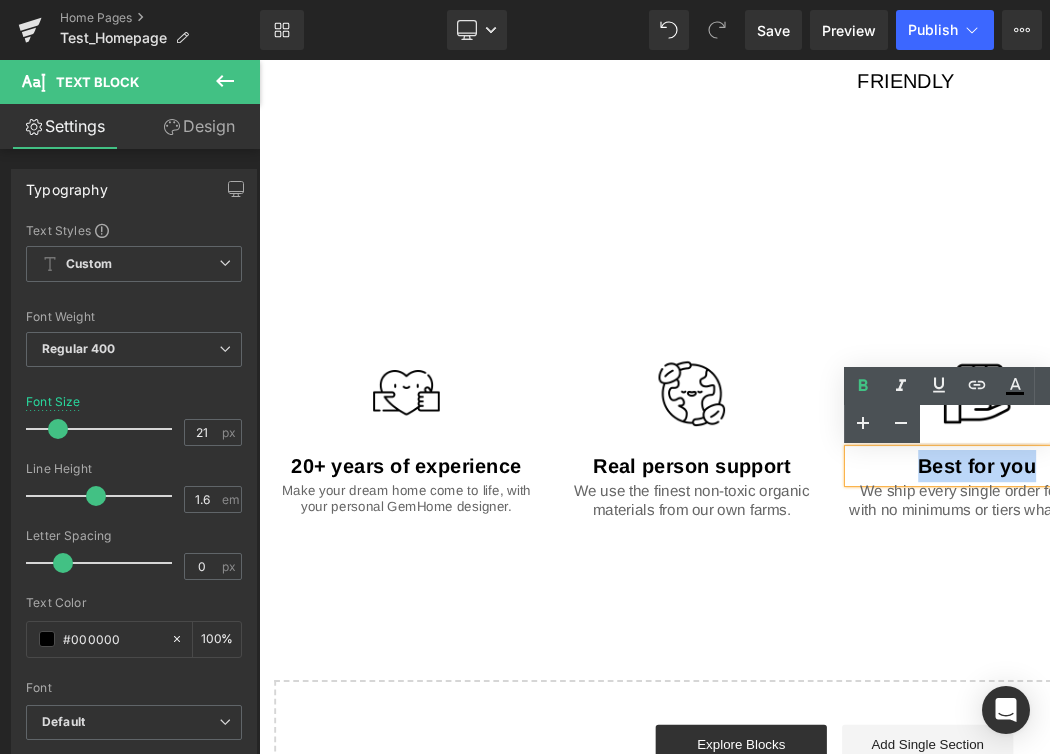 click on "Best for you" at bounding box center (1014, 487) 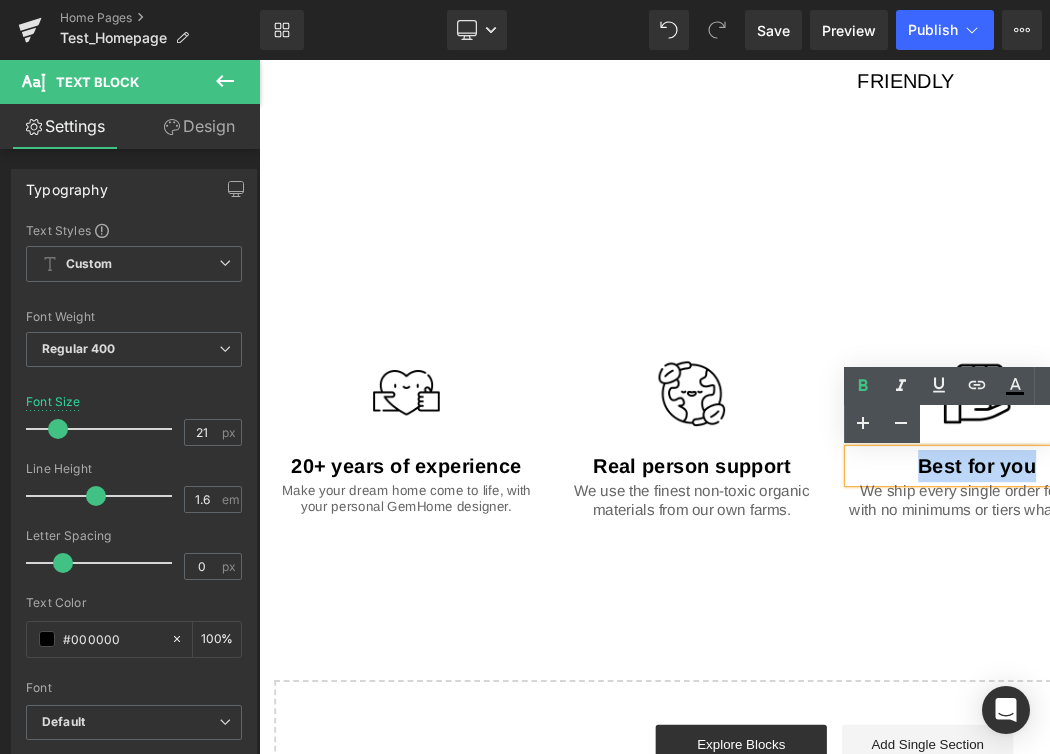 type 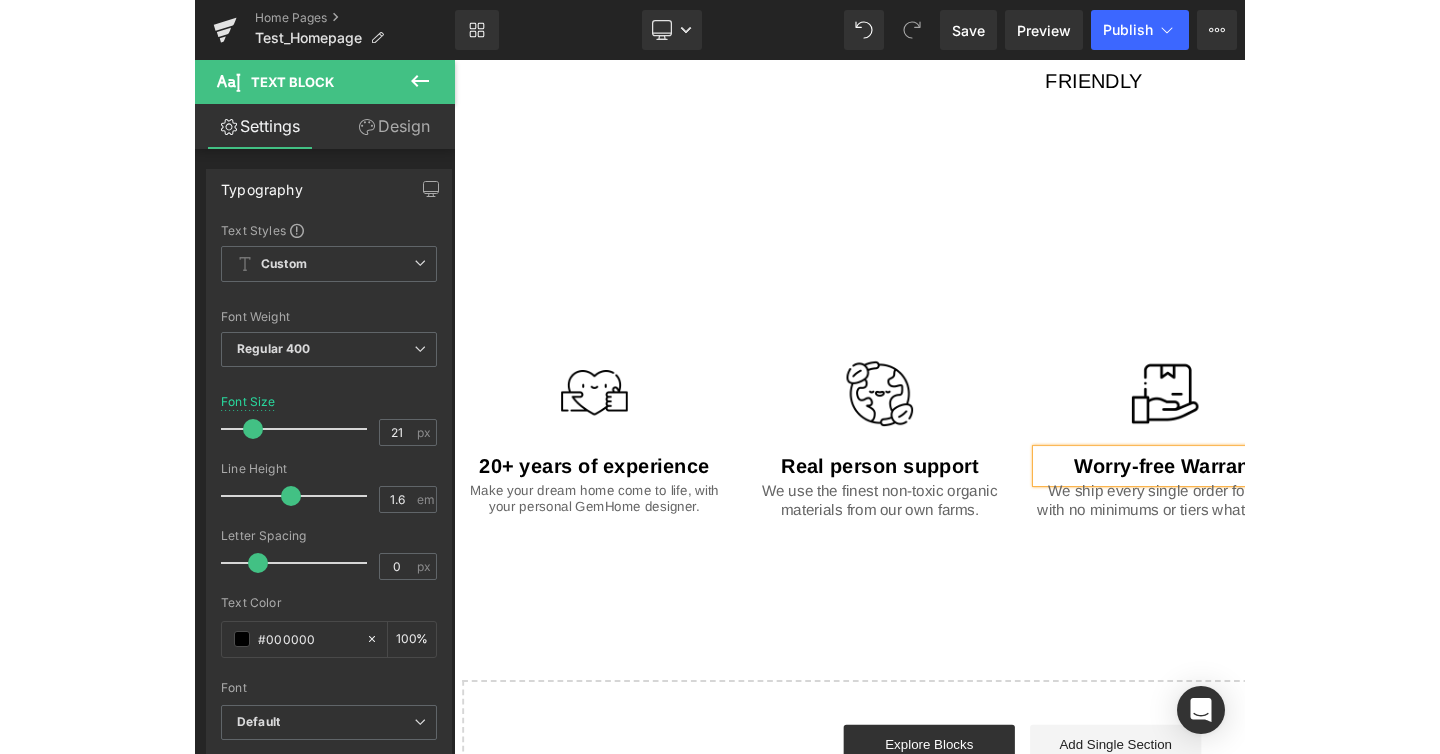 scroll, scrollTop: 0, scrollLeft: 16, axis: horizontal 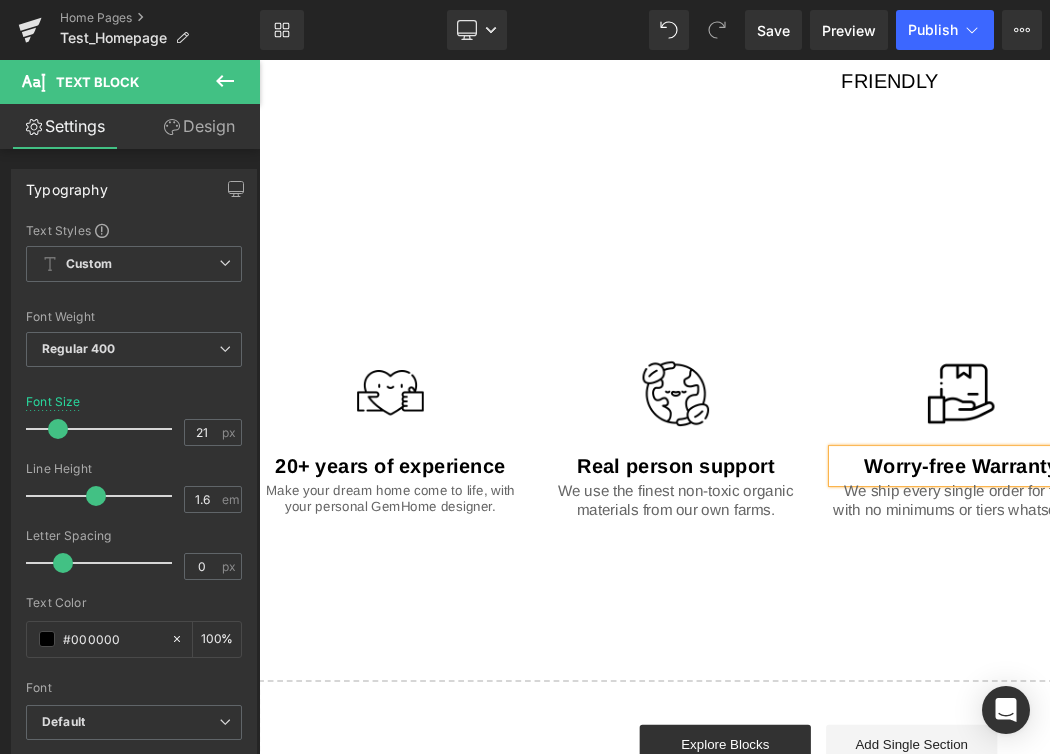 click on "Image         Best for you Text Block         We ship every single order for free, with no minimums or tiers whatsoever. Text Block         Image         Best for the planet Text Block         No longer need a piece of furniture? We’ll take it and recycle it for you. Text Block         Row         Image         Worry-free Warranty Text Block         We ship every single order for free, with no minimums or tiers whatsoever. Text Block         Image         Best for the planet Text Block         No longer need a piece of furniture? We’ll take it and recycle it for you. Text Block         Row         Row         Row" at bounding box center (848, 386) 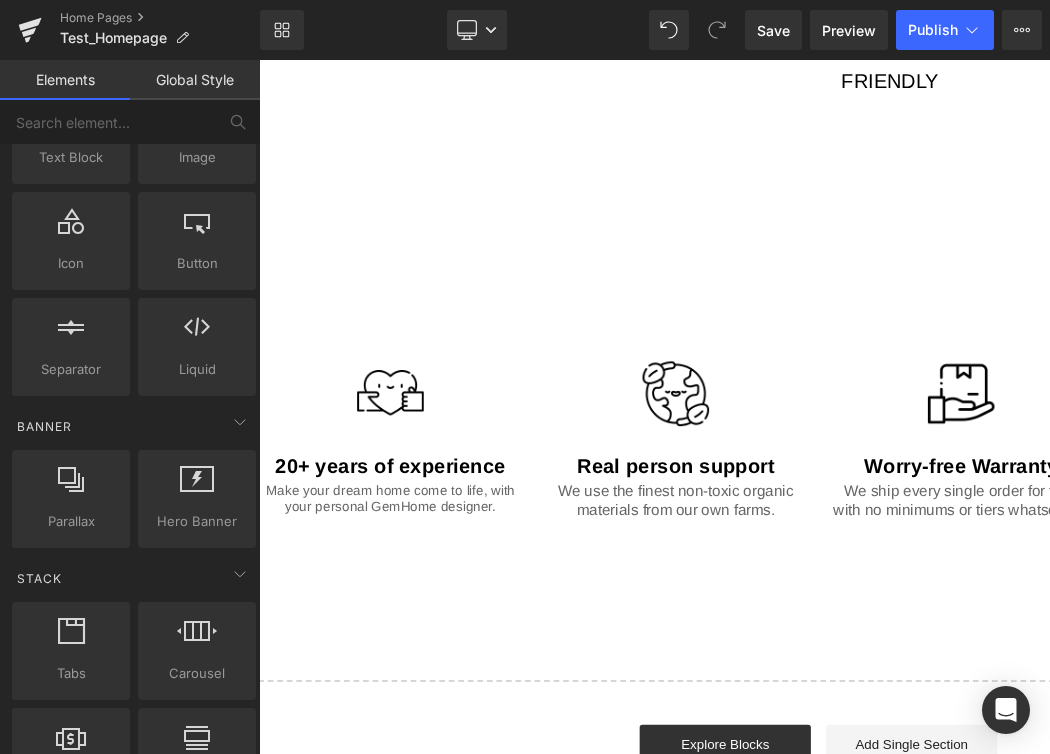 click on "Brand Home GemBaby Item Weight 3.8 pounds Batteries 2 AA batteries (included) Item model number 3457HGYT Product Dimensions 27" L x 36" W x 17" H Battery life 50 Hours Description" at bounding box center [848, -462] 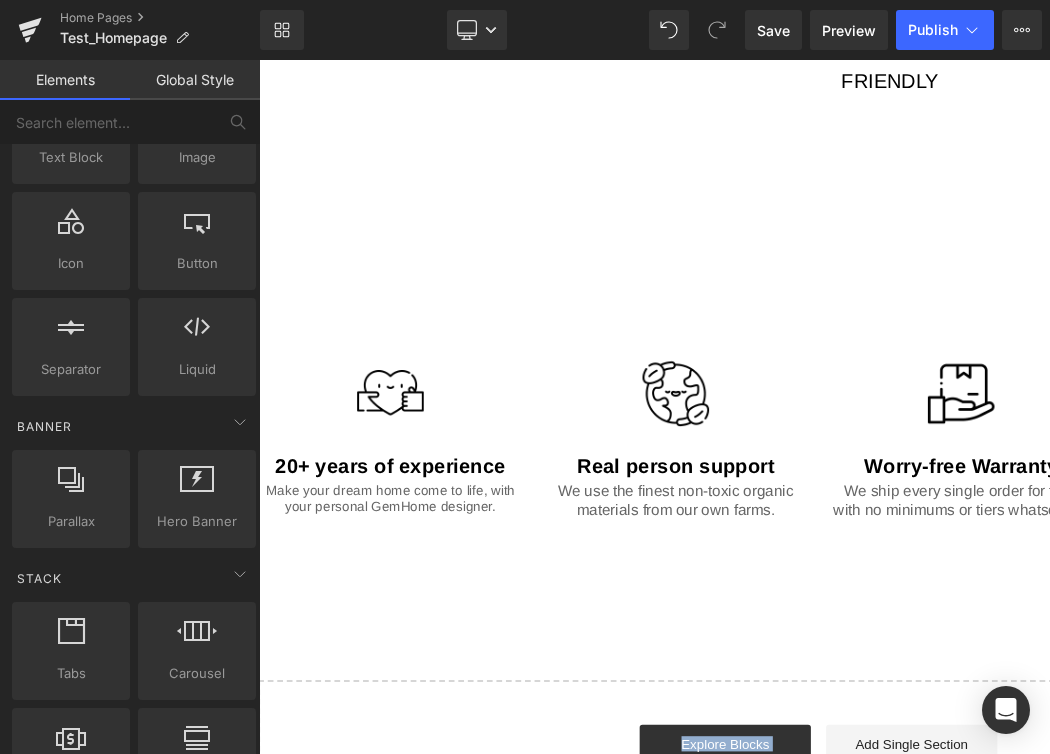 drag, startPoint x: 987, startPoint y: 663, endPoint x: 814, endPoint y: 663, distance: 173 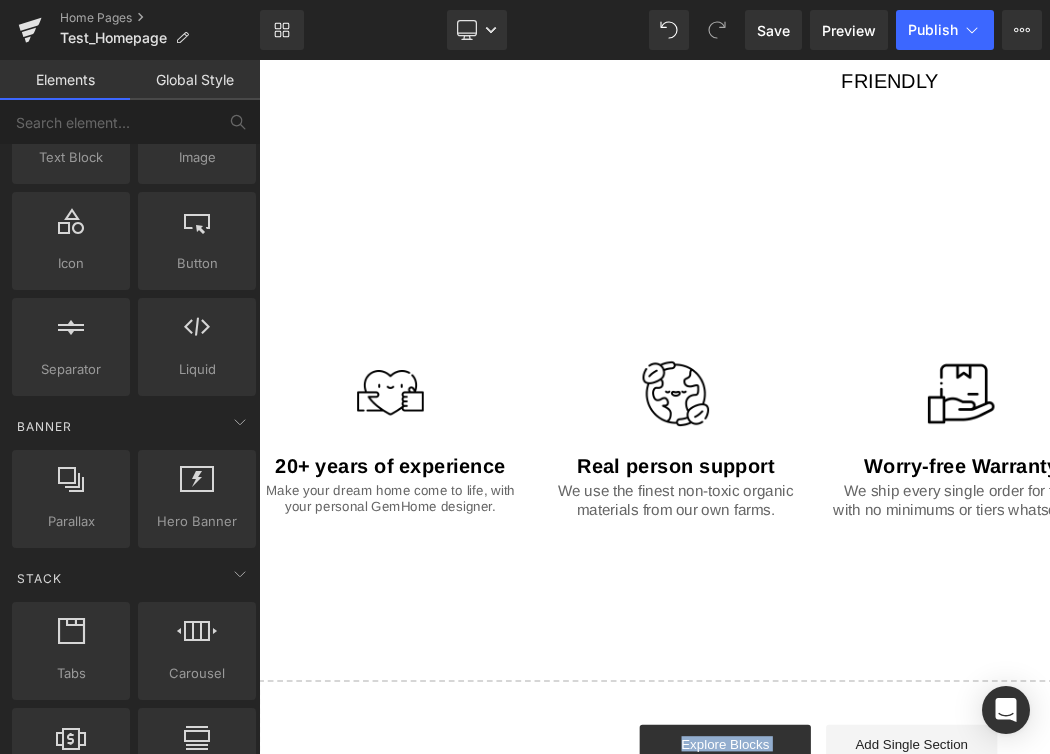 click on "Image" at bounding box center [998, 411] 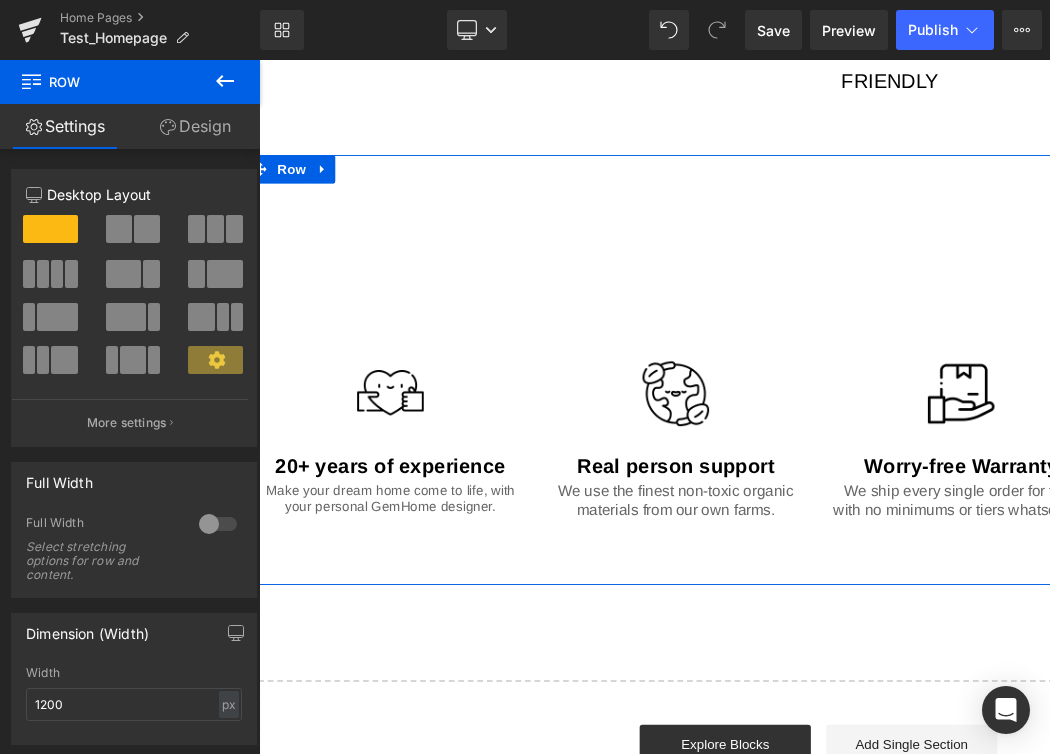drag, startPoint x: 936, startPoint y: 228, endPoint x: 1172, endPoint y: 255, distance: 237.53947 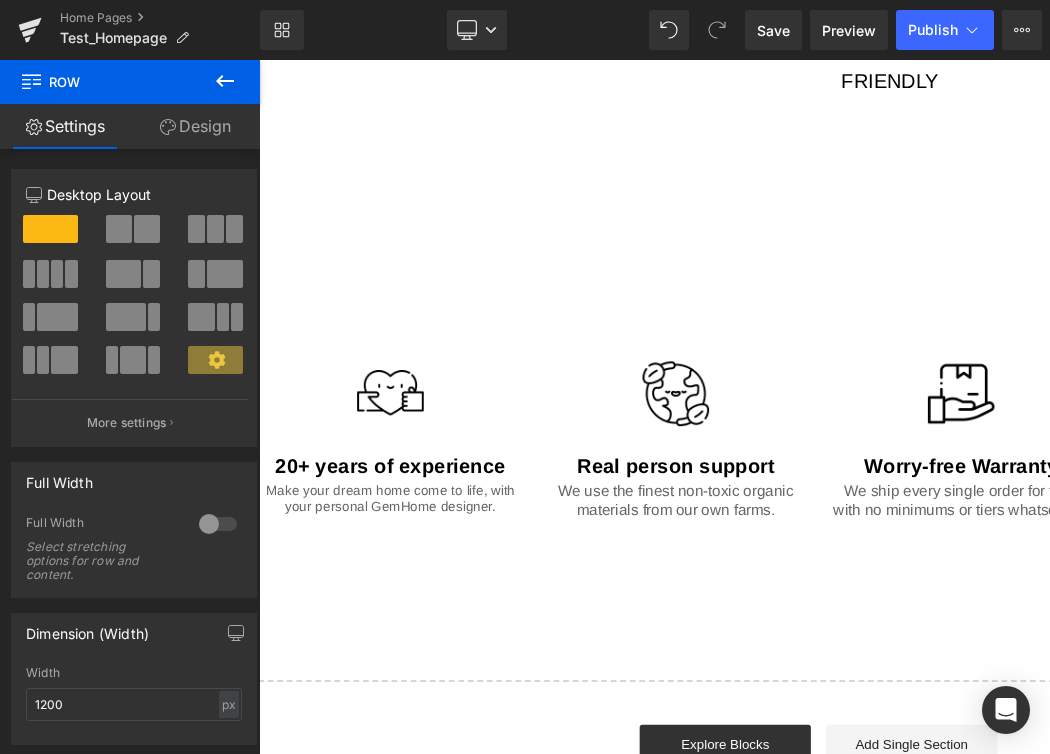 click at bounding box center (243, 60) 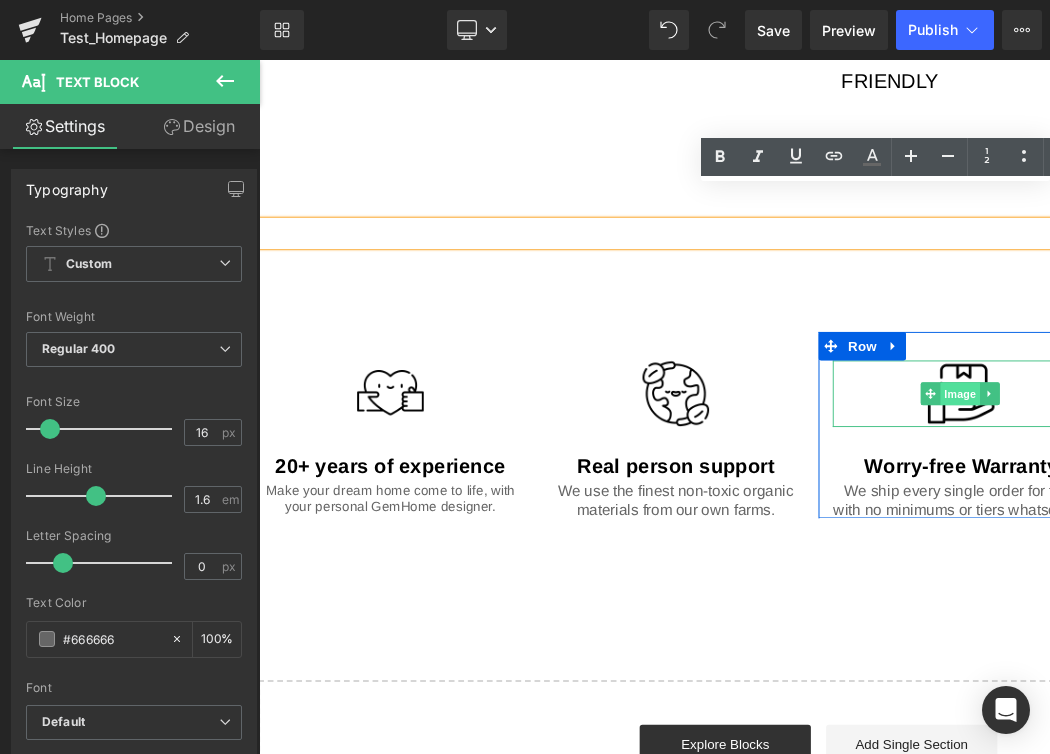 click on "Image" at bounding box center (998, 411) 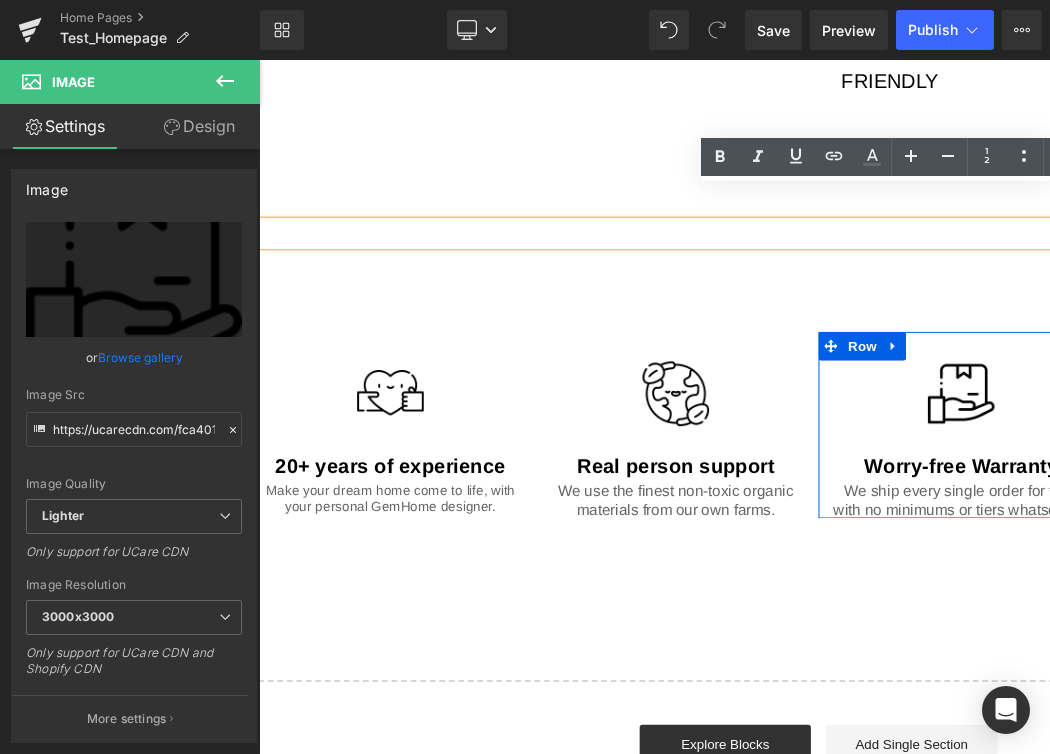 click at bounding box center (848, 289) 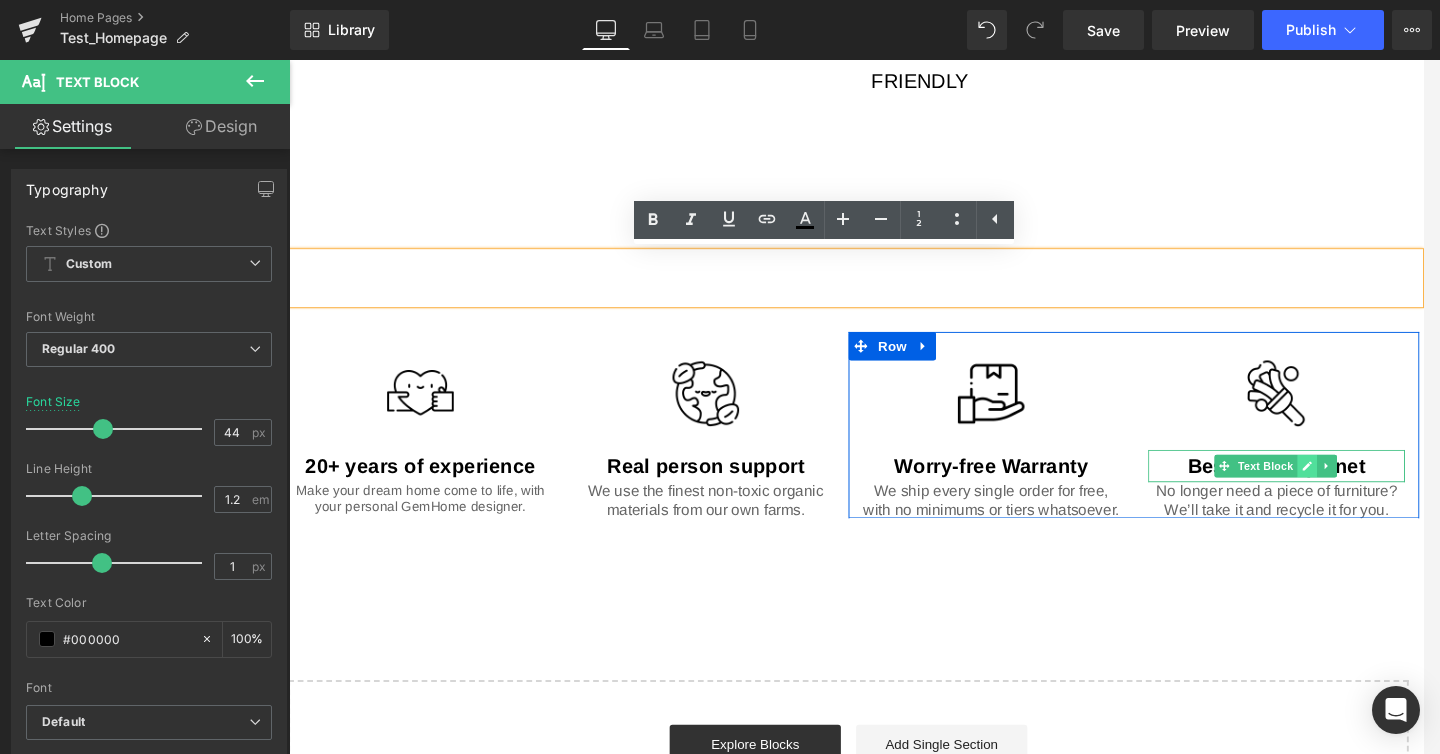click 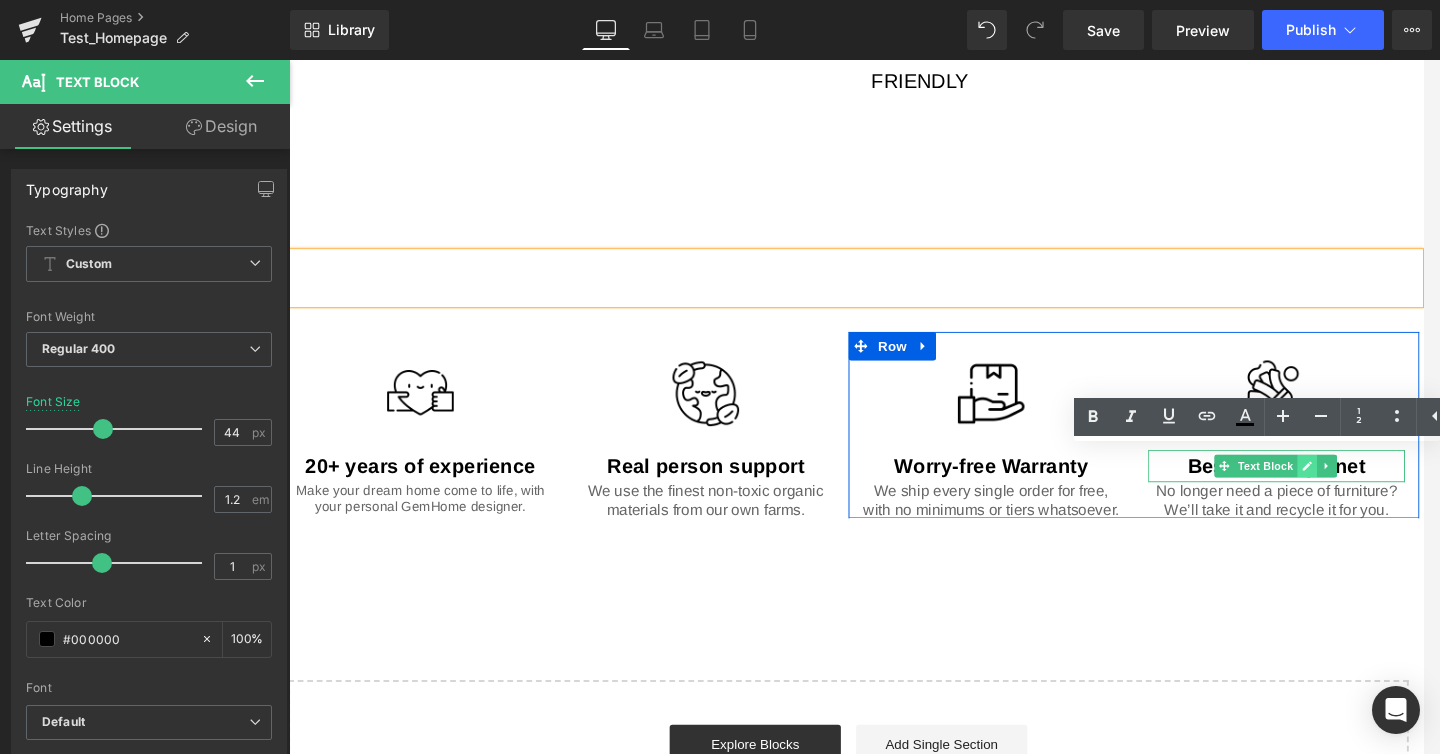 drag, startPoint x: 1353, startPoint y: 480, endPoint x: 1363, endPoint y: 481, distance: 10.049875 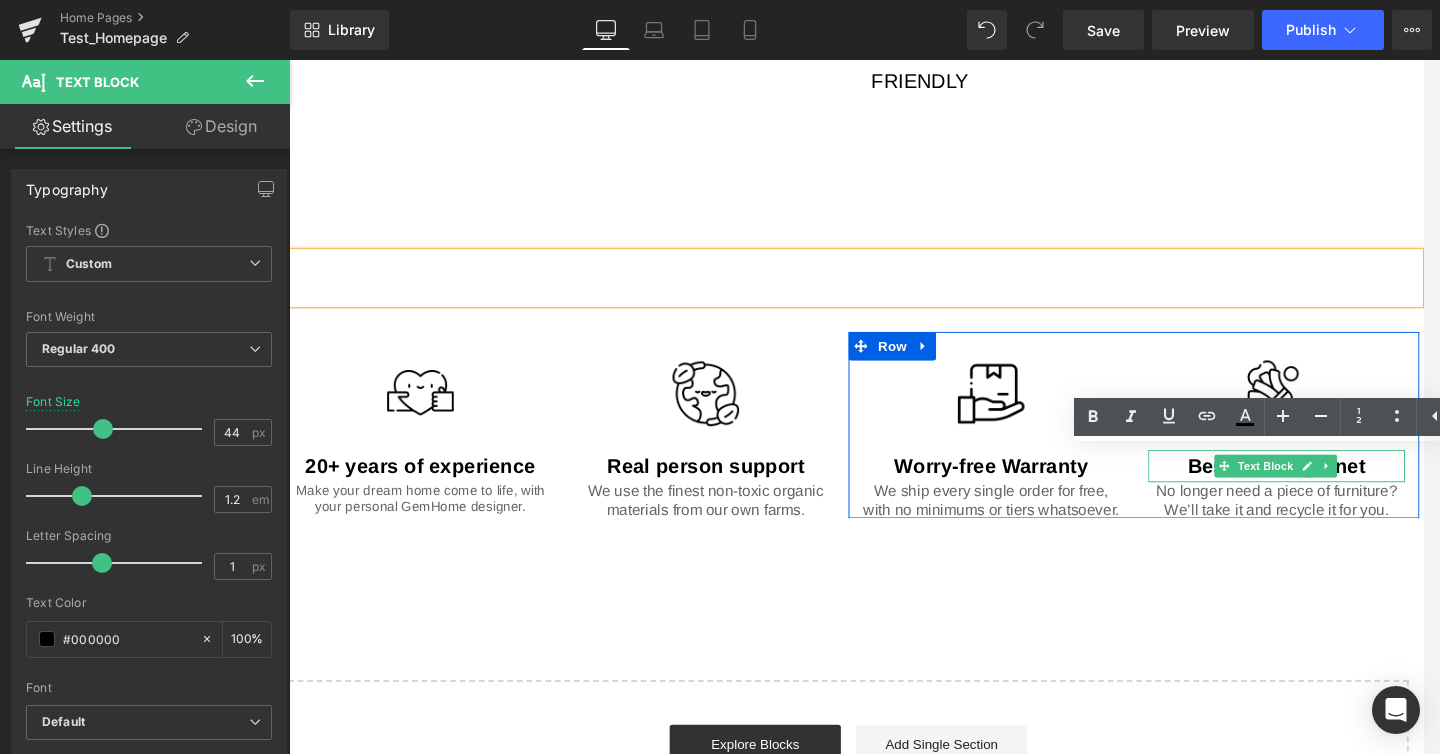 click on "Best for the planet" at bounding box center (1328, 486) 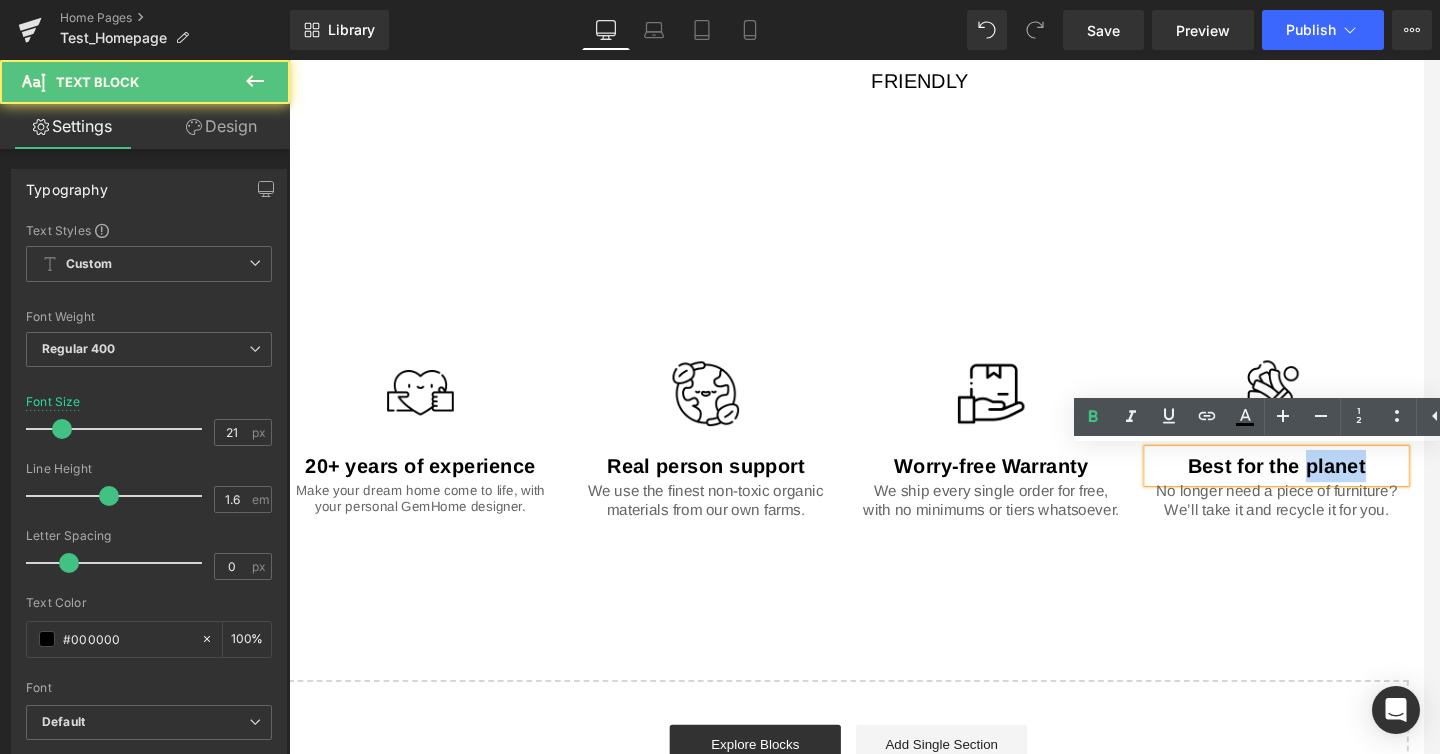 click on "Best for the planet" at bounding box center [1328, 486] 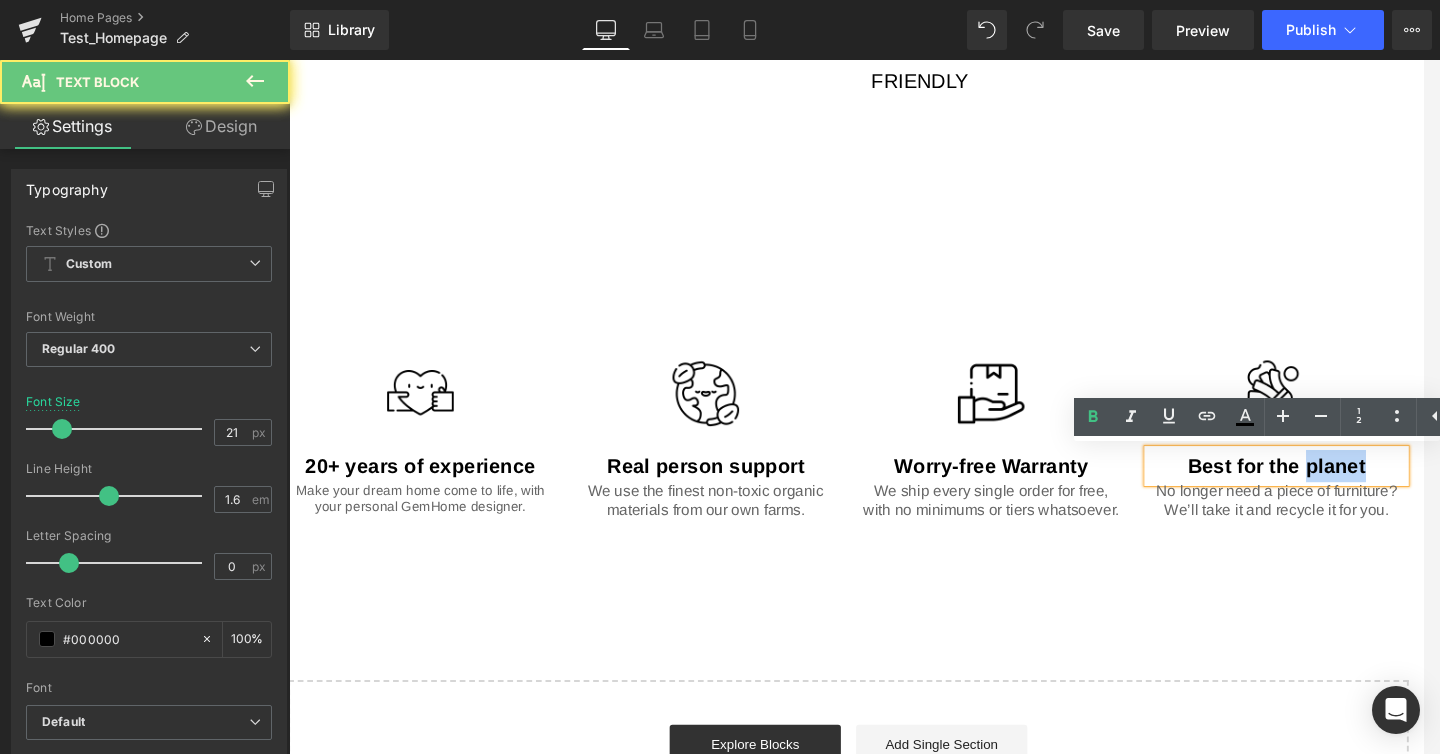 click on "Best for the planet" at bounding box center [1328, 486] 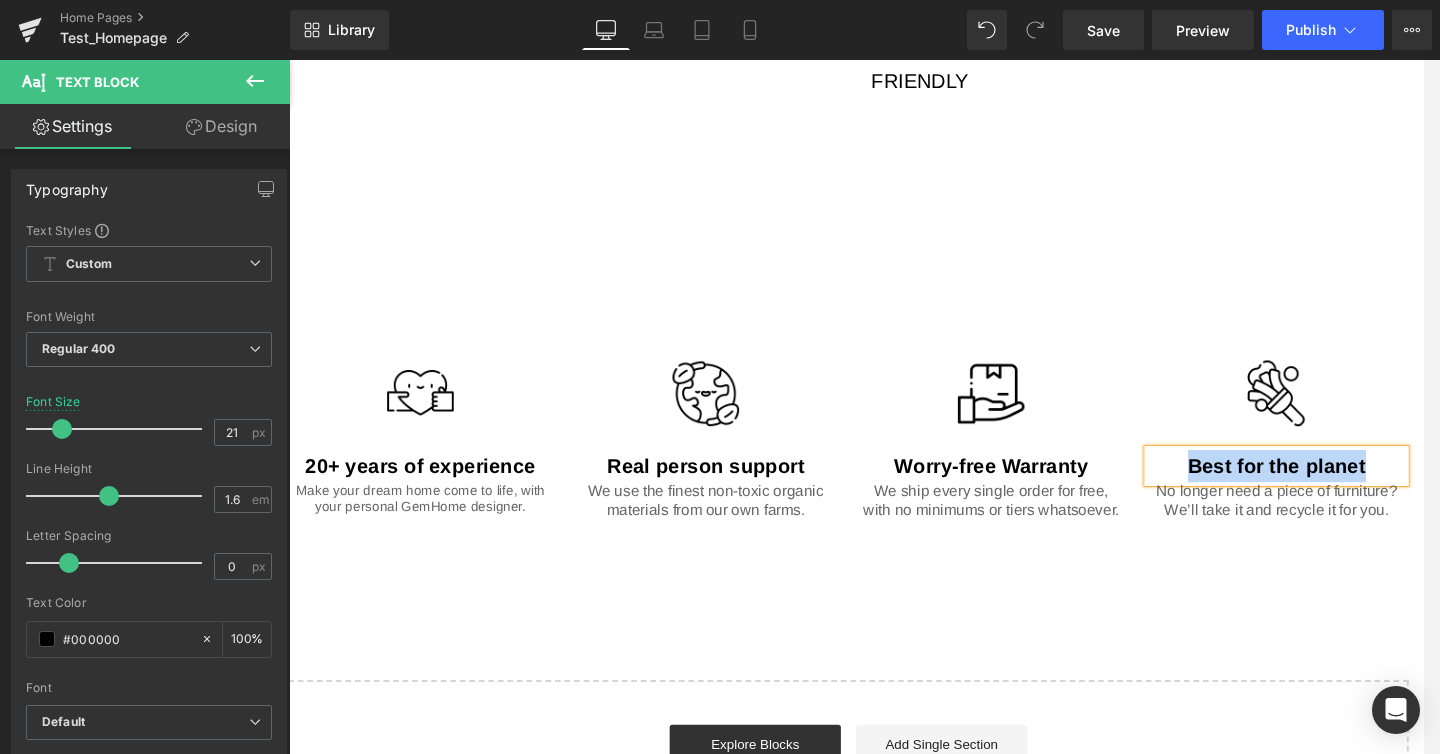 type 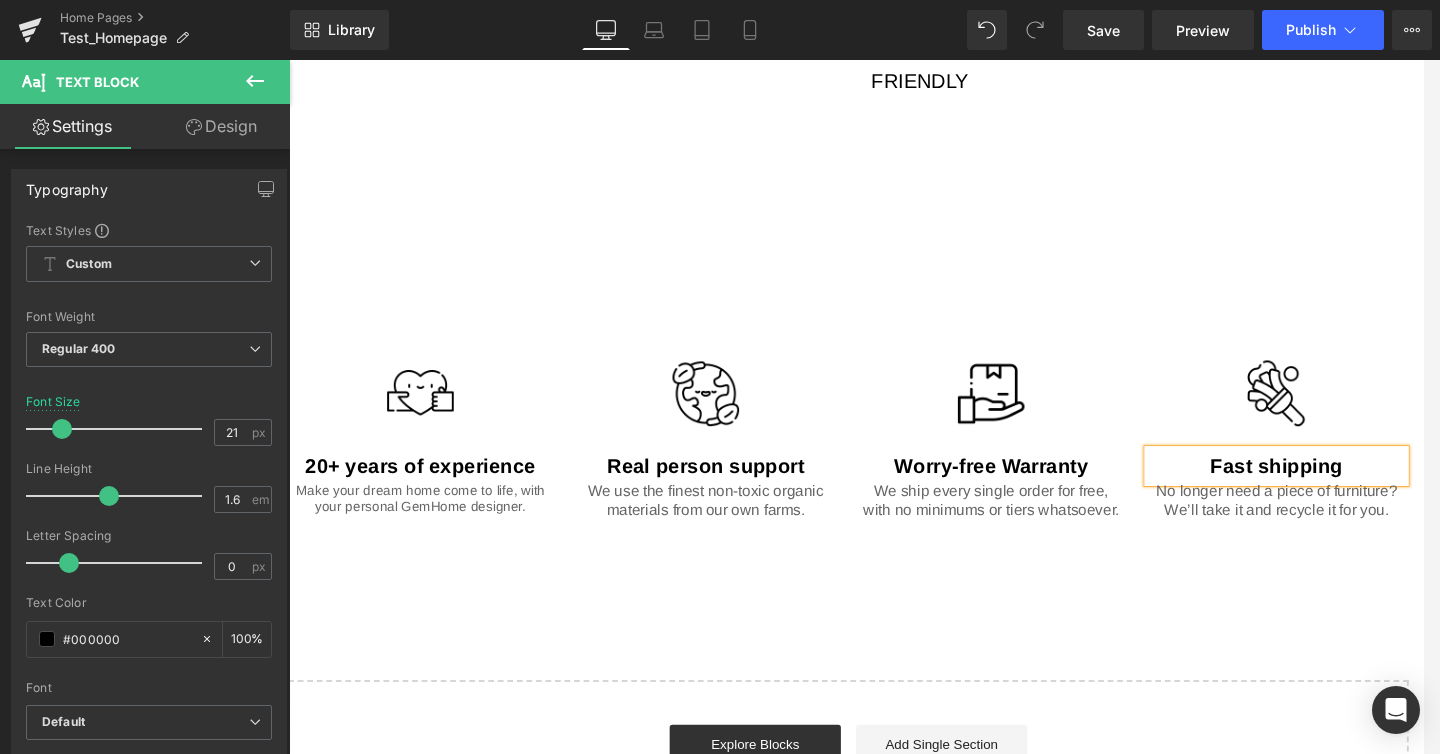 click on "Brand Home GemBaby Item Weight 3.8 pounds Batteries 2 AA batteries (included) Item model number 3457HGYT Product Dimensions 27" L x 36" W x 17" H Battery life 50 Hours Description" at bounding box center (878, -462) 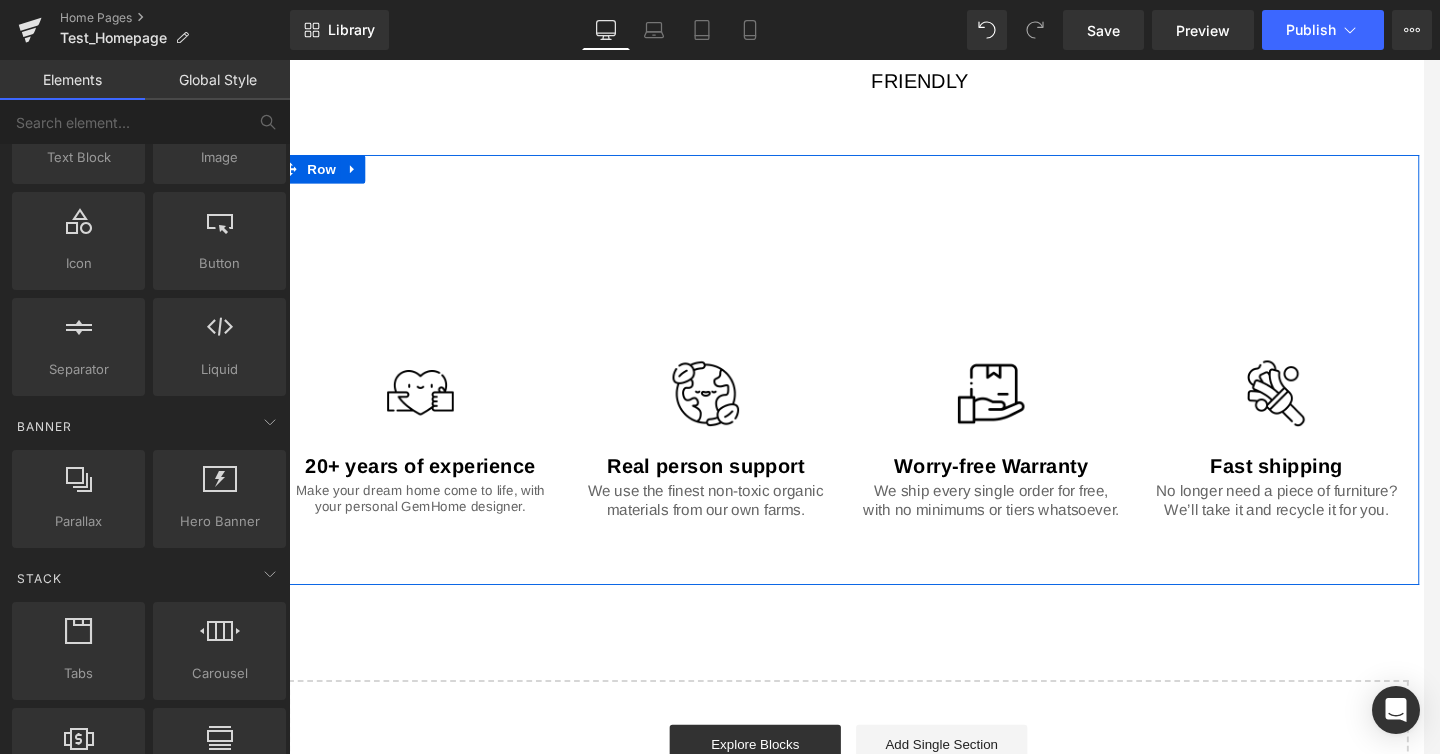 click on "Image         Worry-free Warranty Text Block         We ship every single order for free, with no minimums or tiers whatsoever. Text Block         Image         Fast shipping Text Block         No longer need a piece of furniture? We’ll take it and recycle it for you. Text Block         Row" at bounding box center (1178, 444) 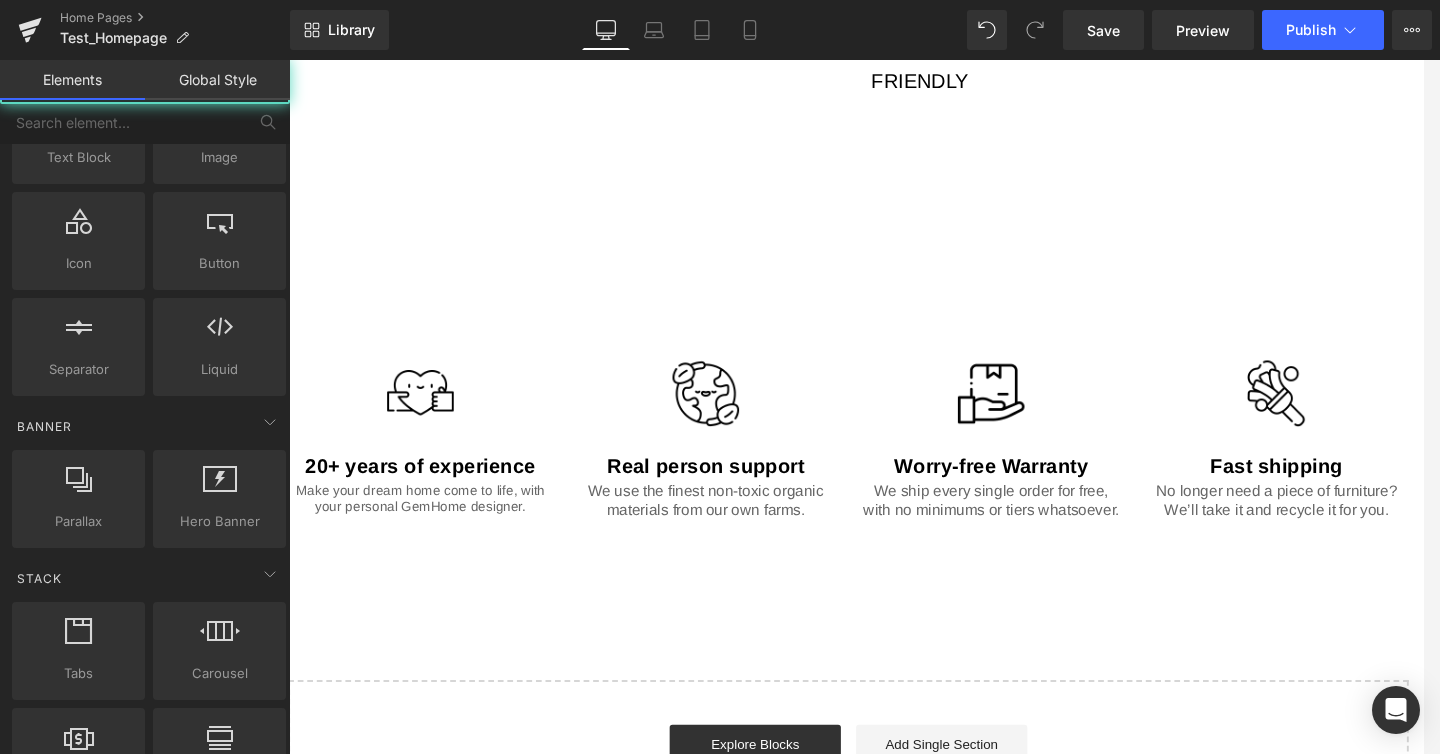click on "Brand Home GemBaby Item Weight 3.8 pounds Batteries 2 AA batteries (included) Item model number 3457HGYT Product Dimensions 27" L x 36" W x 17" H Battery life 50 Hours Description" at bounding box center [878, -462] 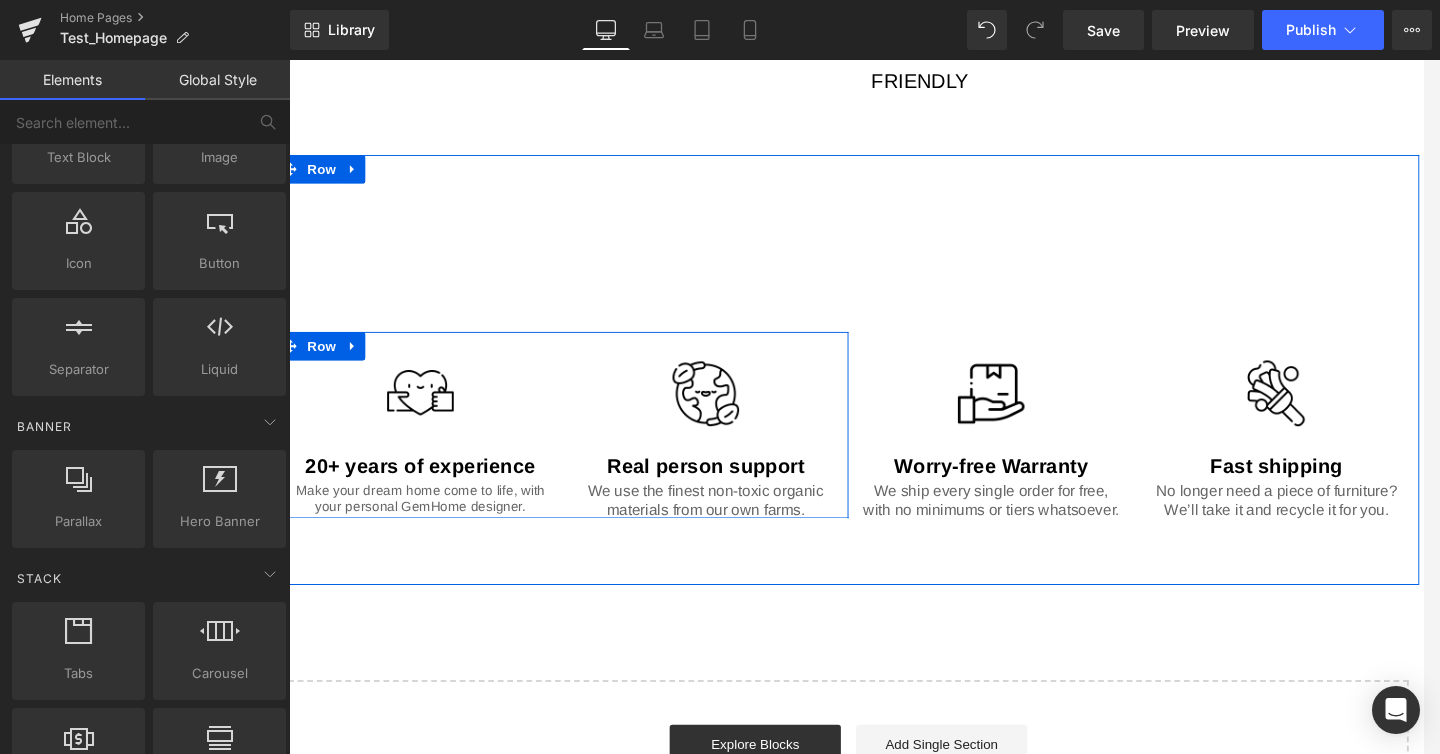 click at bounding box center (273, 60) 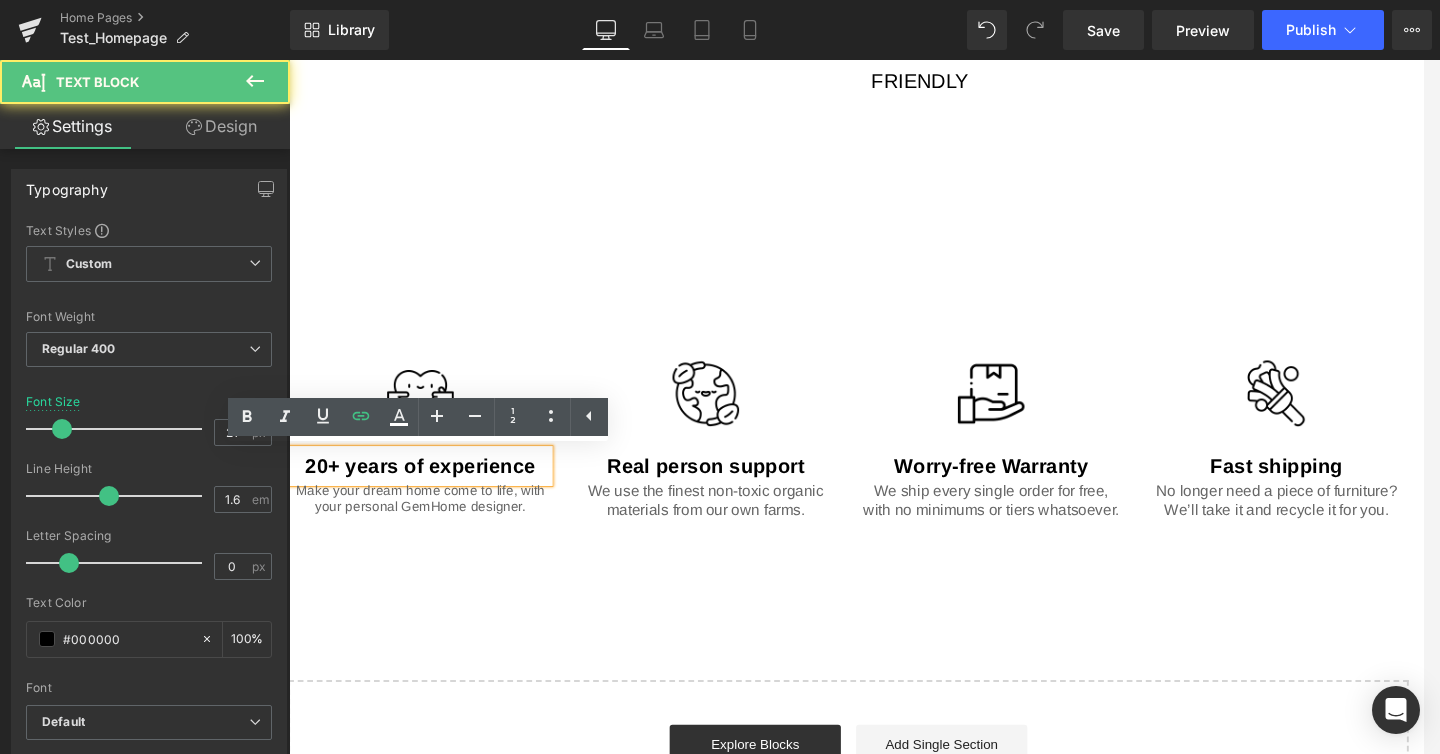 click on "Image 20+ years of experience Text Block Make your dream home come to life, with your personal GemHome designer. Text Block Image Real person support Text Block We use the finest non-toxic organic materials from our own farms. Text Block Row Image Worry-free Warranty Text Block We ship every single order for free, with no minimums or tiers whatsoever. Text Block Image Fast shipping Text Block No longer need a piece of furniture? We’ll take it and recycle it for you. Text Block Row Row Row 70px" at bounding box center [878, 386] 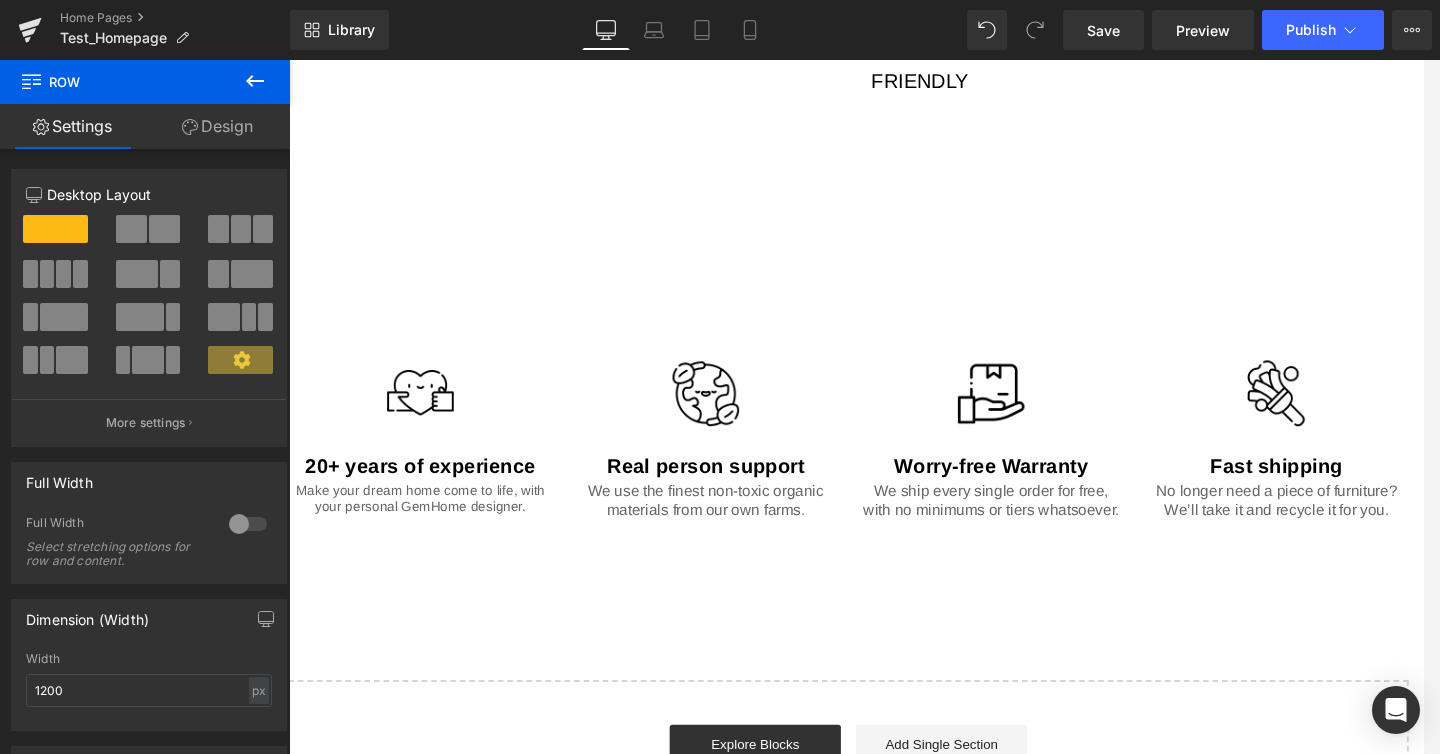 click at bounding box center [273, 60] 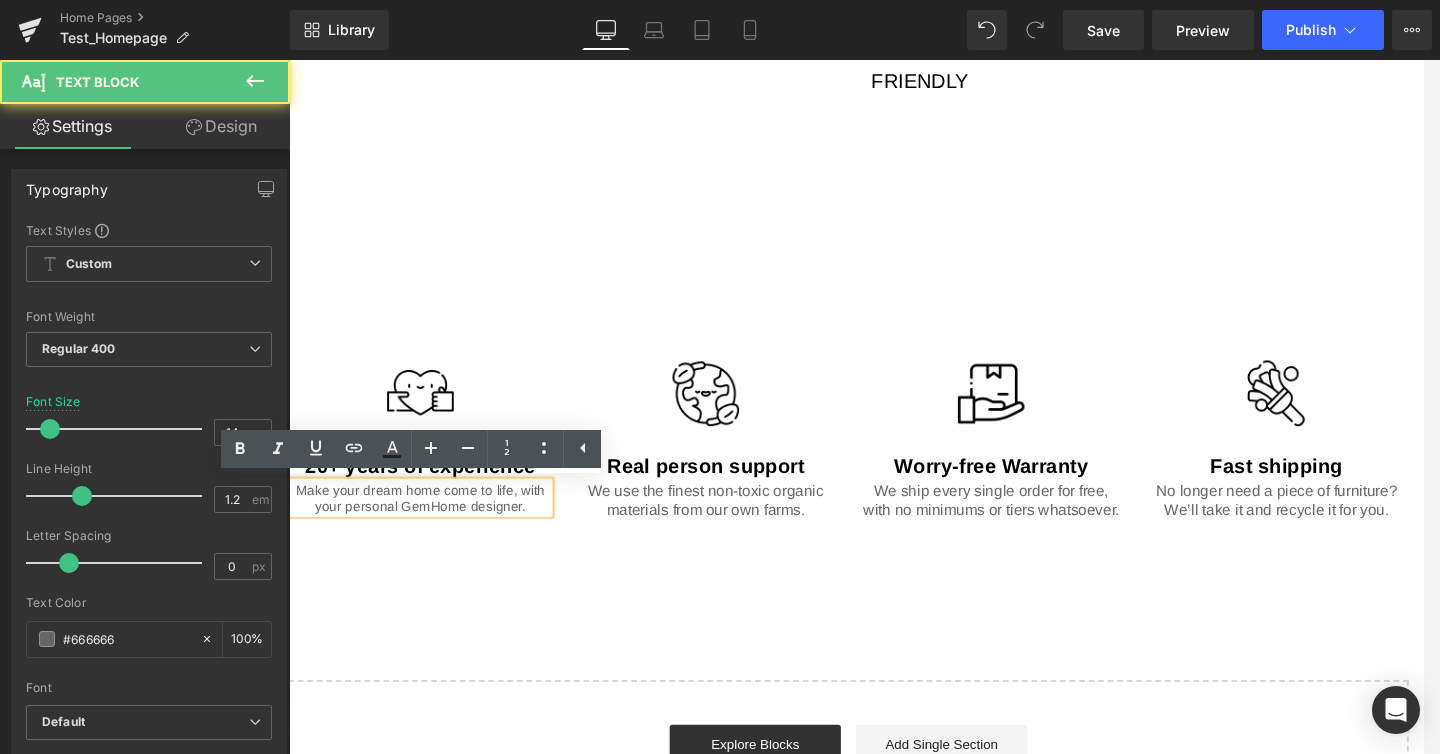 click on "Make your dream home come to life, with your personal GemHome designer." at bounding box center [428, 521] 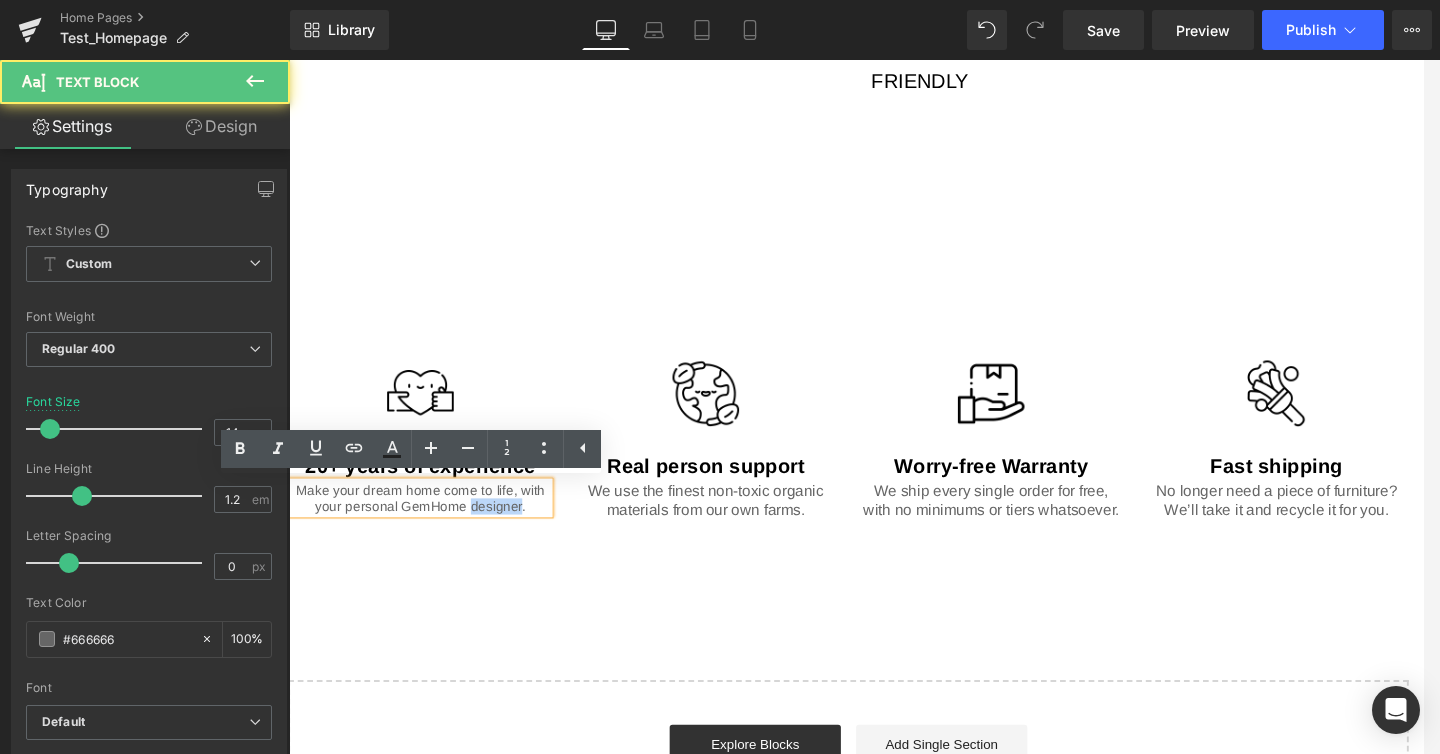 click on "Make your dream home come to life, with your personal GemHome designer." at bounding box center [428, 521] 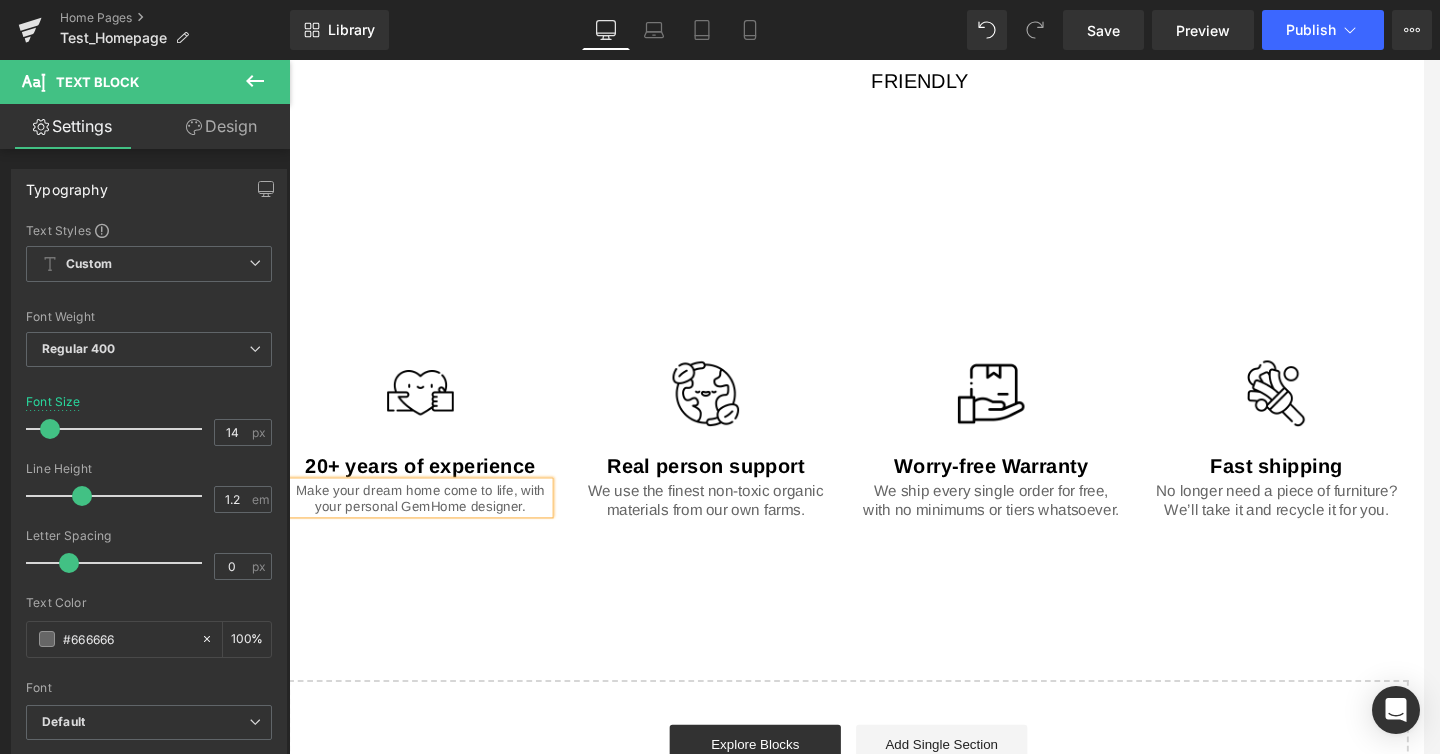 click on "Brand Home GemBaby Item Weight 3.8 pounds Batteries 2 AA batteries (included) Item model number 3457HGYT Product Dimensions 27" L x 36" W x 17" H Battery life 50 Hours Description" at bounding box center (878, -462) 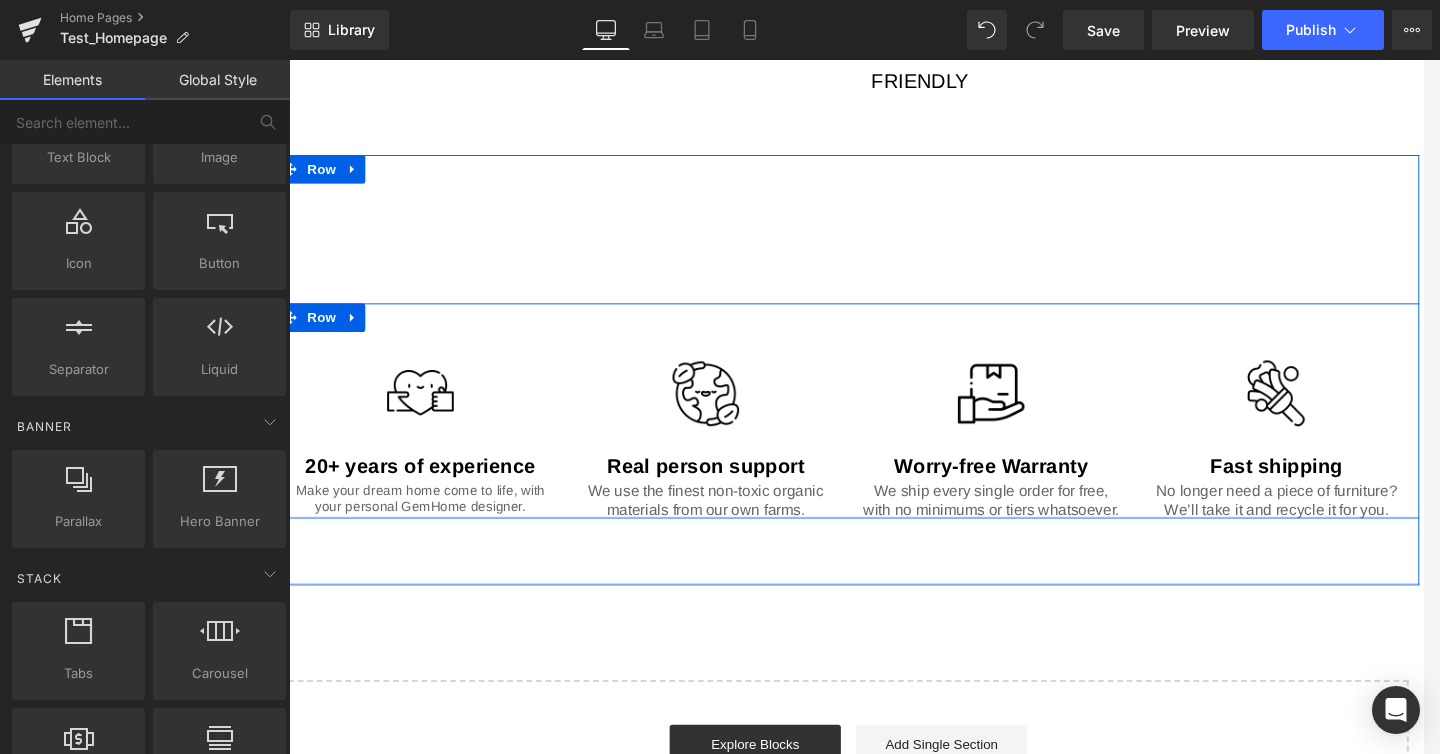 click at bounding box center [460, 521] 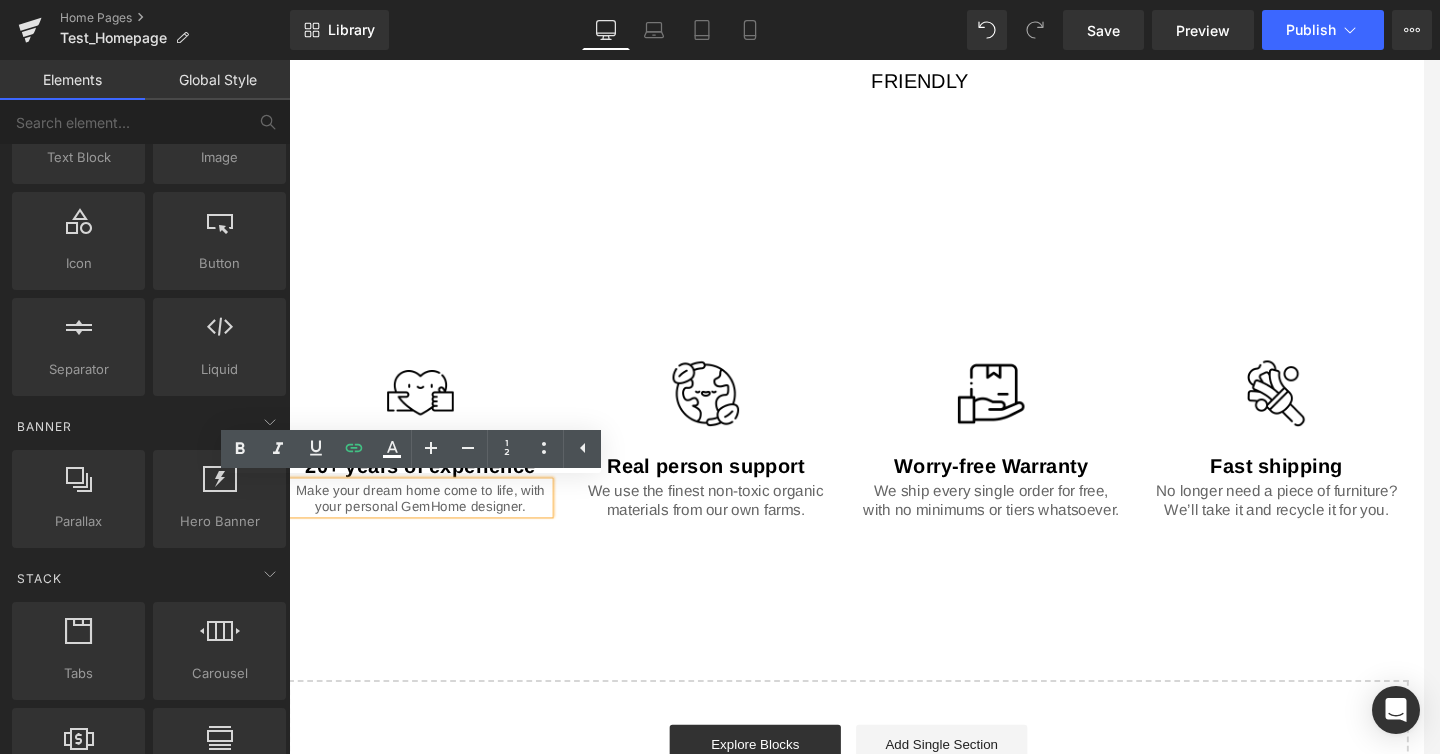 click on "Make your dream home come to life, with your personal GemHome designer." at bounding box center (428, 521) 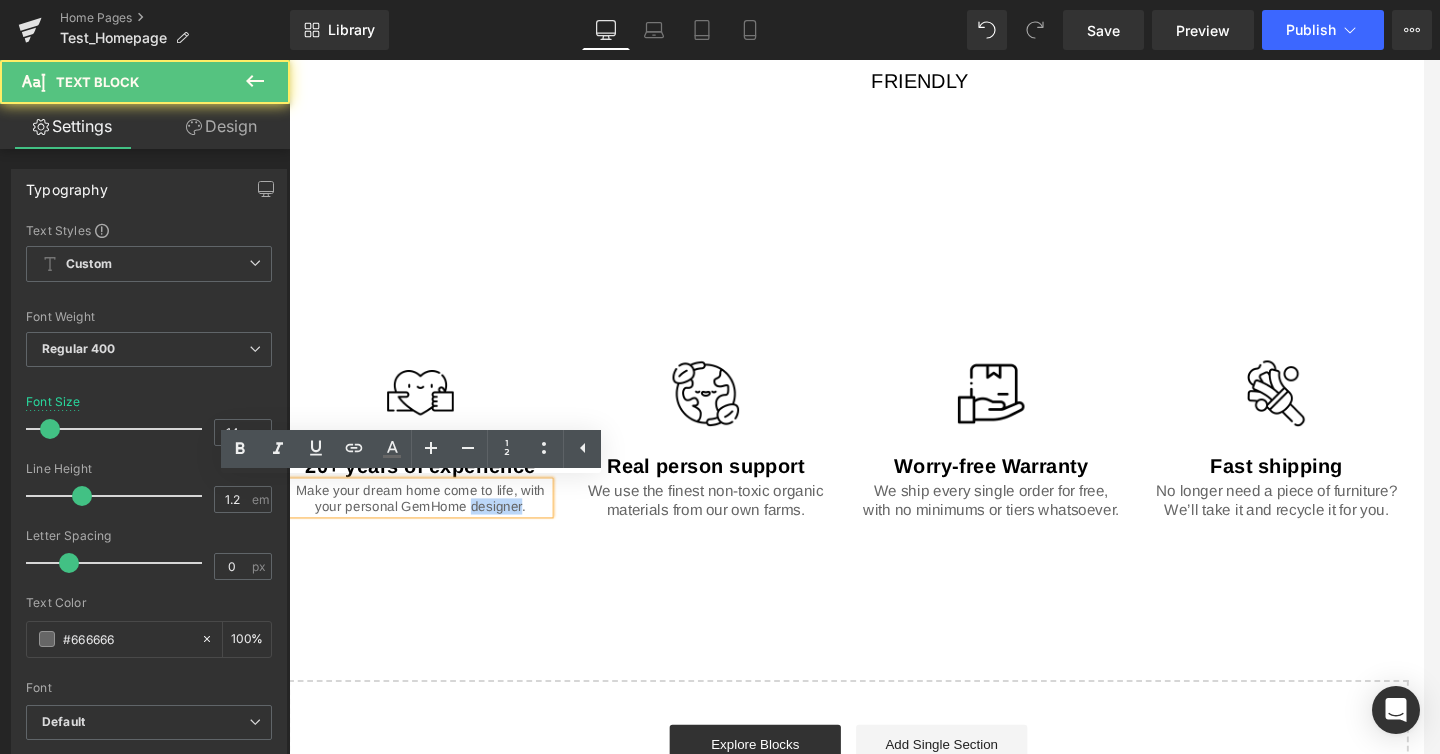 click on "Make your dream home come to life, with your personal GemHome designer." at bounding box center [428, 521] 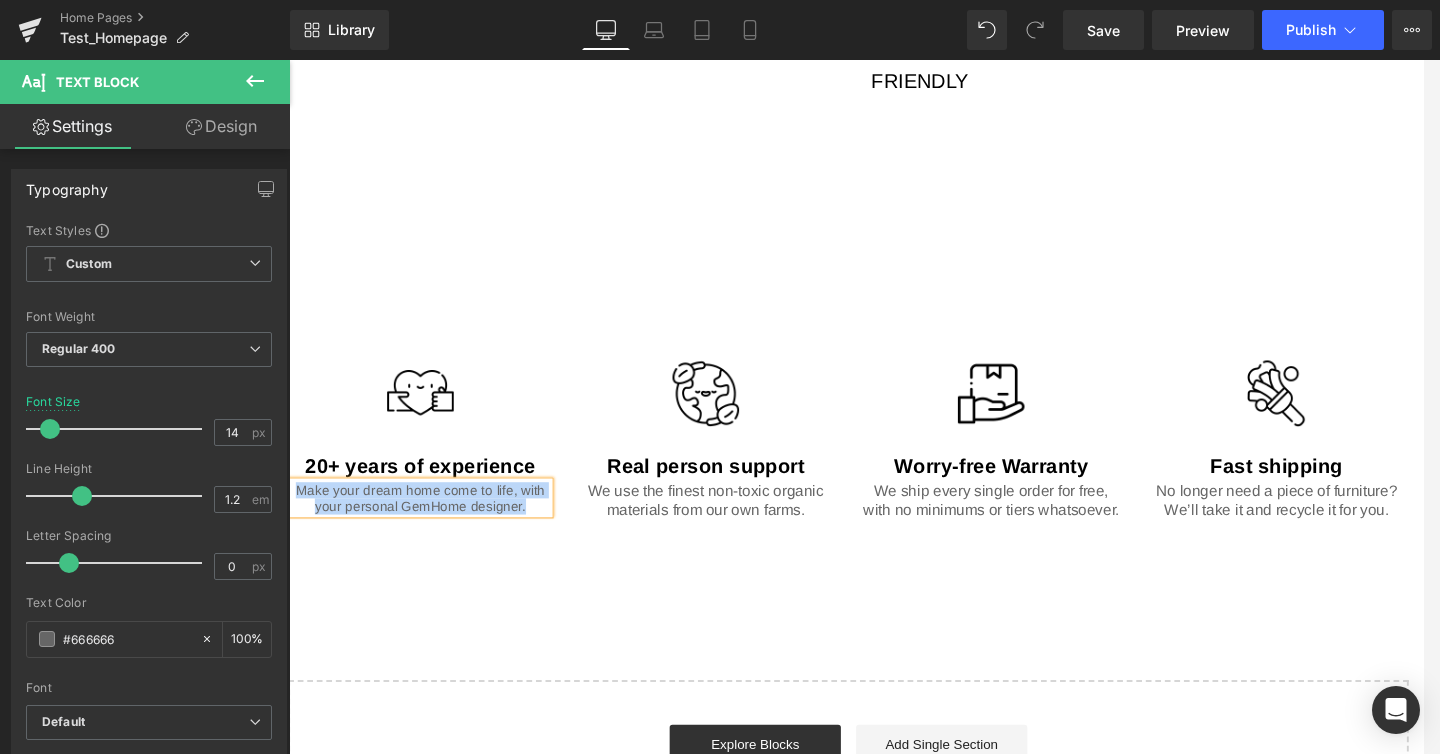 click on "Image 20+ years of experience Text Block Make your dream home come to life, with your personal GemHome designer. Text Block Image Real person support Text Block We use the finest non-toxic organic materials from our own farms. Text Block Row Image Worry-free Warranty Text Block We ship every single order for free, with no minimums or tiers whatsoever. Text Block Image Fast shipping Text Block No longer need a piece of furniture? We’ll take it and recycle it for you. Text Block Row Row Row 70px" at bounding box center (878, 386) 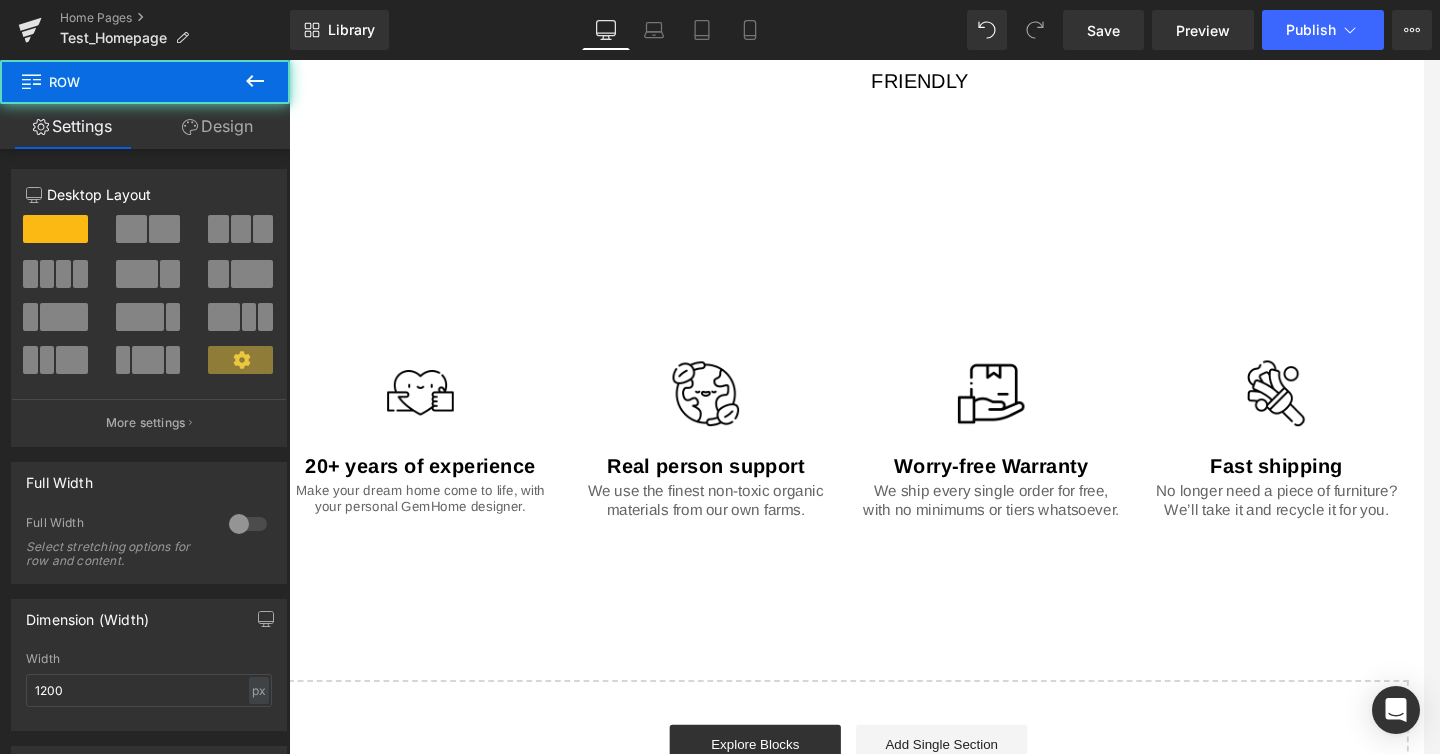 click at bounding box center [460, 521] 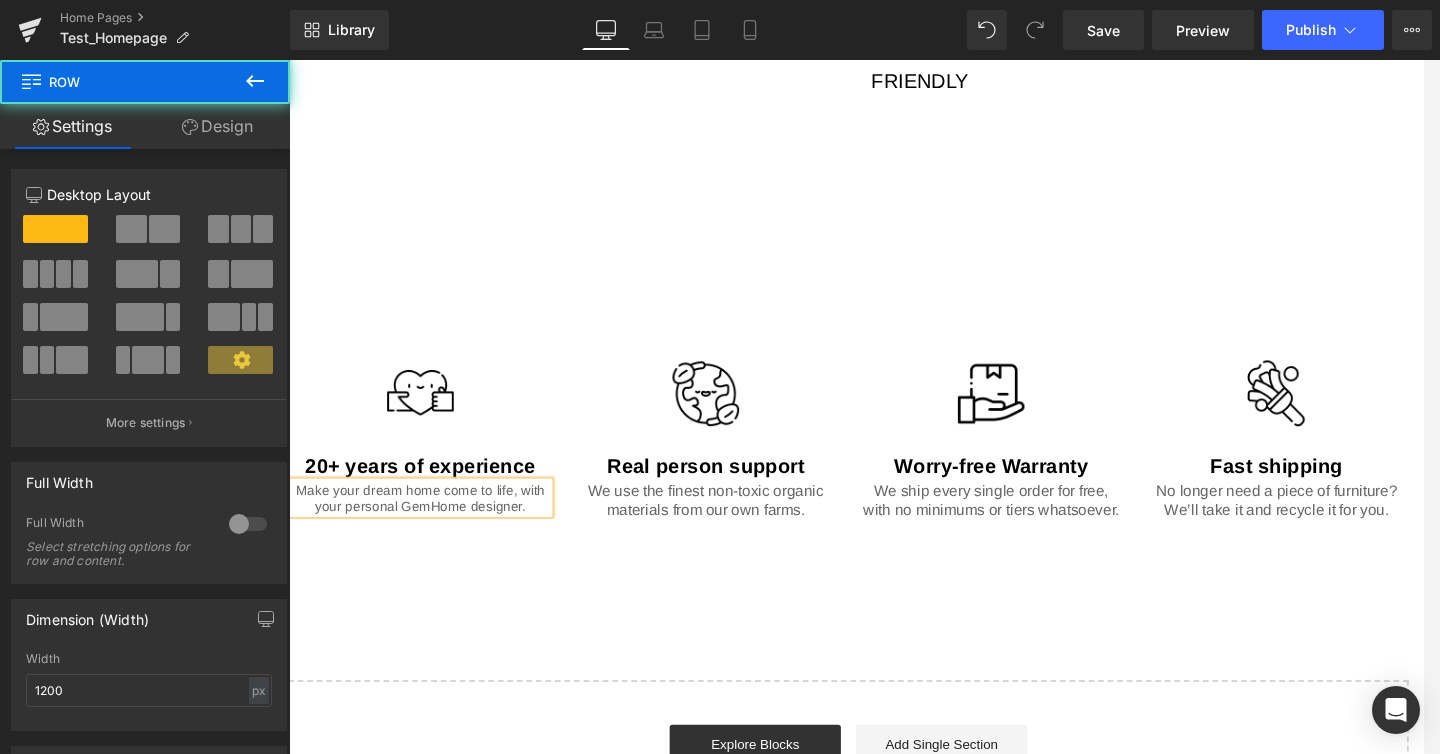 click on "Make your dream home come to life, with your personal GemHome designer." at bounding box center [428, 521] 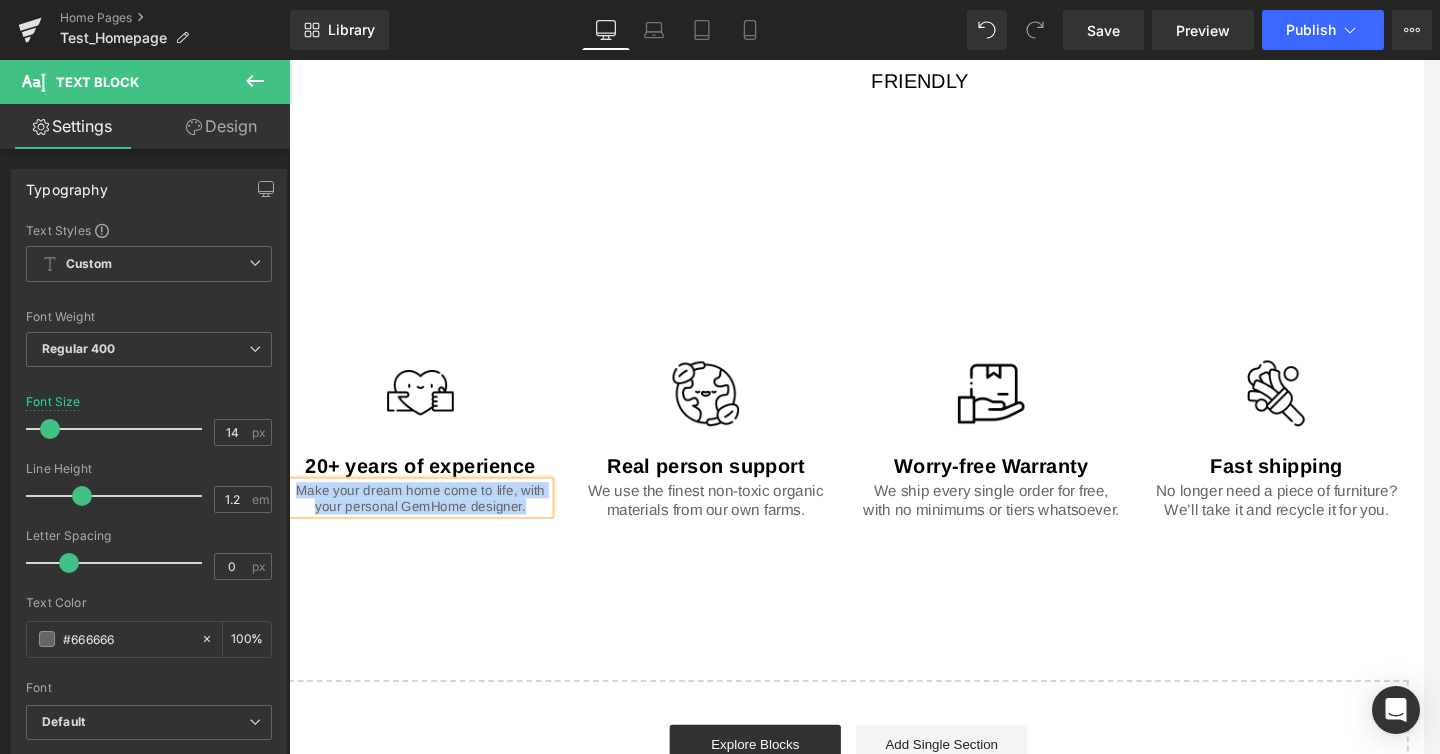 click on "Image 20+ years of experience Text Block Make your dream home come to life, with your personal GemHome designer. Text Block Image Real person support Text Block We use the finest non-toxic organic materials from our own farms. Text Block Row Image Worry-free Warranty Text Block We ship every single order for free, with no minimums or tiers whatsoever. Text Block Image Fast shipping Text Block No longer need a piece of furniture? We’ll take it and recycle it for you. Text Block Row Row Row 70px" at bounding box center [878, 386] 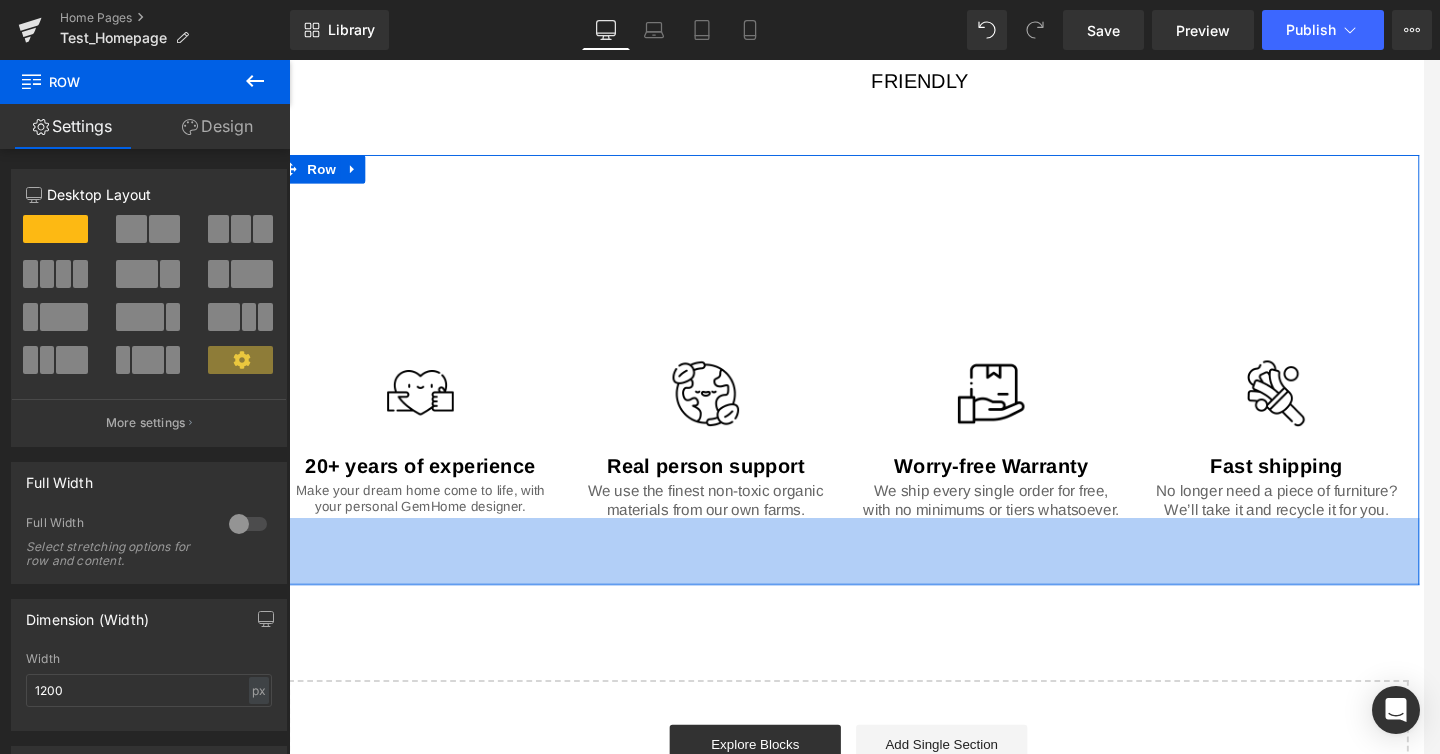 click on "Brand Home GemBaby Item Weight 3.8 pounds Batteries 2 AA batteries (included) Item model number 3457HGYT Product Dimensions 27" L x 36" W x 17" H Battery life 50 Hours Description" at bounding box center (878, -462) 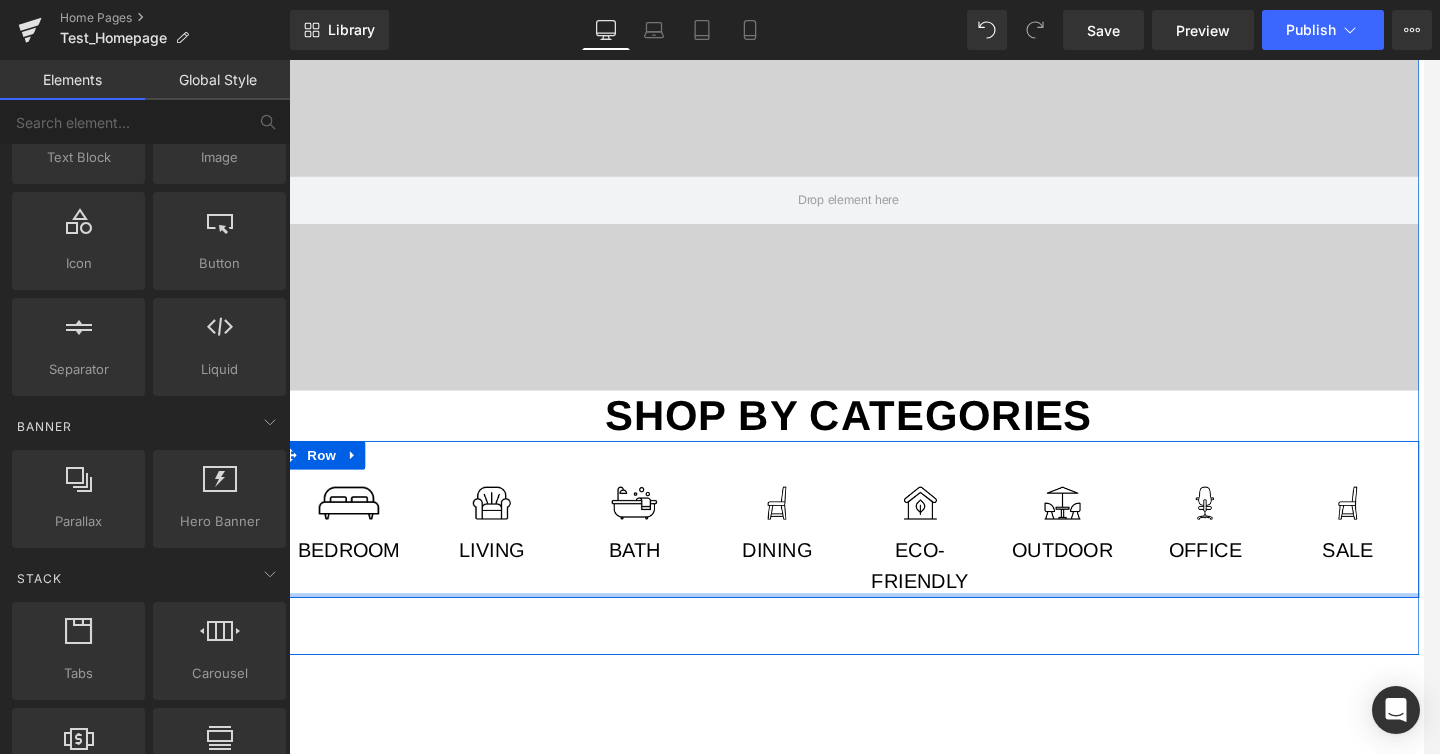 scroll, scrollTop: 1546, scrollLeft: 0, axis: vertical 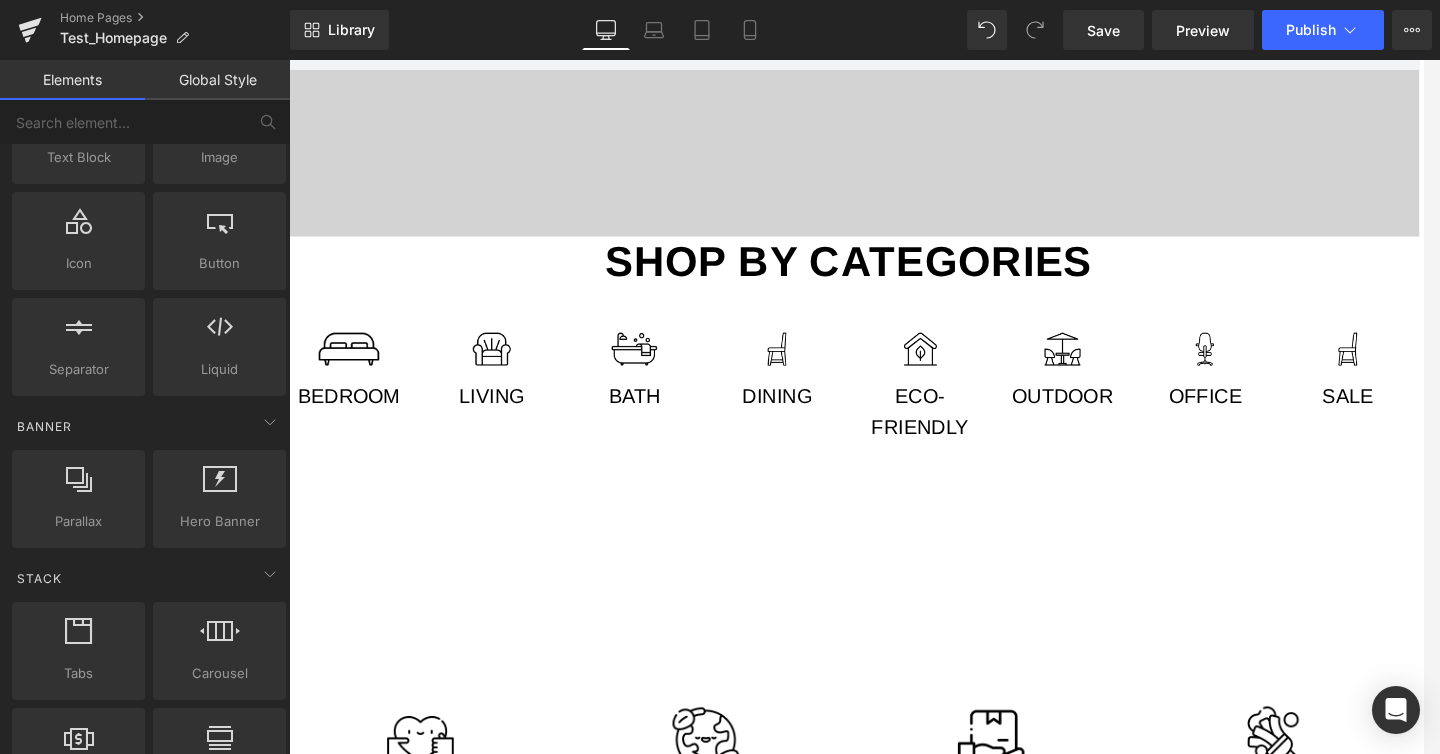 click on "Image         Eco-friendly Text Block" at bounding box center [953, 405] 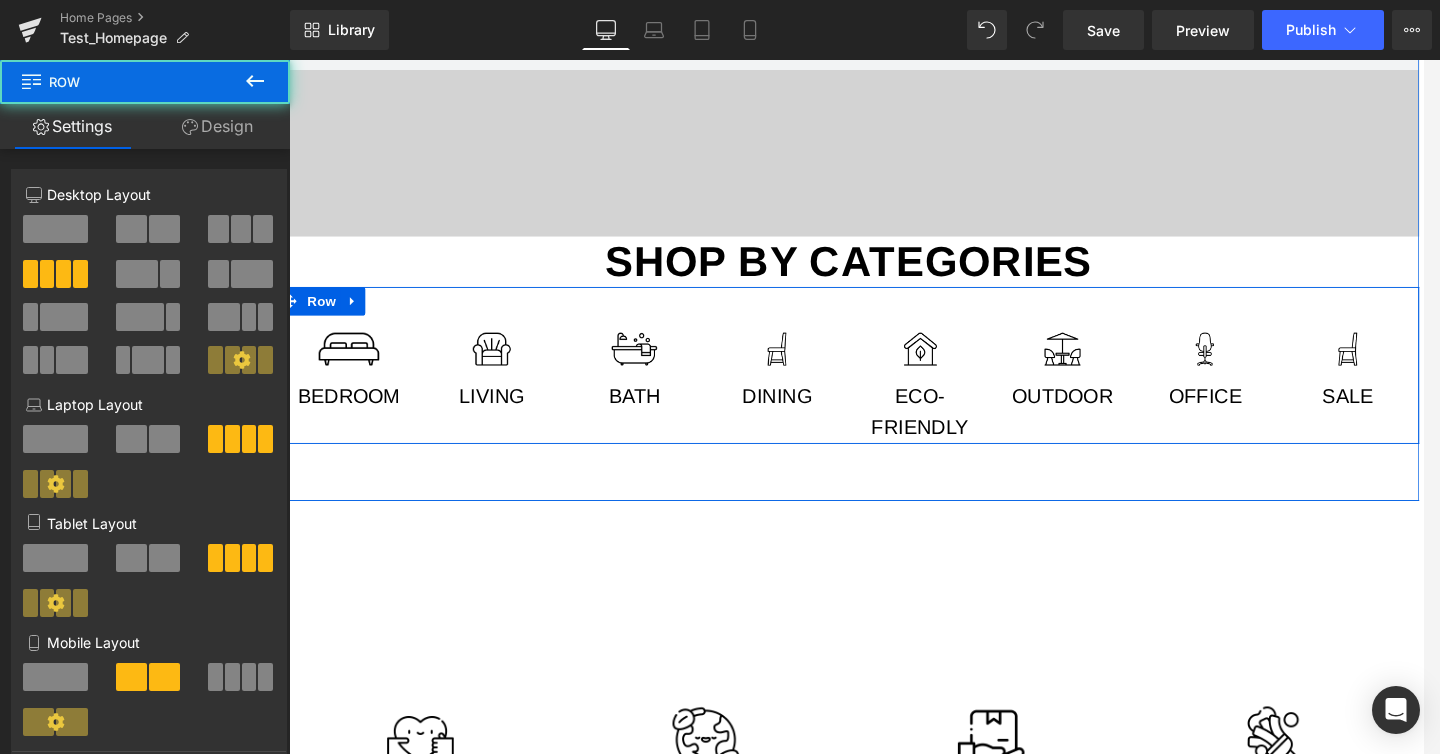 click on "Image" at bounding box center [353, 364] 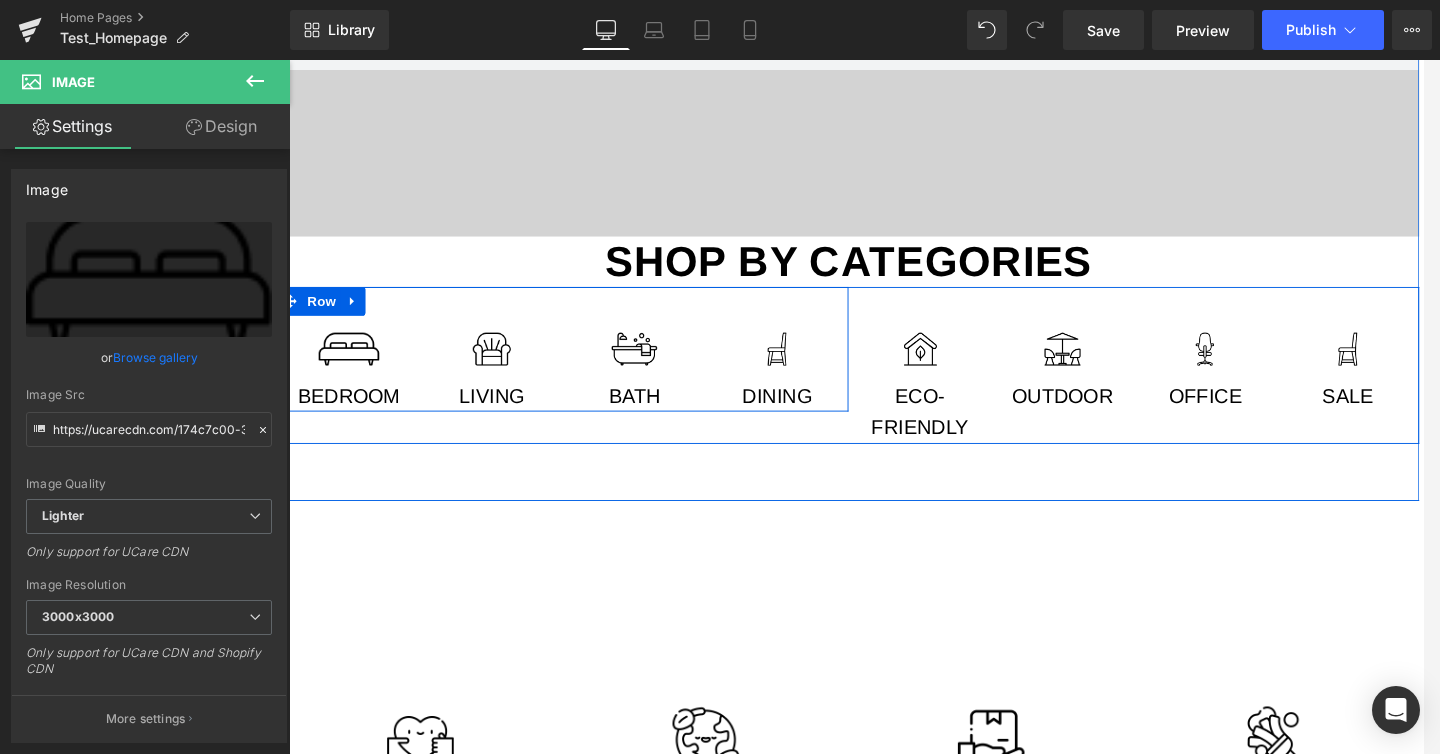 click on "Image         Bedroom Text Block" at bounding box center [353, 389] 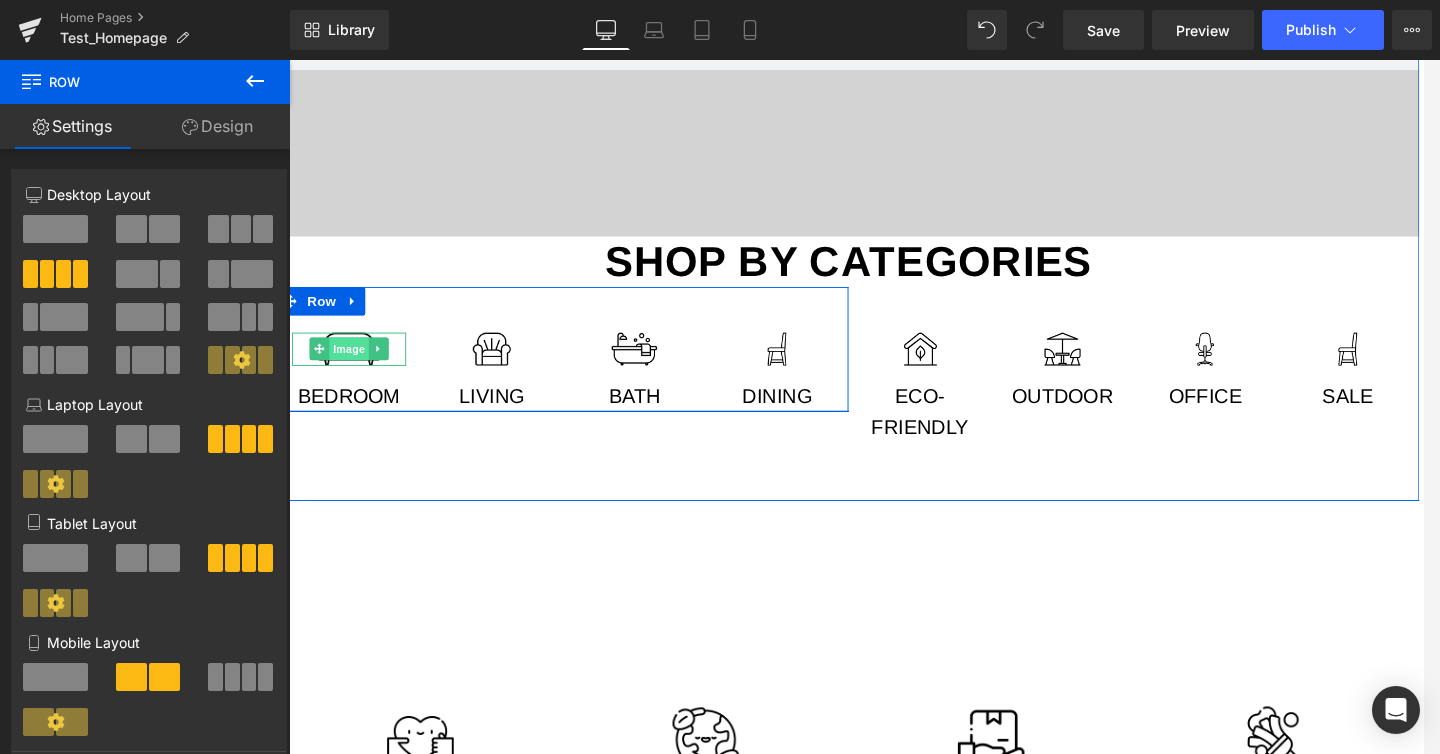 click on "Image" at bounding box center [353, 364] 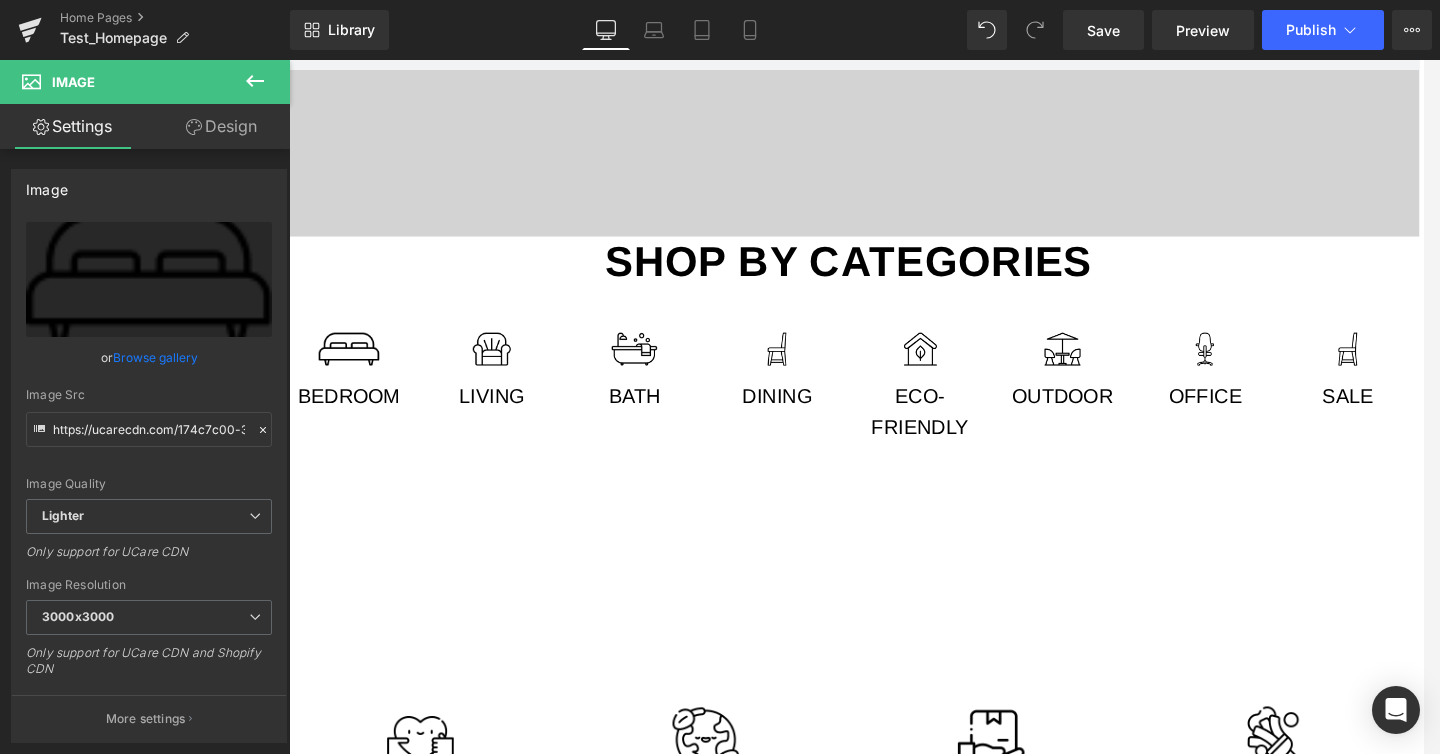 click at bounding box center [385, 413] 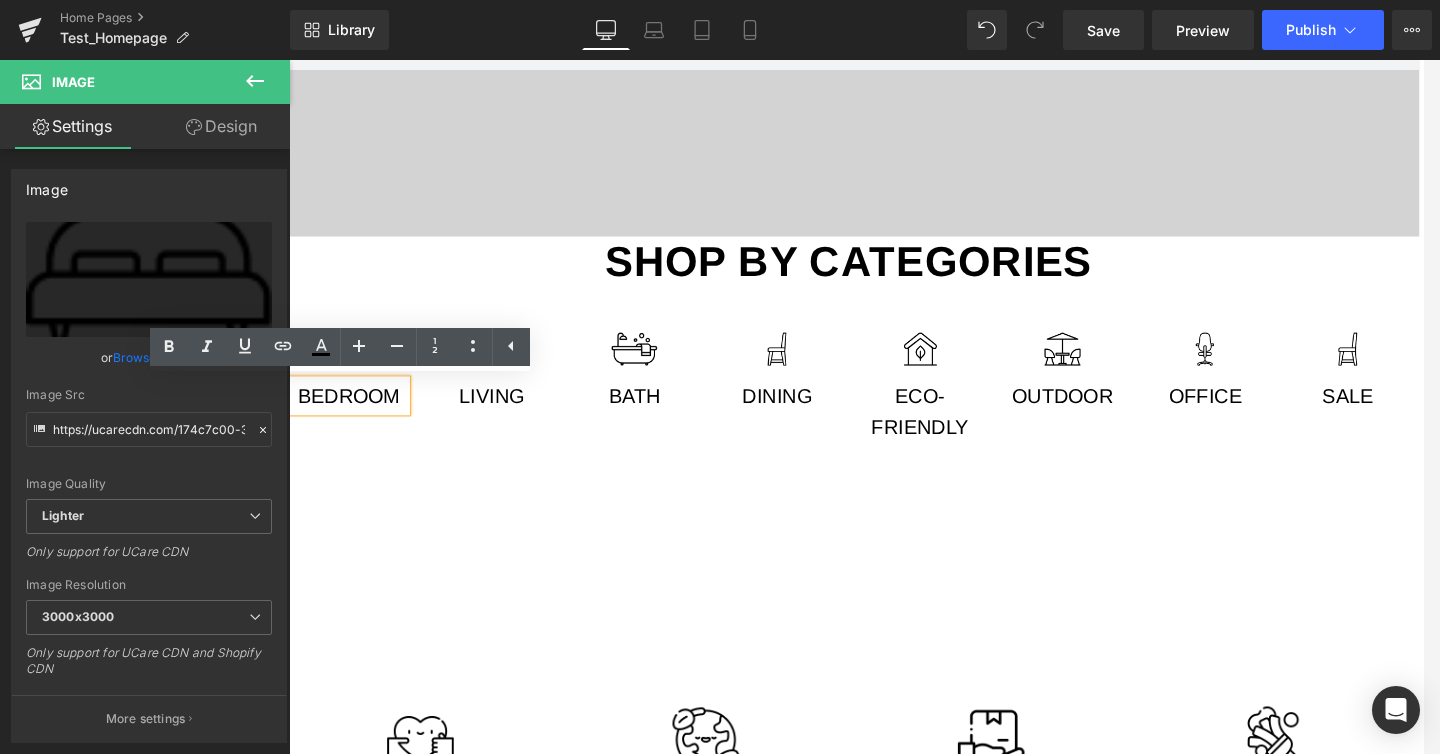 click on "Bedroom" at bounding box center (353, 414) 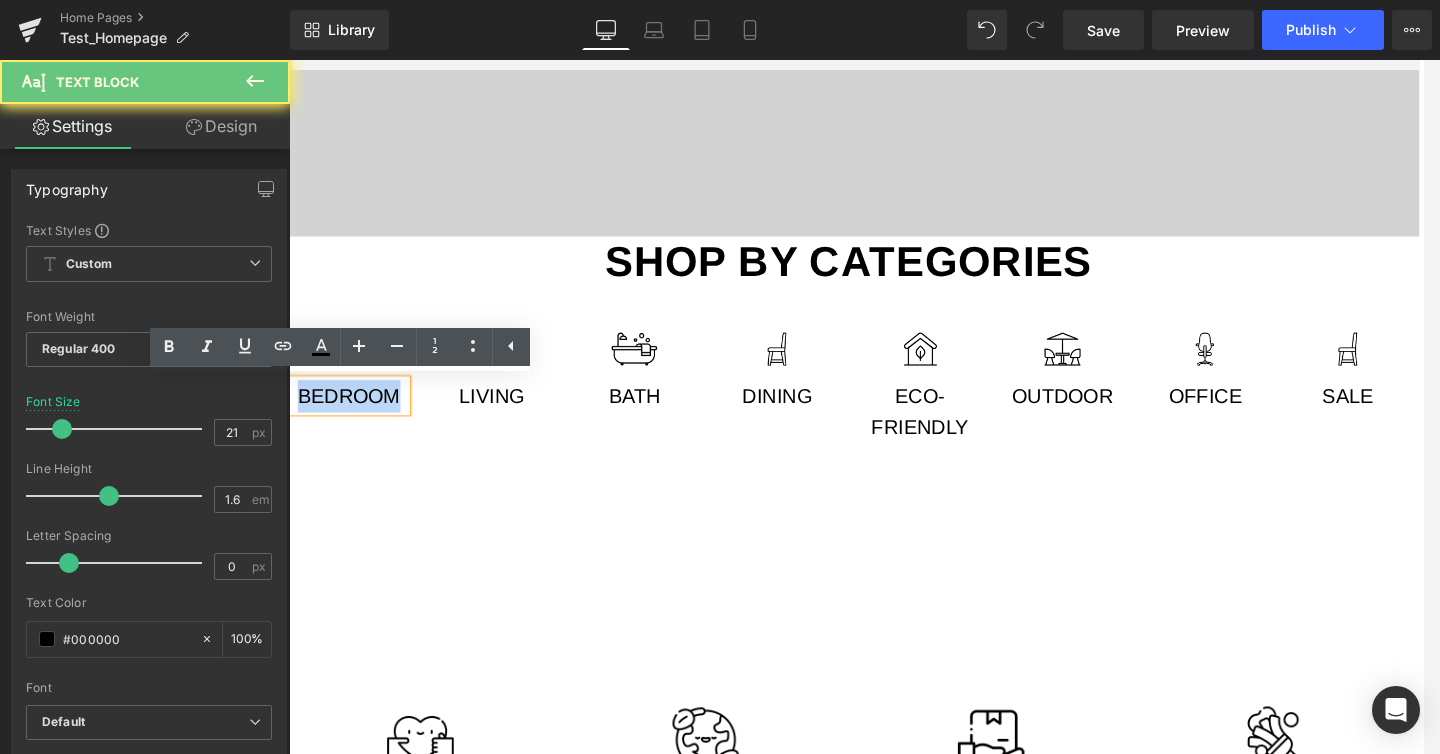 type 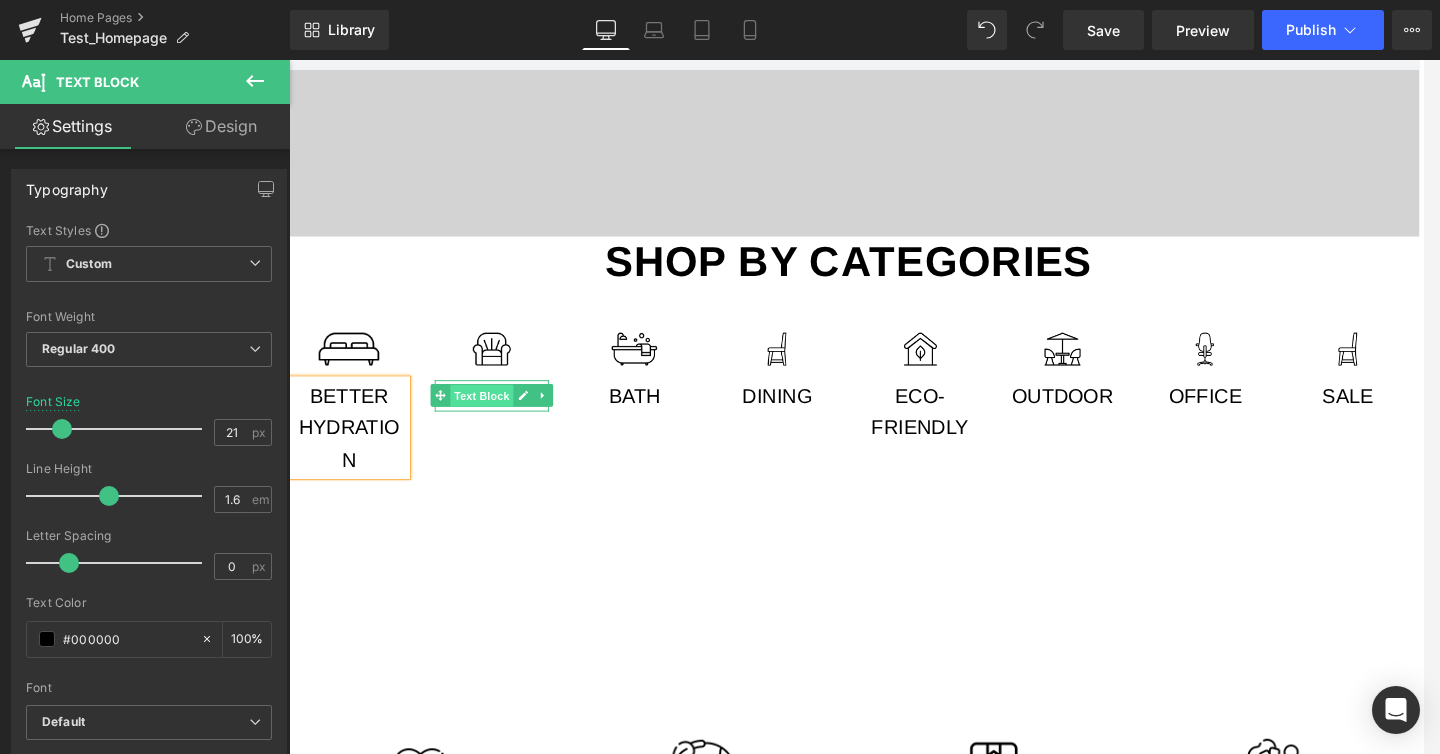 click on "Text Block" at bounding box center (492, 414) 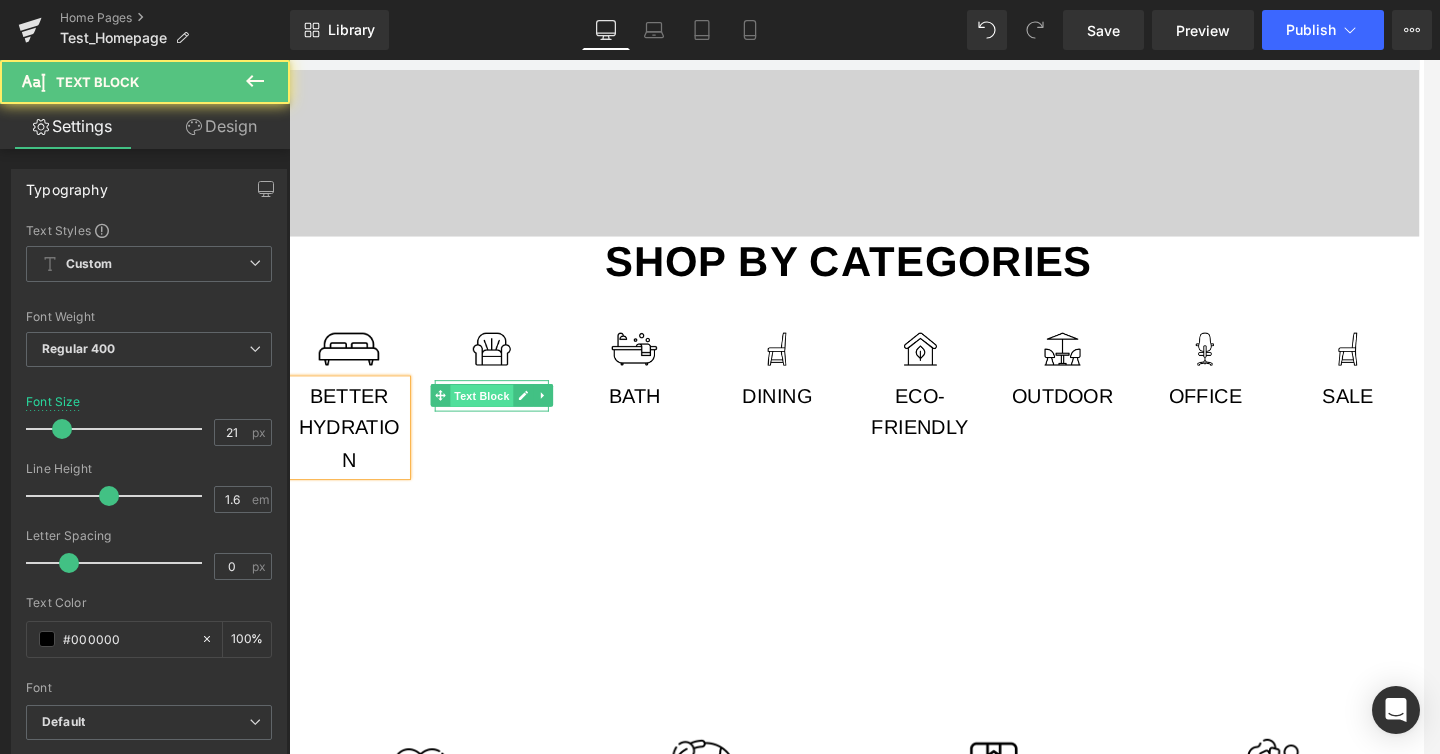 click on "Text Block" at bounding box center [492, 414] 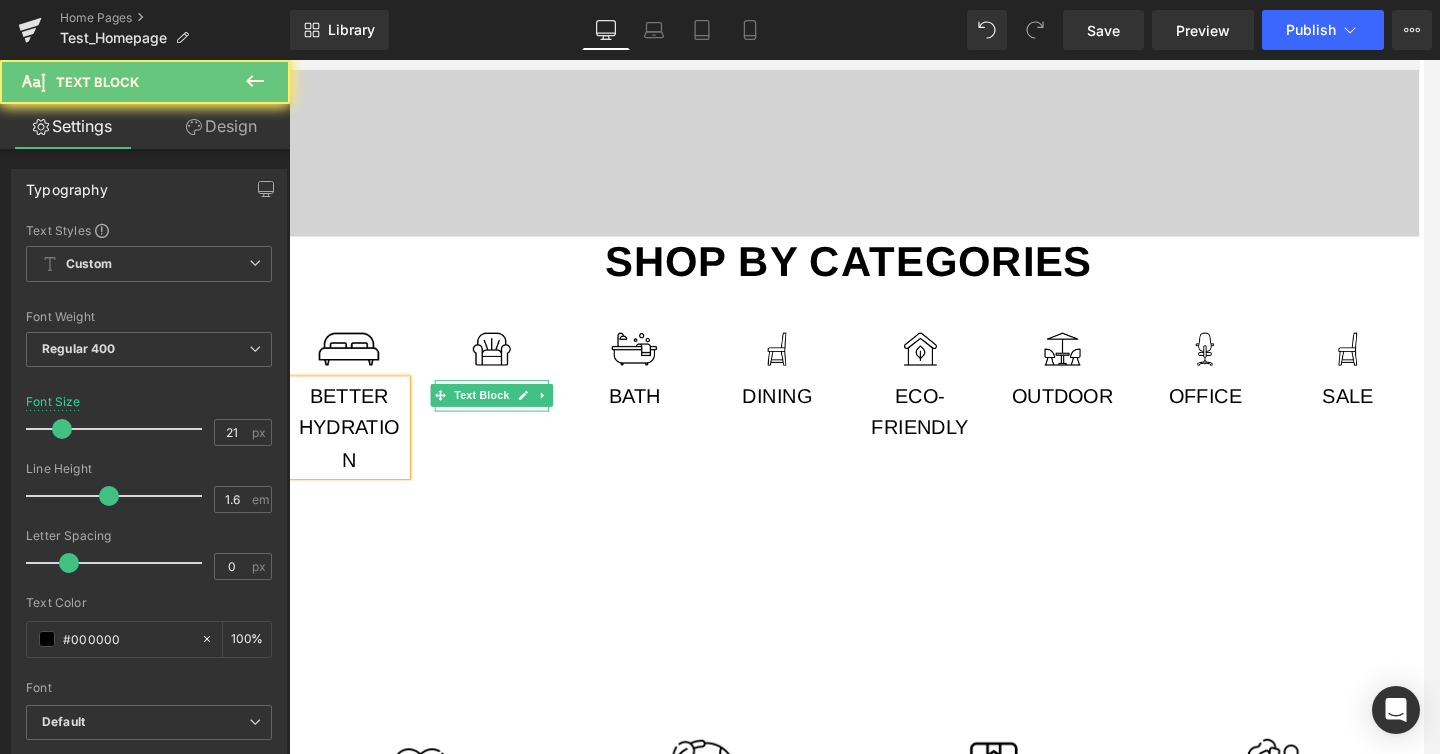 click on "Image         Better Hydration Text Block         Image         Living Text Block         Image         Bath Text Block         Image         Dining Text Block         Row" at bounding box center (578, 398) 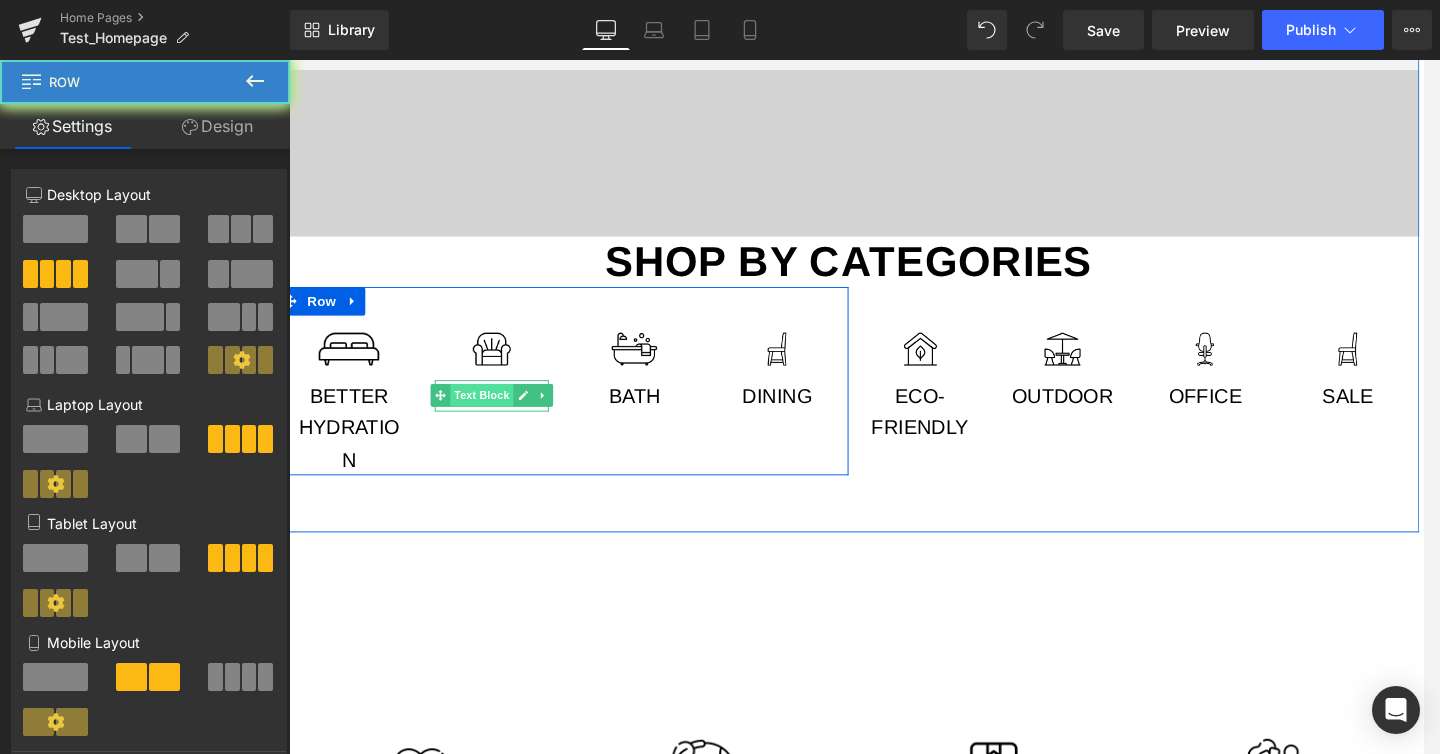 click on "Text Block" at bounding box center (492, 413) 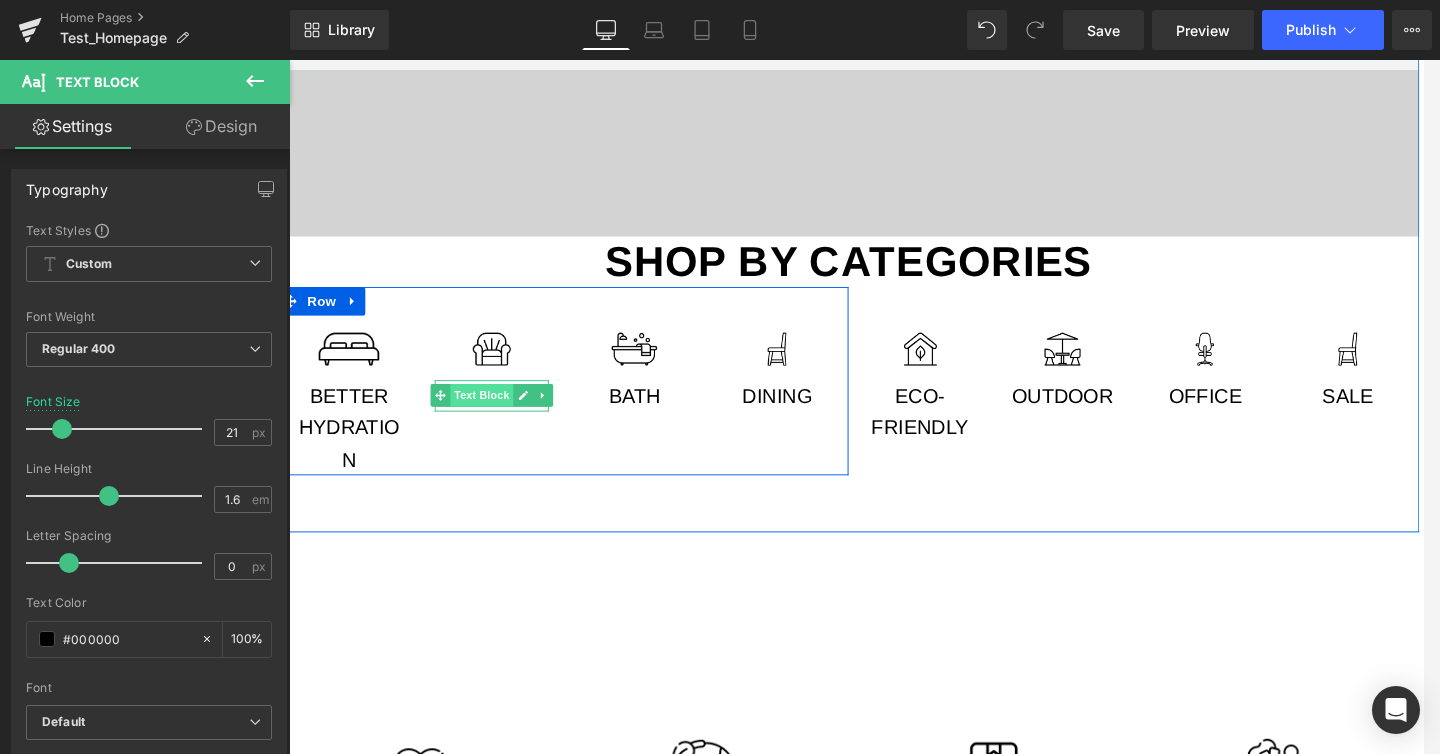 click on "Text Block" at bounding box center (492, 413) 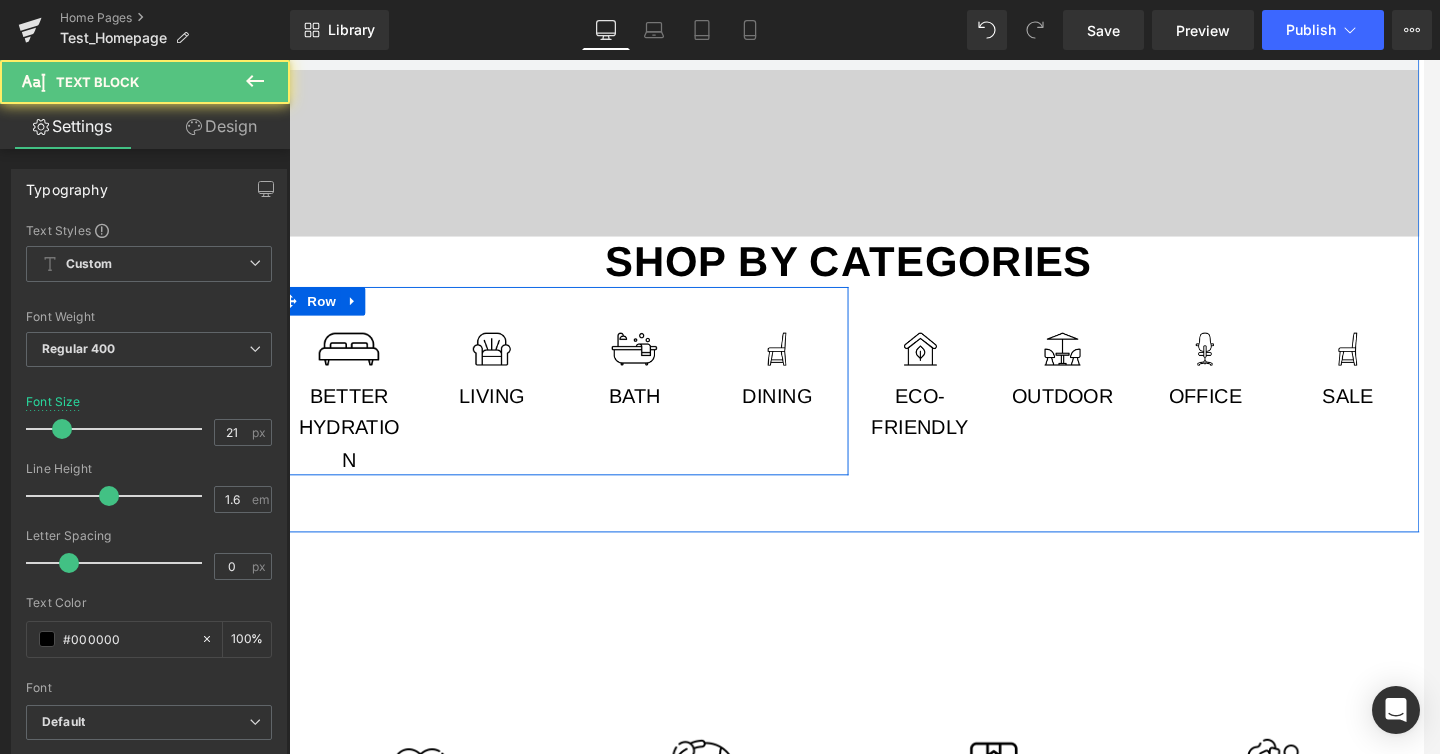 click on "Text Block" at bounding box center [492, 413] 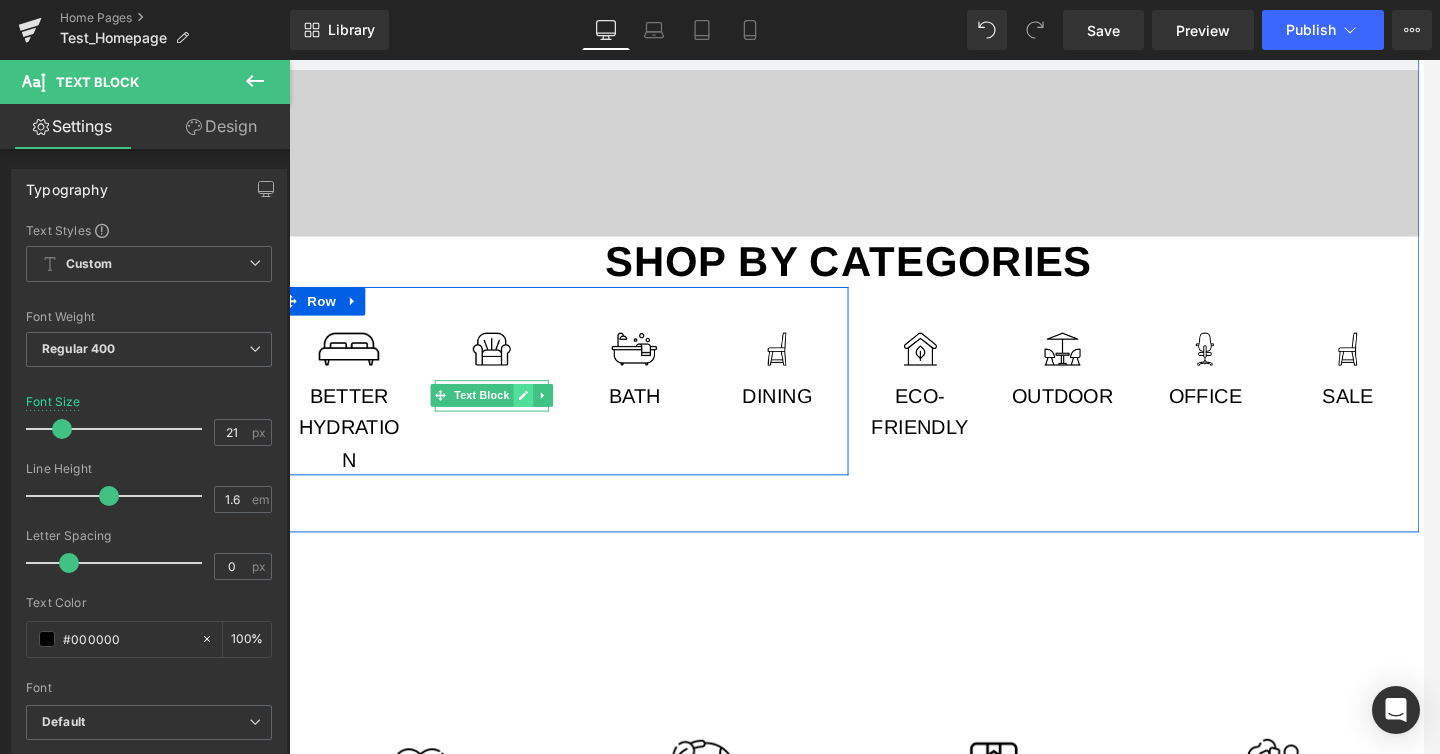 click 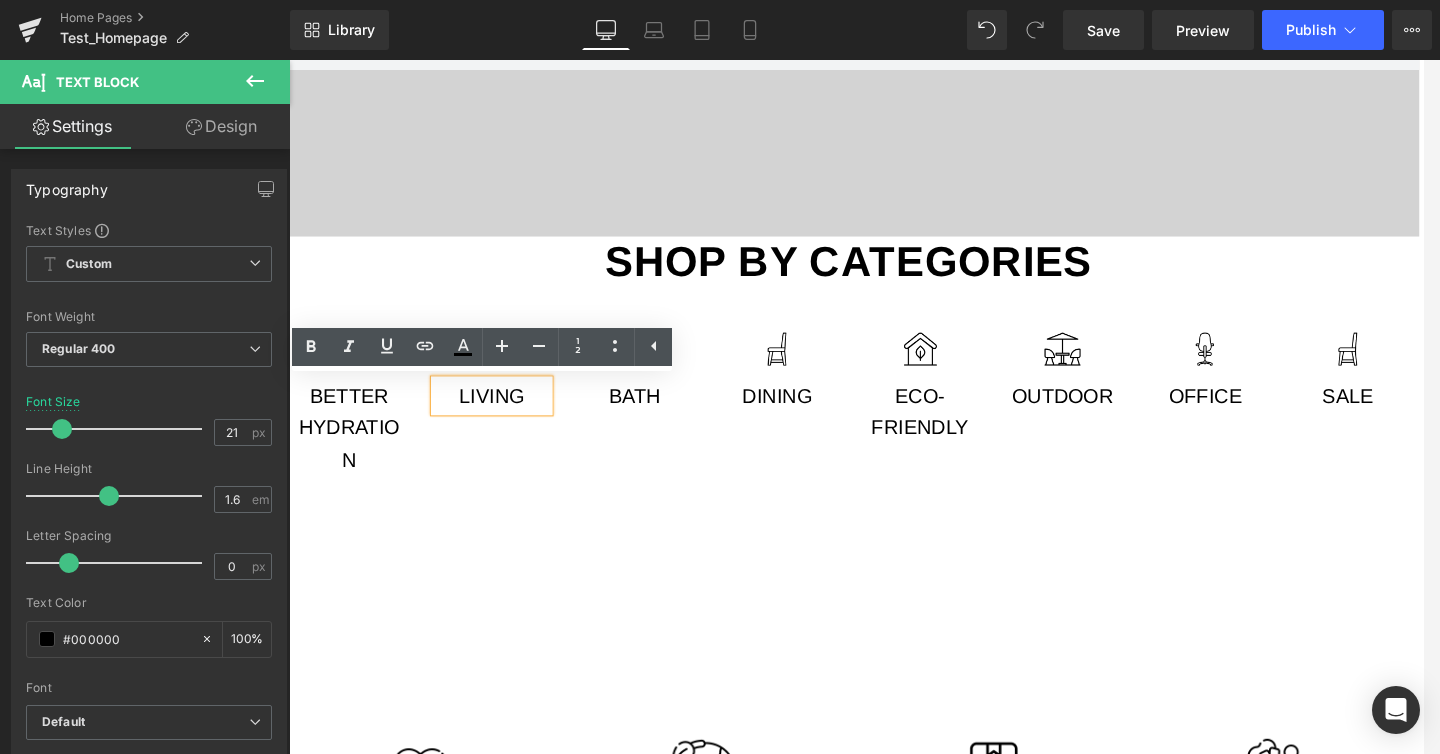 click on "Living" at bounding box center (503, 414) 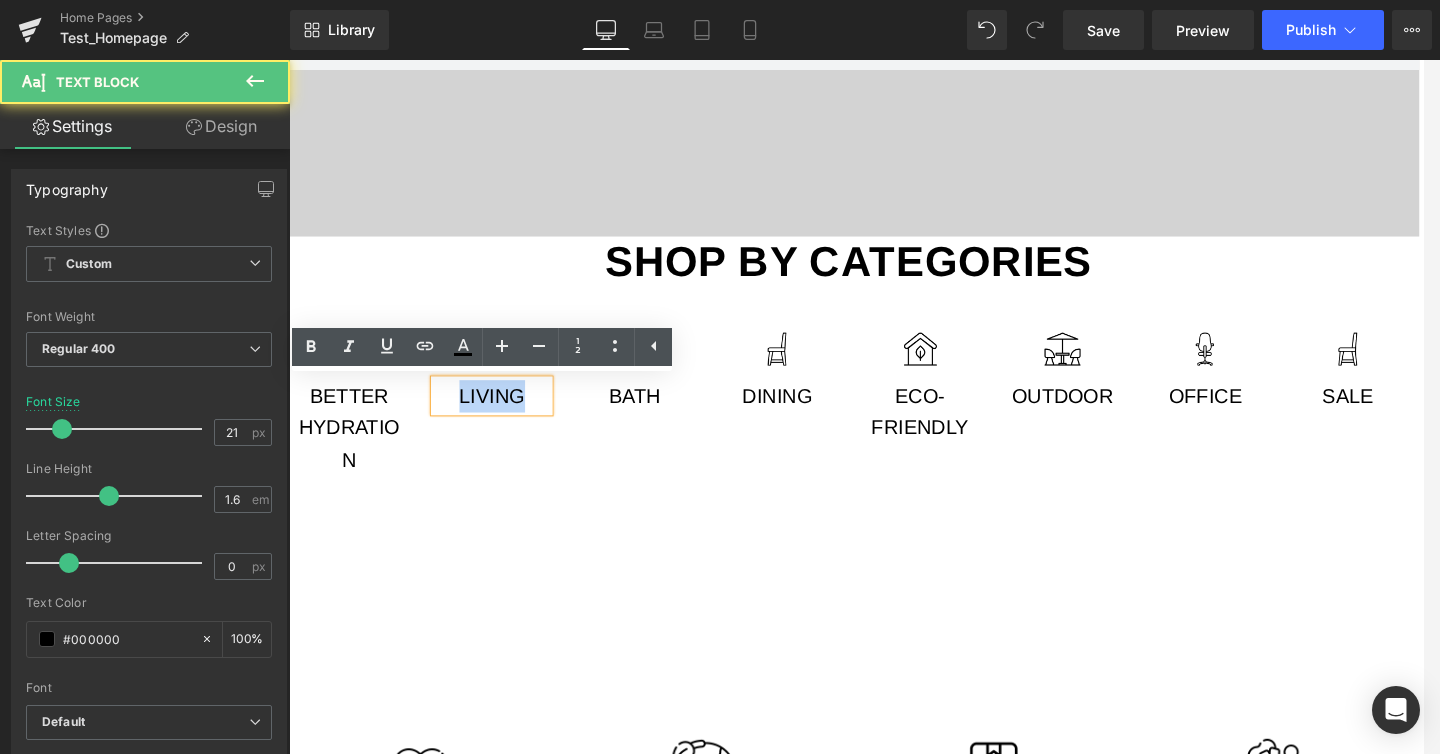 click on "Living" at bounding box center [503, 414] 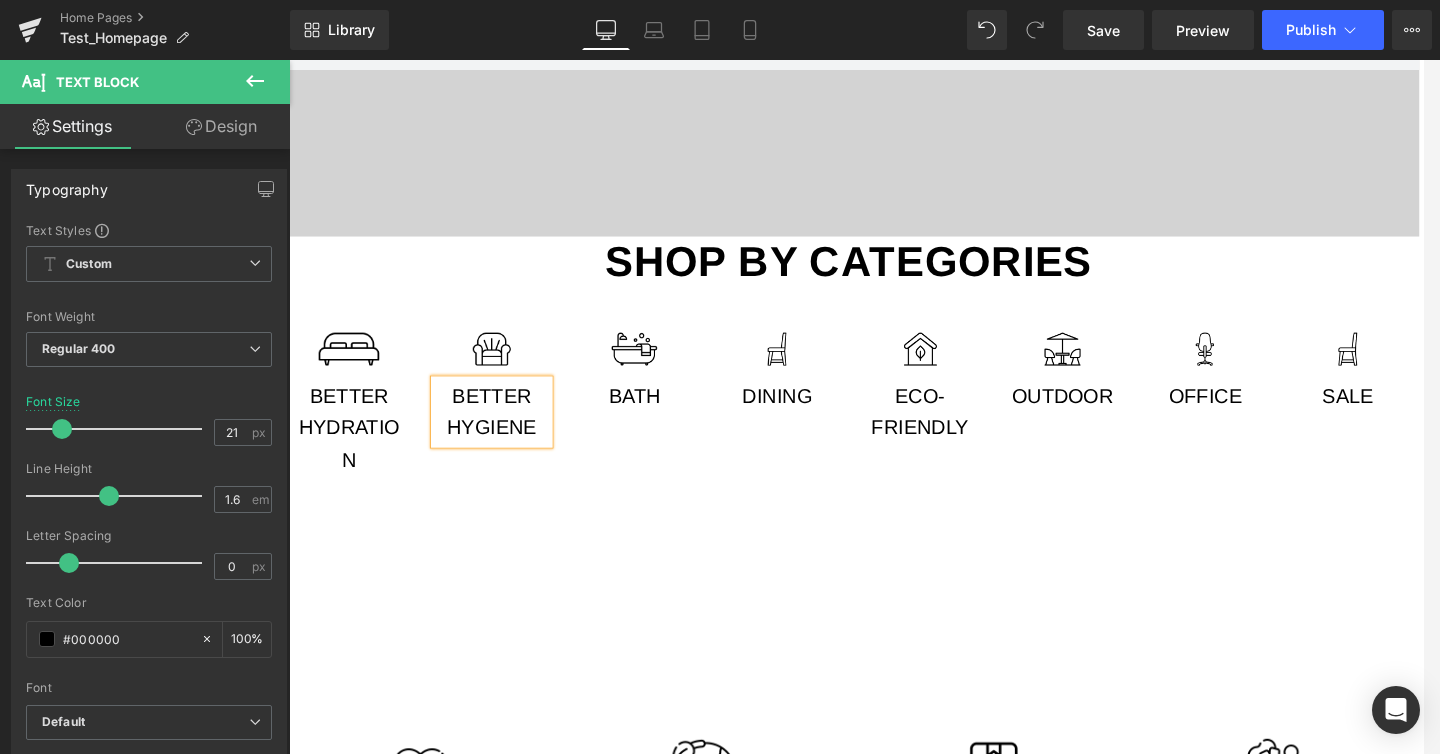 click at bounding box center (273, 60) 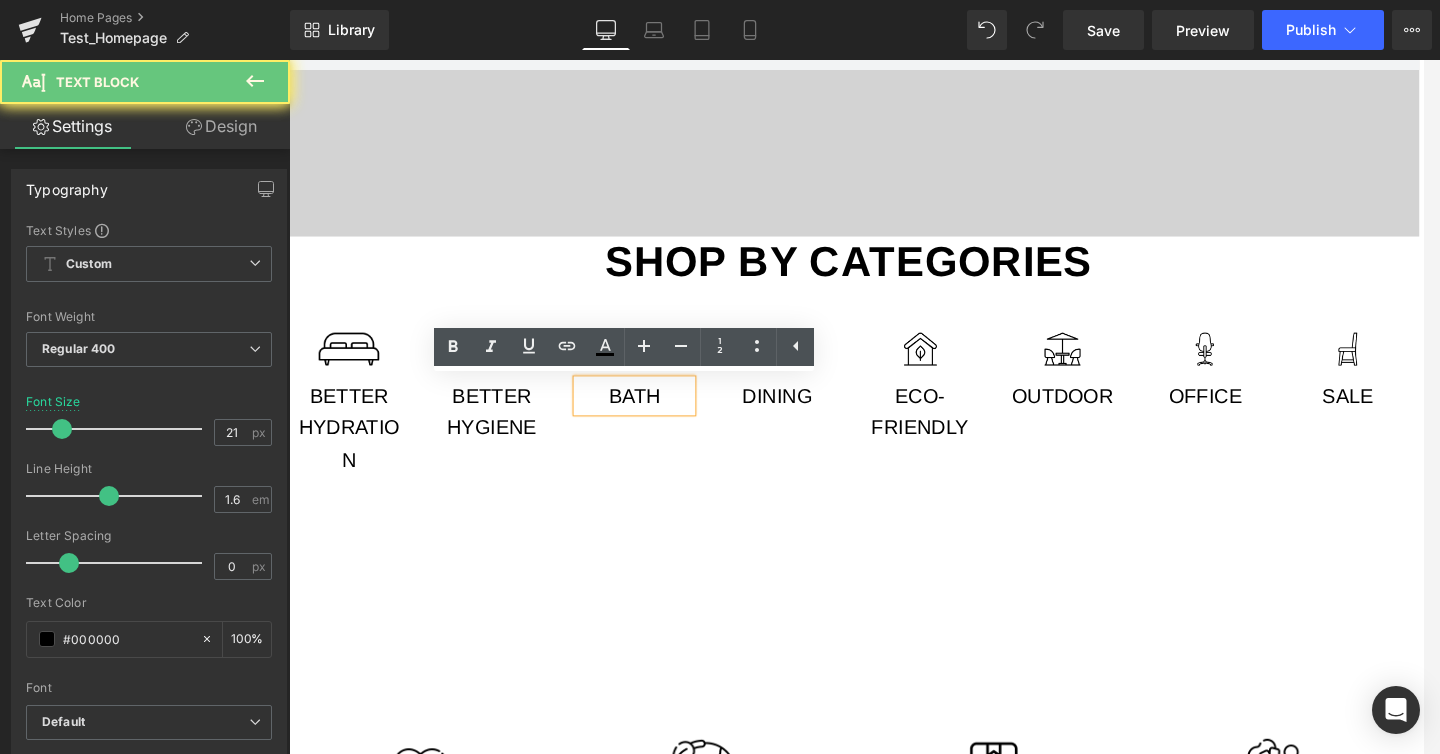 click on "Bath" at bounding box center [653, 414] 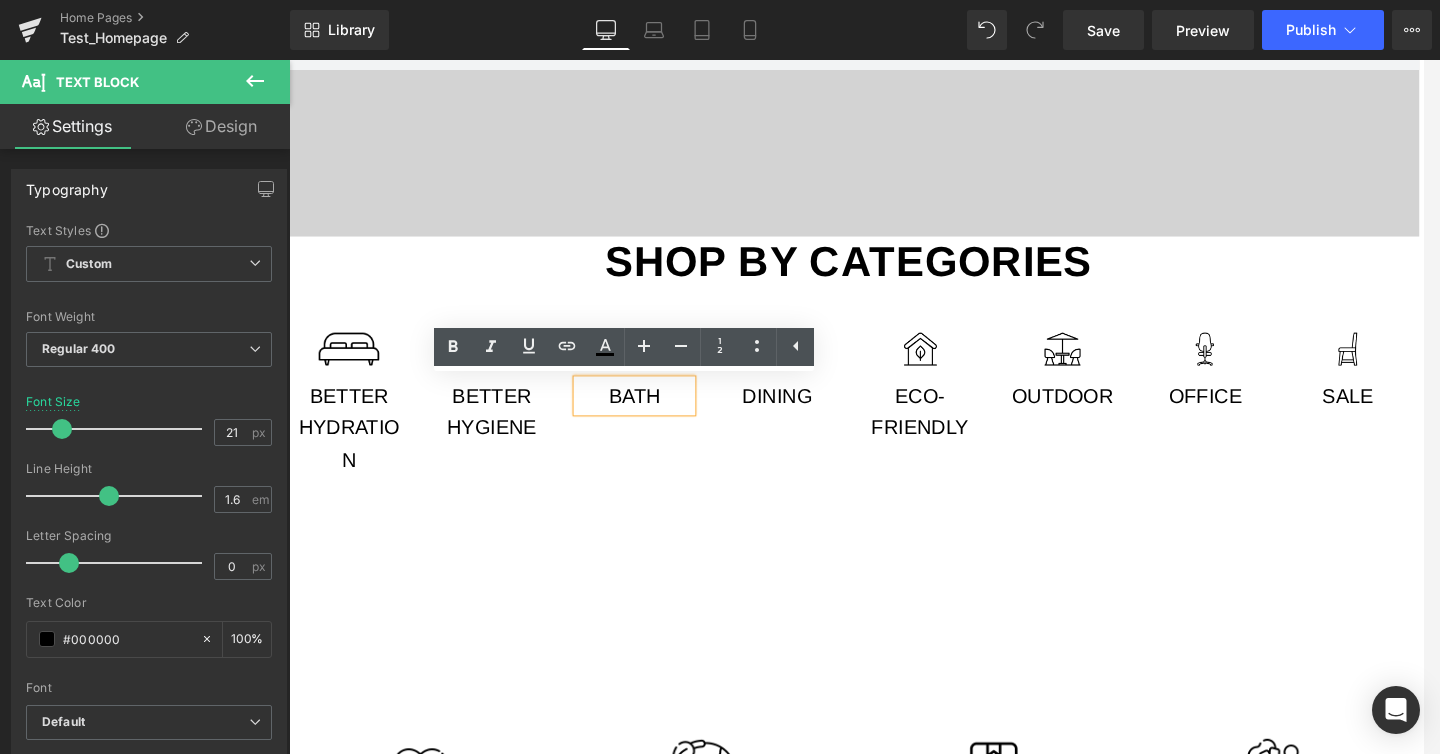 click on "Bath" at bounding box center [653, 414] 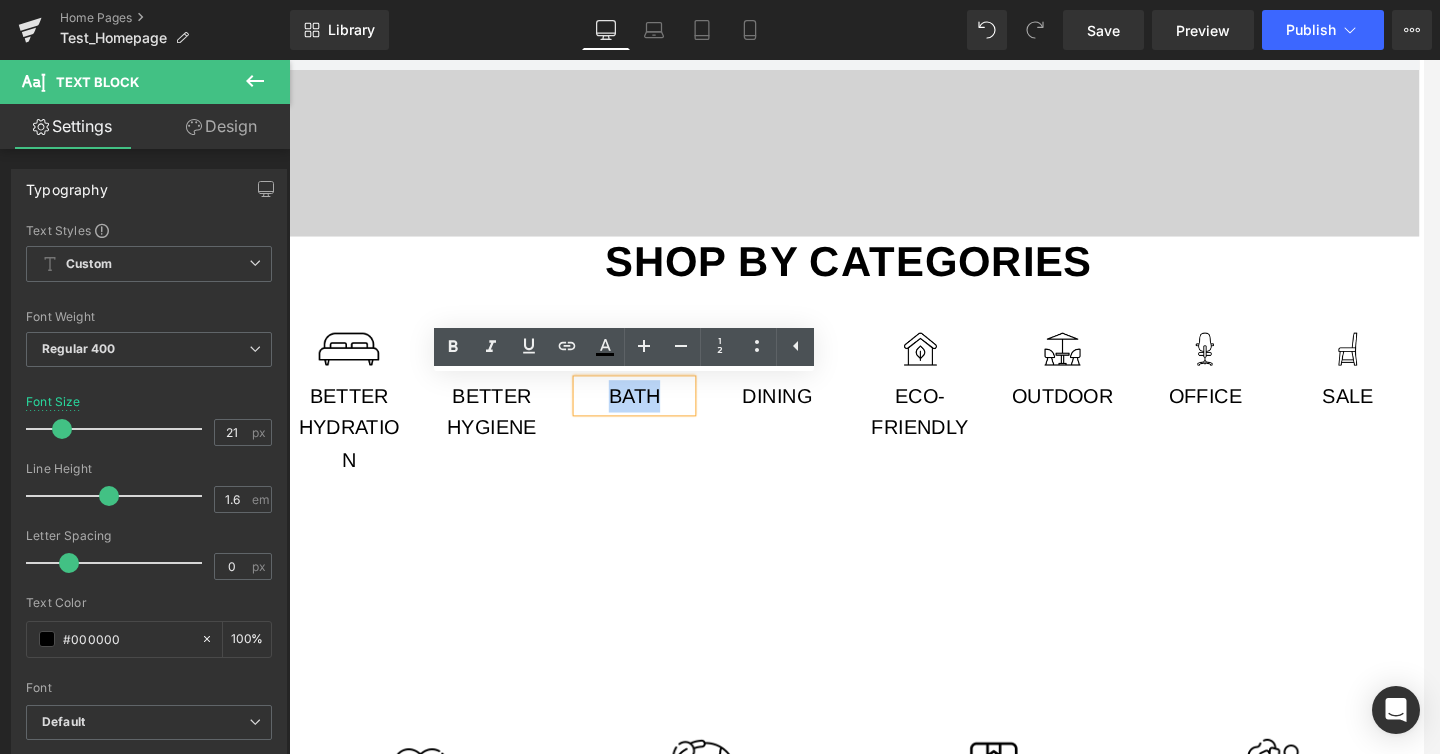 click on "Bath" at bounding box center [653, 414] 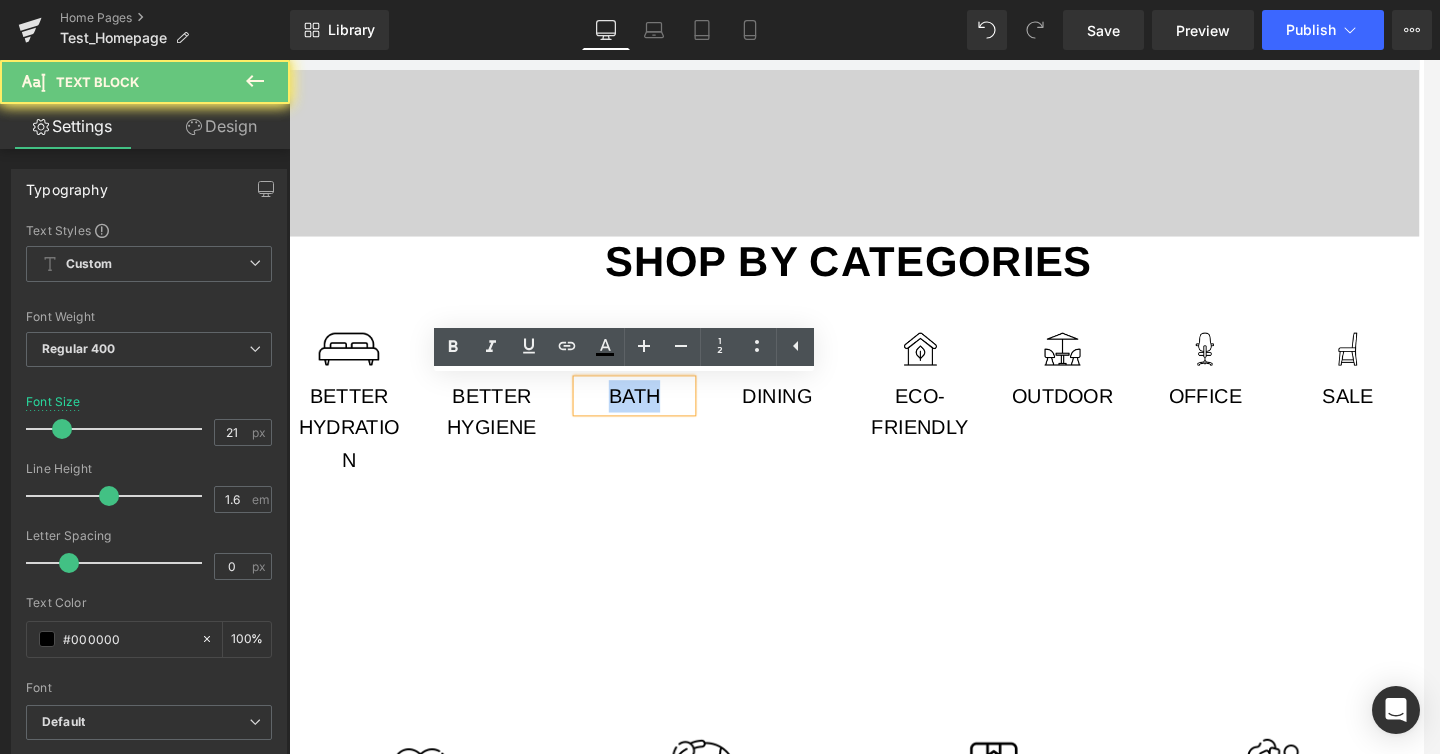 type 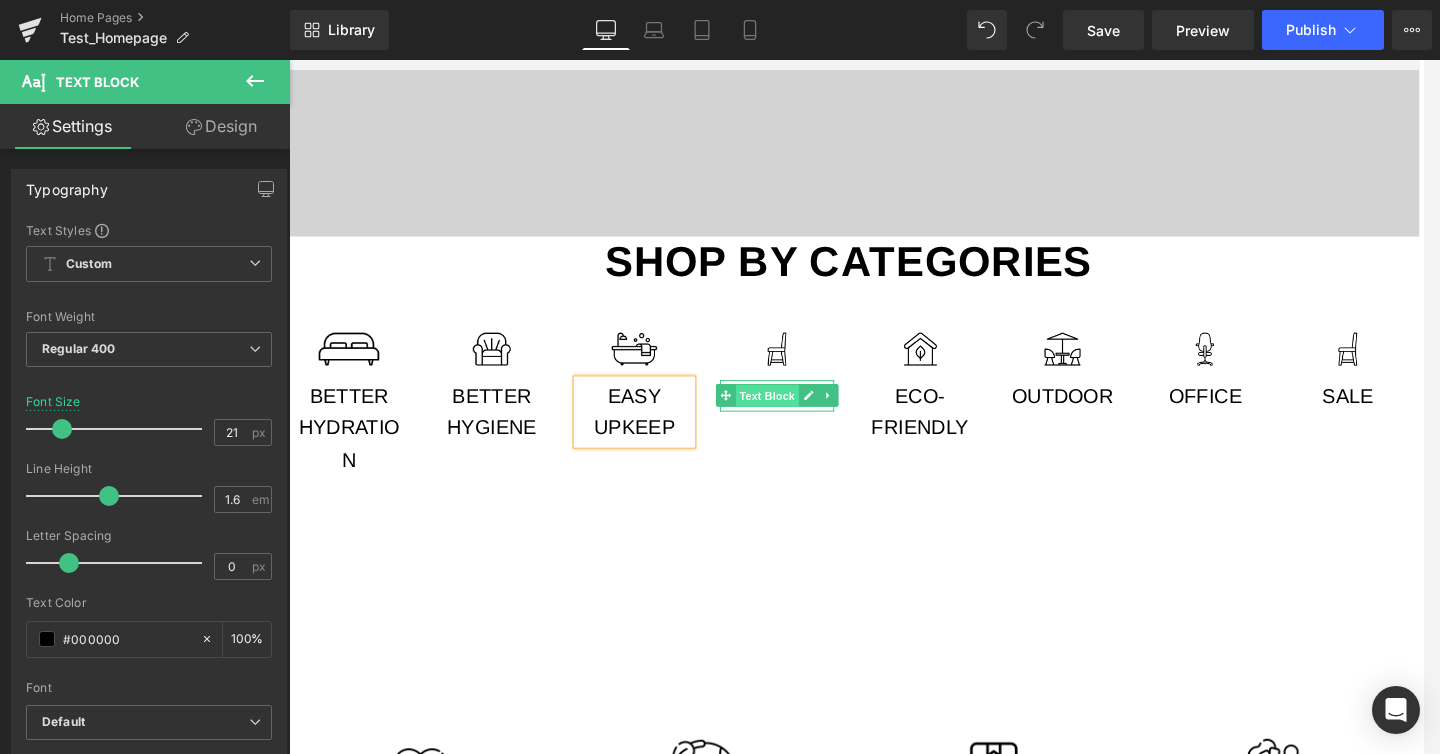 click on "Text Block" at bounding box center [792, 414] 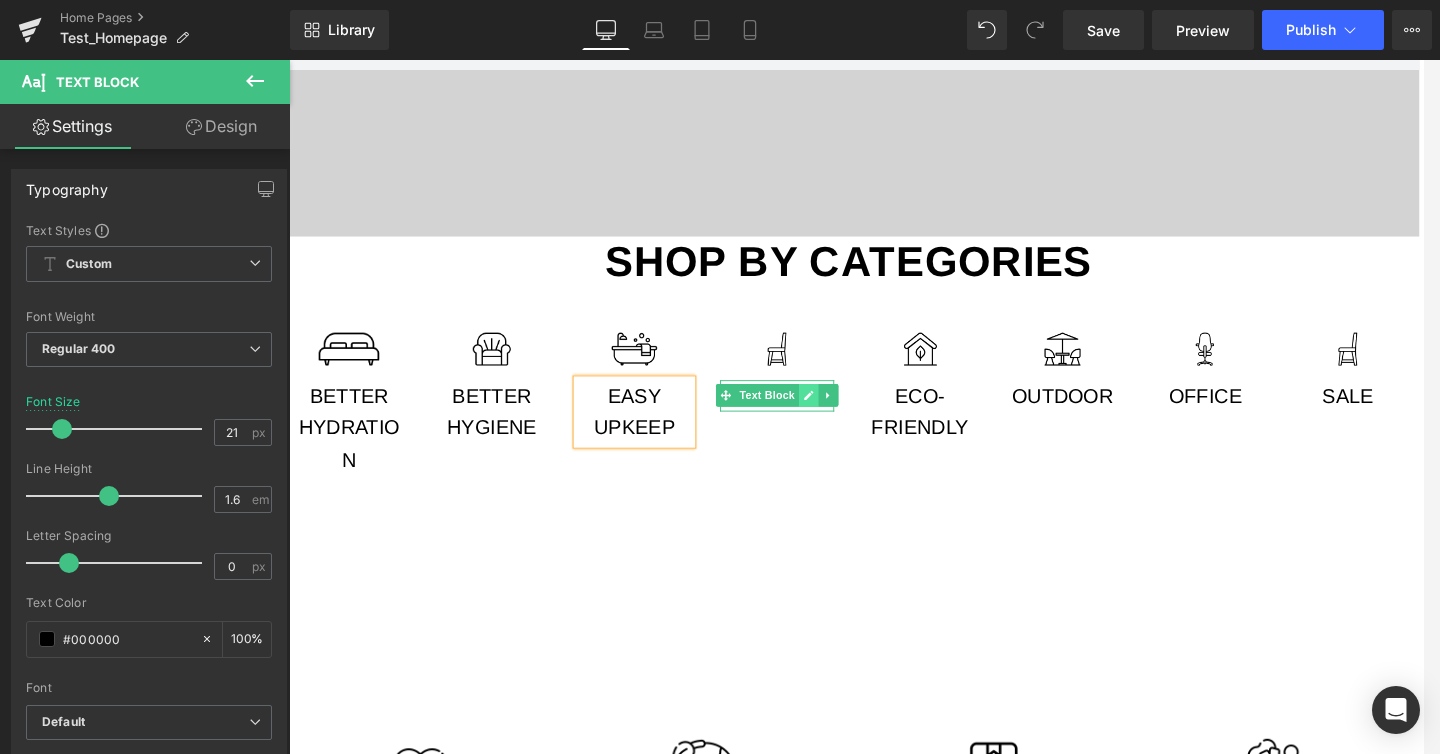 click 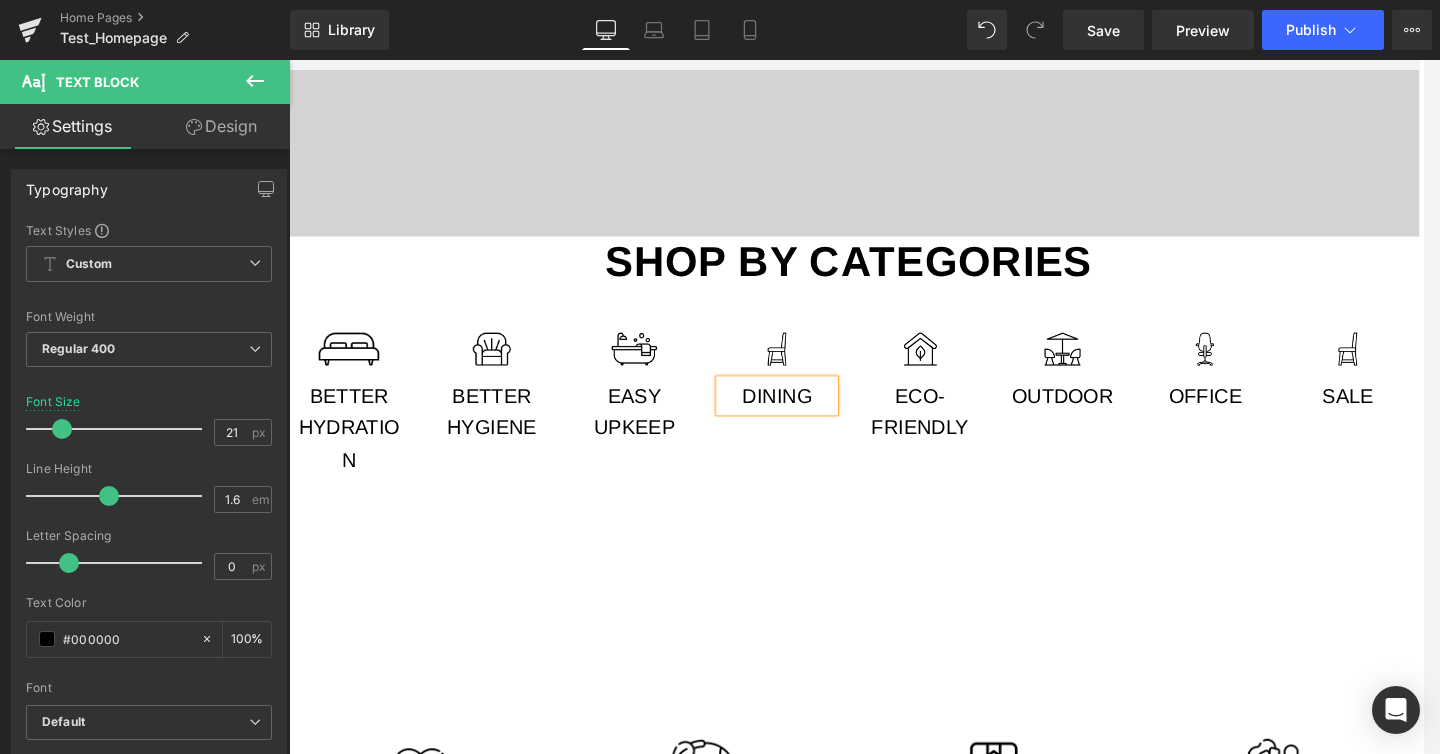 click on "Dining" at bounding box center [803, 414] 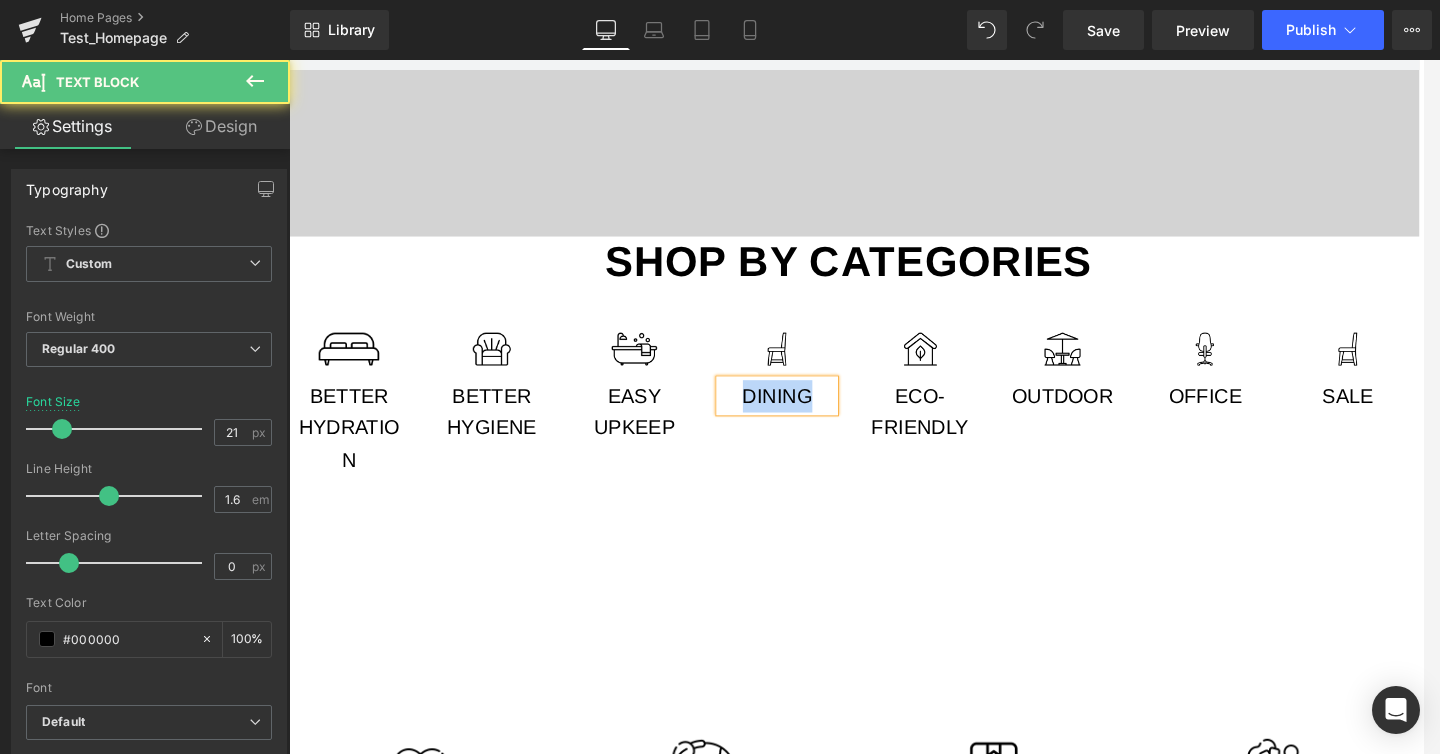 type 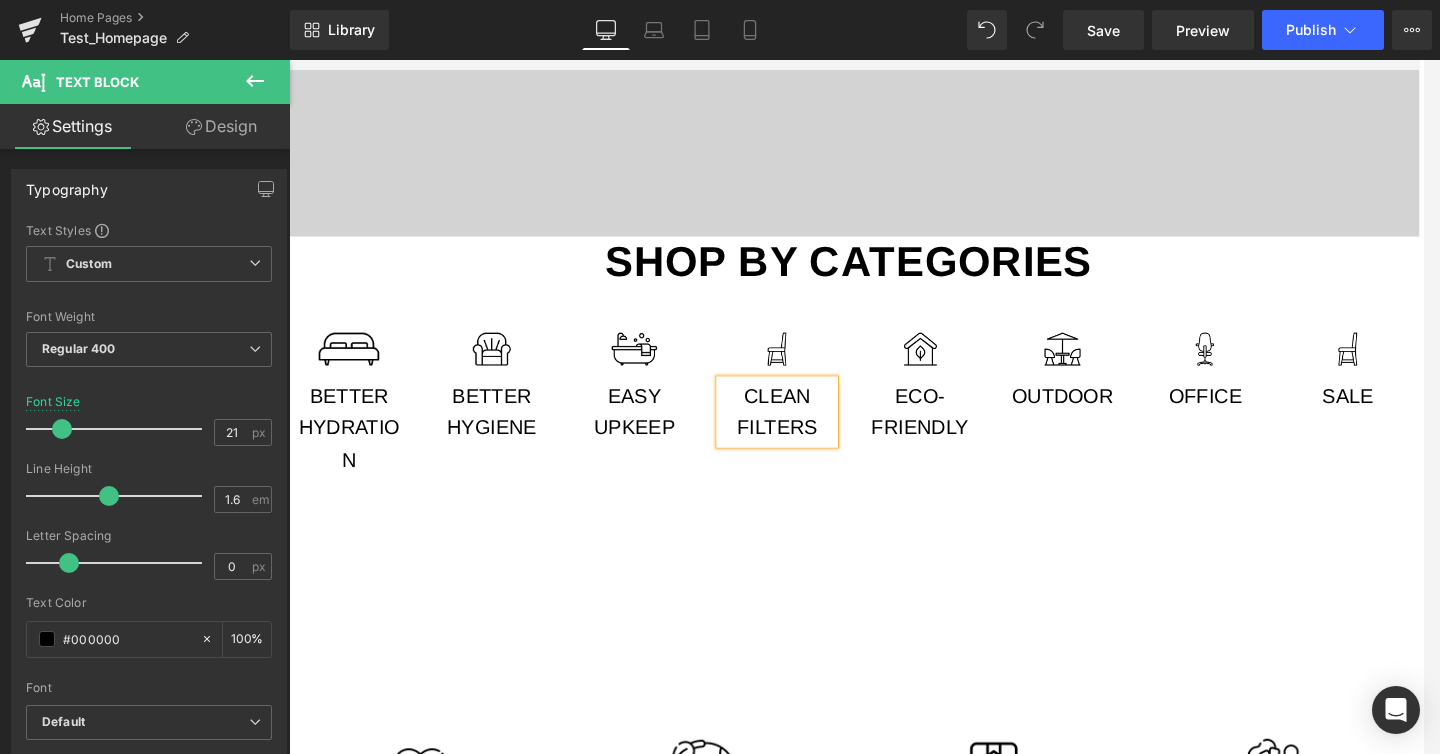 scroll, scrollTop: 0, scrollLeft: 4, axis: horizontal 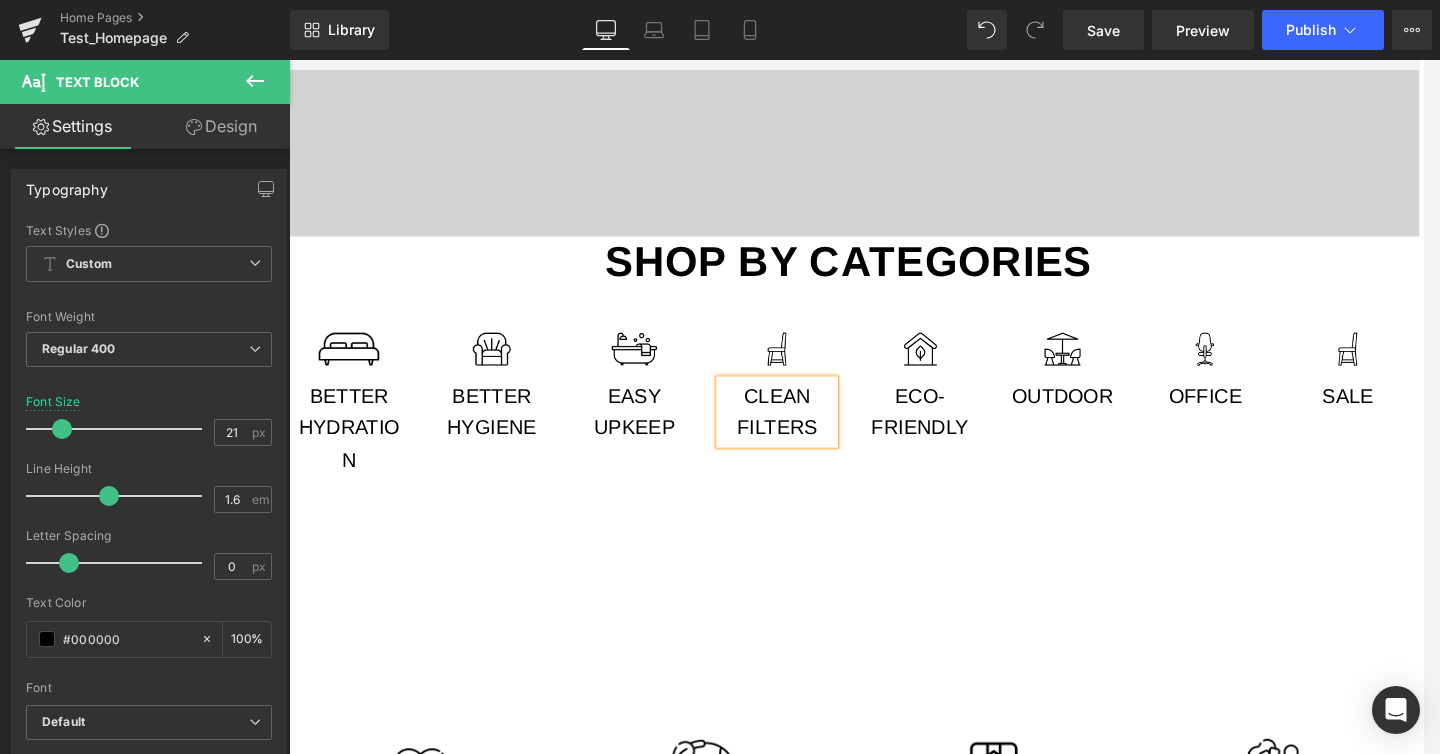click on "Easy upkeep" at bounding box center [653, 430] 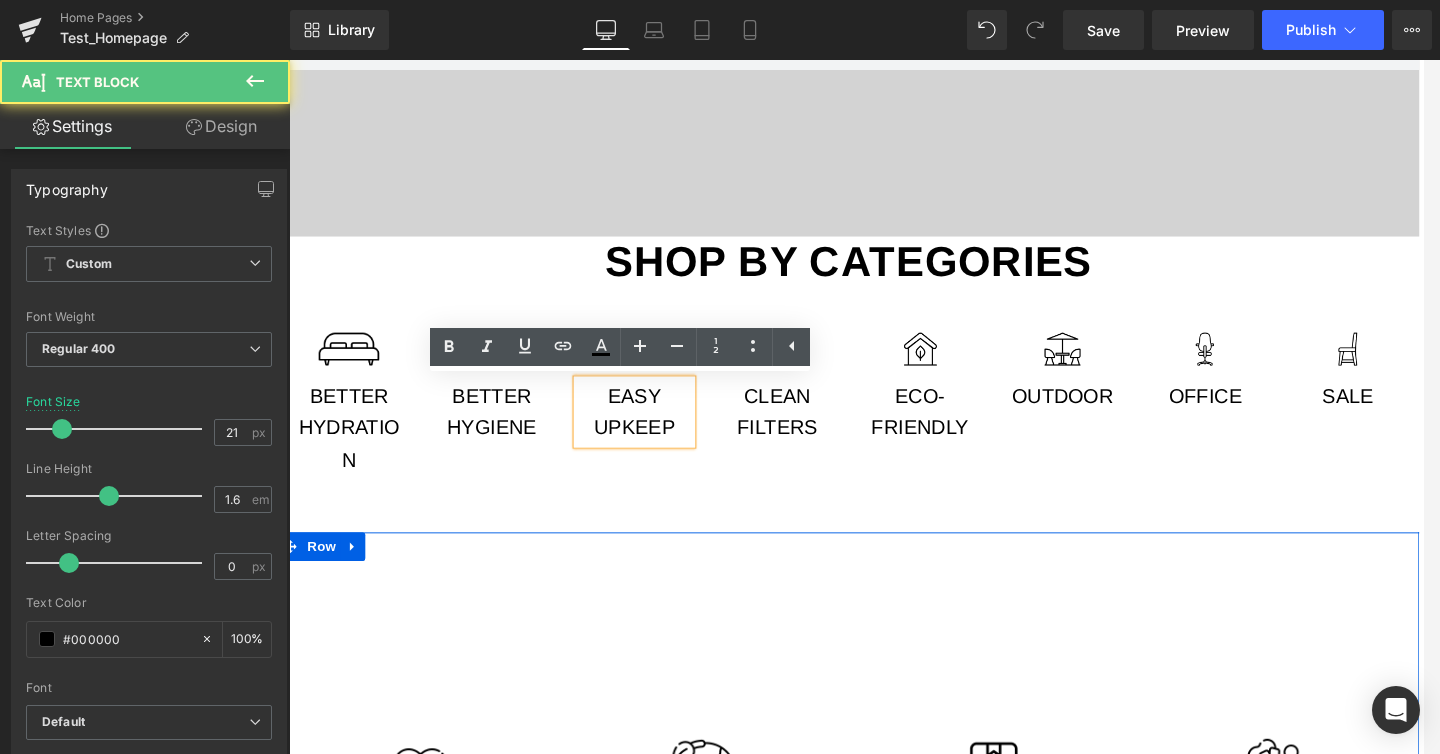 click on "Image 20+ years of experience Text Block Make your dream home come to life, with your personal GemHome designer. Text Block Image Real person support Text Block We use the finest non-toxic organic materials from our own farms. Text Block Row Image Worry-free Warranty Text Block We ship every single order for free, with no minimums or tiers whatsoever. Text Block Image Fast shipping Text Block No longer need a piece of furniture? We’ll take it and recycle it for you. Text Block Row Row Row 70px" at bounding box center [878, 783] 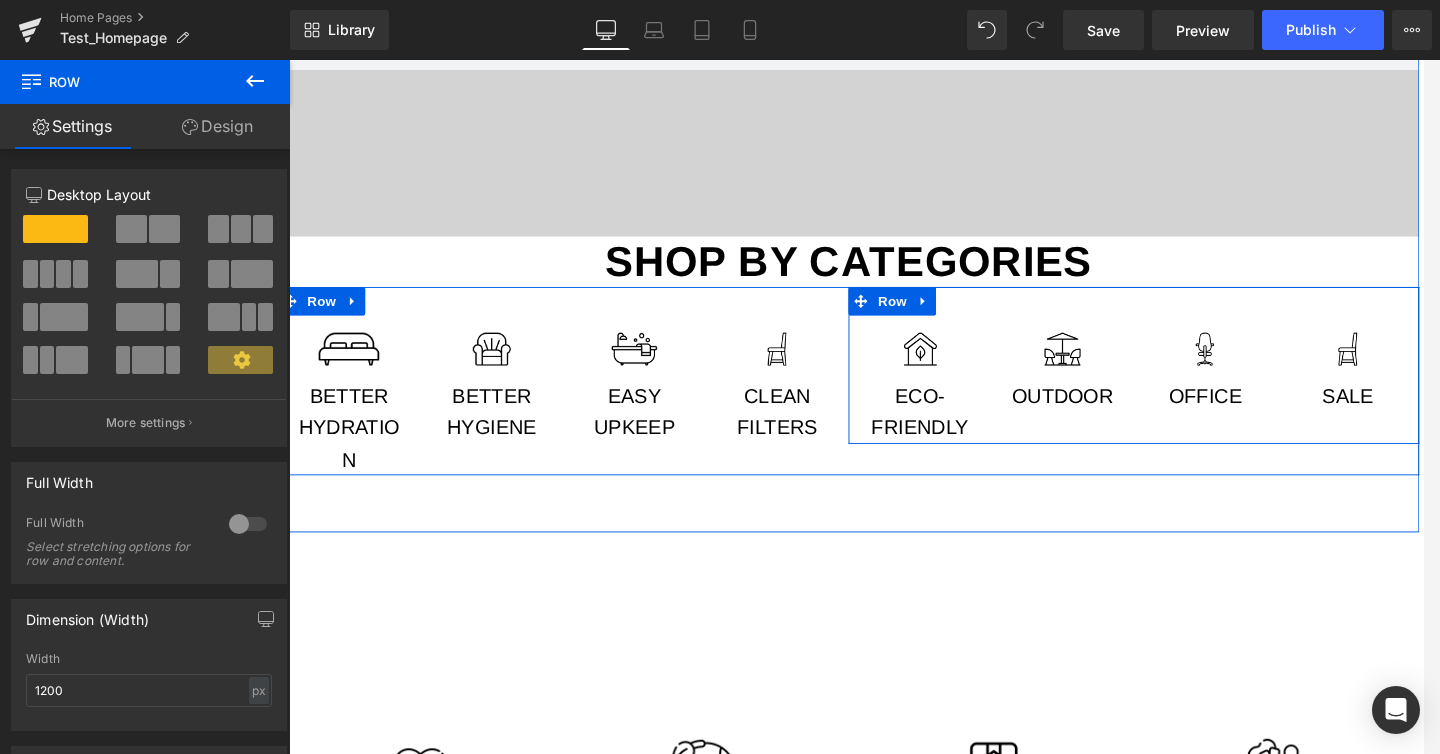 click on "Image         Eco-friendly Text Block" at bounding box center (953, 405) 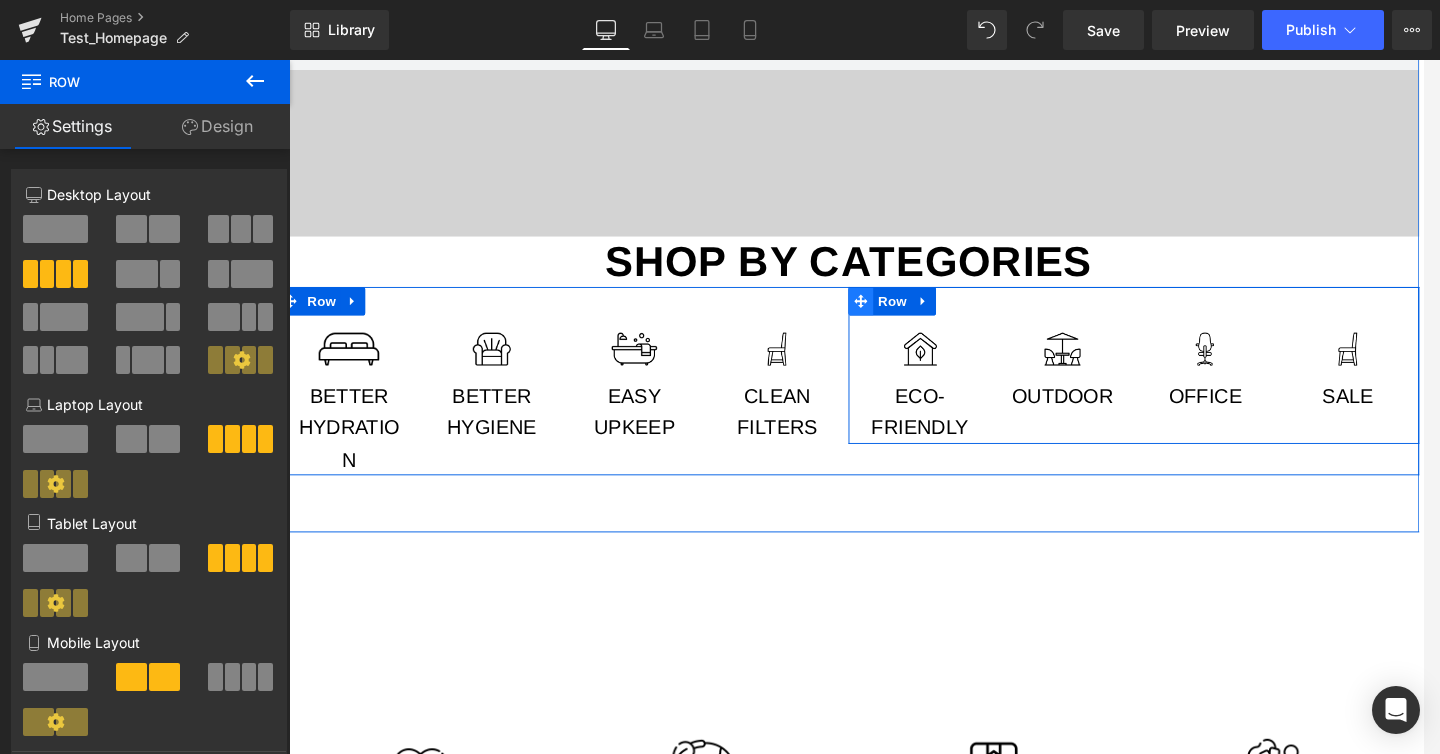 click at bounding box center (891, 314) 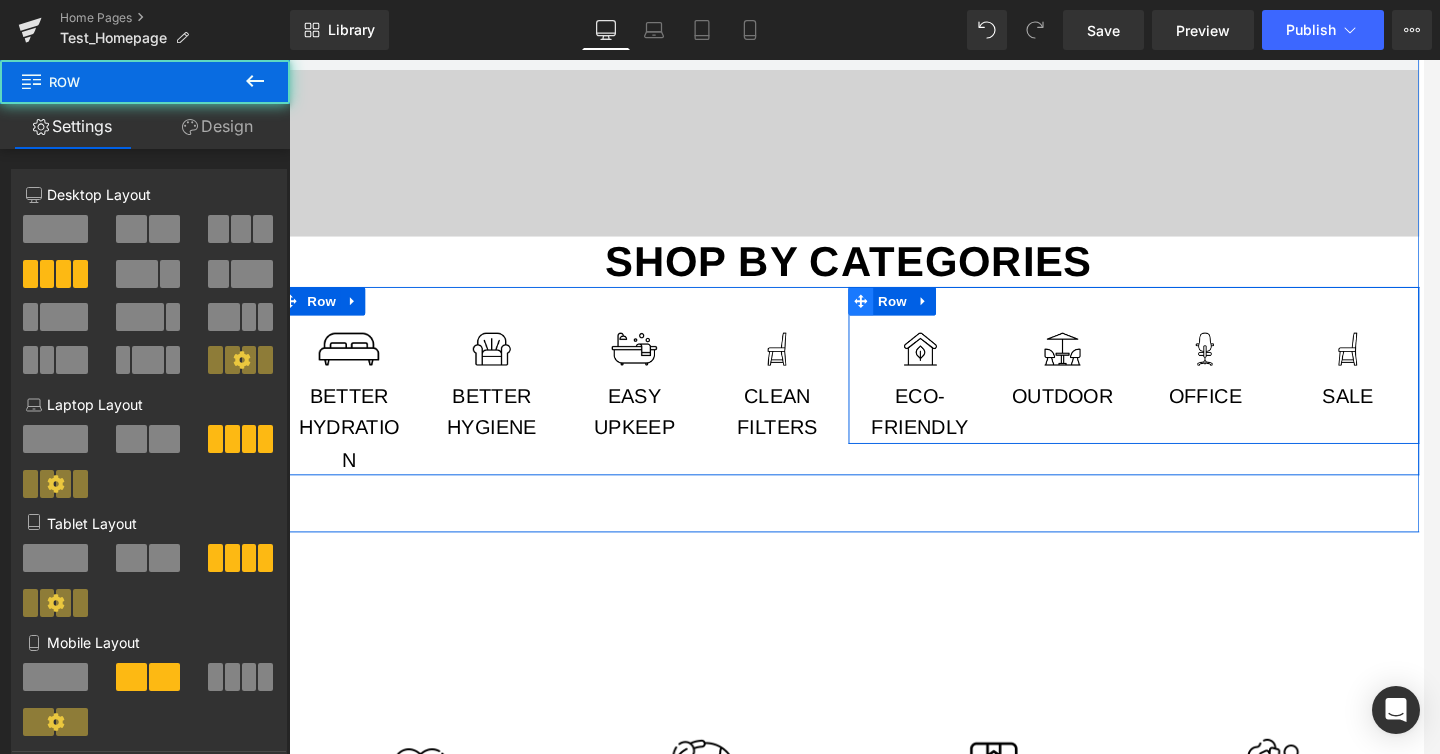 click 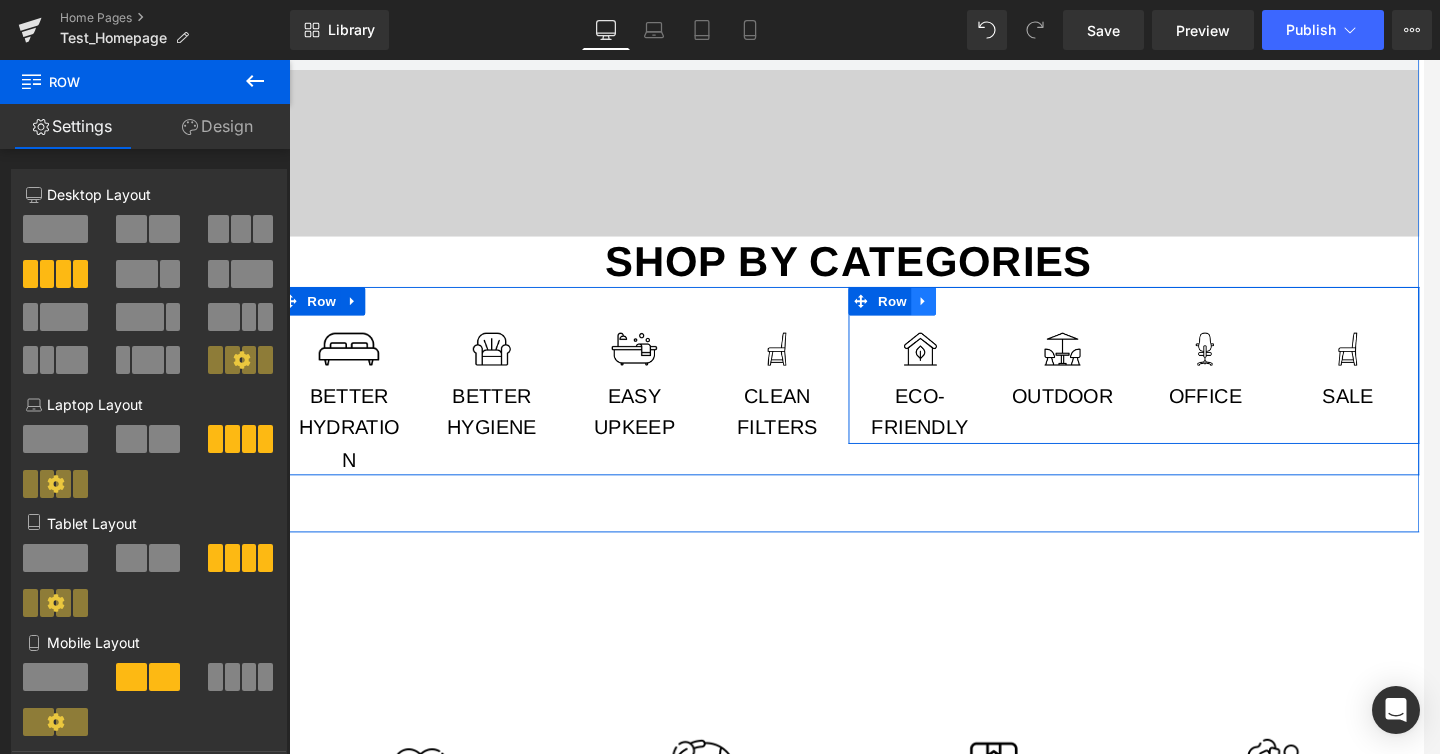 click 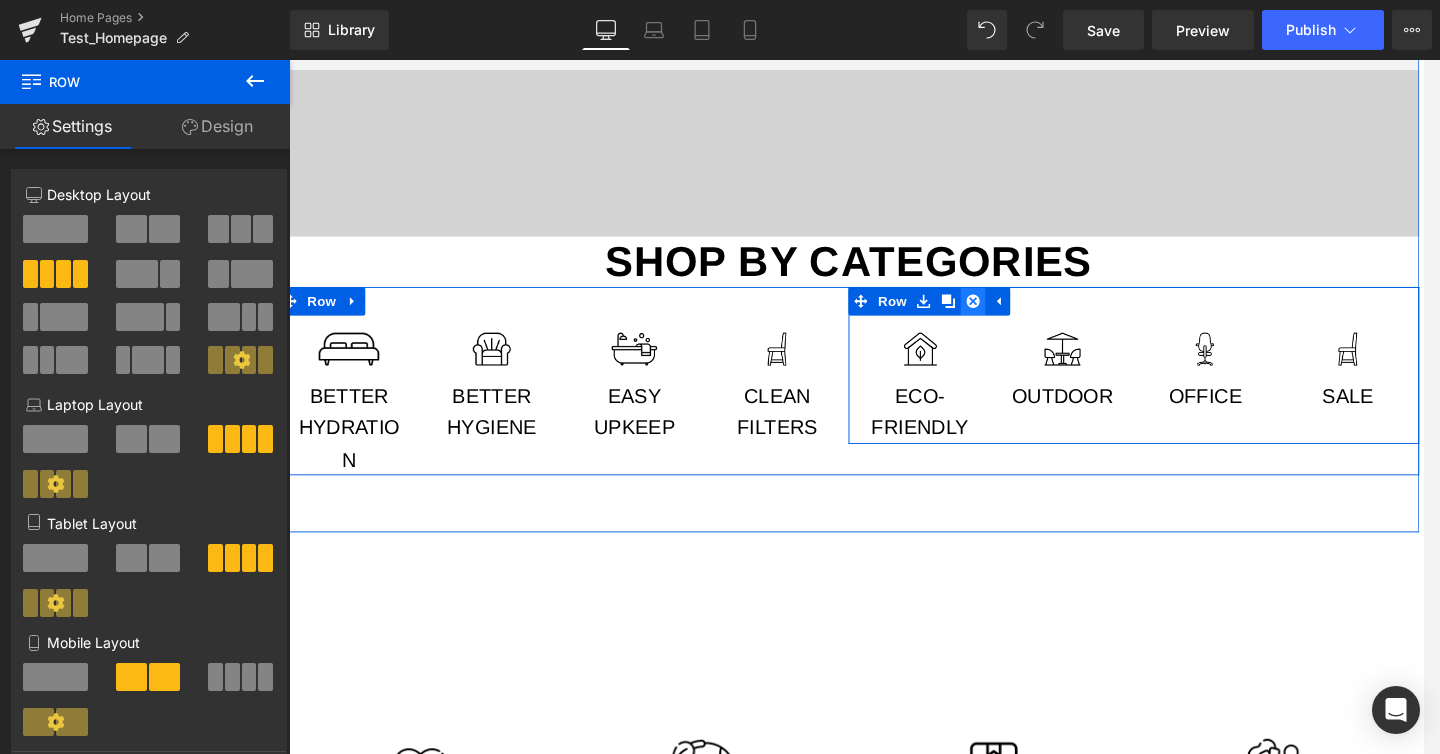 click 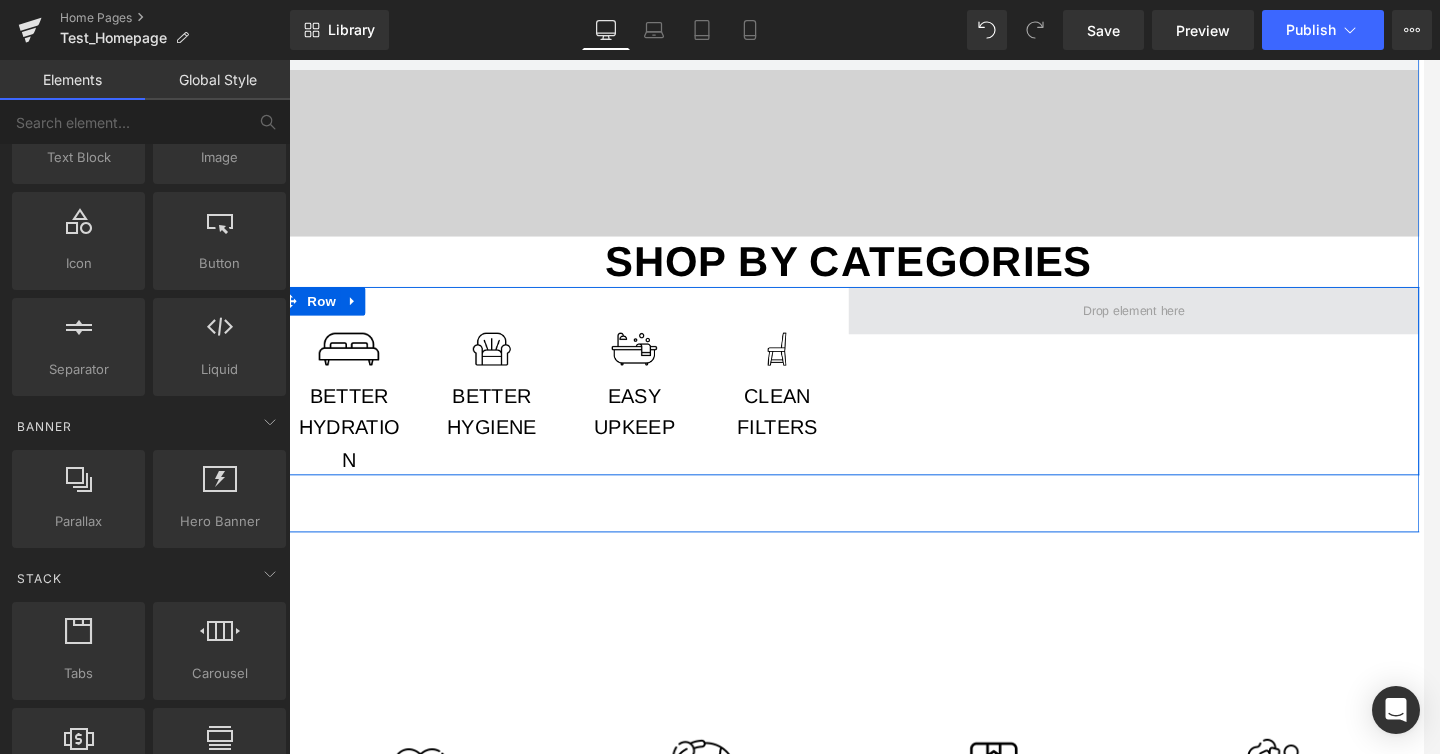 click at bounding box center [1178, 324] 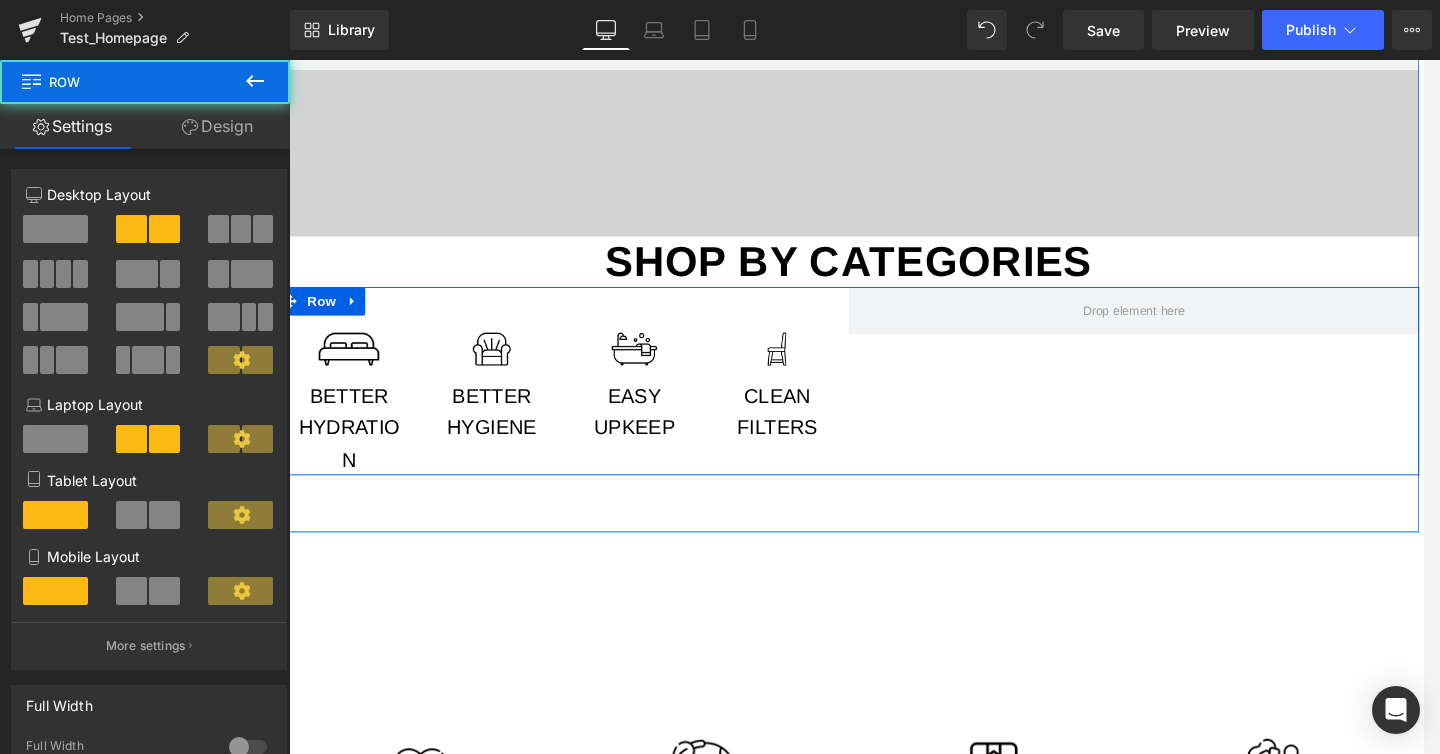 click on "Image         Better Hydration Text Block         Image         Better hygiene Text Block         Image         Easy upkeep Text Block         Image         Clean Filters Text Block         Row         Row" at bounding box center (878, 398) 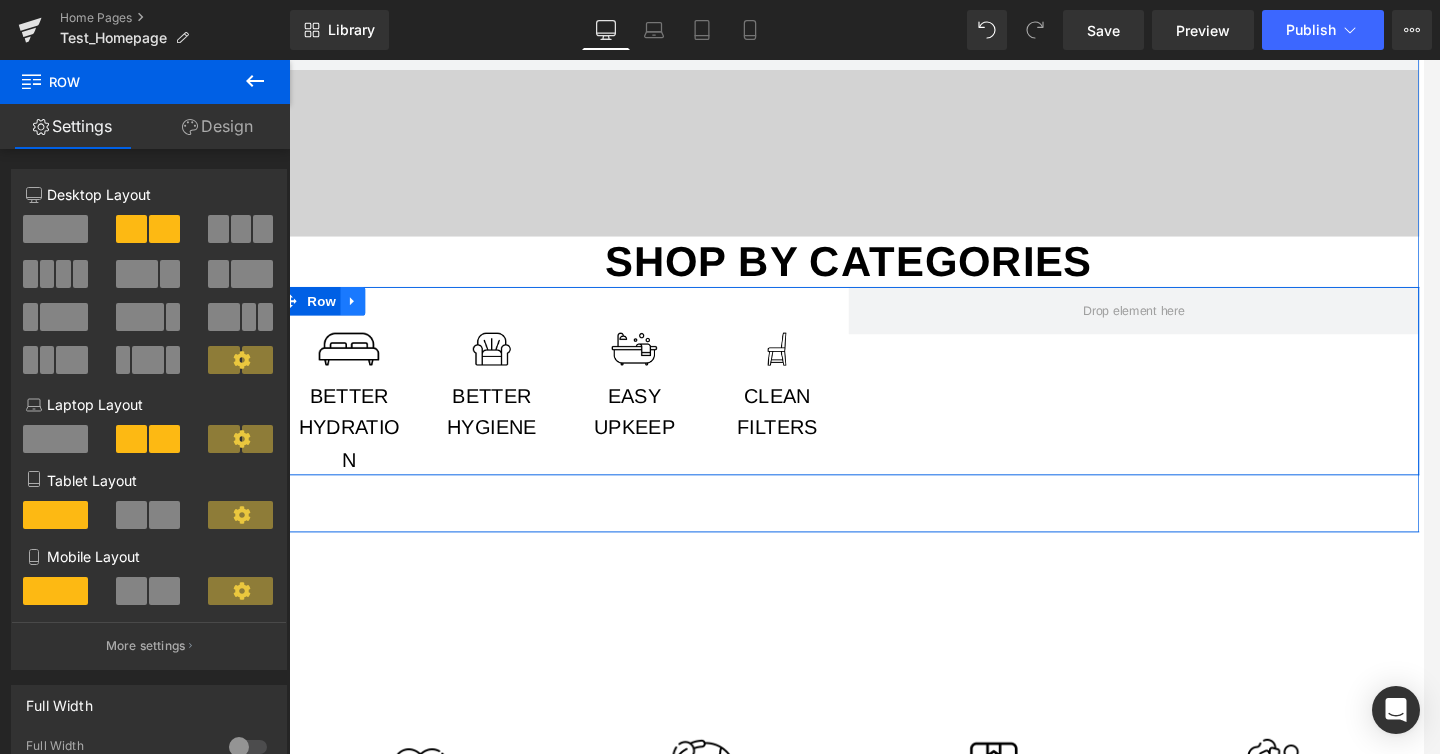 click 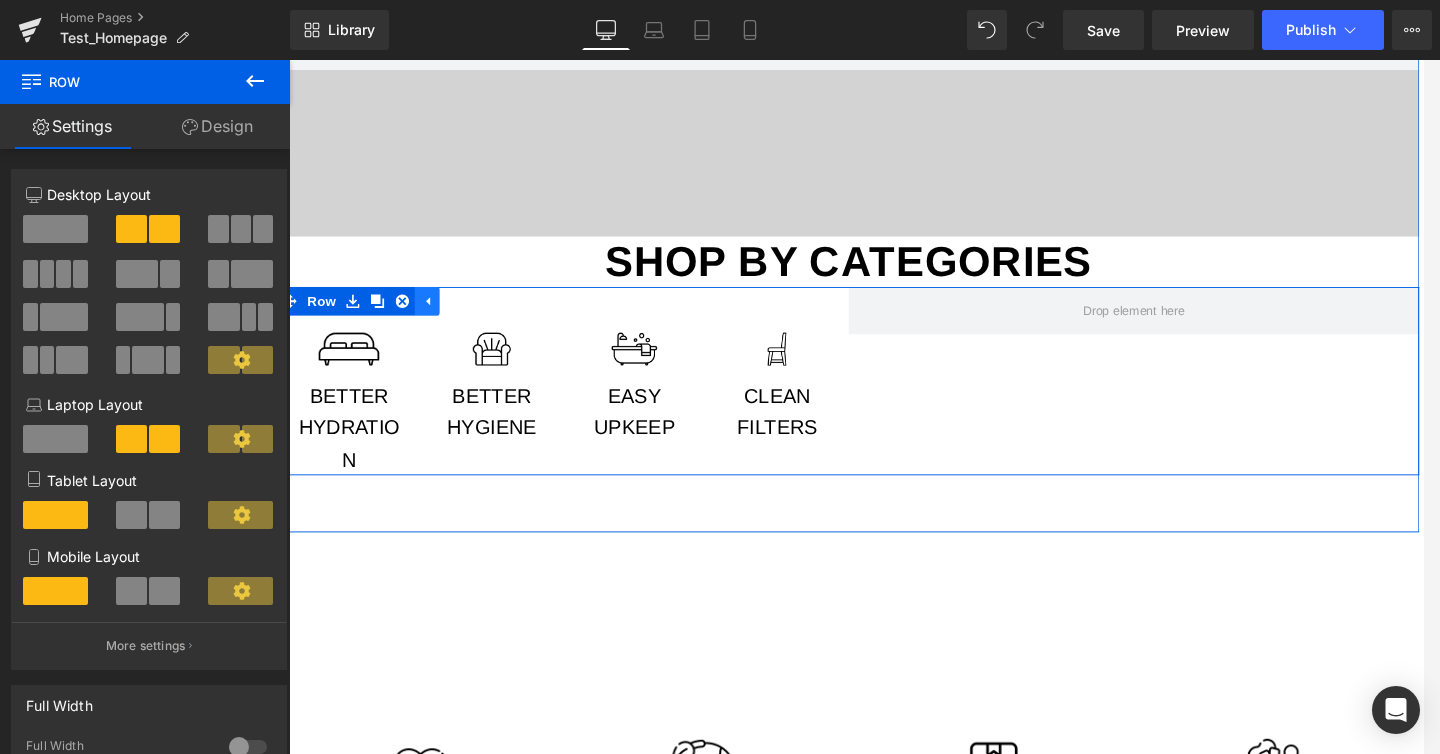 click 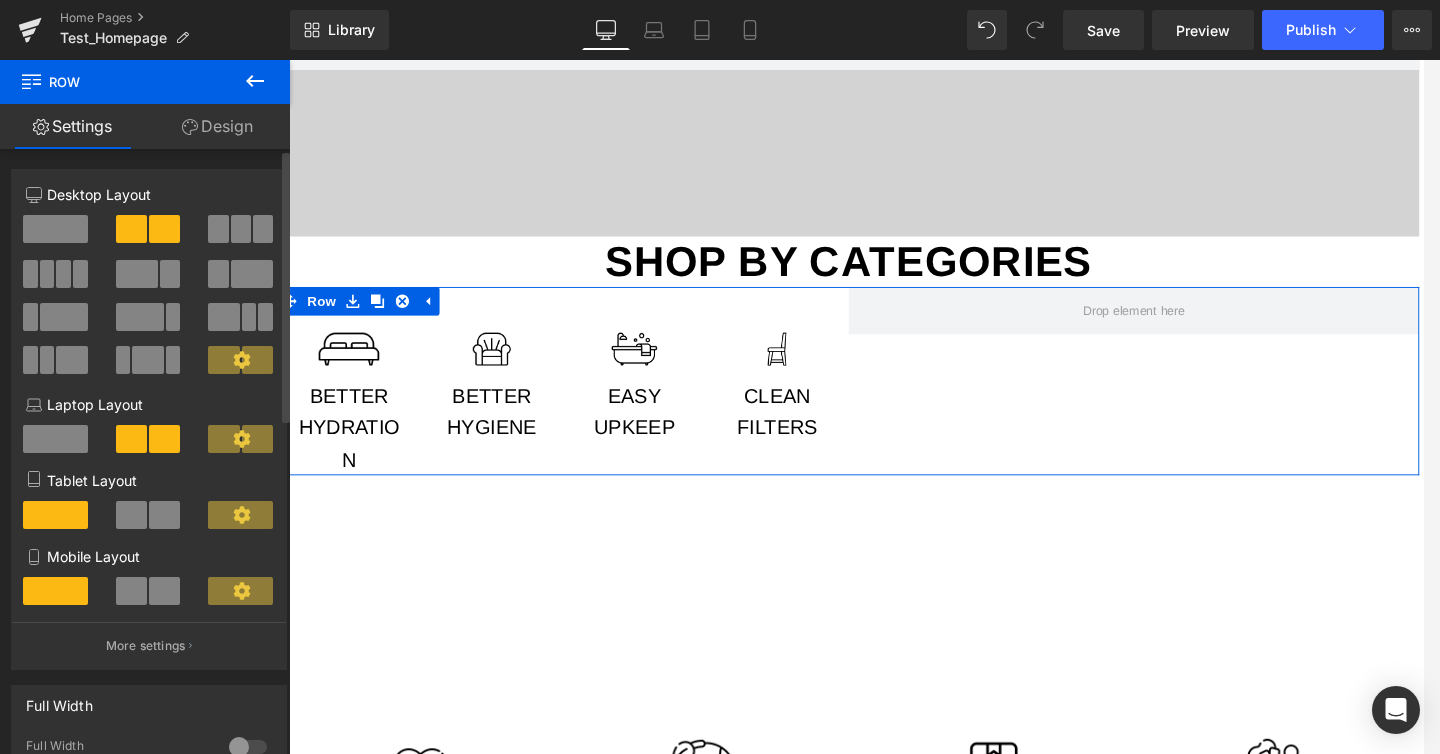 click at bounding box center [55, 229] 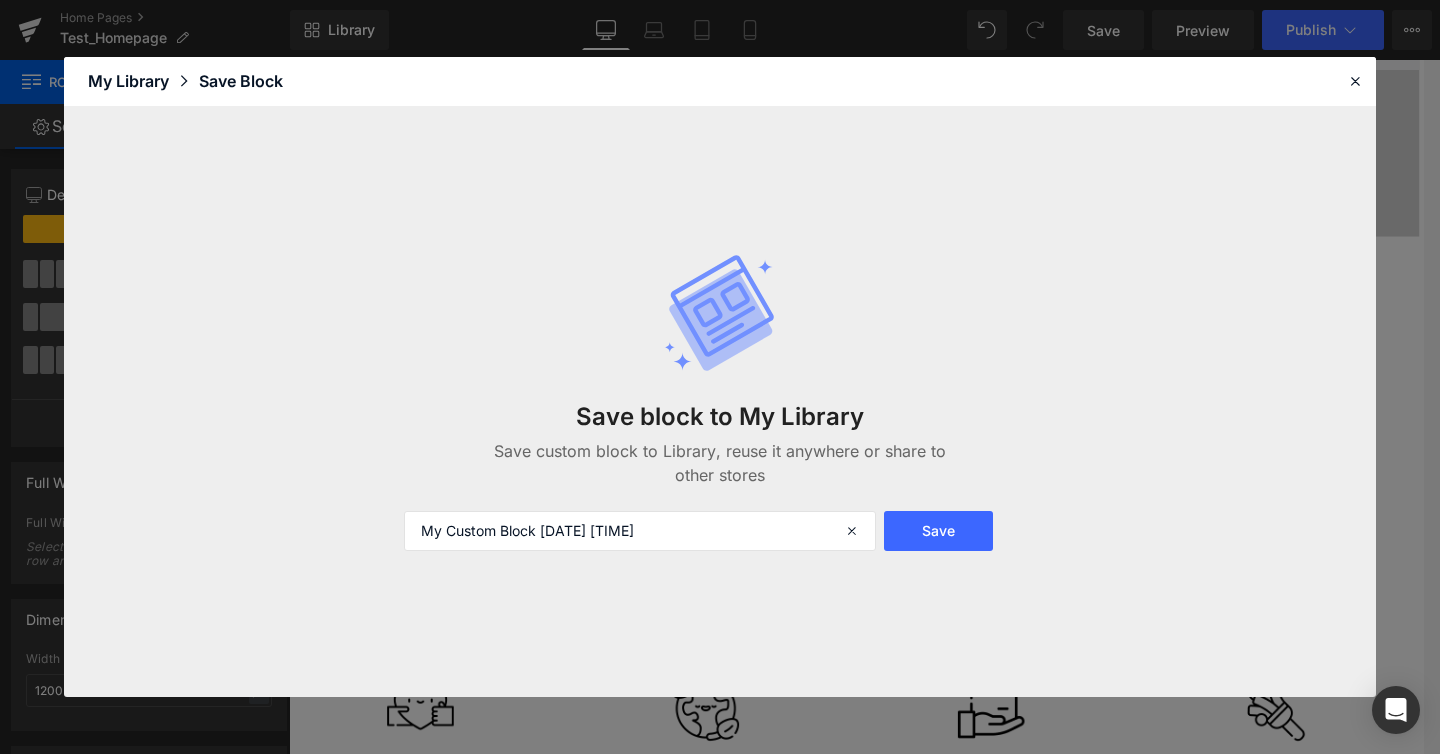 click on "Library Elements Blocks Templates Saved Library  My Library  Save Block" at bounding box center (720, 82) 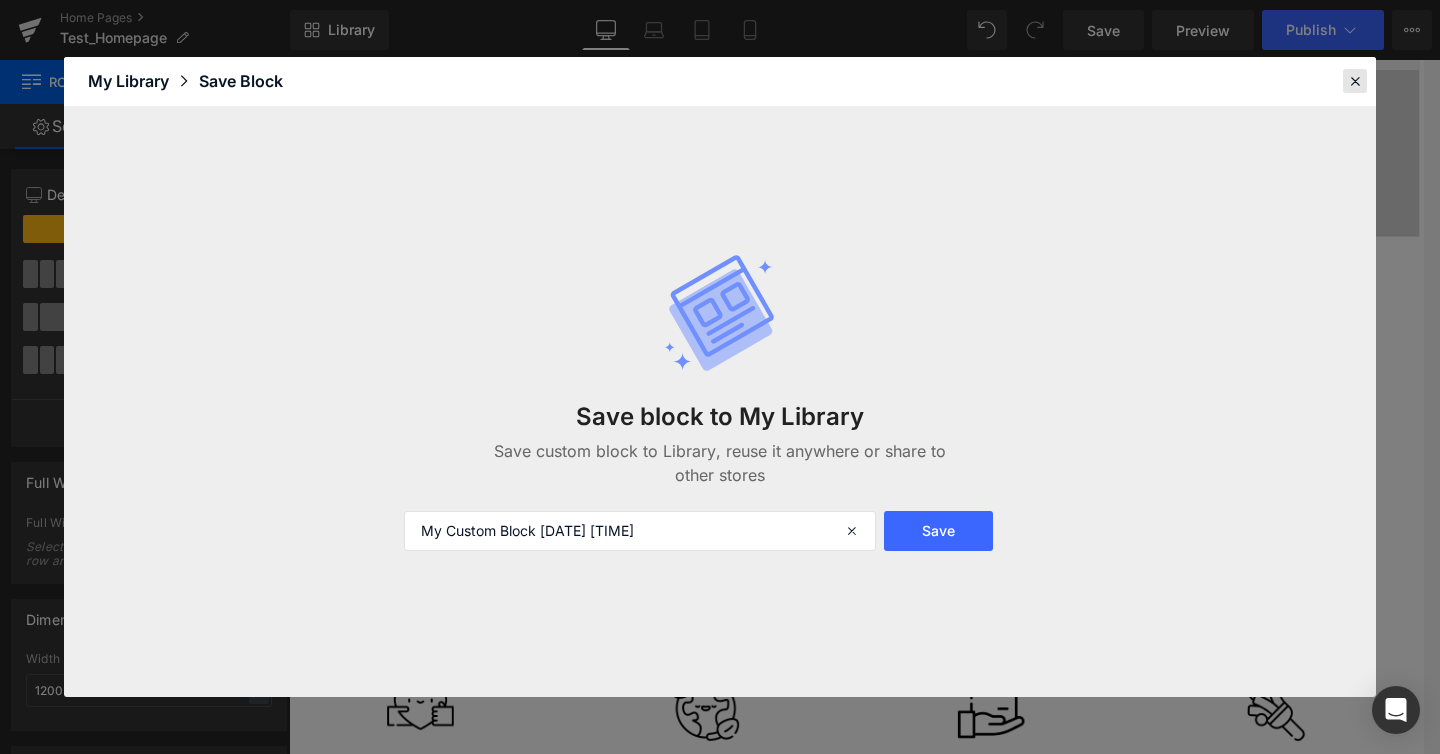 click at bounding box center [1355, 81] 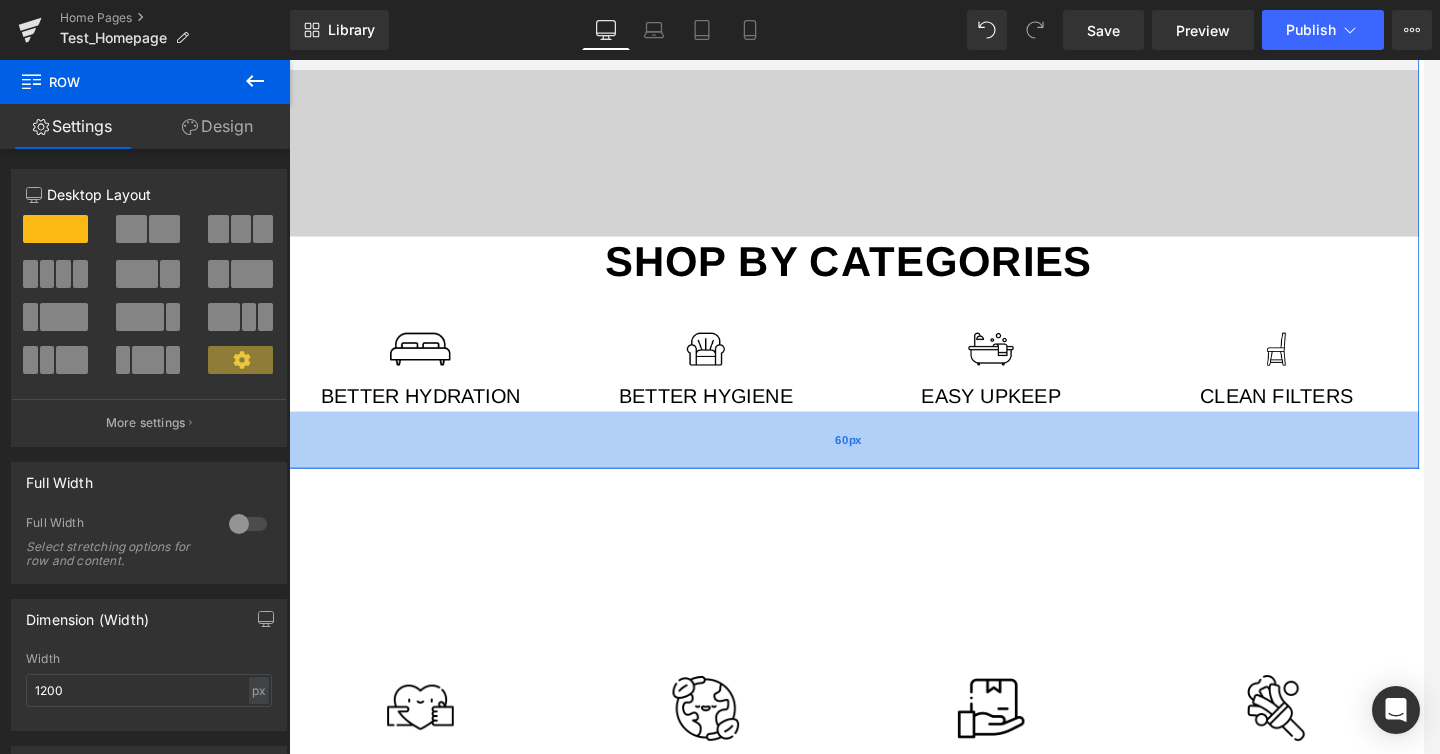 click on "60px" at bounding box center (878, 460) 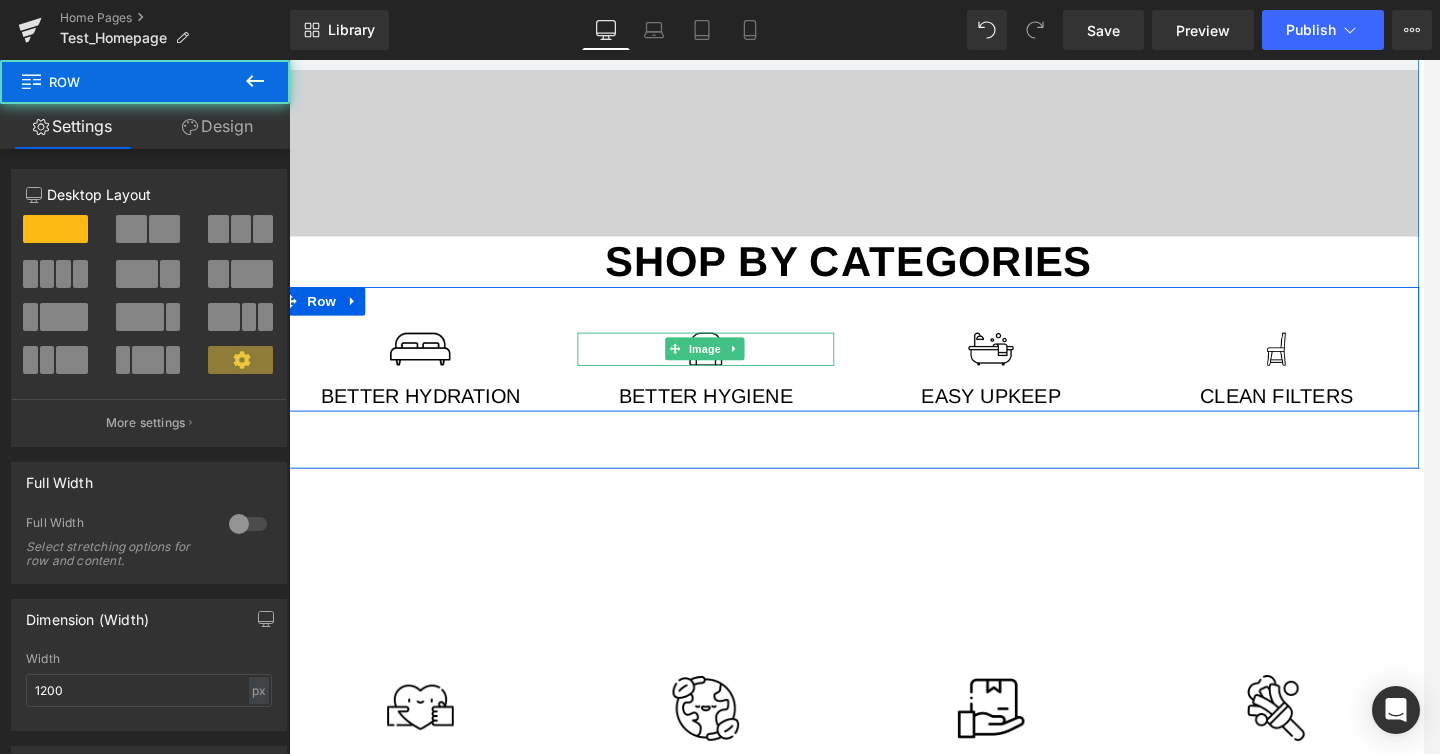 click on "Image         Better hygiene Text Block" at bounding box center [728, 389] 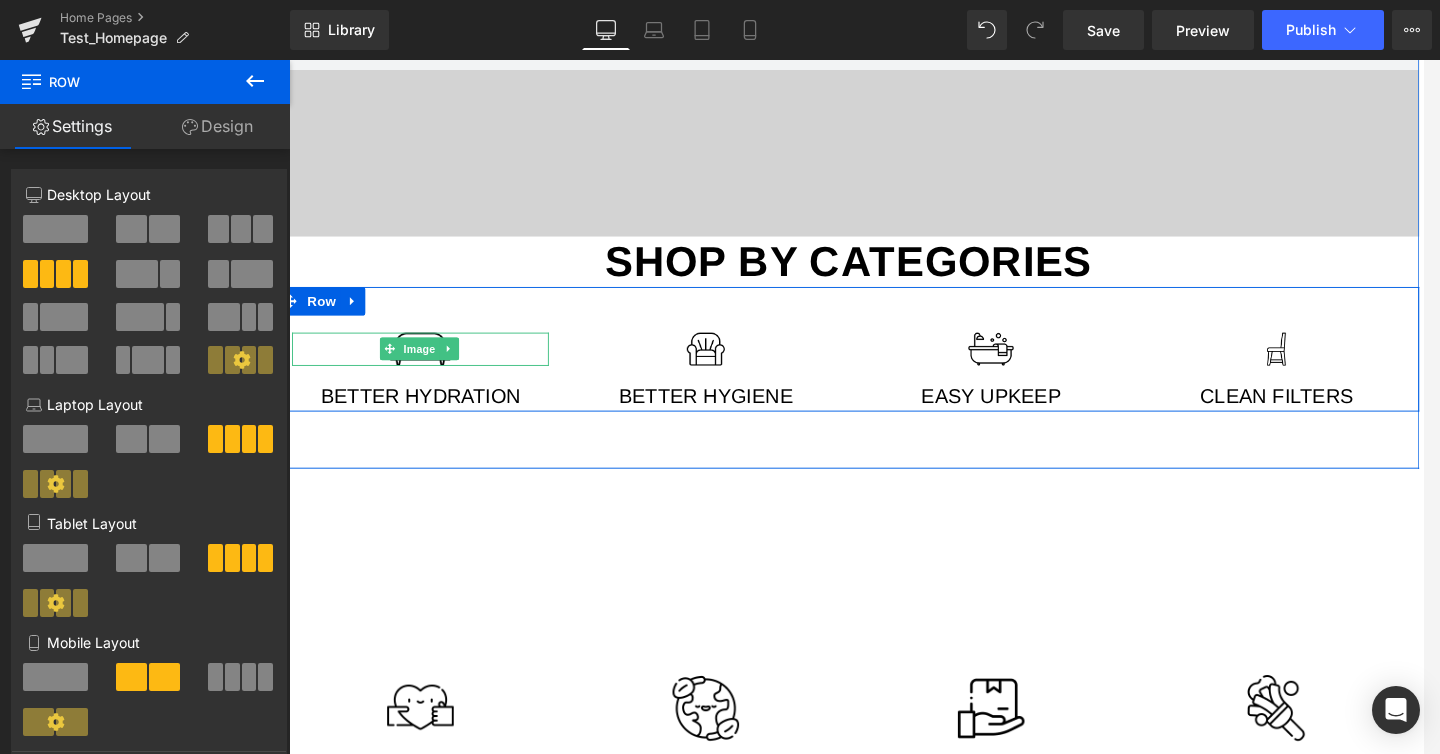 click at bounding box center (428, 364) 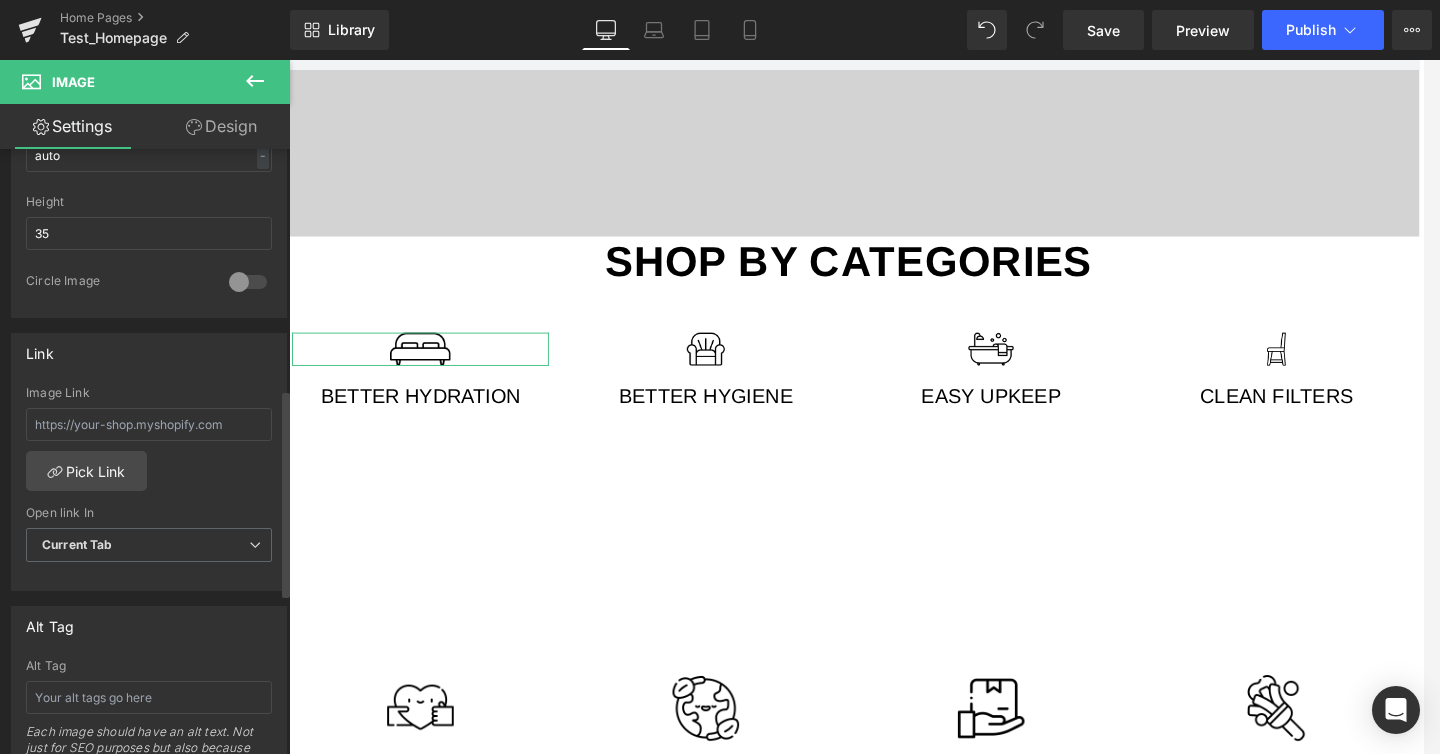 scroll, scrollTop: 727, scrollLeft: 0, axis: vertical 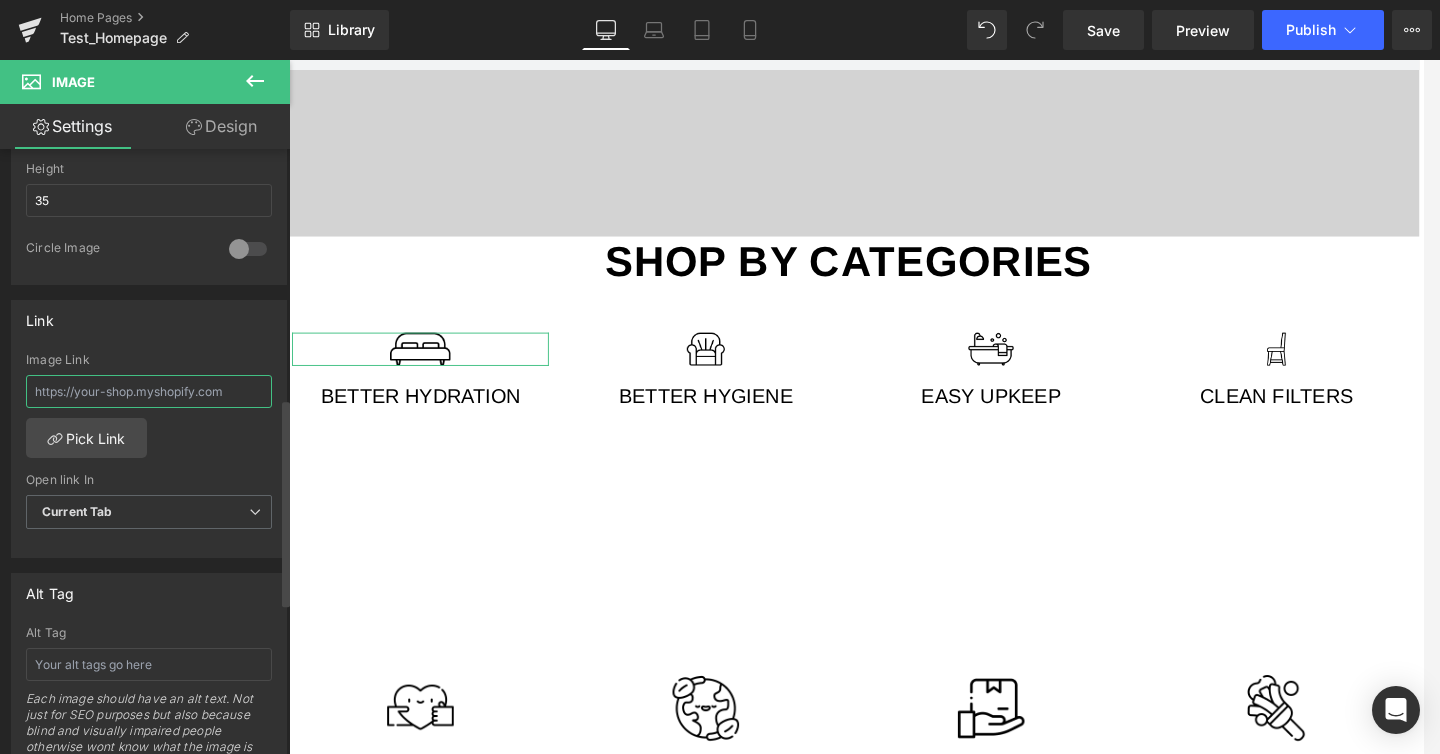 click at bounding box center (149, 391) 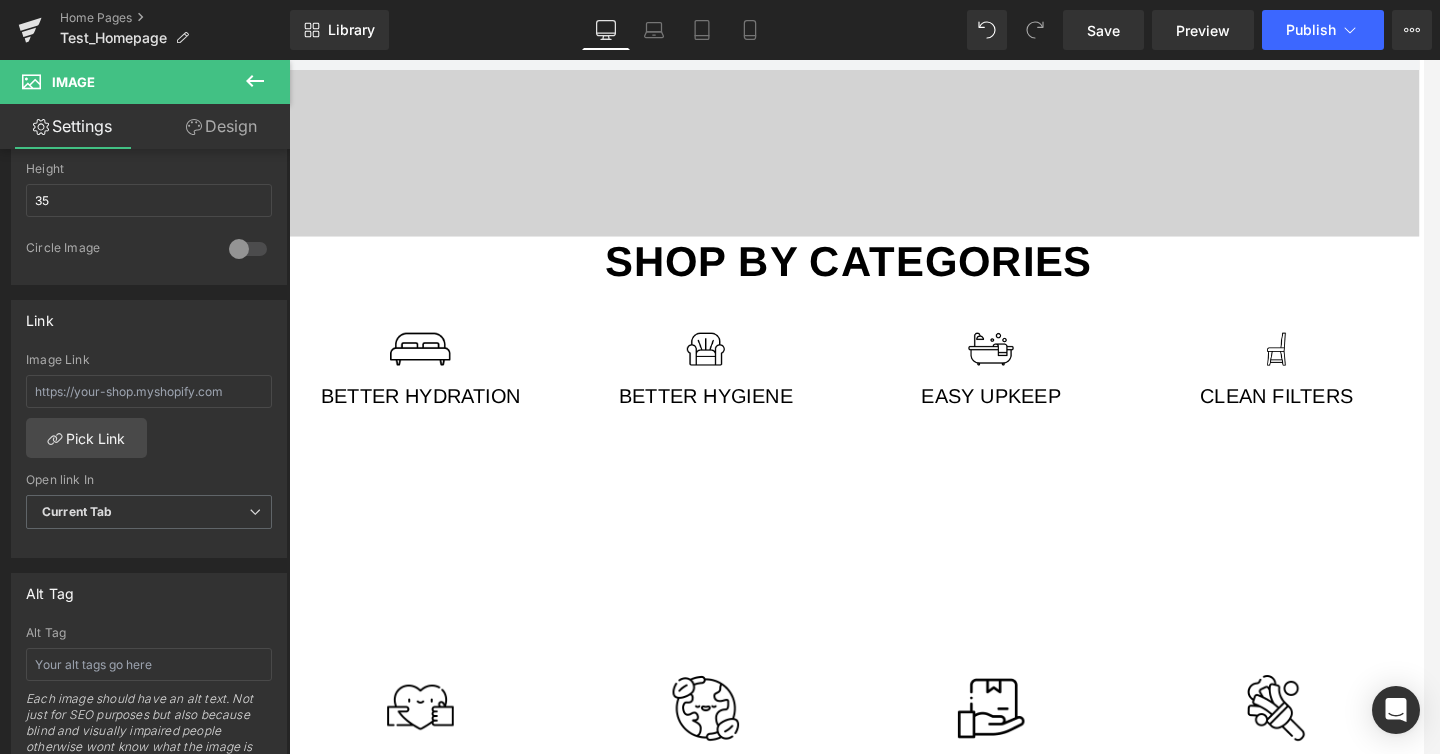 click on "70px" at bounding box center [273, 60] 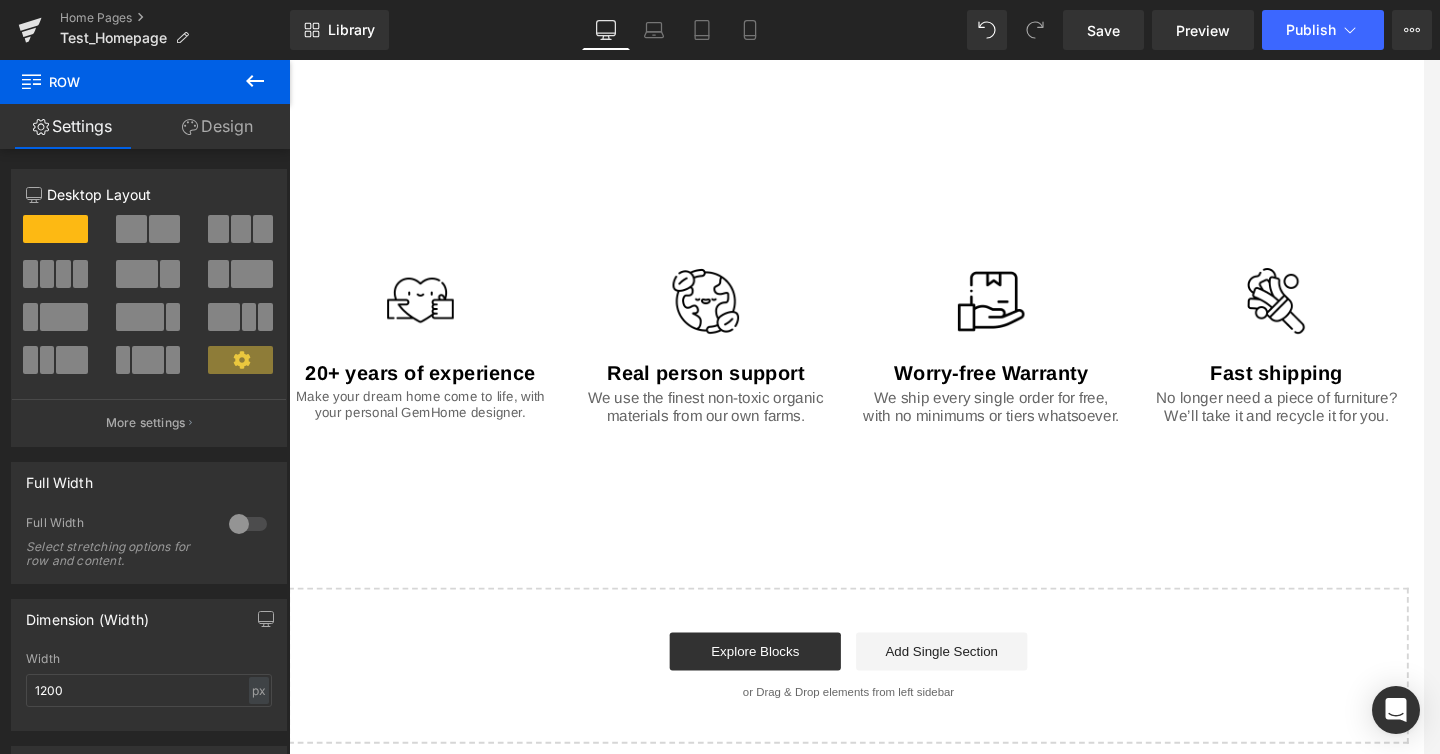 scroll, scrollTop: 1886, scrollLeft: 0, axis: vertical 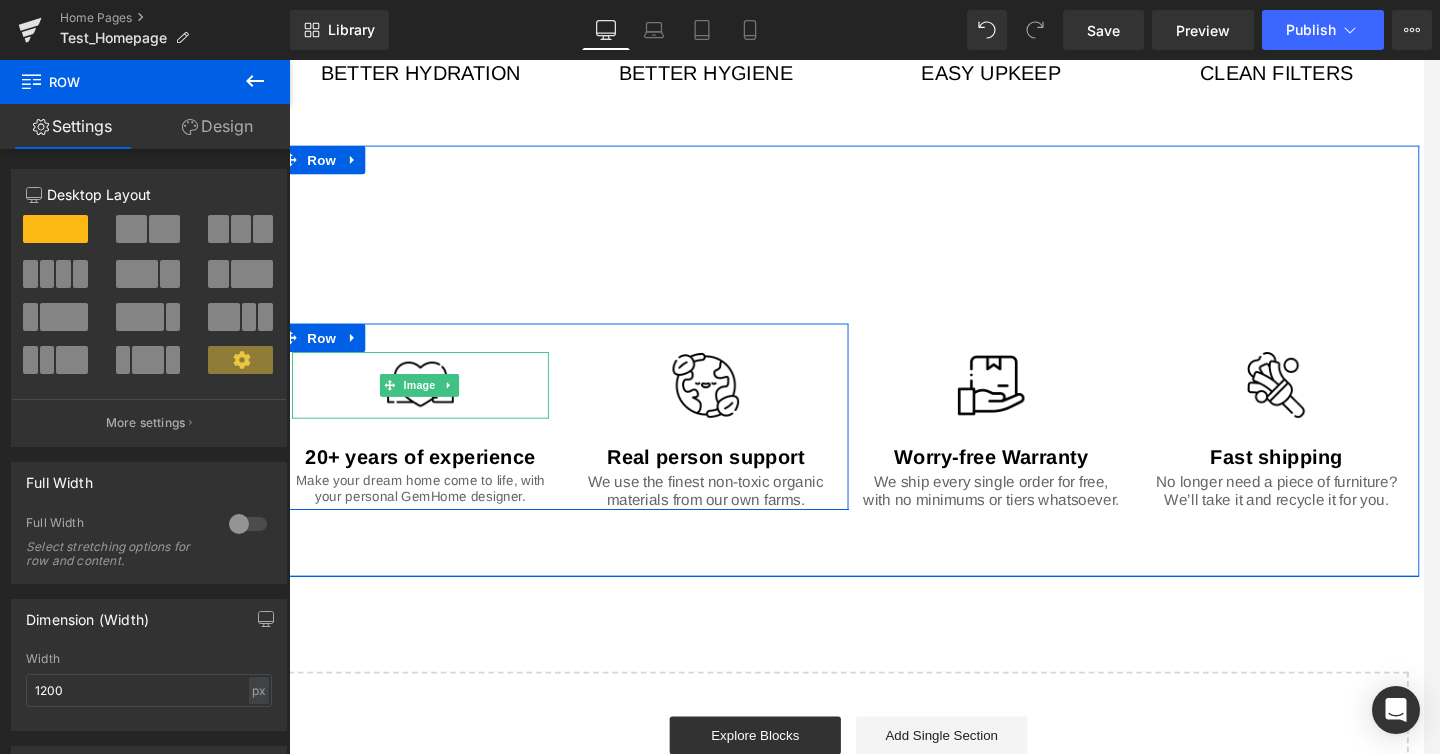 click at bounding box center (428, 402) 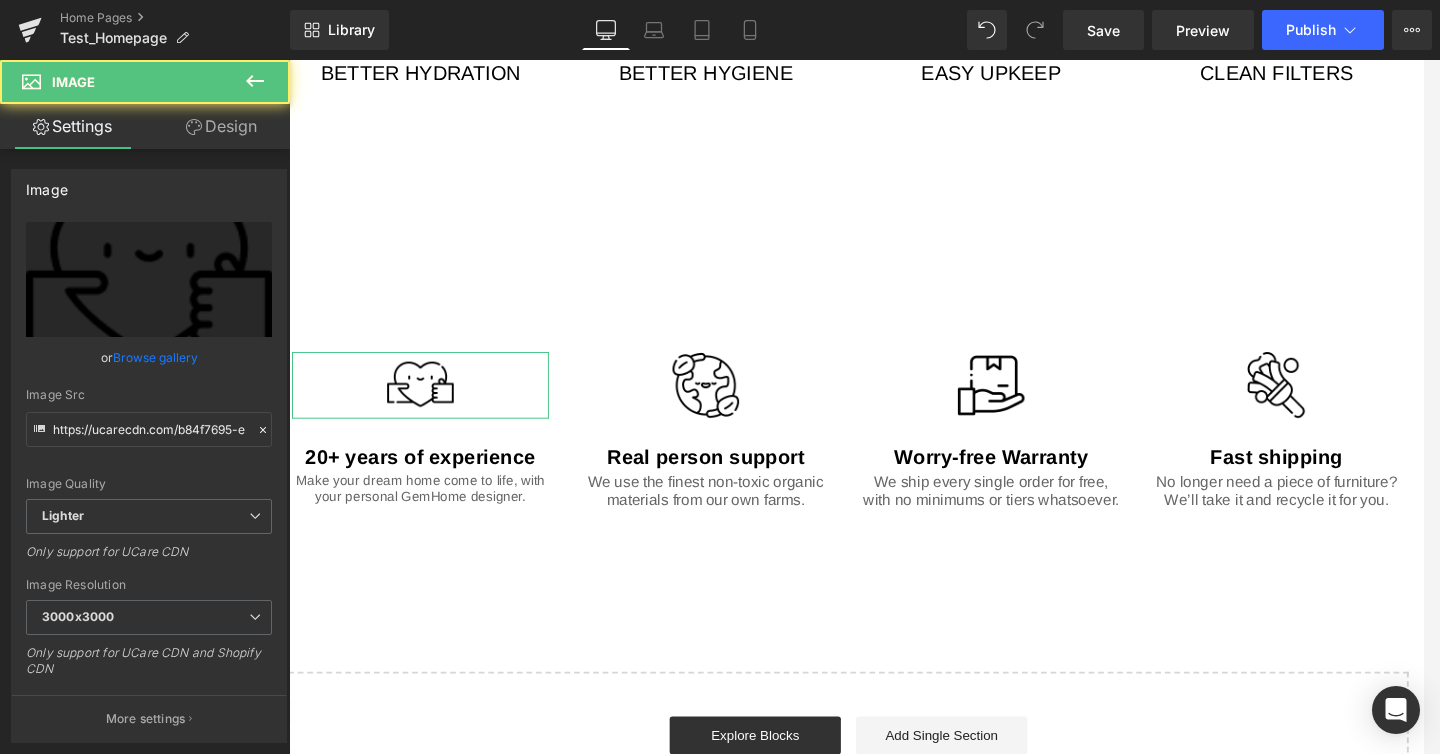 click on "Browse gallery" at bounding box center (155, 357) 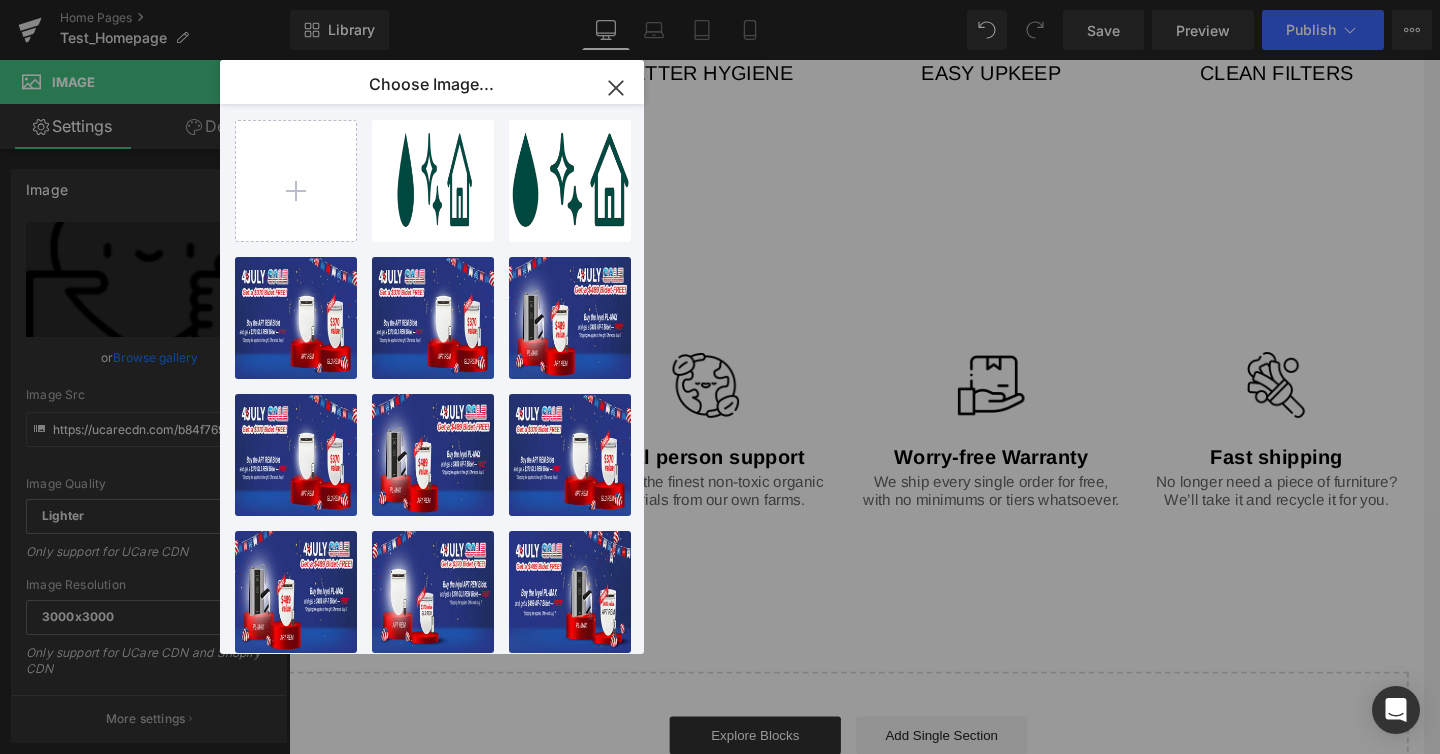 scroll, scrollTop: 8, scrollLeft: 0, axis: vertical 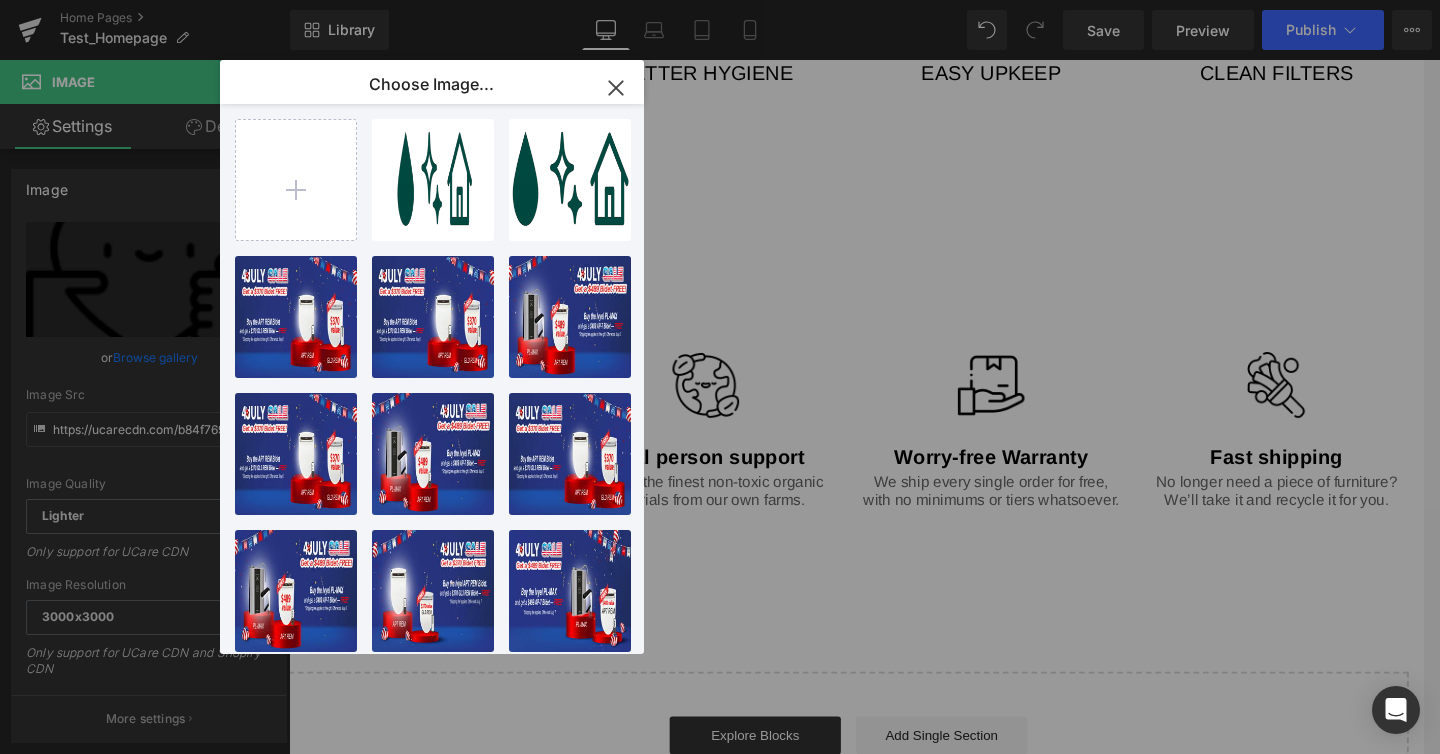 click 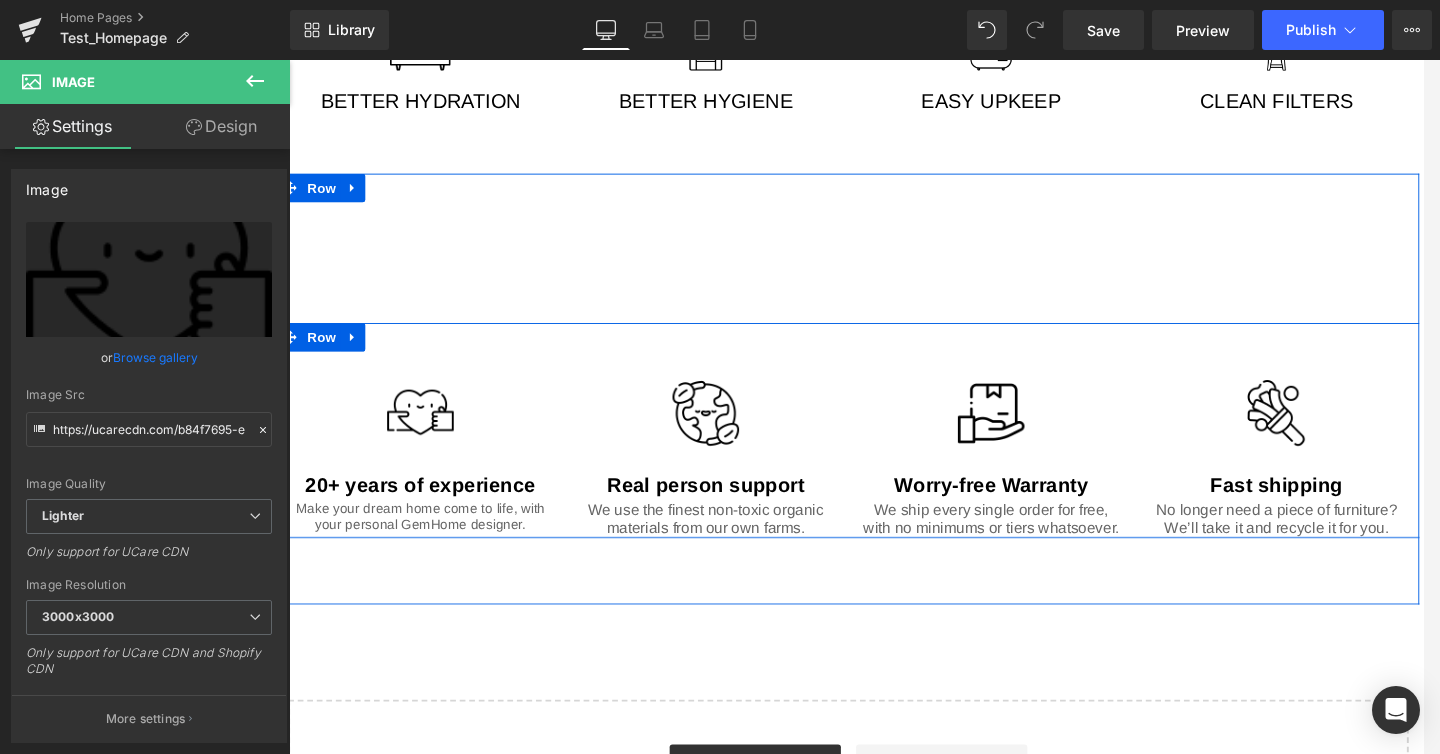 scroll, scrollTop: 1852, scrollLeft: 0, axis: vertical 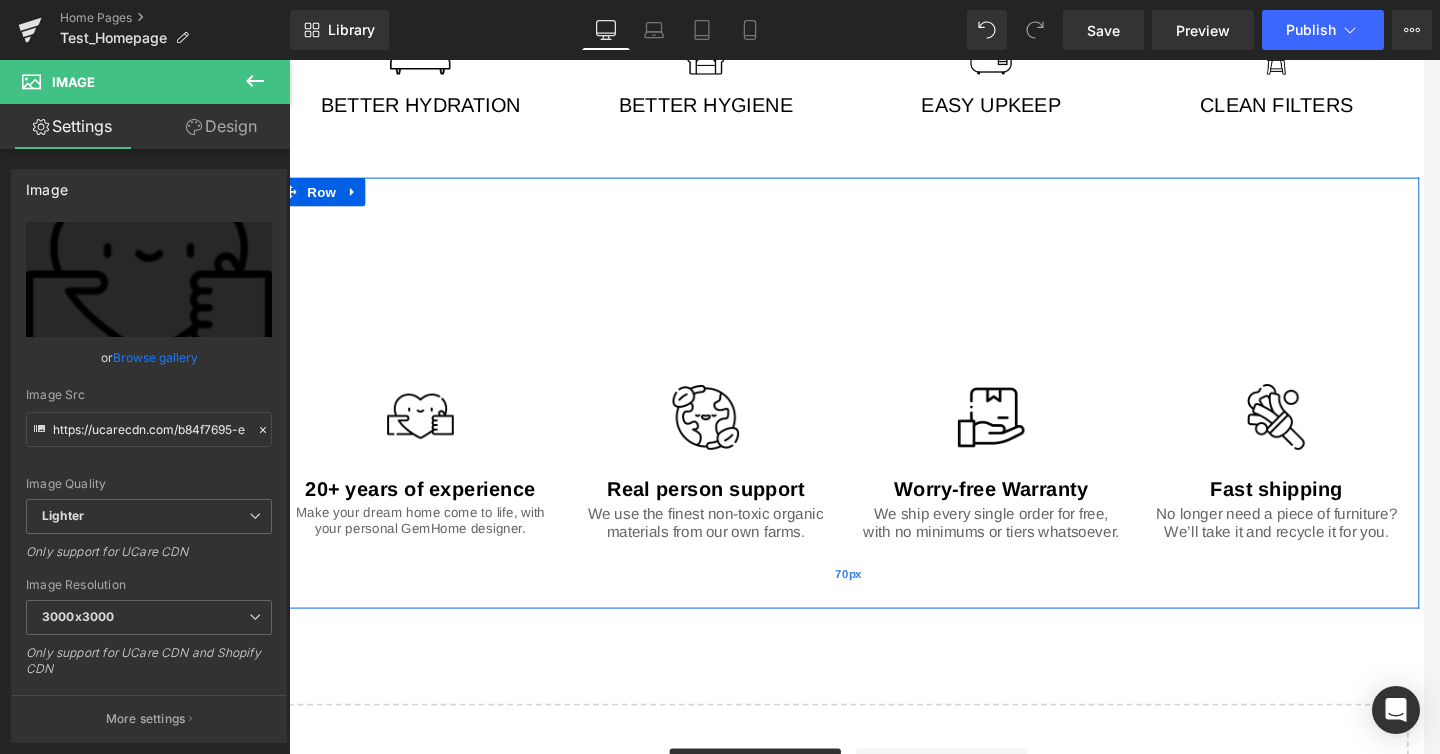 click on "70px" at bounding box center [878, 602] 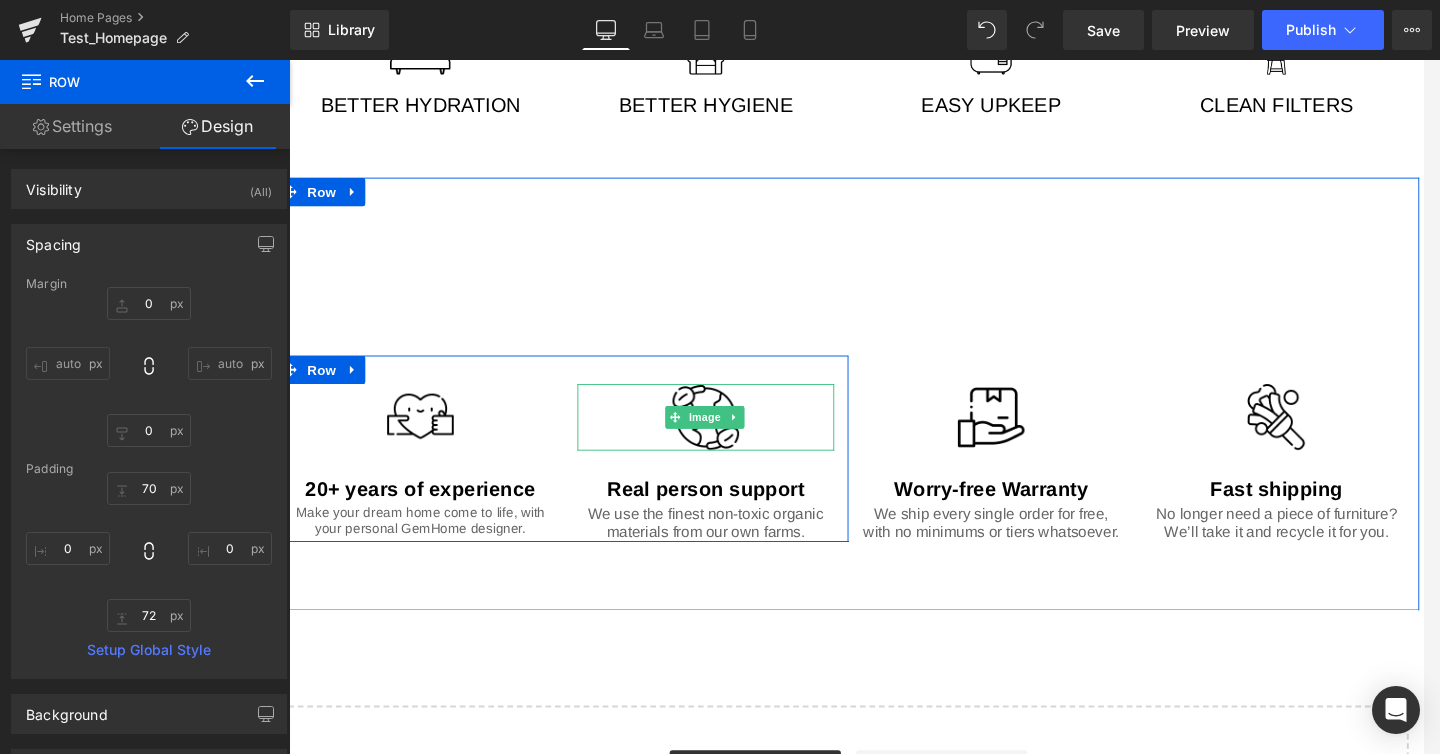click at bounding box center (273, 60) 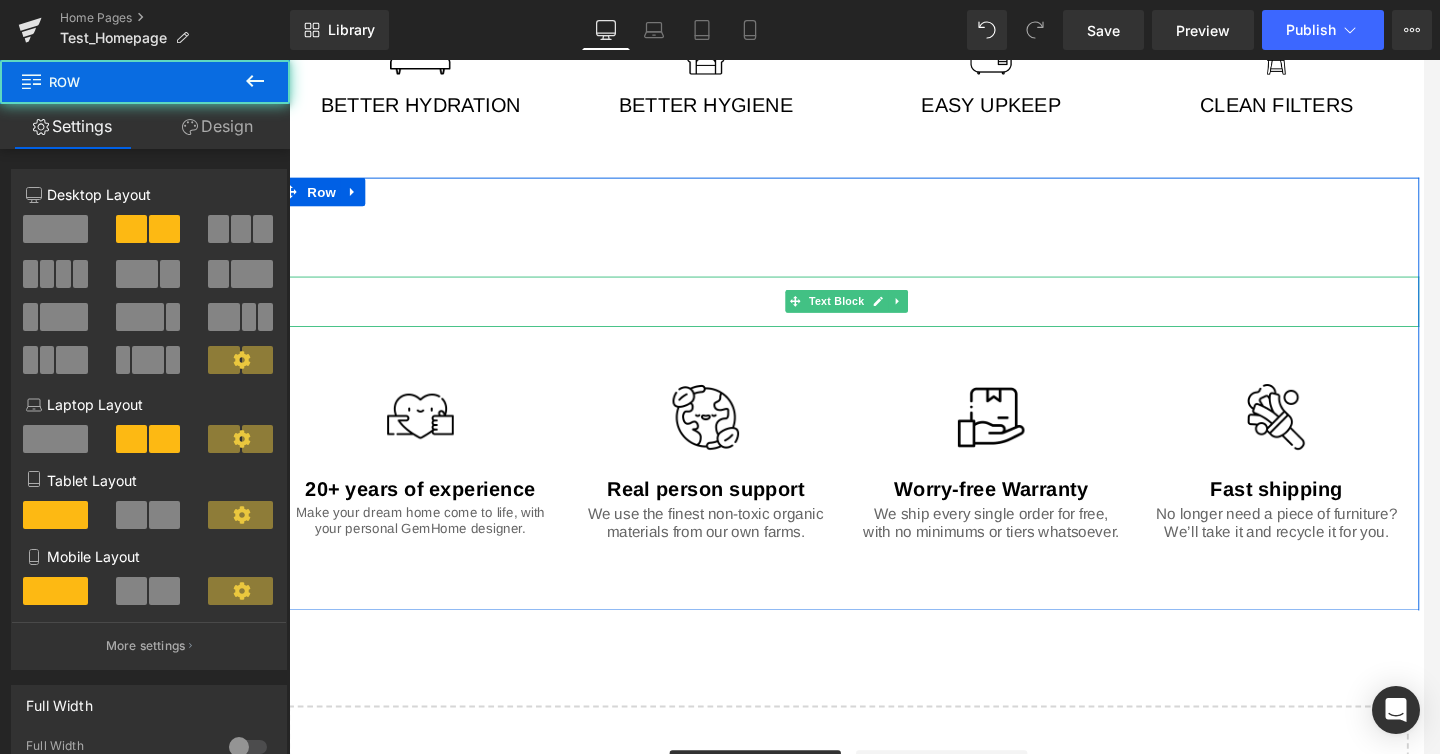 click at bounding box center (878, 314) 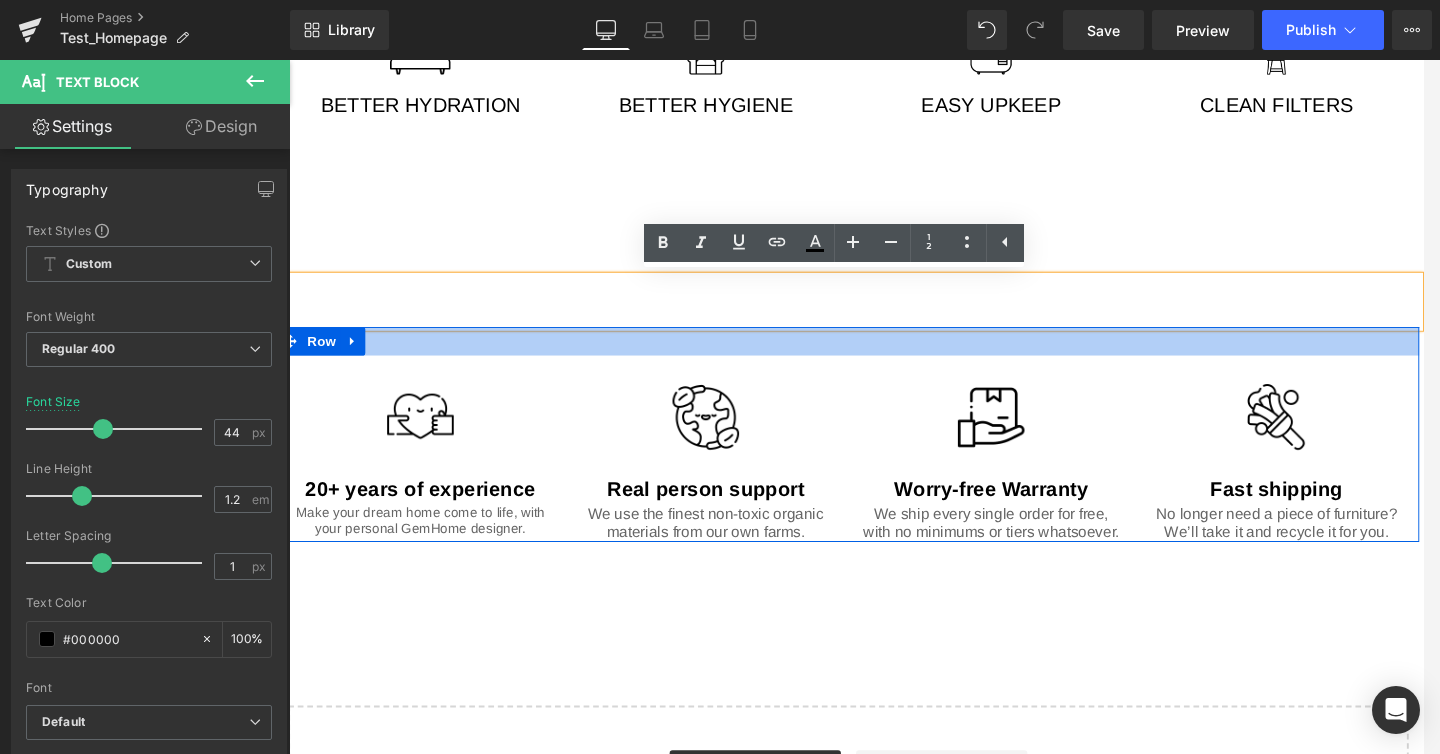 click at bounding box center [878, 356] 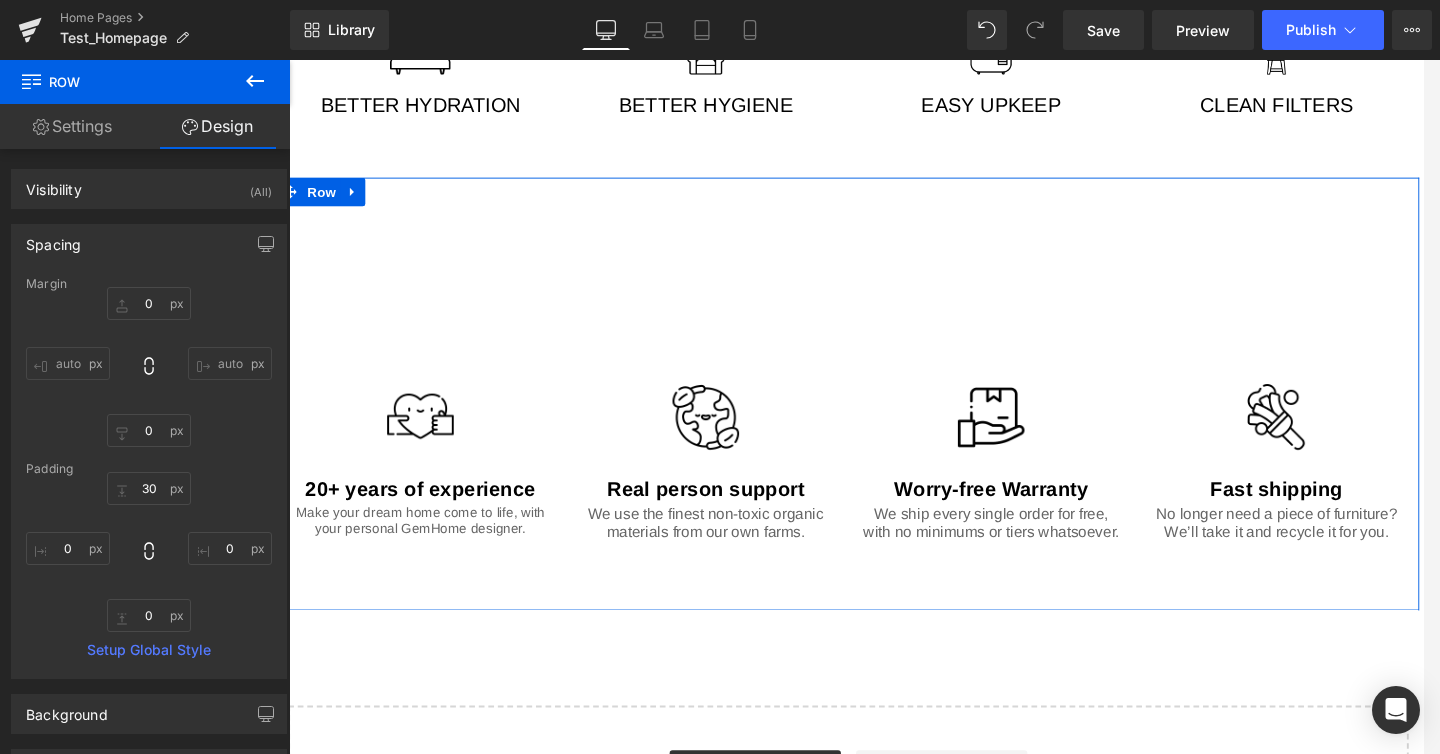 click at bounding box center (273, 60) 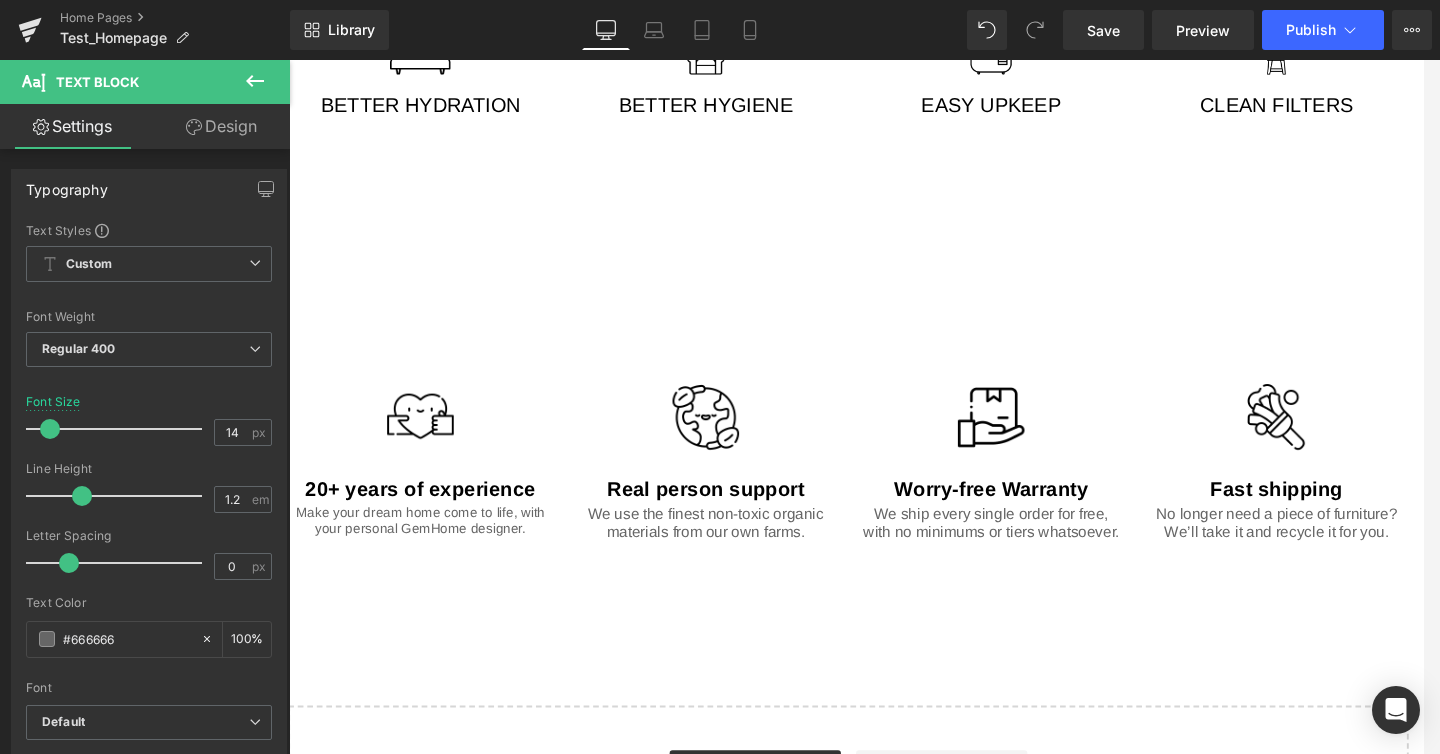 click on "Design" at bounding box center [221, 126] 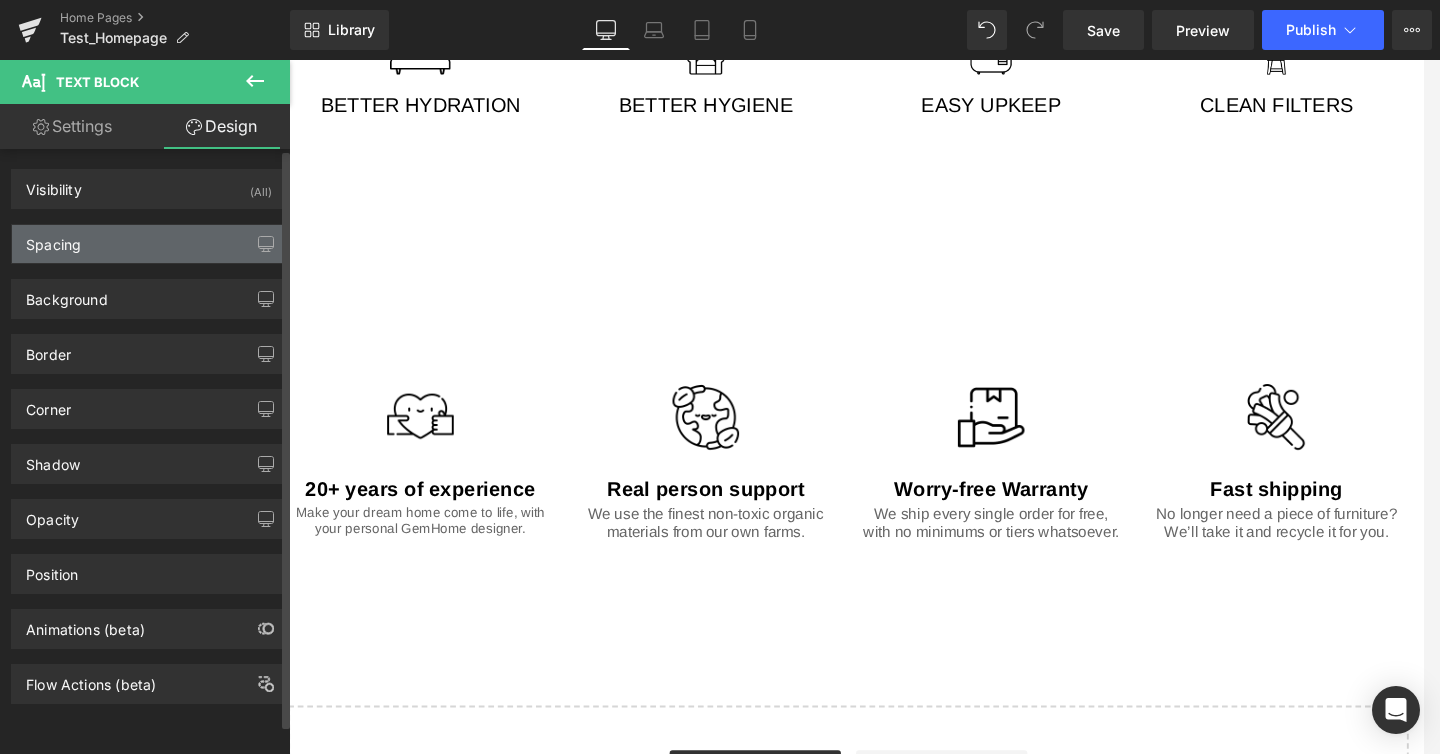 click on "Spacing" at bounding box center (149, 244) 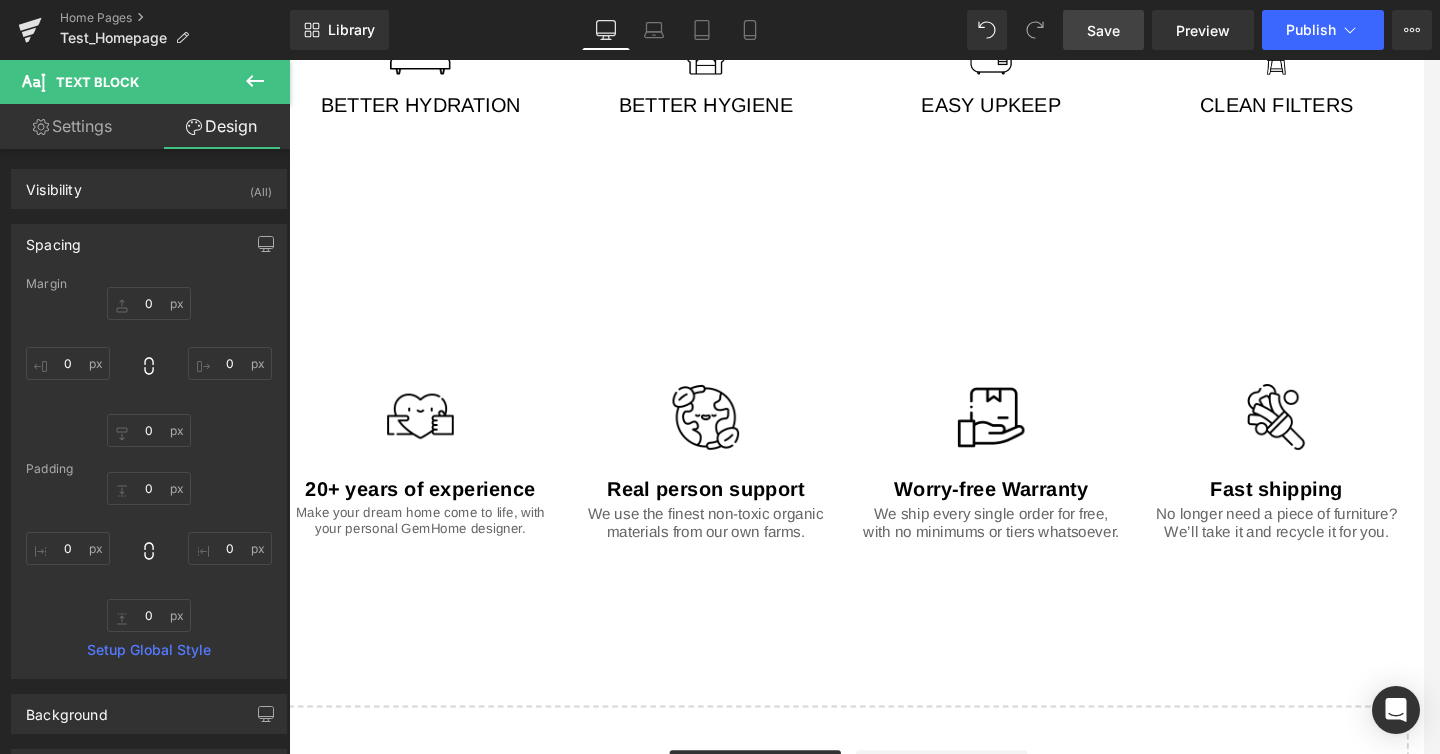 click on "Save" at bounding box center [1103, 30] 